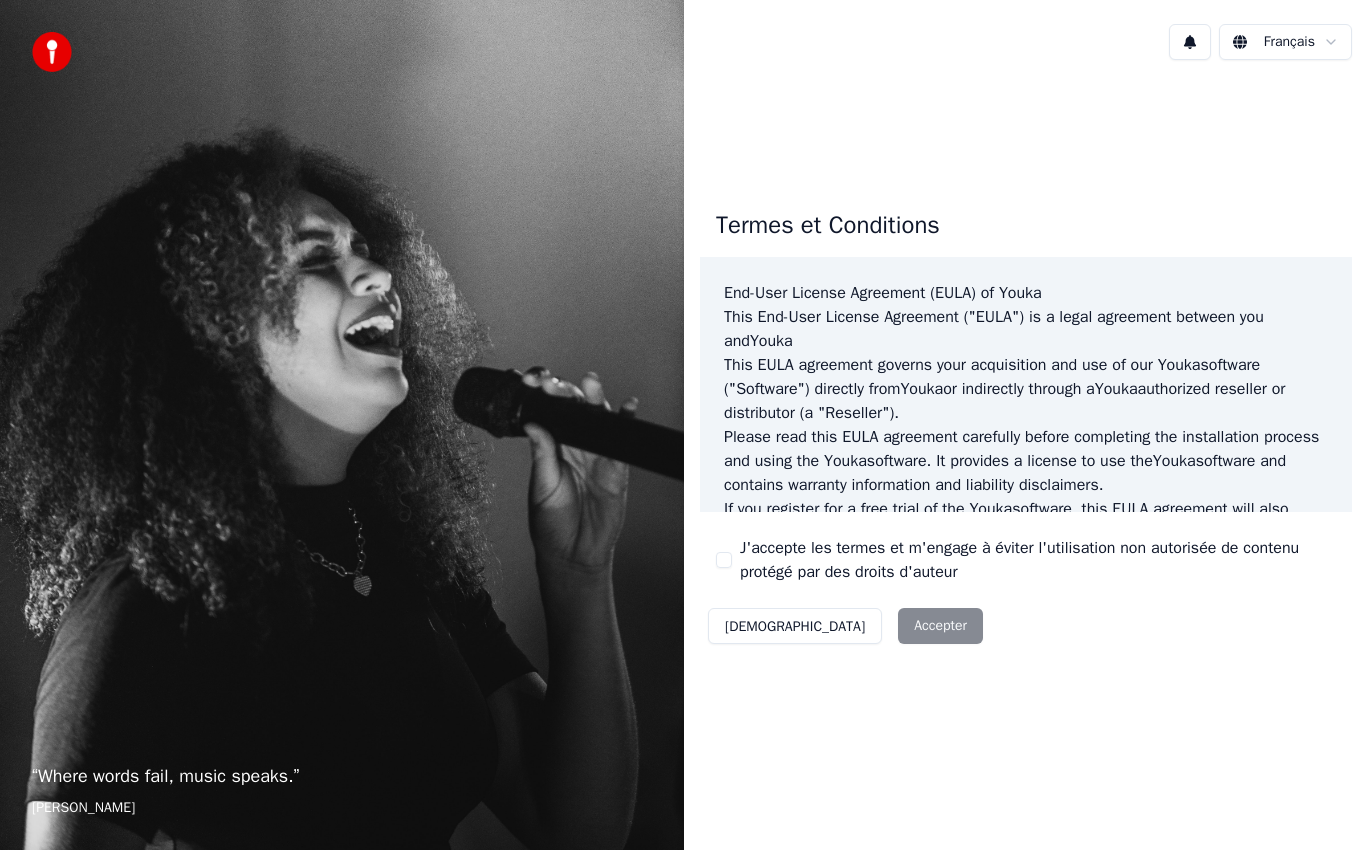 scroll, scrollTop: 0, scrollLeft: 0, axis: both 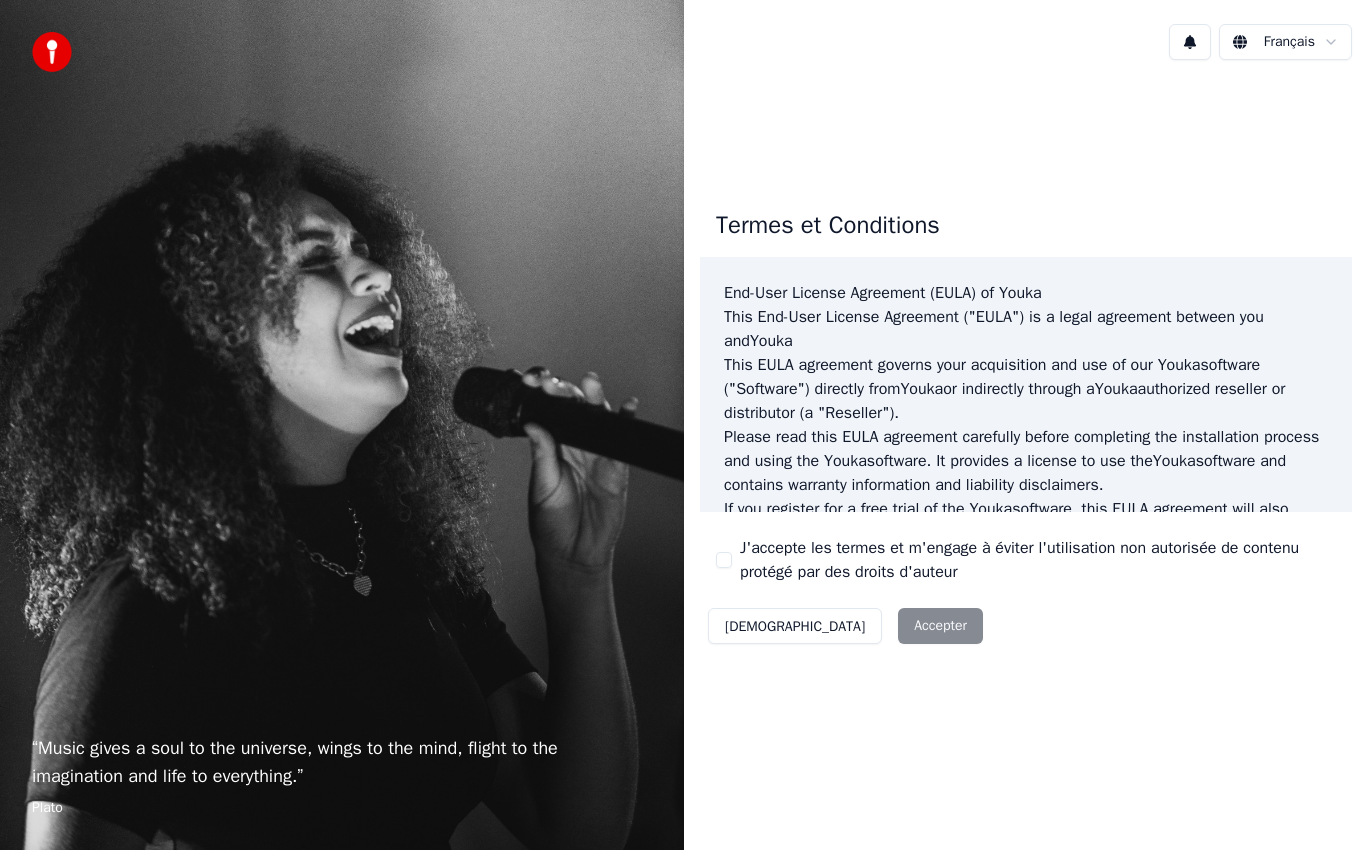 click on "J'accepte les termes et m'engage à éviter l'utilisation non autorisée de contenu protégé par des droits d'auteur" at bounding box center [724, 560] 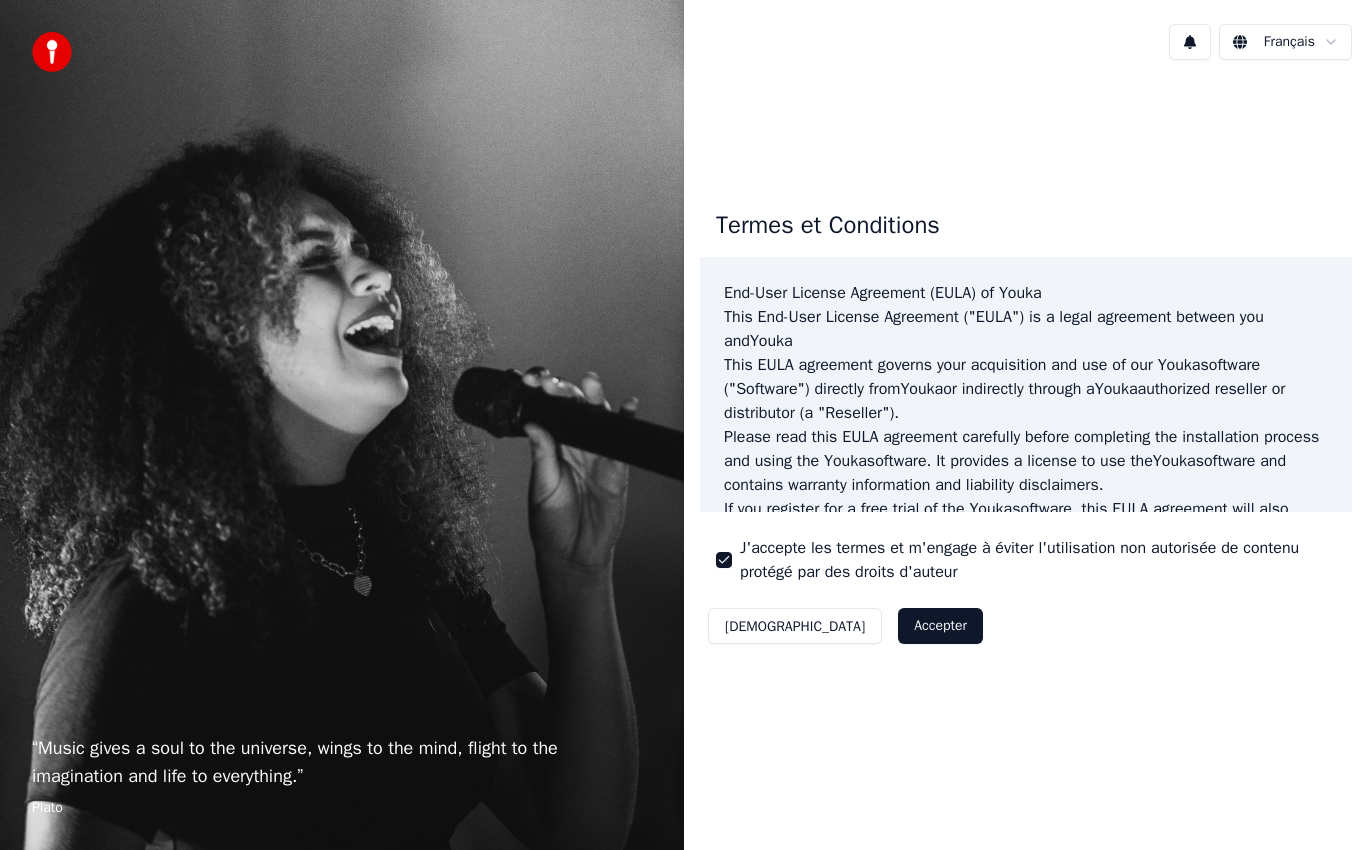 click on "Accepter" at bounding box center [940, 626] 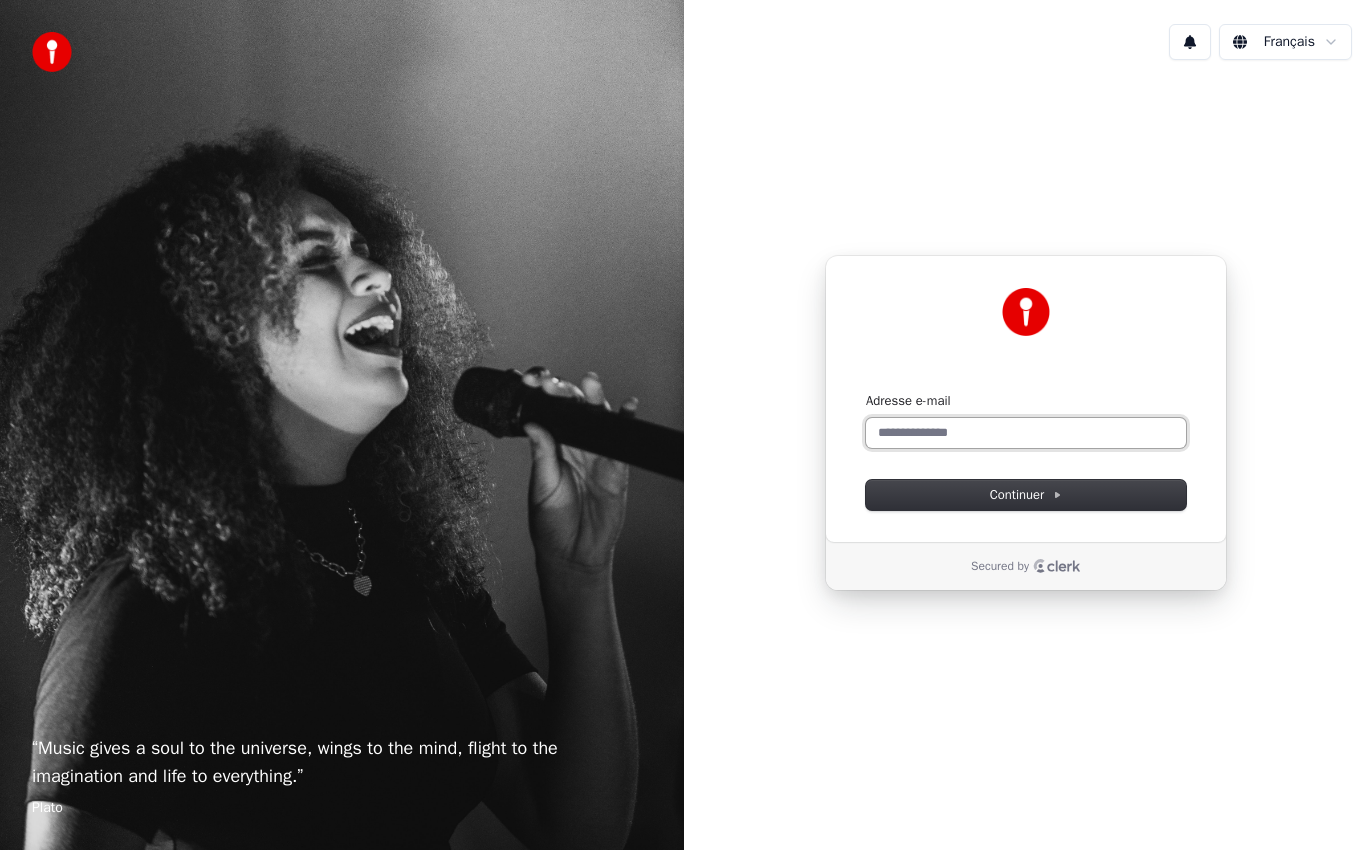 click on "Adresse e-mail" at bounding box center [1026, 433] 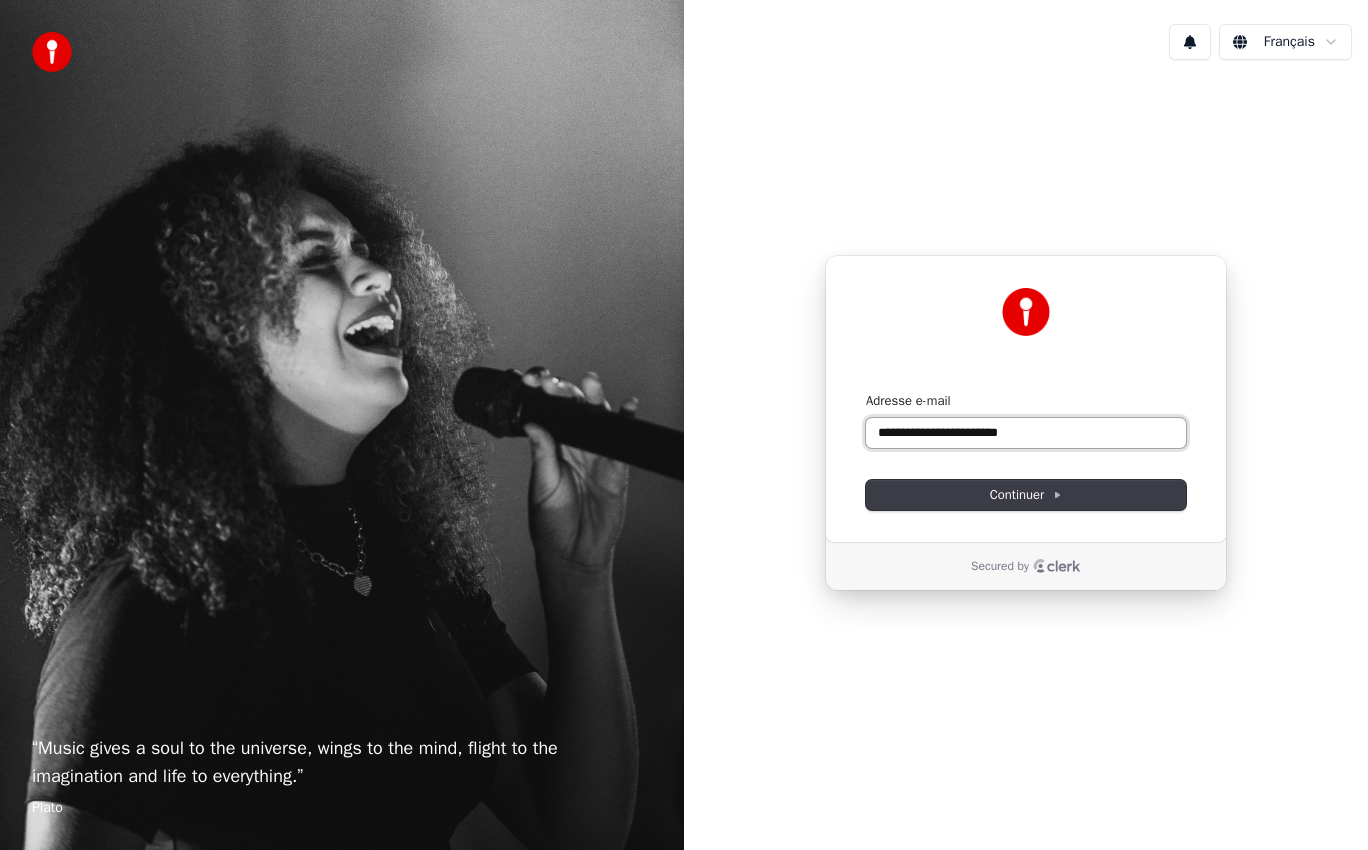 click at bounding box center (866, 392) 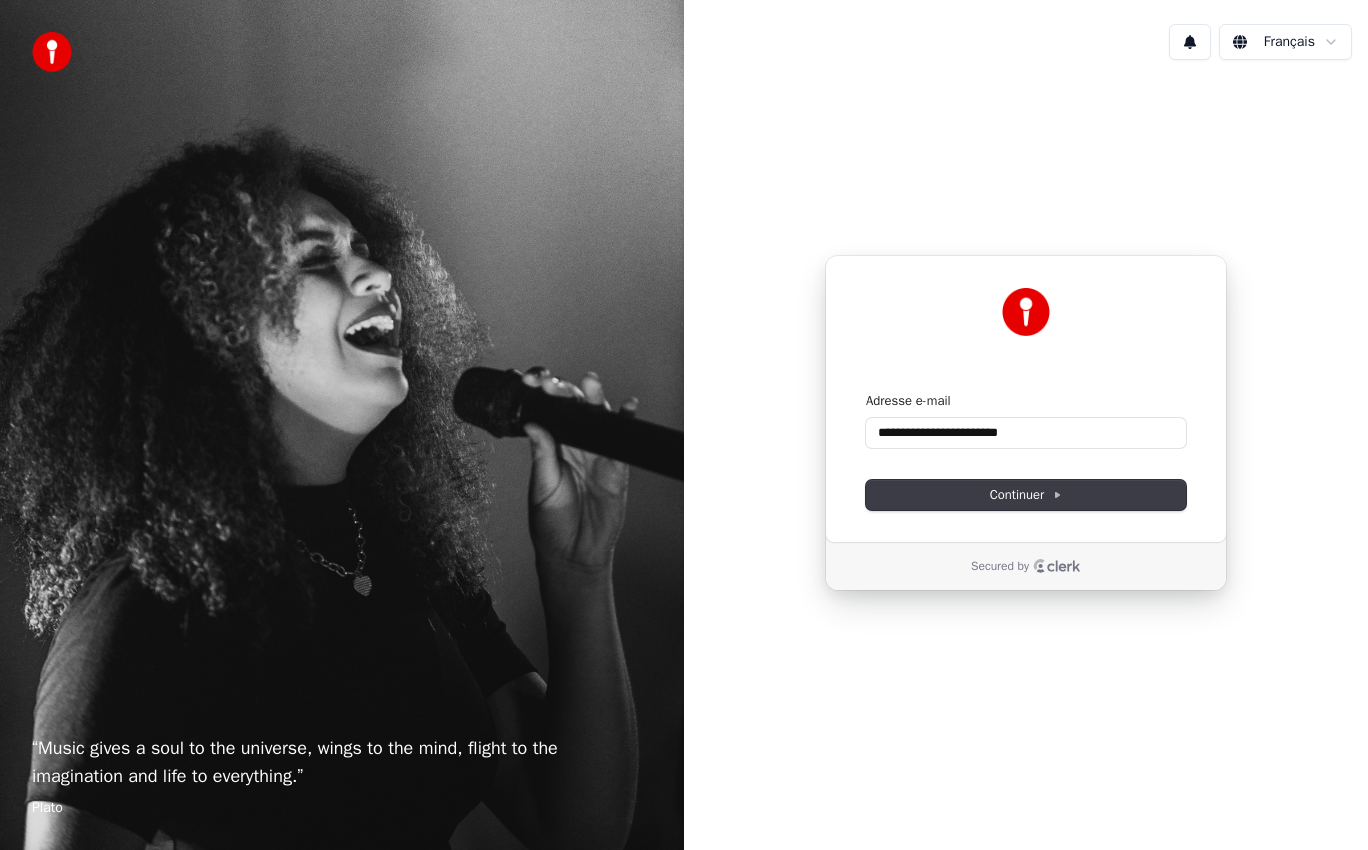 type on "**********" 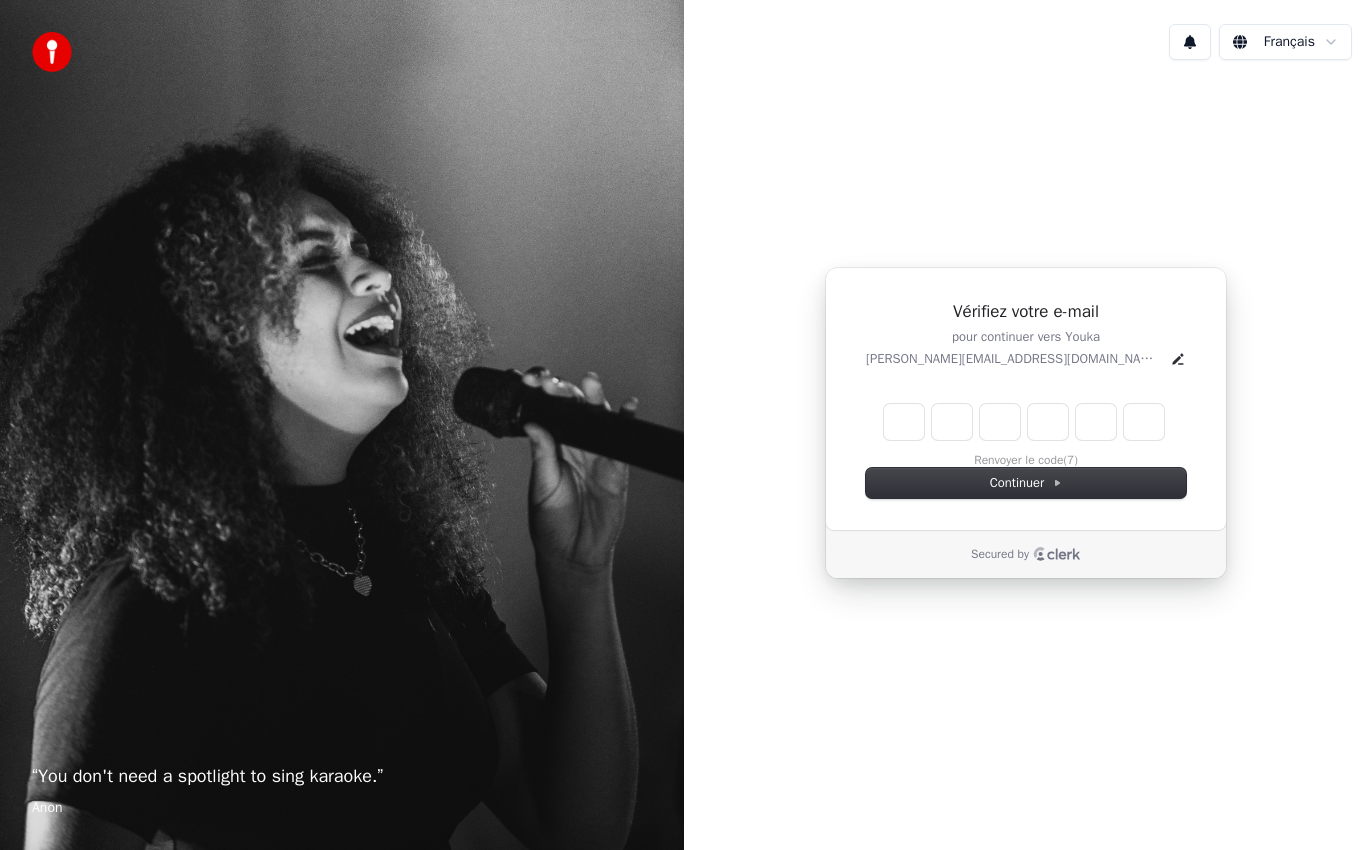 type on "*" 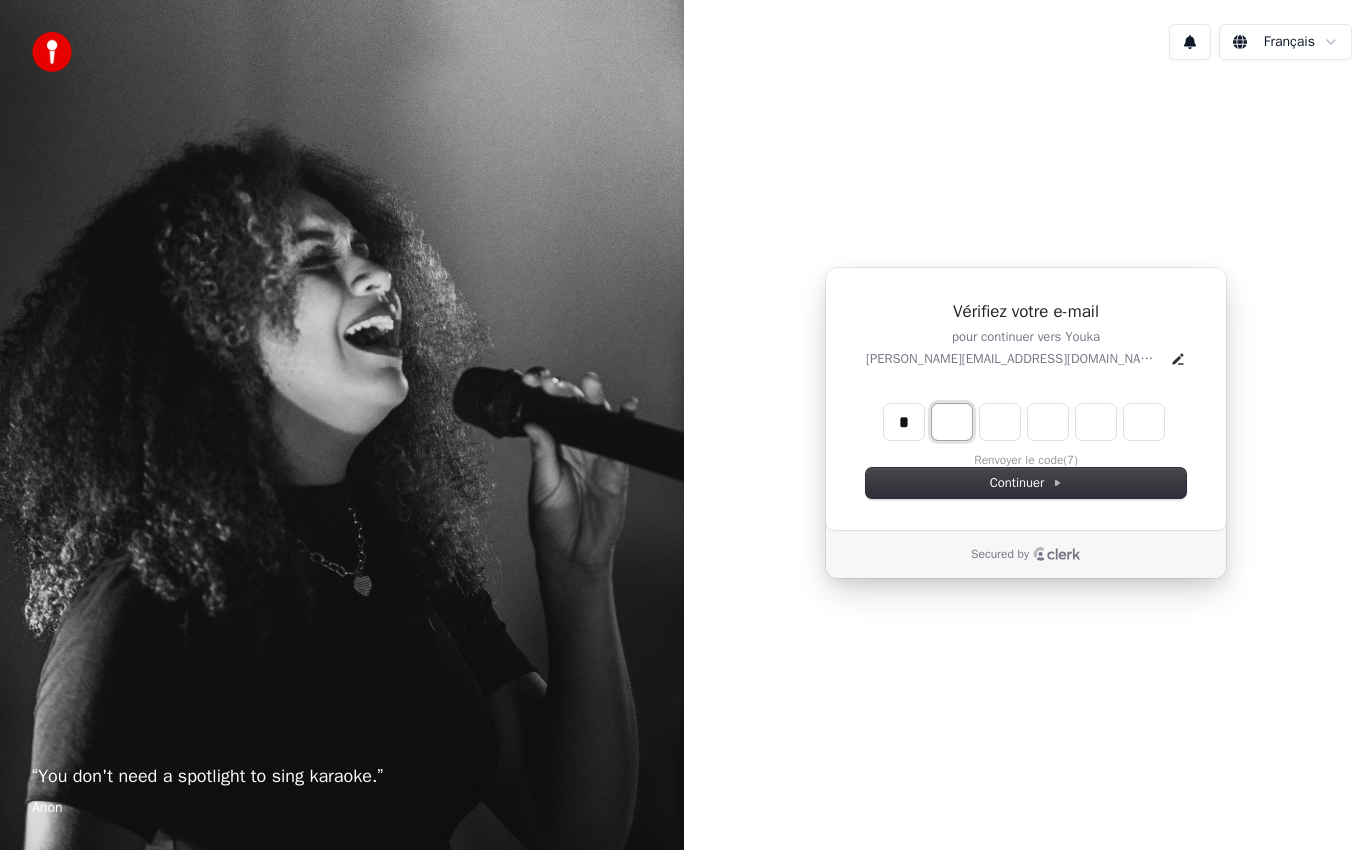 type on "*" 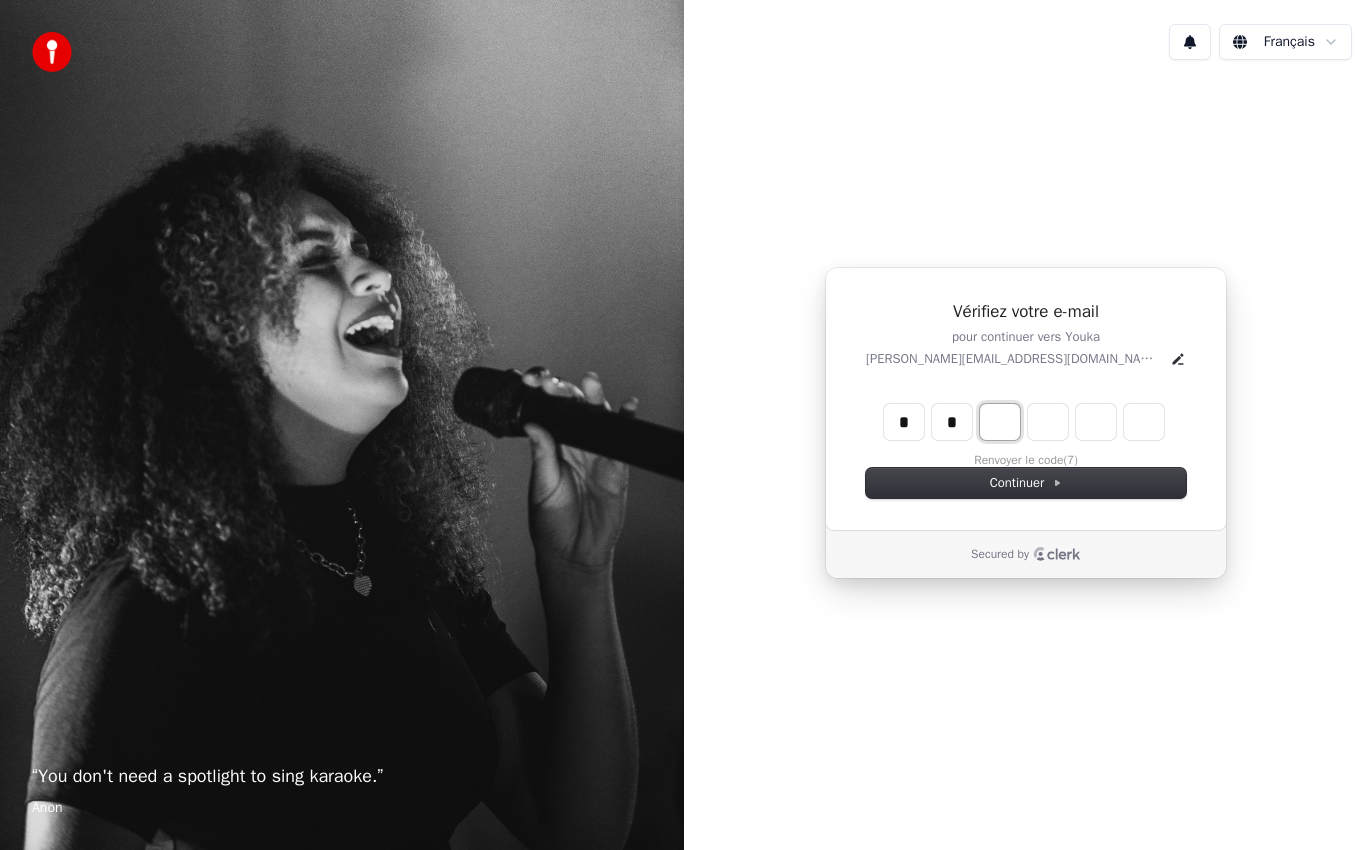 type on "*" 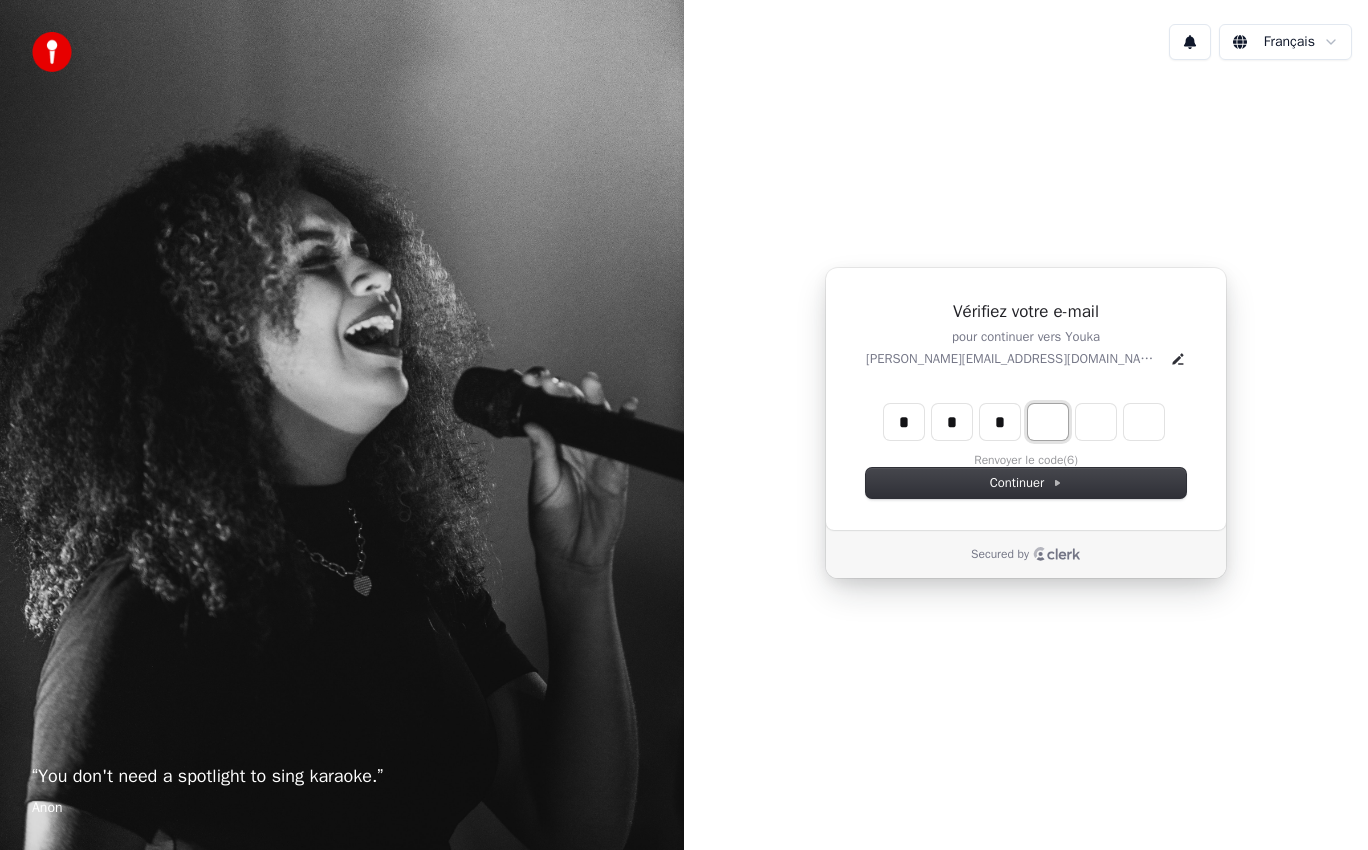 type on "***" 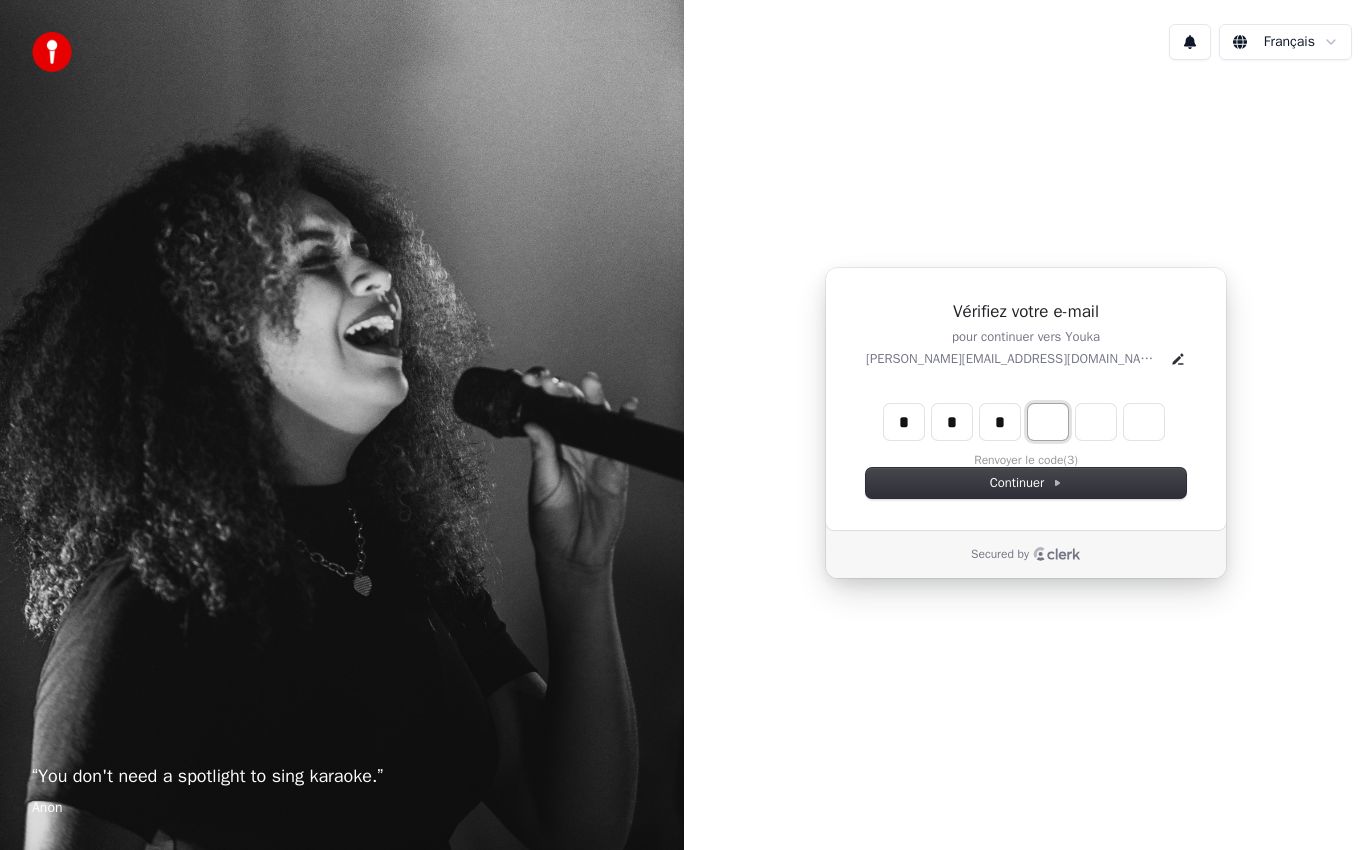 type on "*" 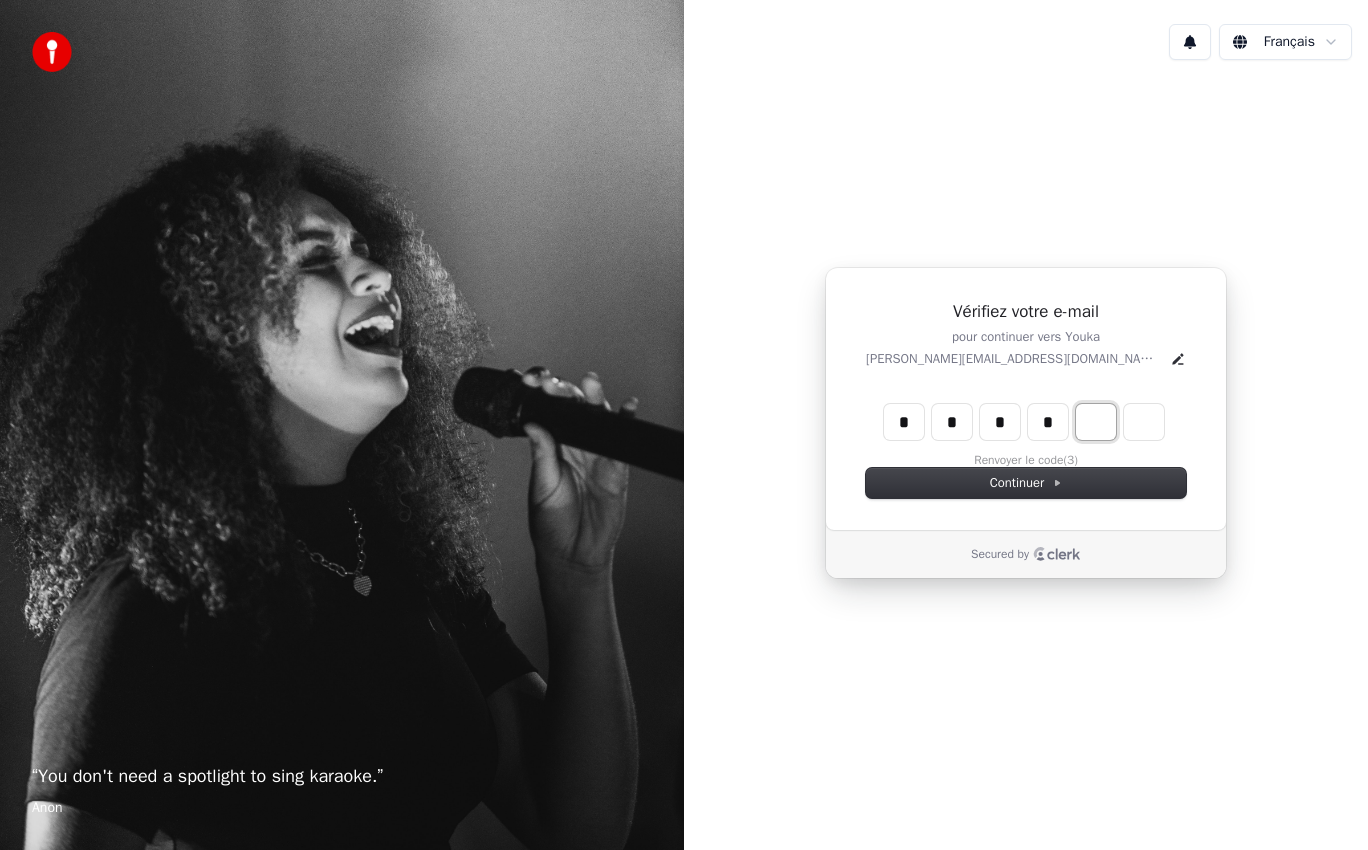 type on "****" 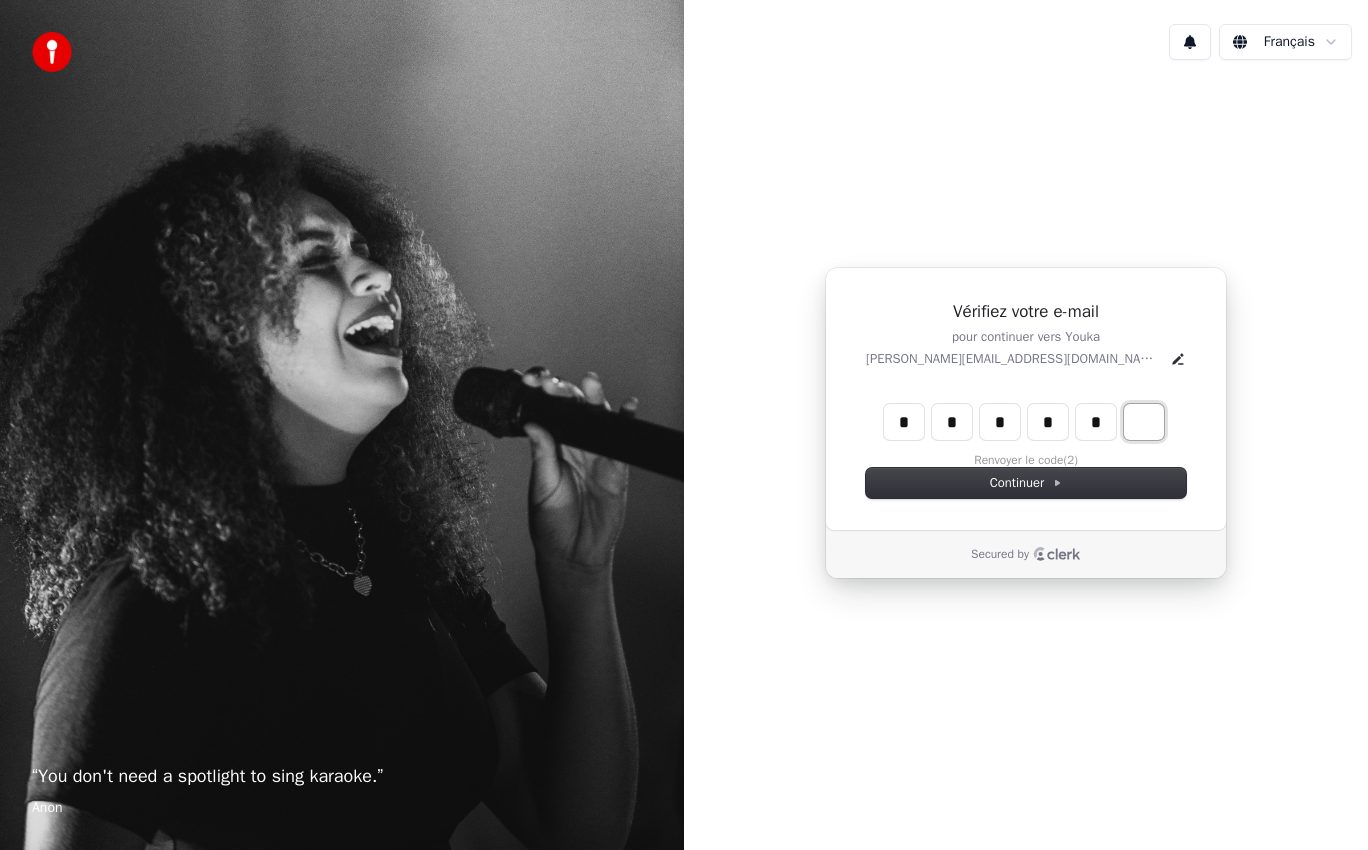 type on "******" 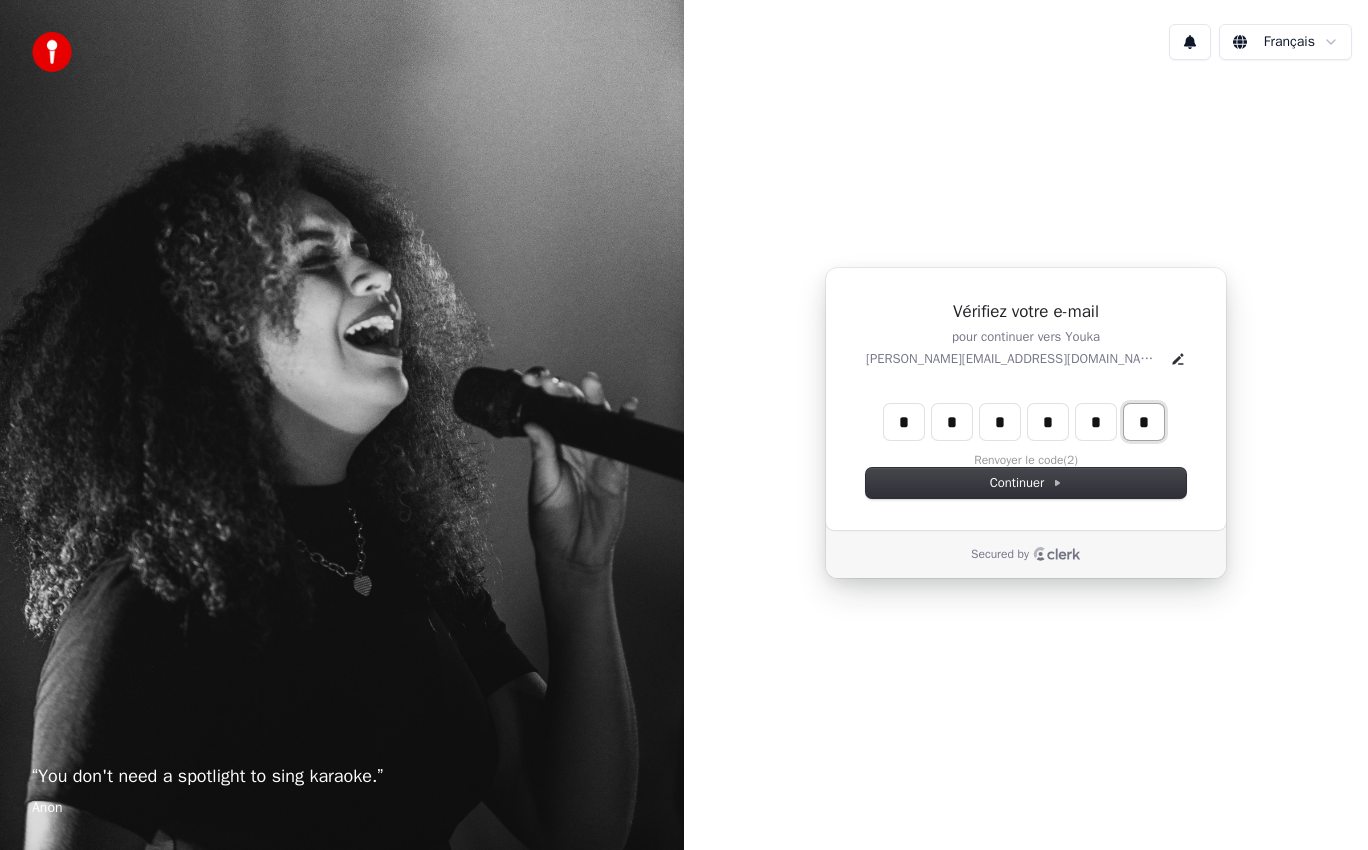 type on "*" 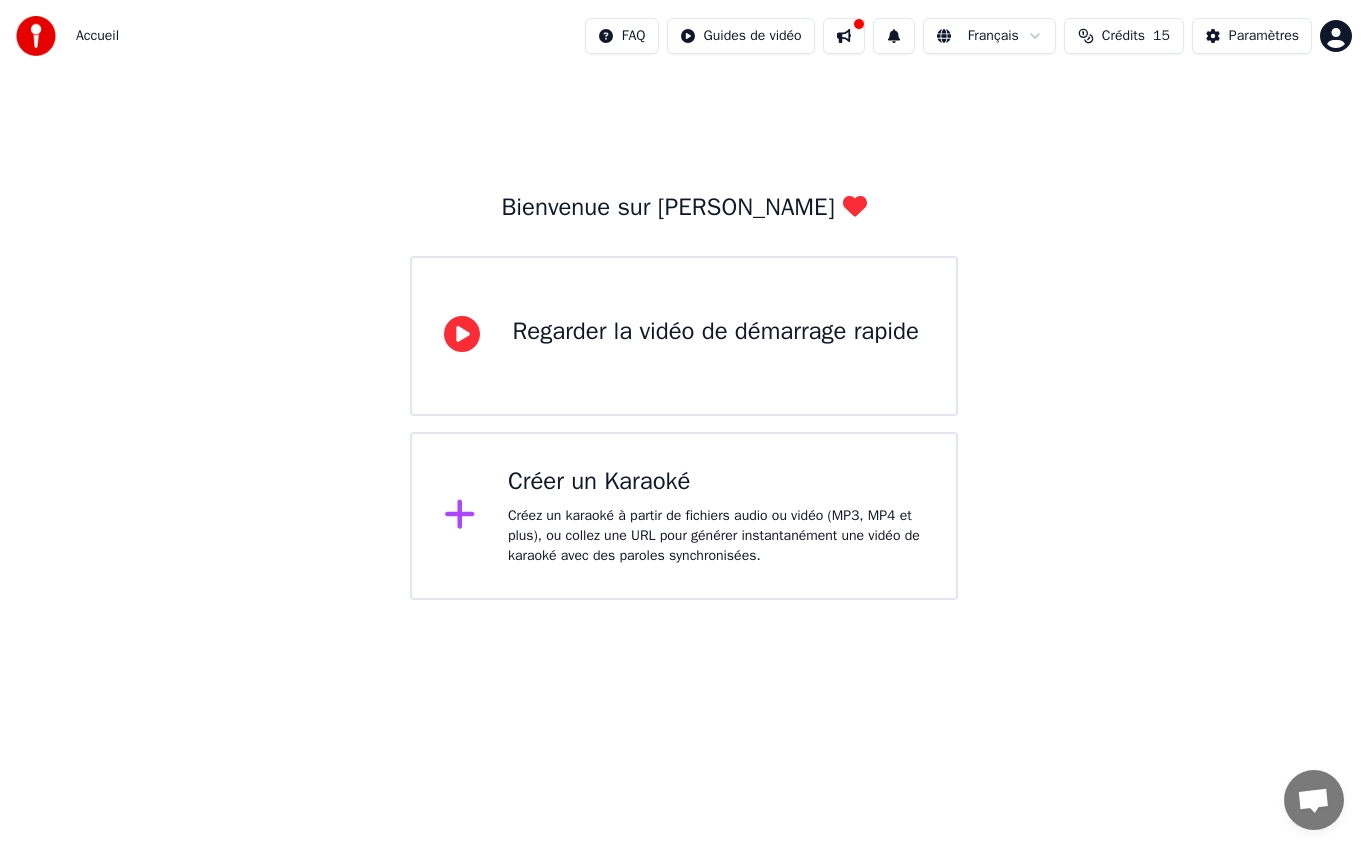 click on "Créer un Karaoké" at bounding box center (716, 482) 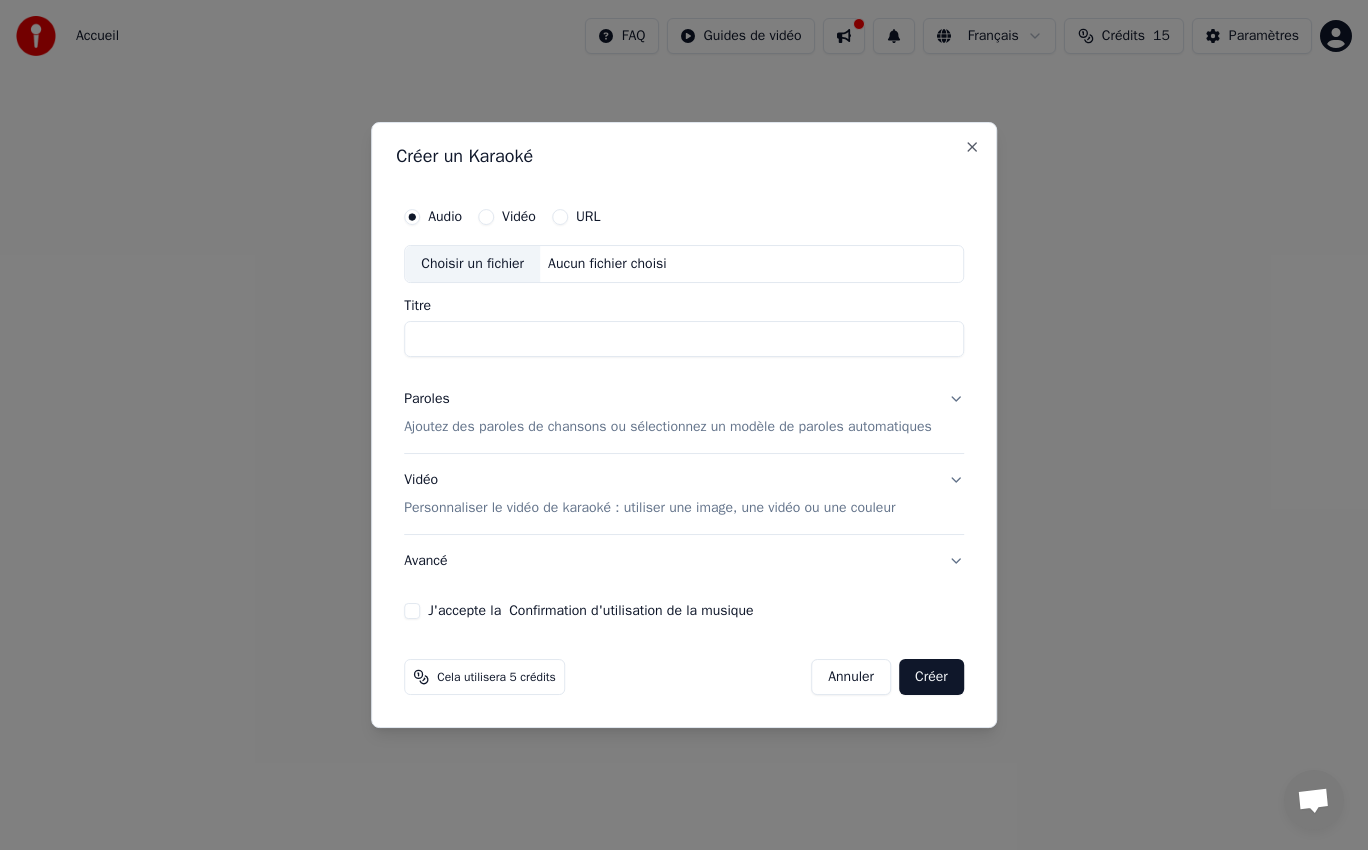 click on "Personnaliser le vidéo de karaoké : utiliser une image, une vidéo ou une couleur" at bounding box center [649, 508] 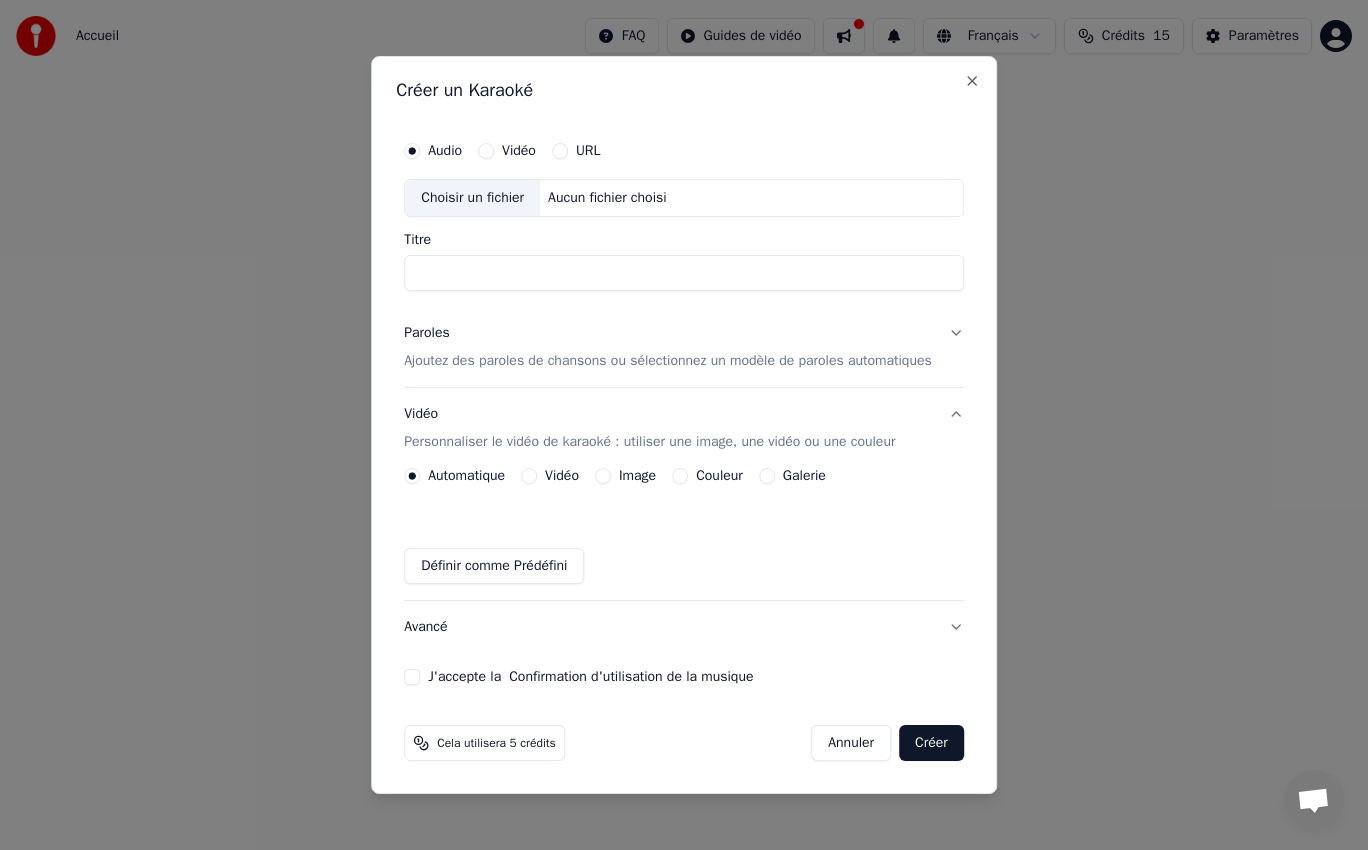 click on "Choisir un fichier" at bounding box center [472, 198] 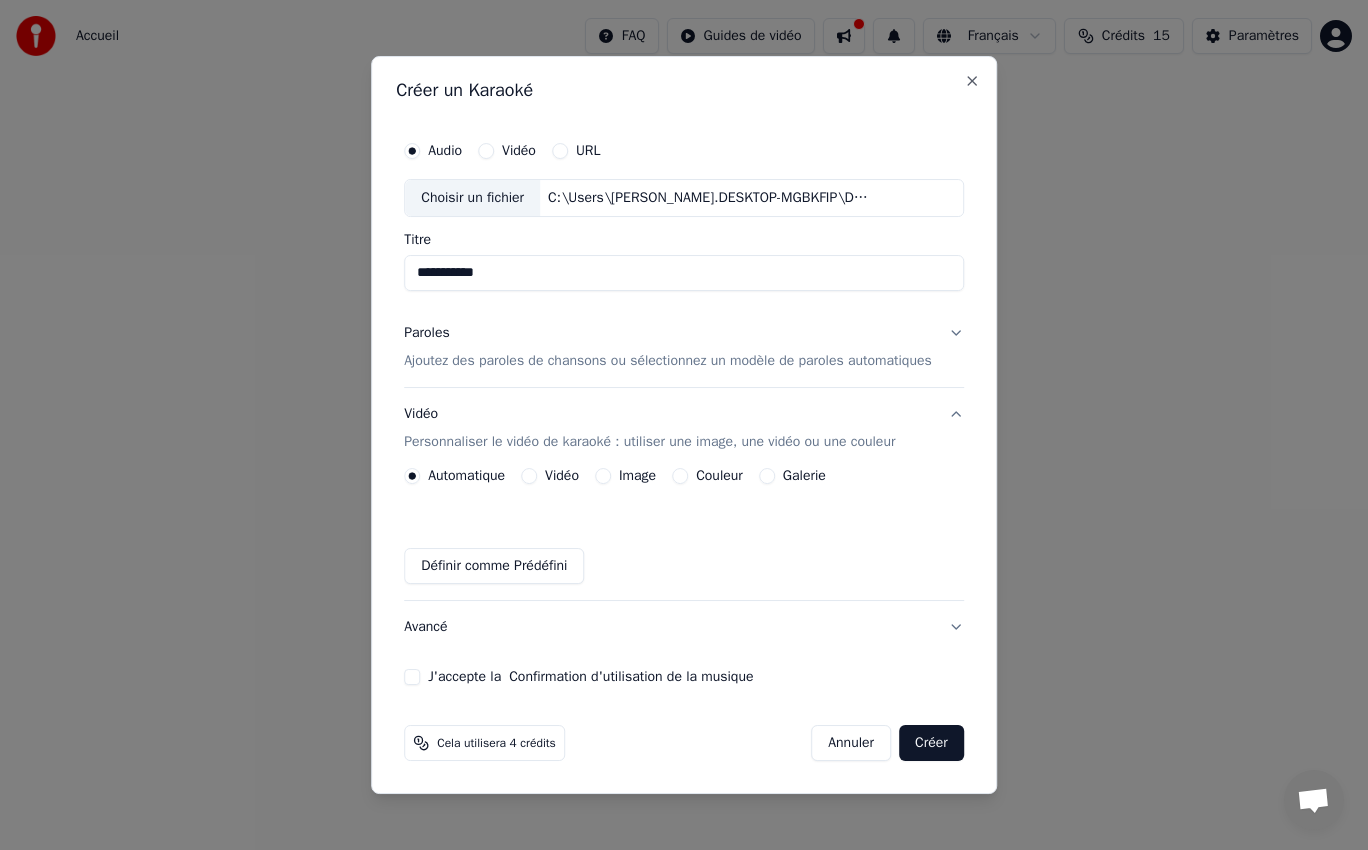 click on "**********" at bounding box center [684, 273] 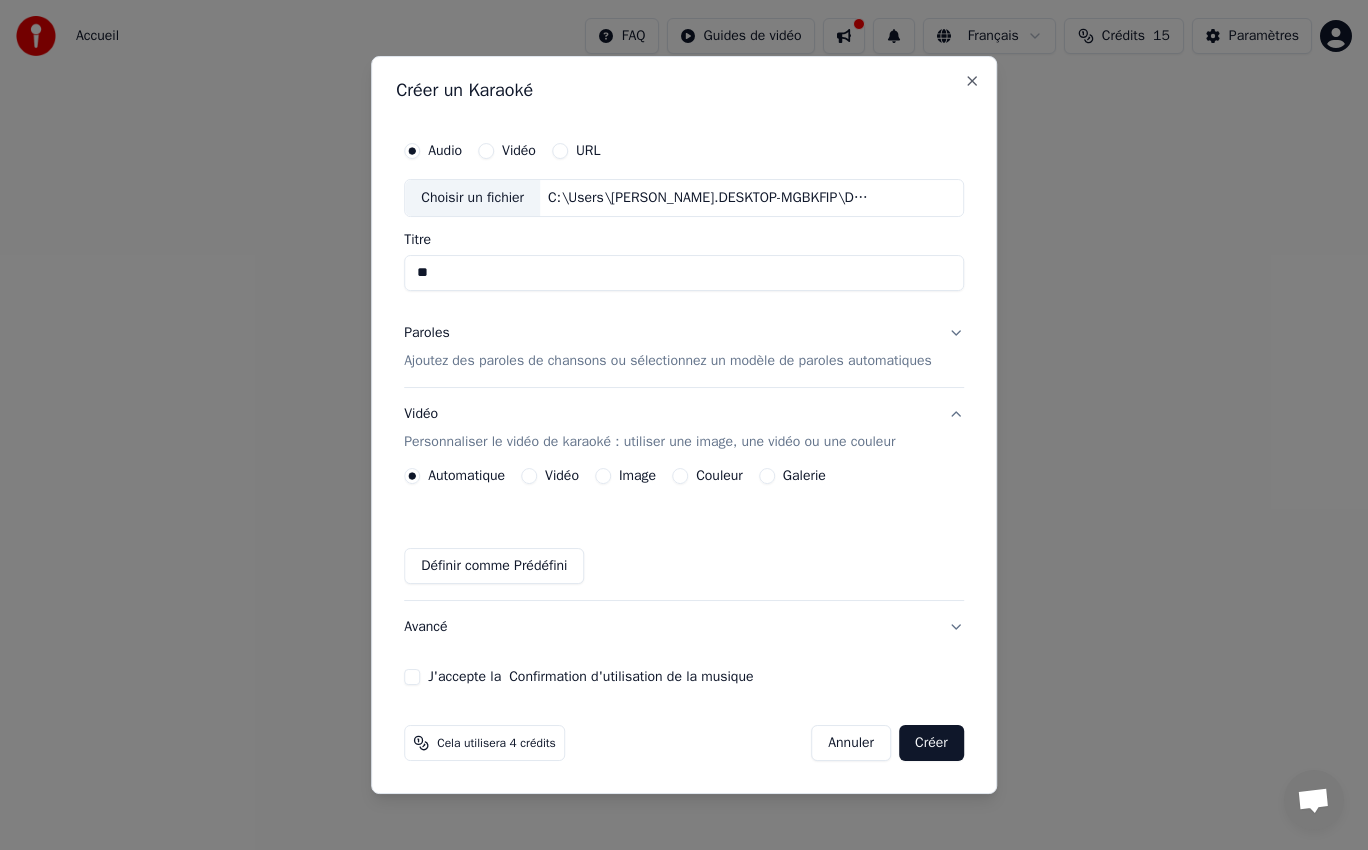 type on "*" 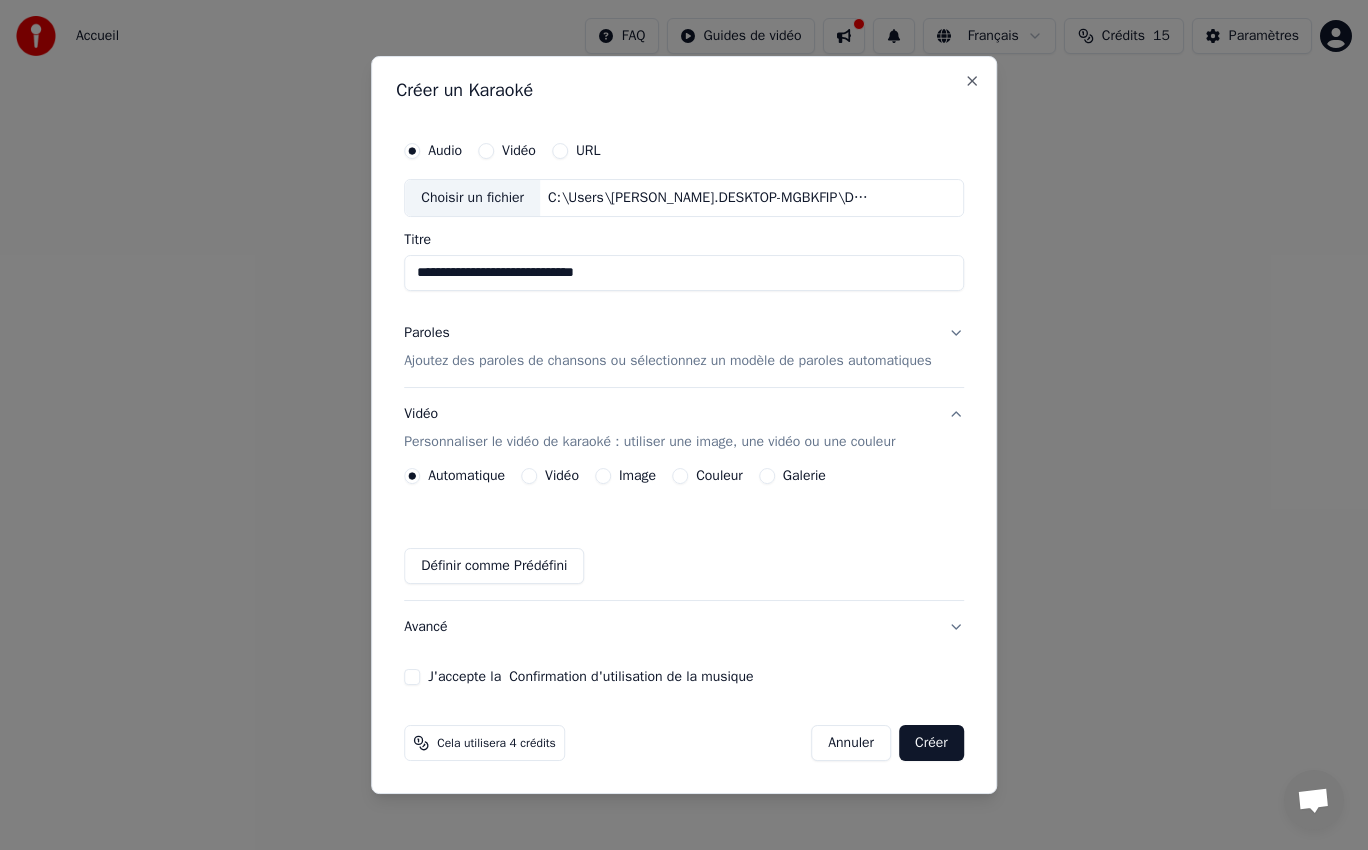 type on "**********" 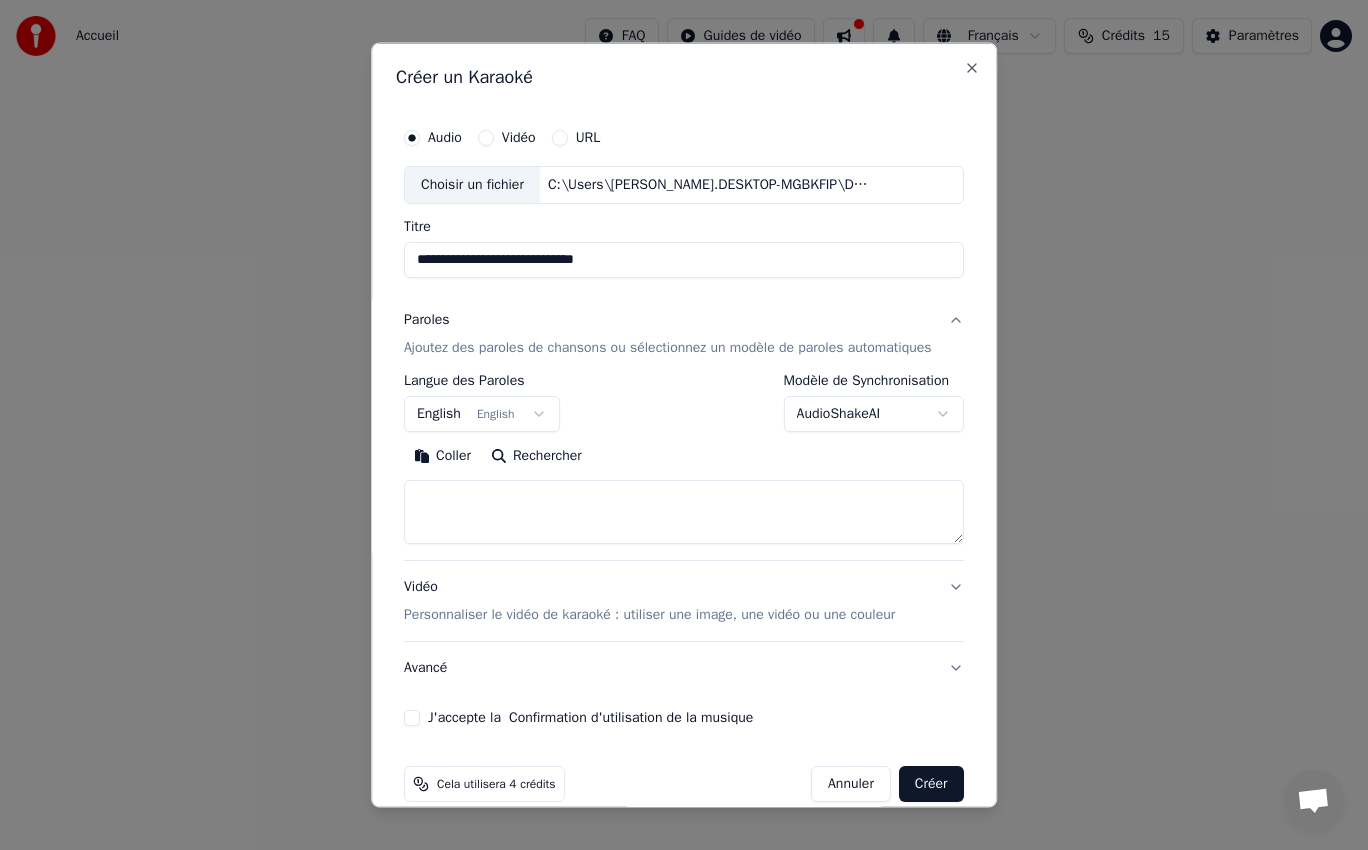 click on "English English" at bounding box center [482, 413] 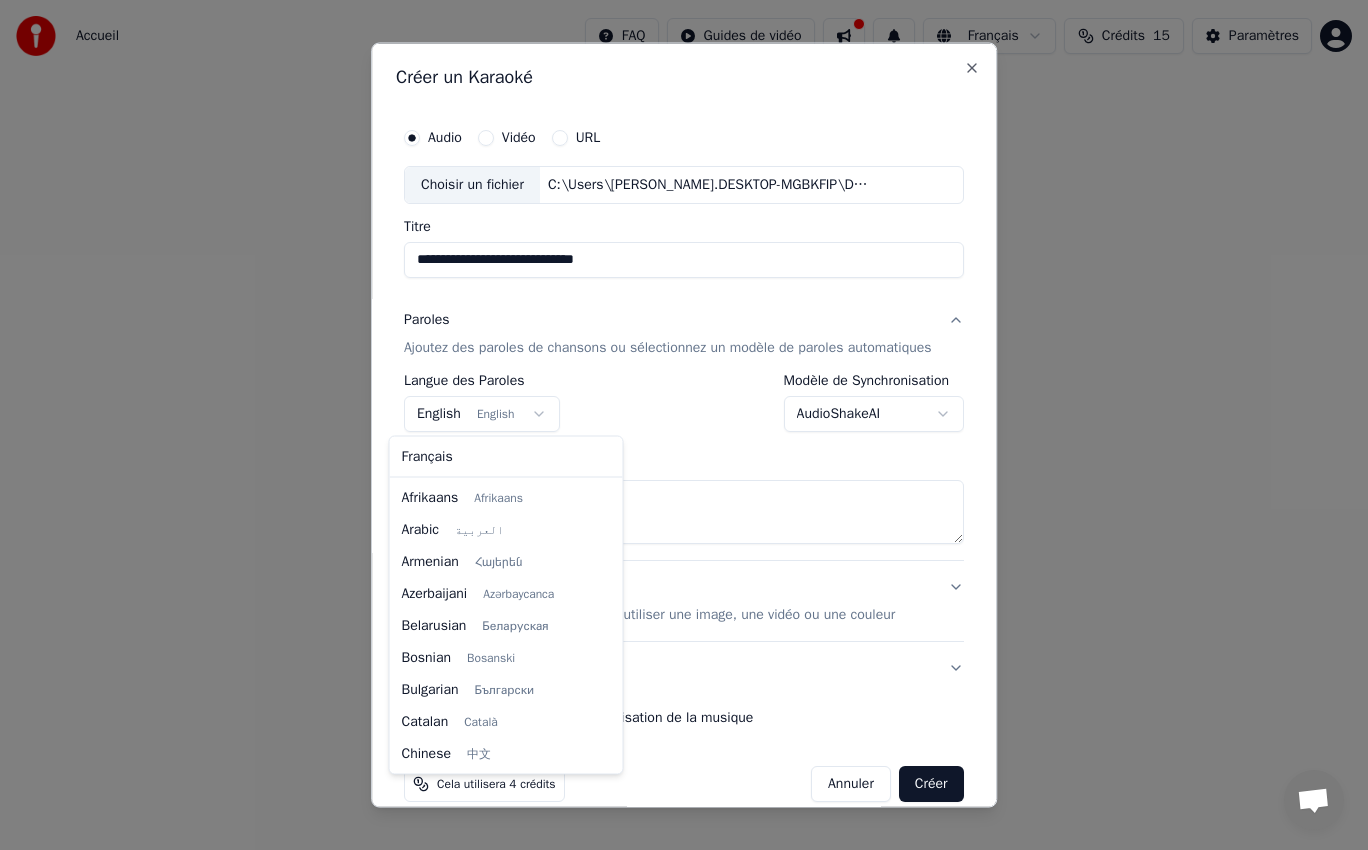 scroll, scrollTop: 160, scrollLeft: 0, axis: vertical 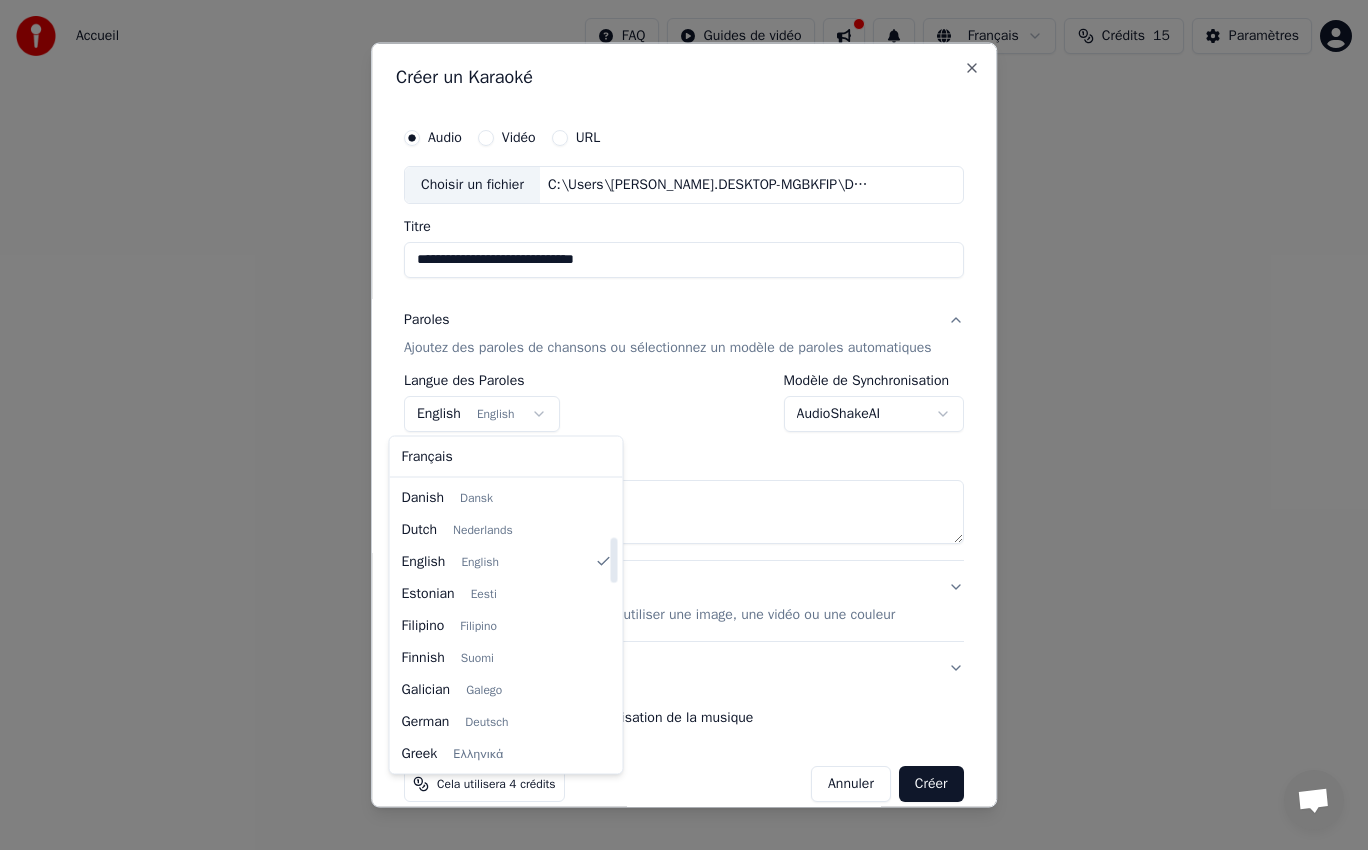 select on "**" 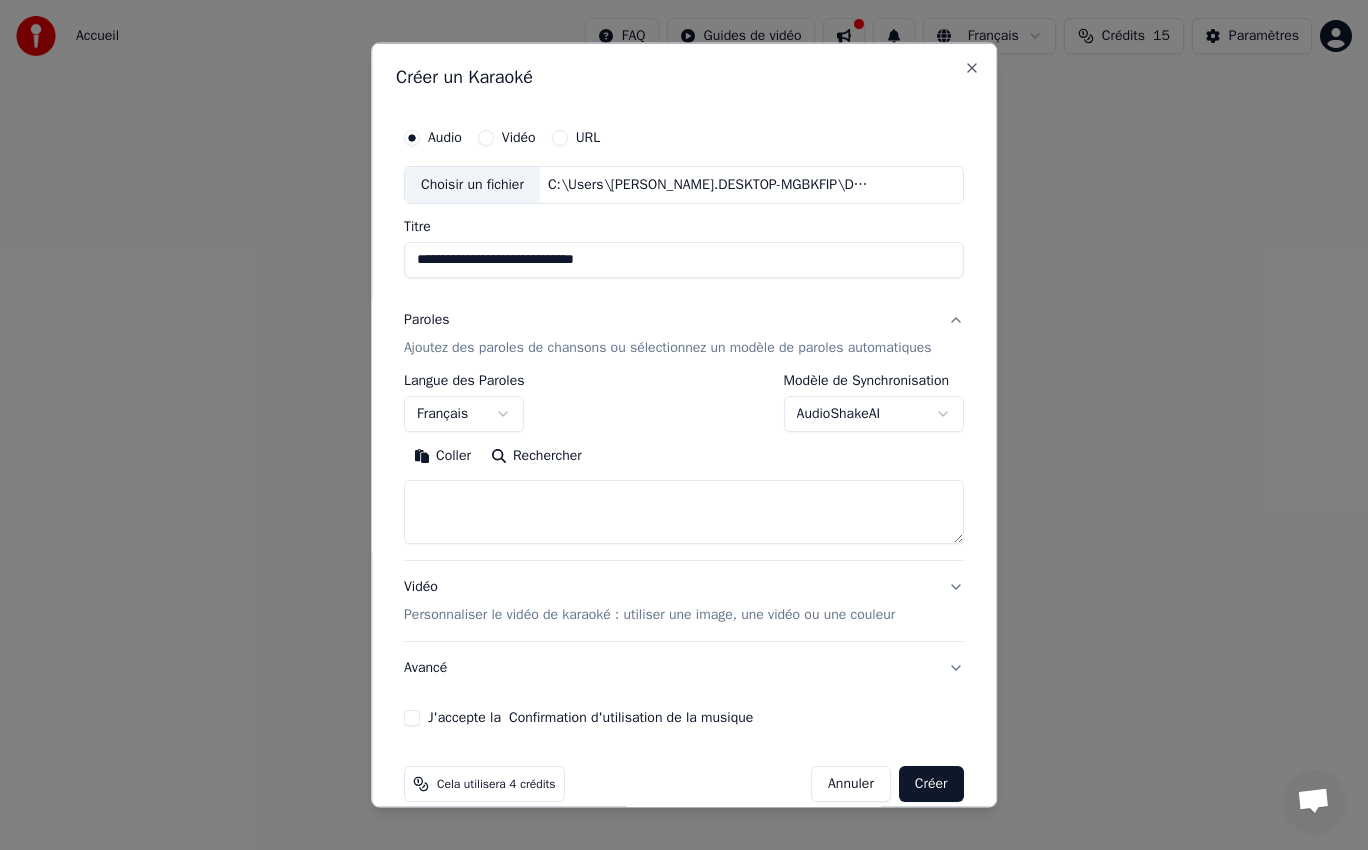 click at bounding box center (684, 511) 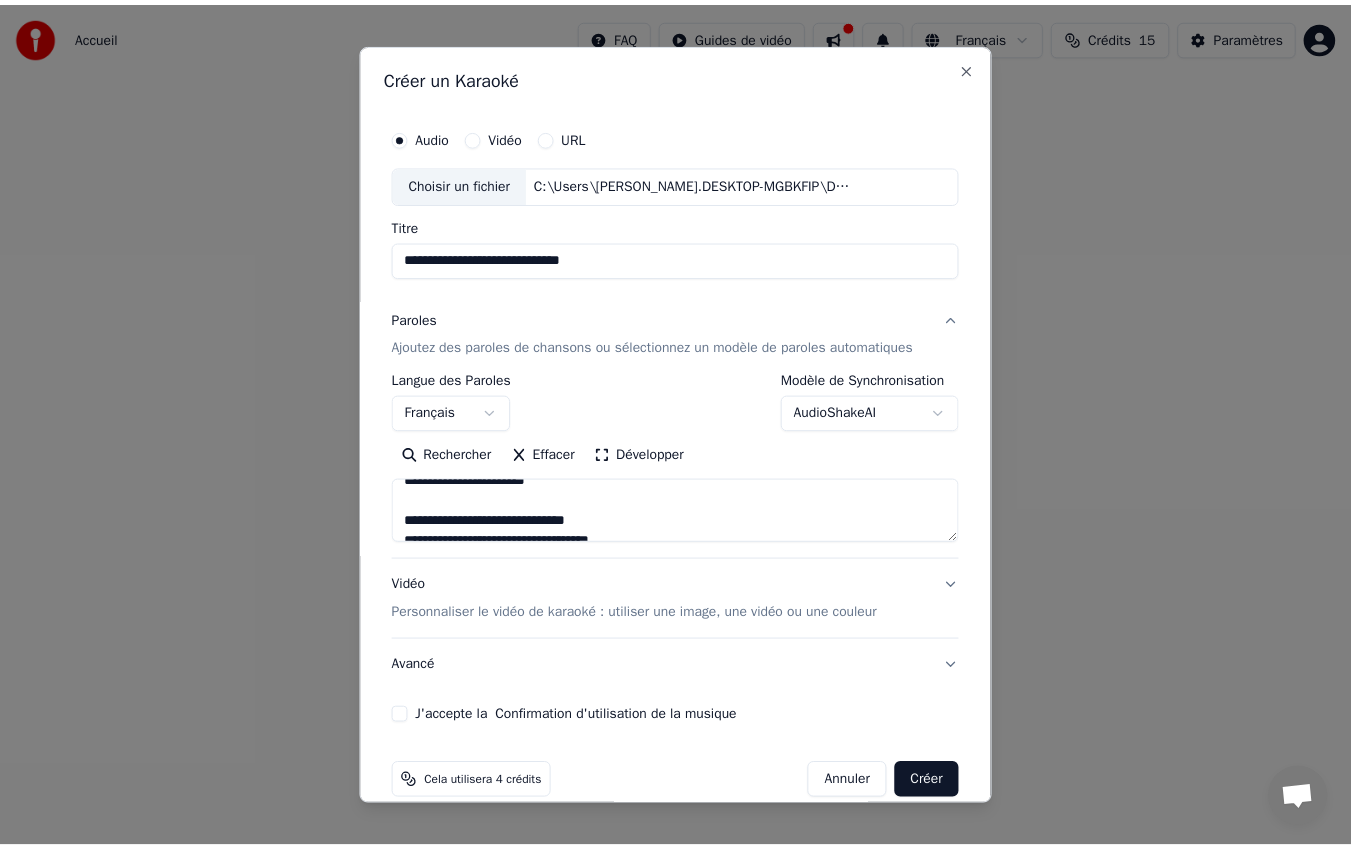 scroll, scrollTop: 356, scrollLeft: 0, axis: vertical 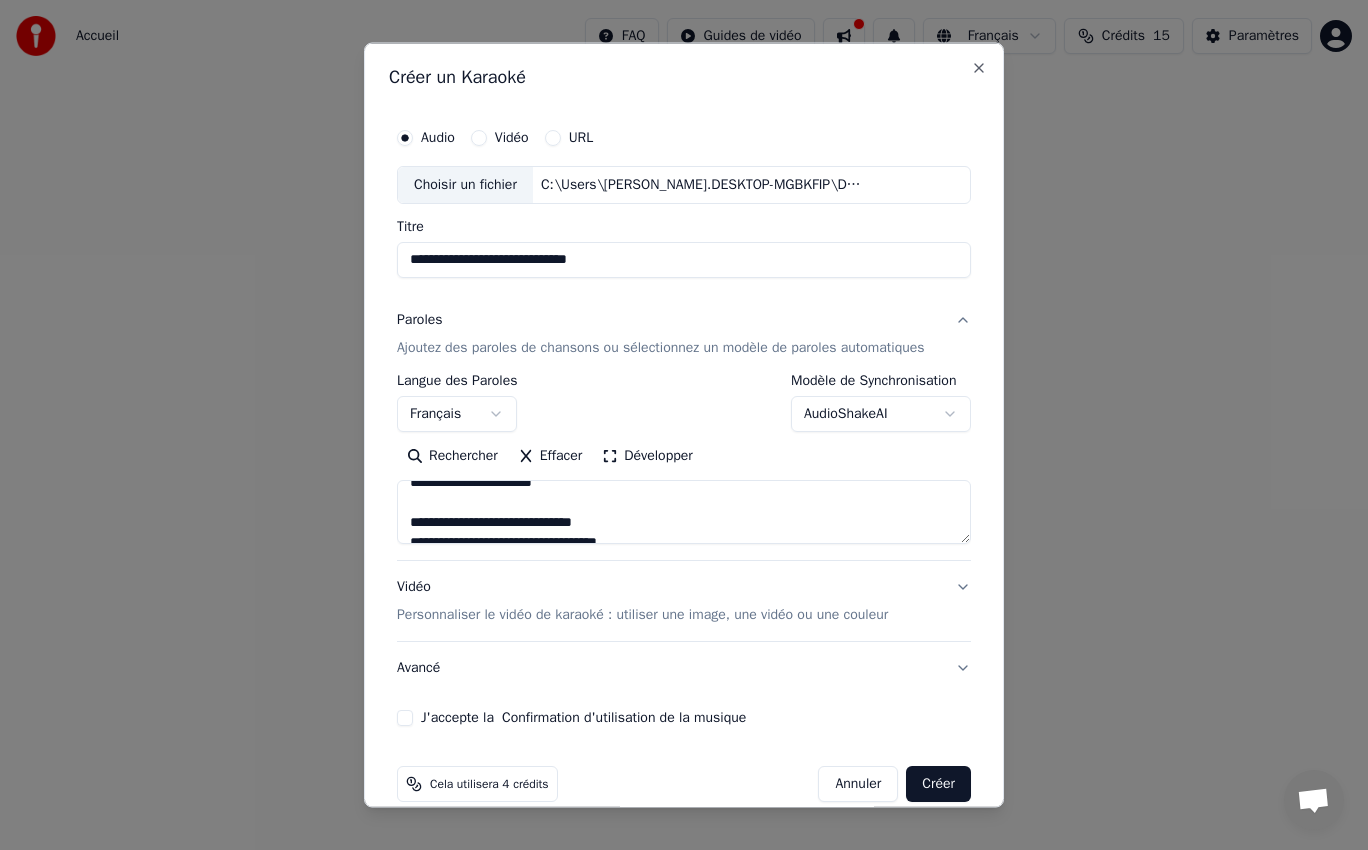 type on "**********" 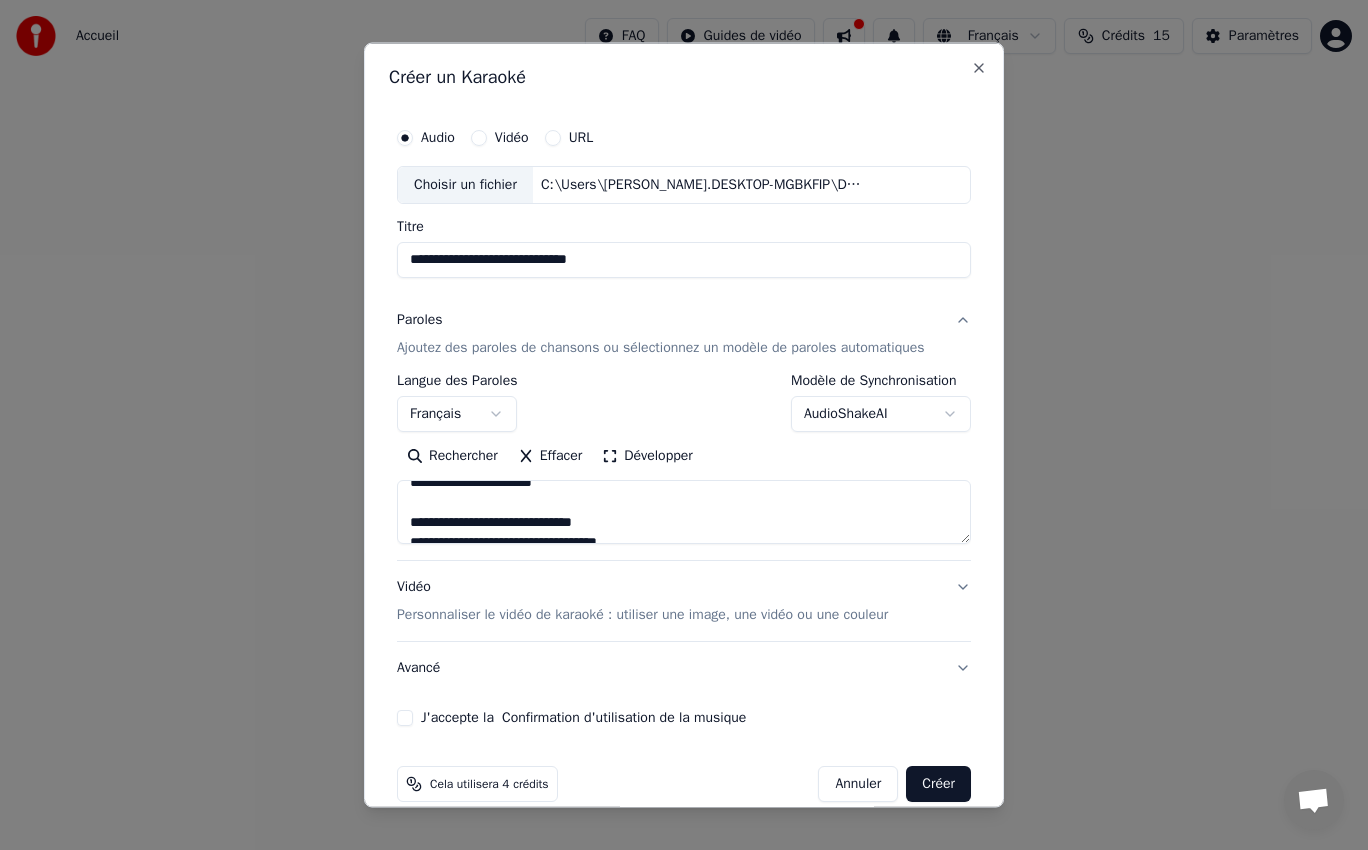 click on "J'accepte la   Confirmation d'utilisation de la musique" at bounding box center [405, 717] 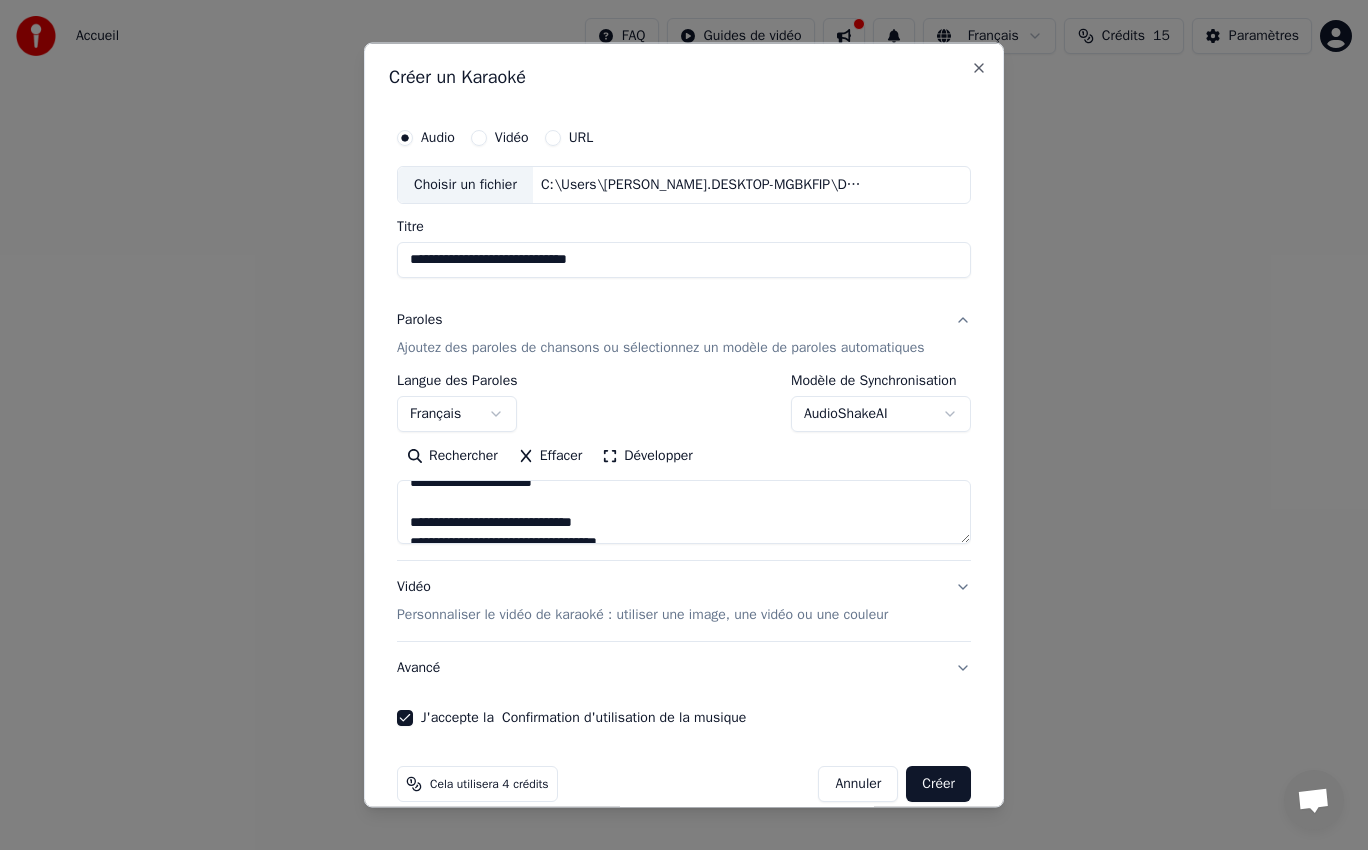 click on "Créer" at bounding box center [938, 783] 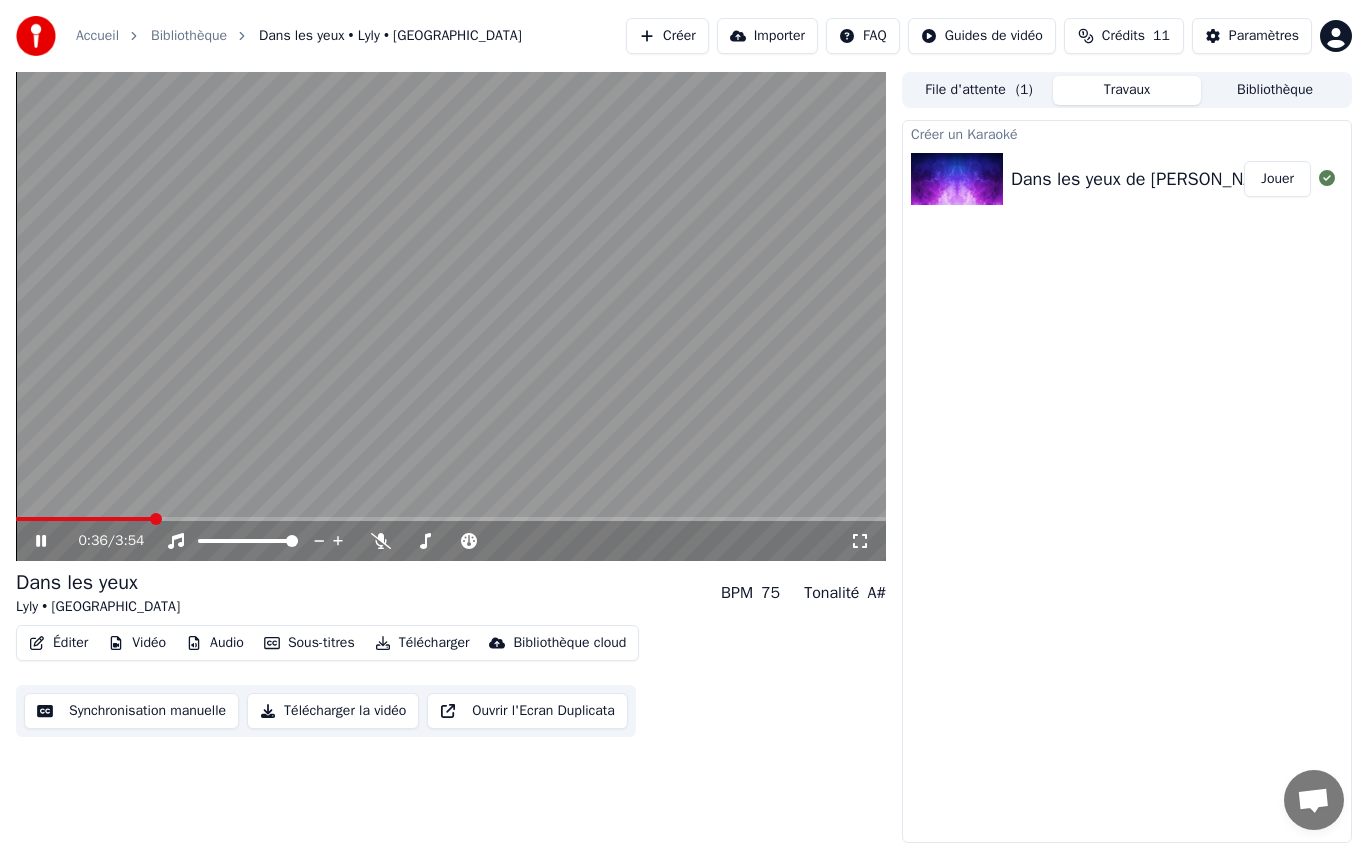 click on "Synchronisation manuelle" at bounding box center [131, 711] 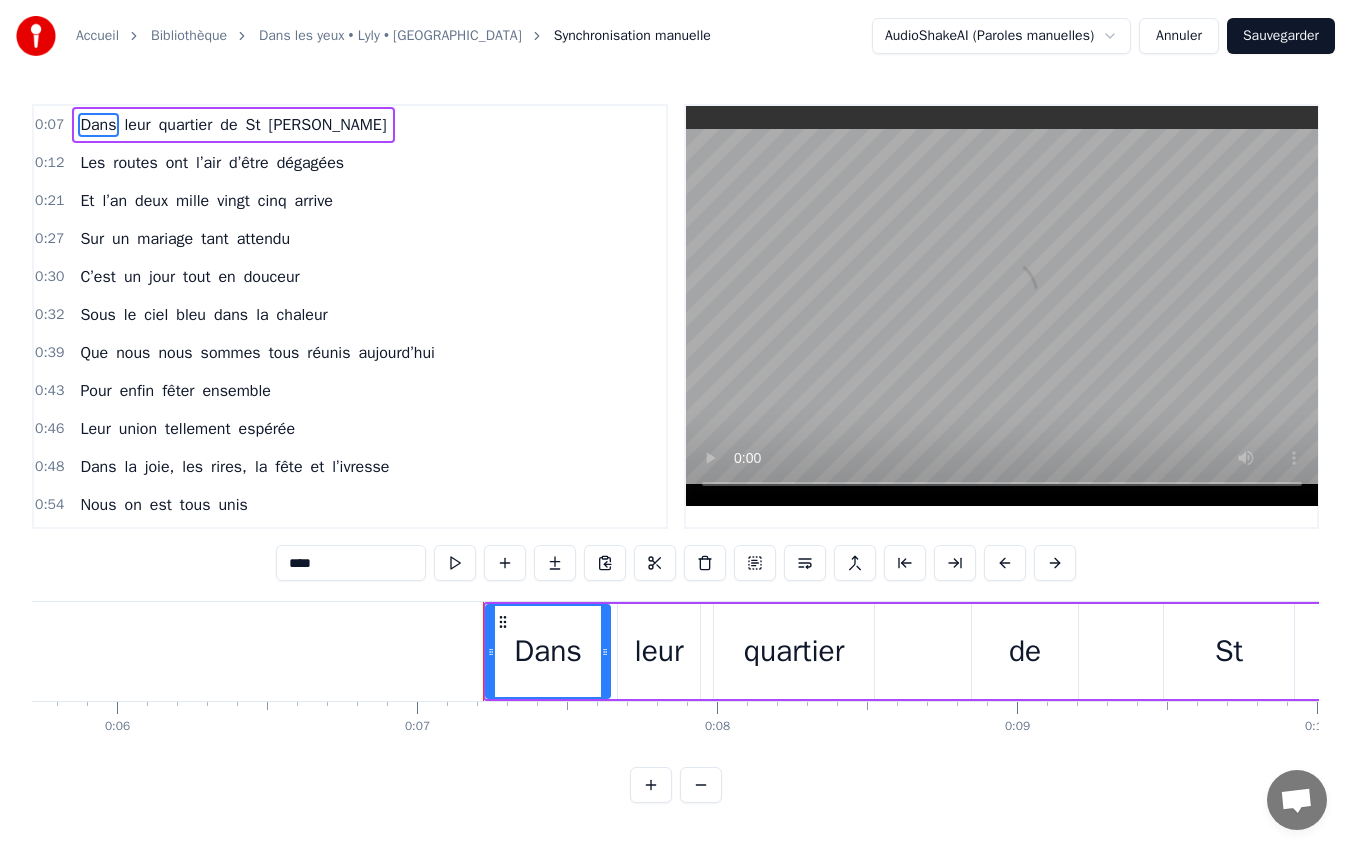 scroll, scrollTop: 0, scrollLeft: 2066, axis: horizontal 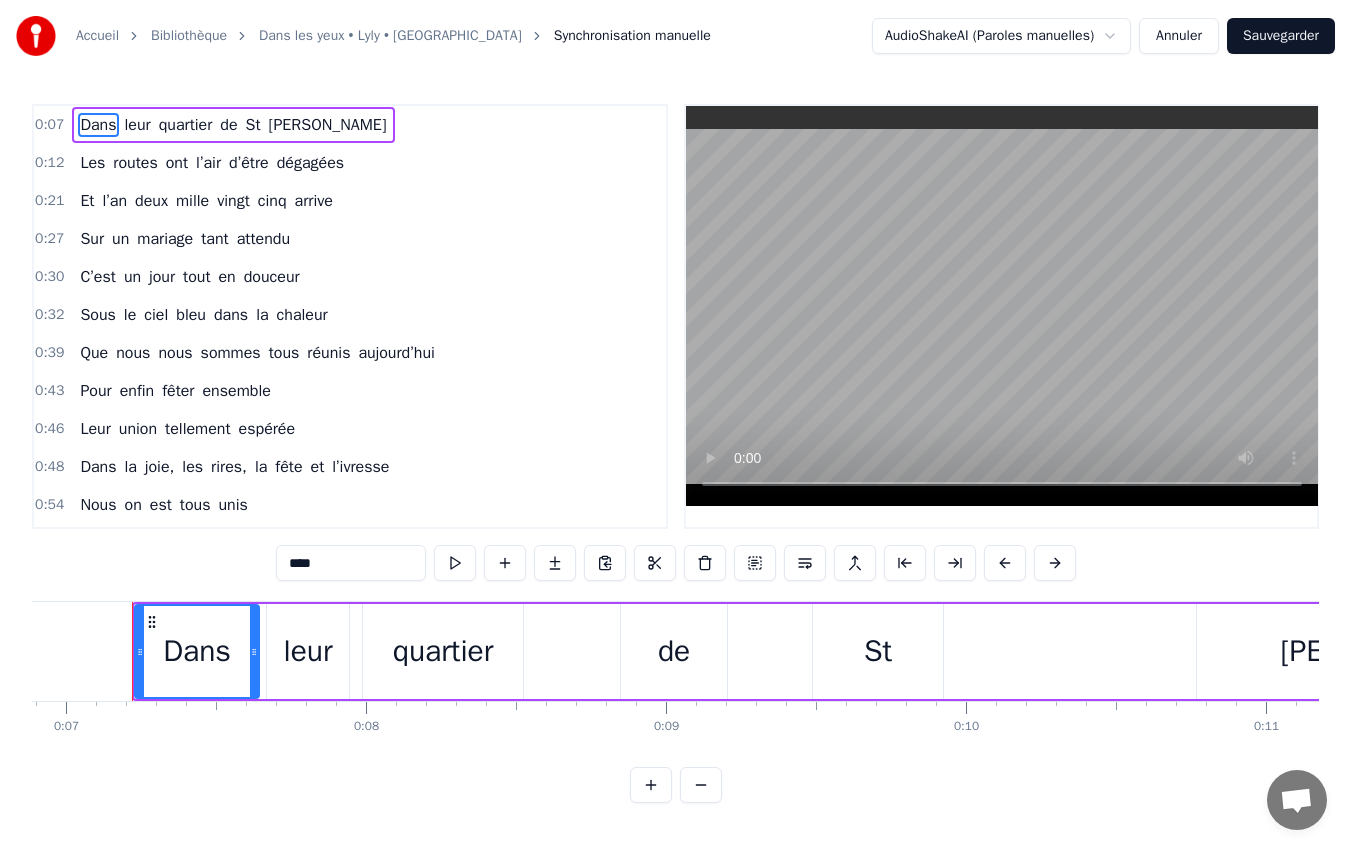 click on "leur" at bounding box center [308, 651] 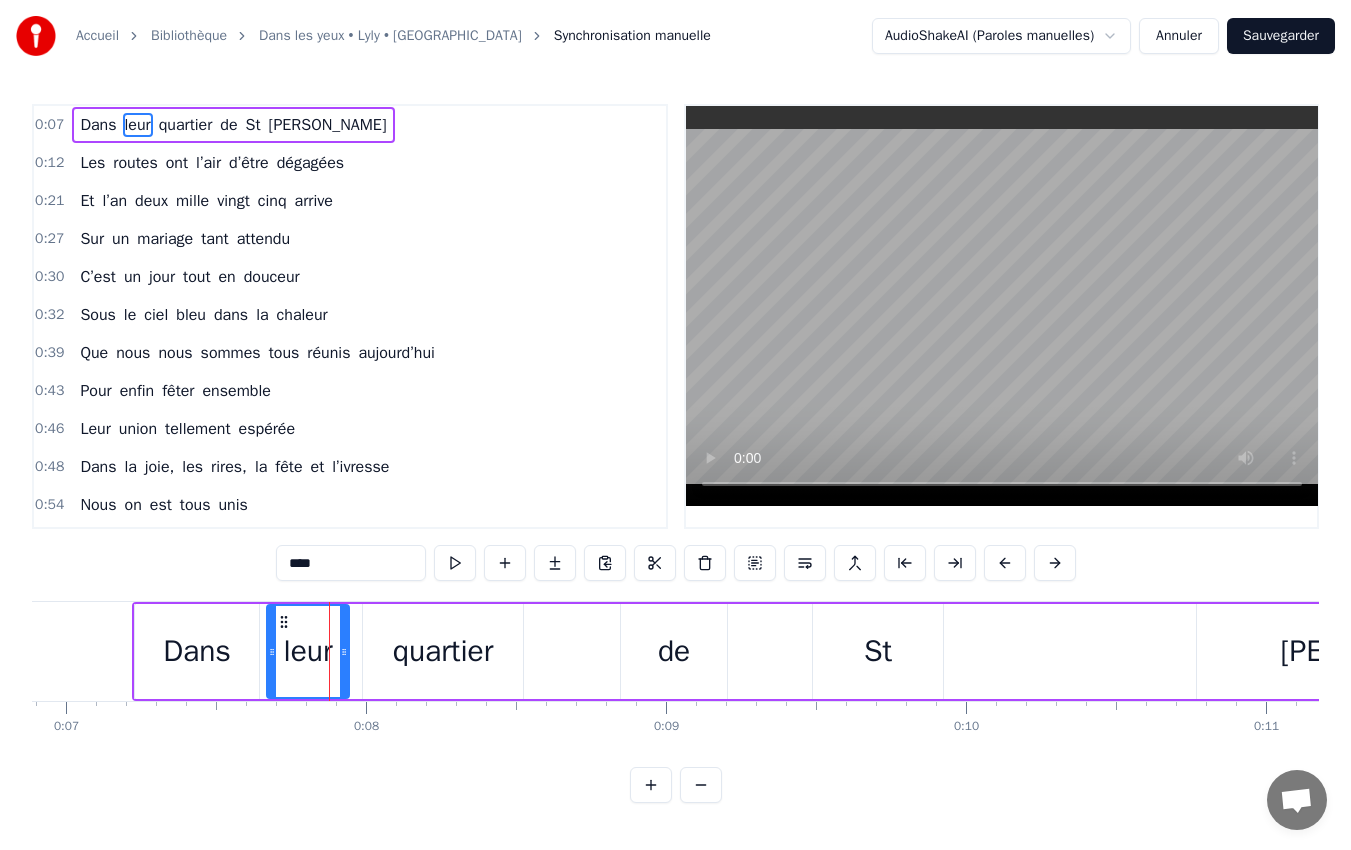 click on "leur" at bounding box center [308, 651] 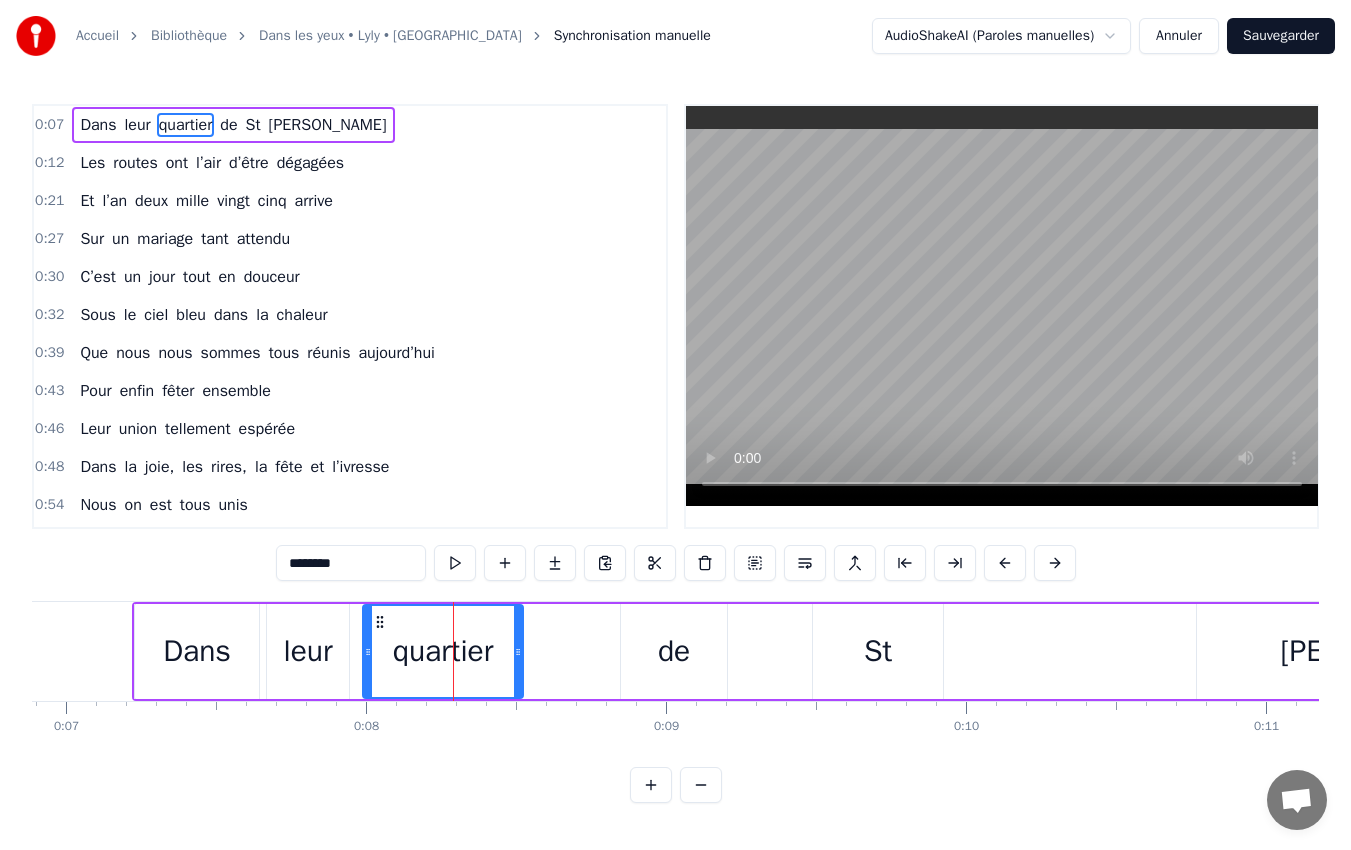 click on "de" at bounding box center [674, 651] 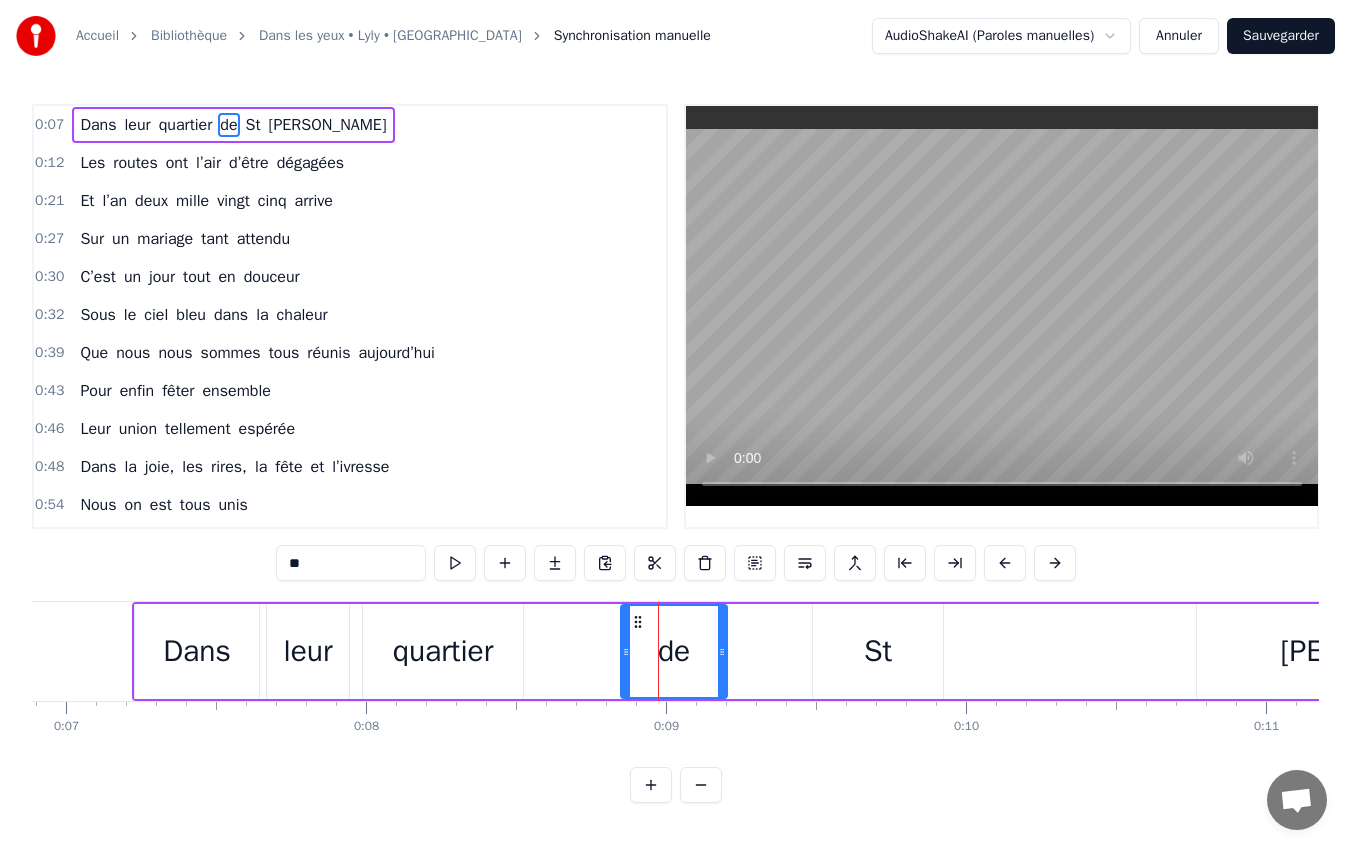 drag, startPoint x: 660, startPoint y: 651, endPoint x: 608, endPoint y: 660, distance: 52.773098 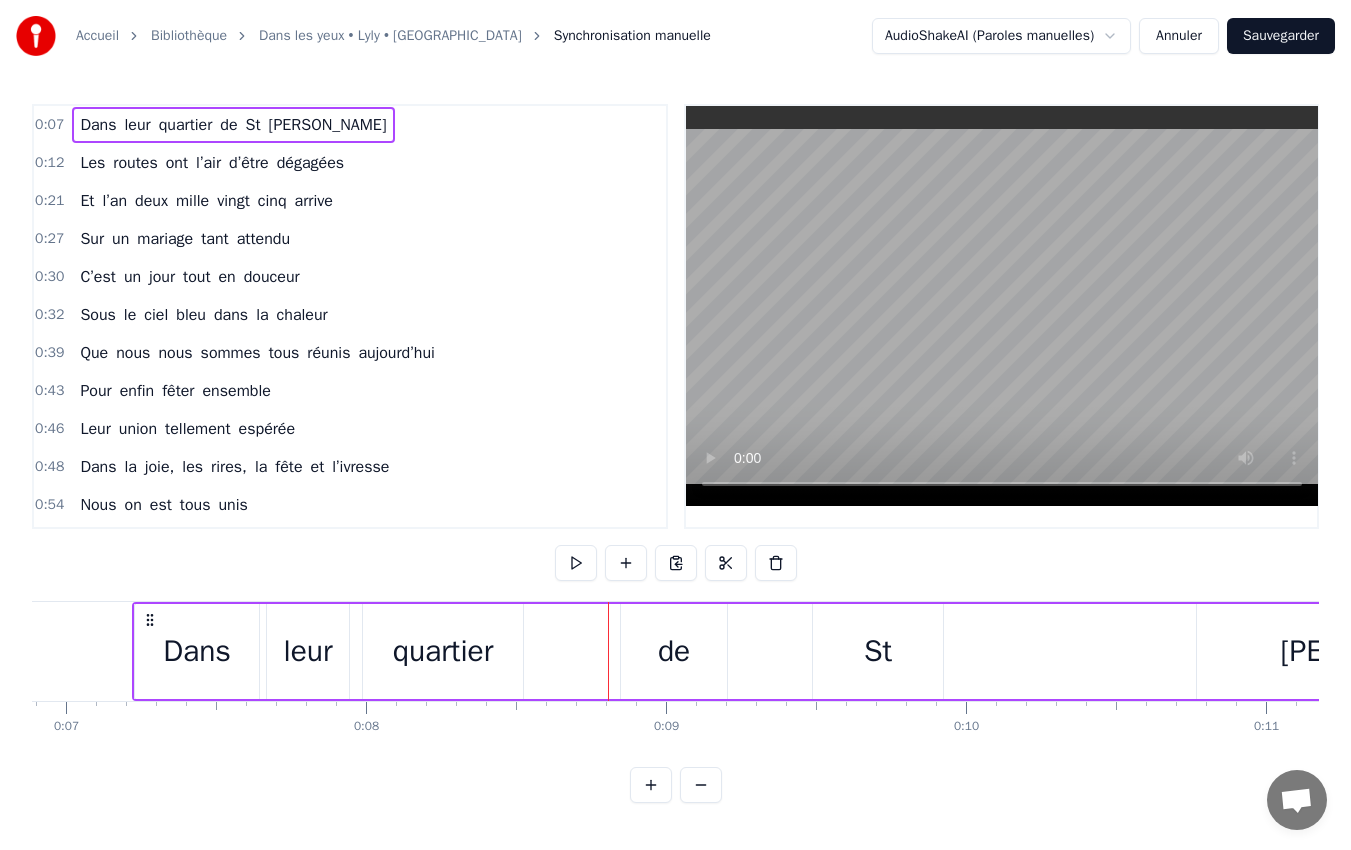 click on "de" at bounding box center [674, 651] 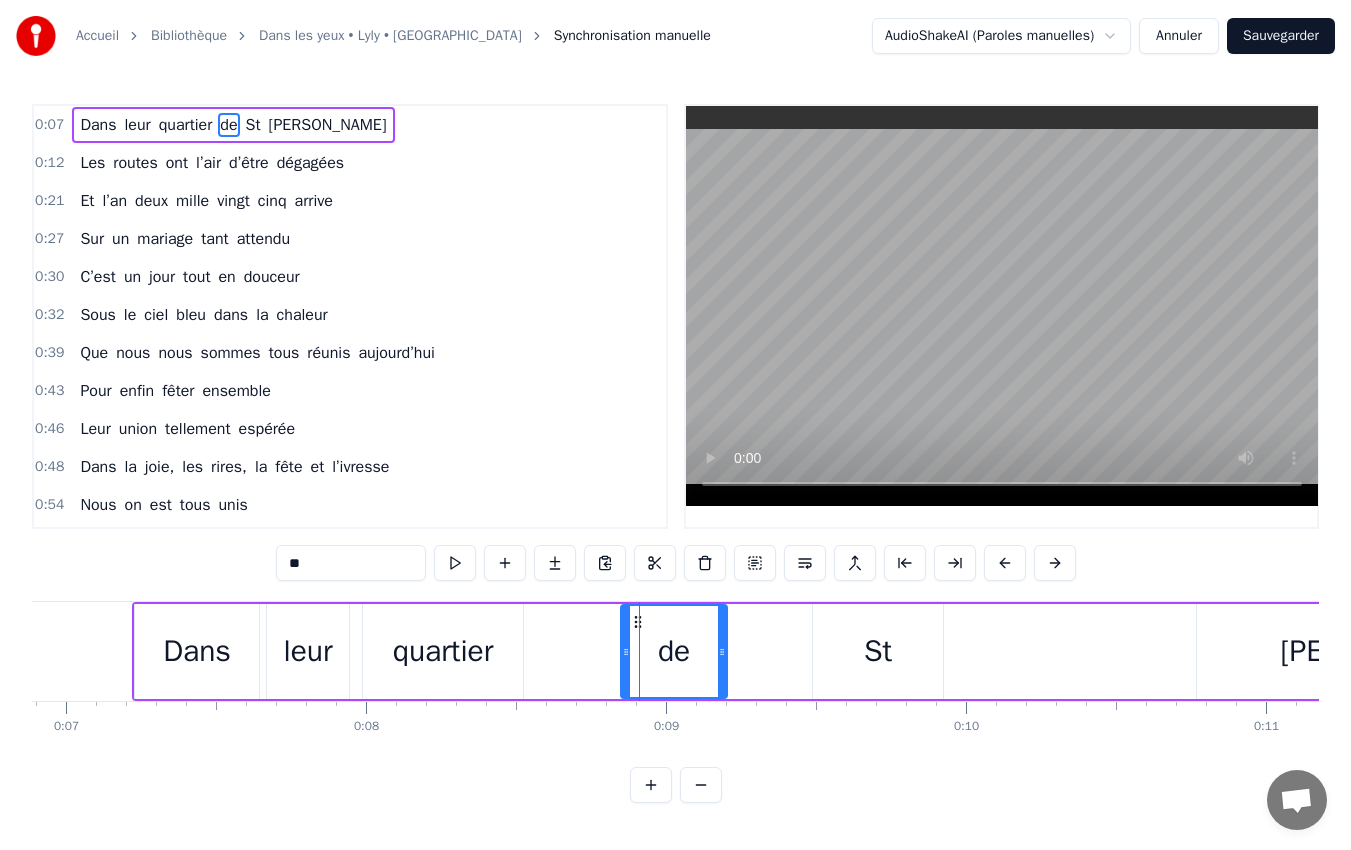 drag, startPoint x: 641, startPoint y: 651, endPoint x: 627, endPoint y: 654, distance: 14.3178215 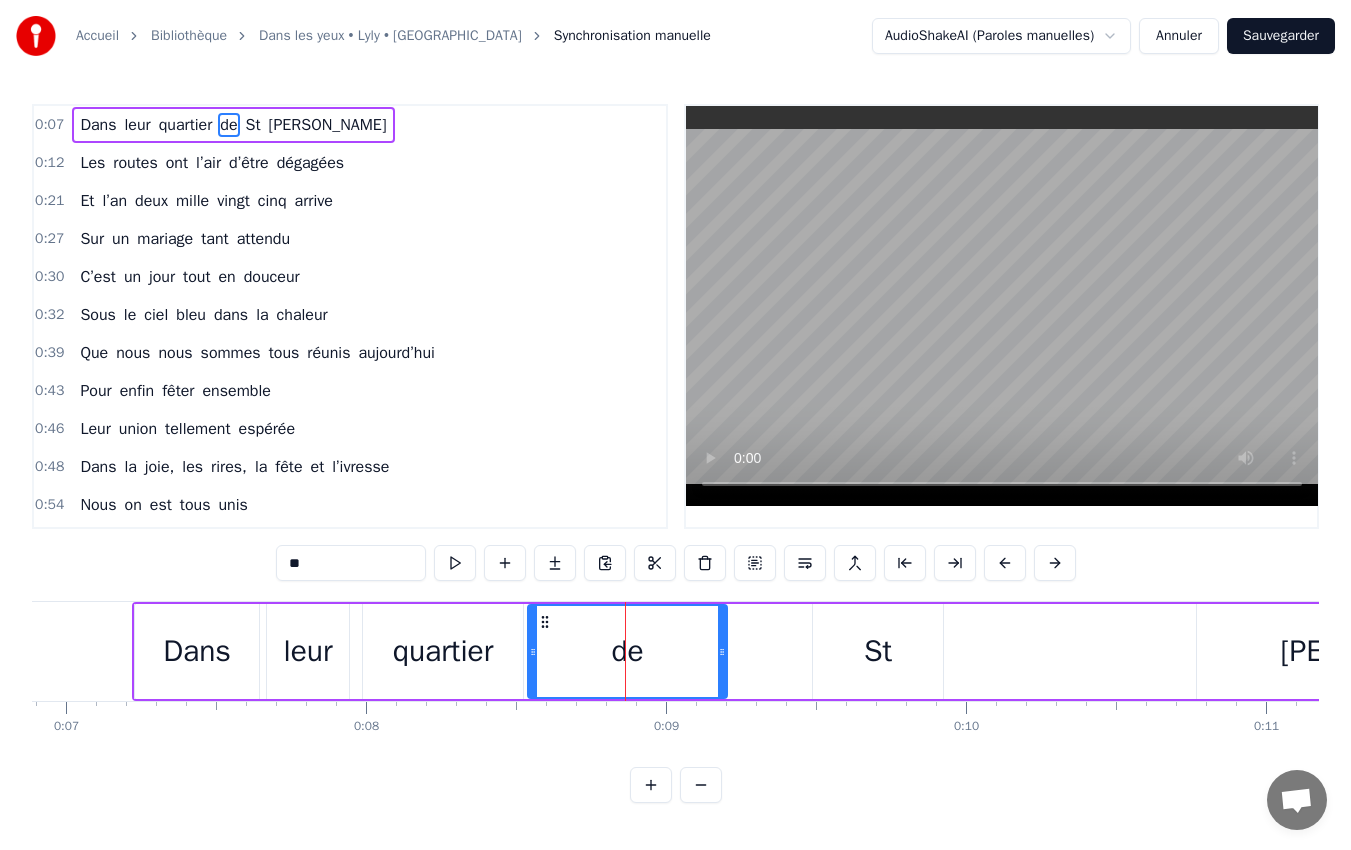 drag, startPoint x: 627, startPoint y: 654, endPoint x: 534, endPoint y: 662, distance: 93.34345 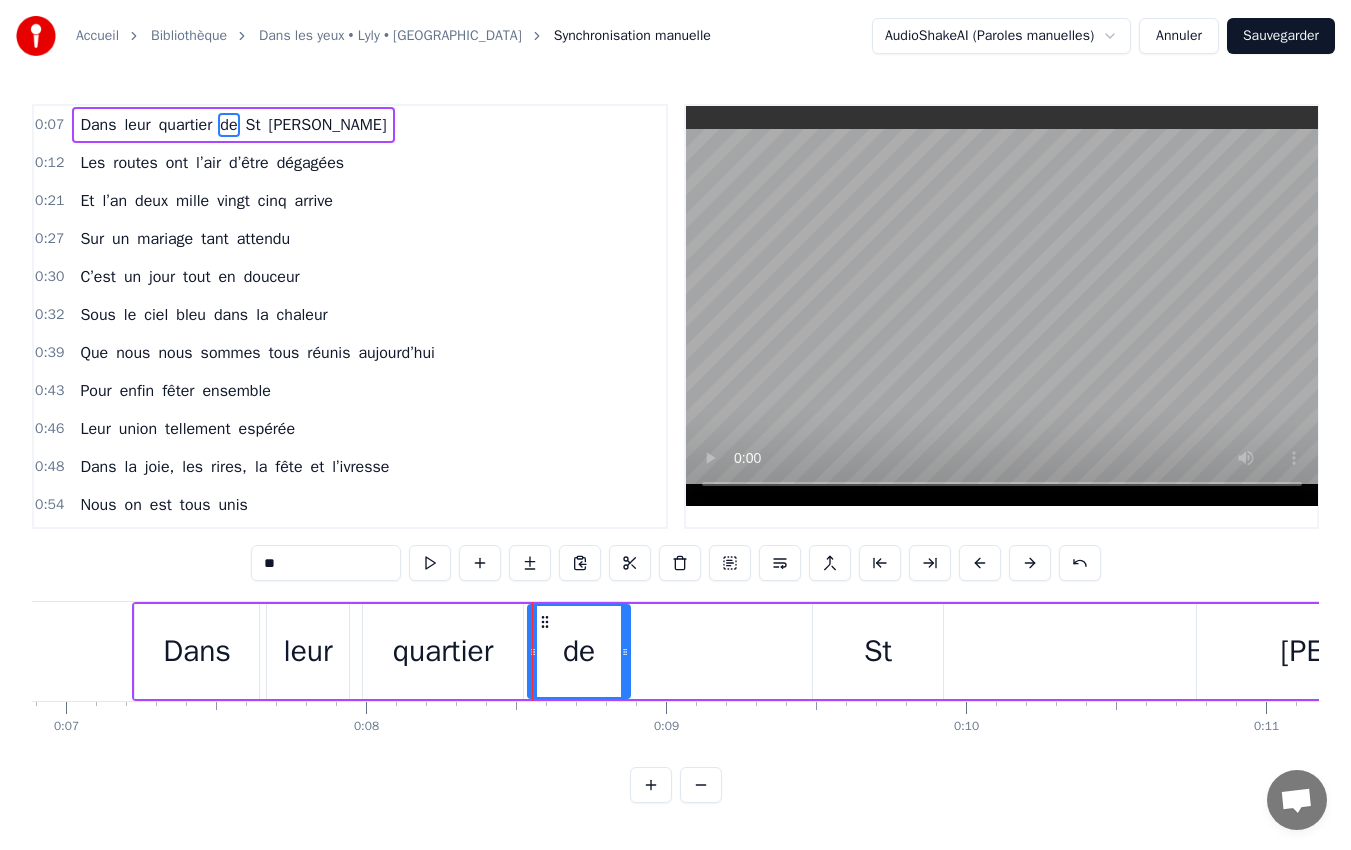 drag, startPoint x: 720, startPoint y: 652, endPoint x: 623, endPoint y: 657, distance: 97.128784 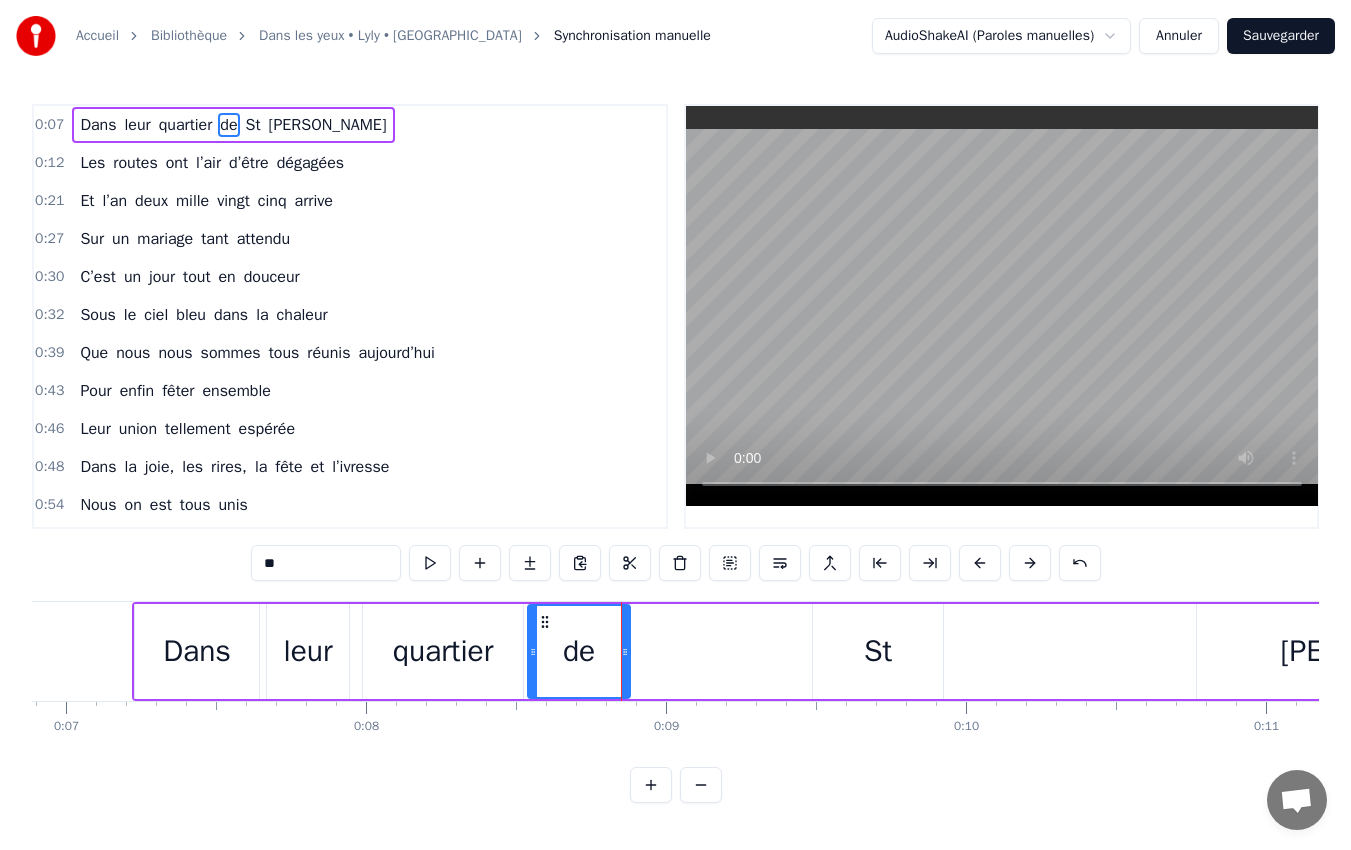 click on "St" at bounding box center (878, 651) 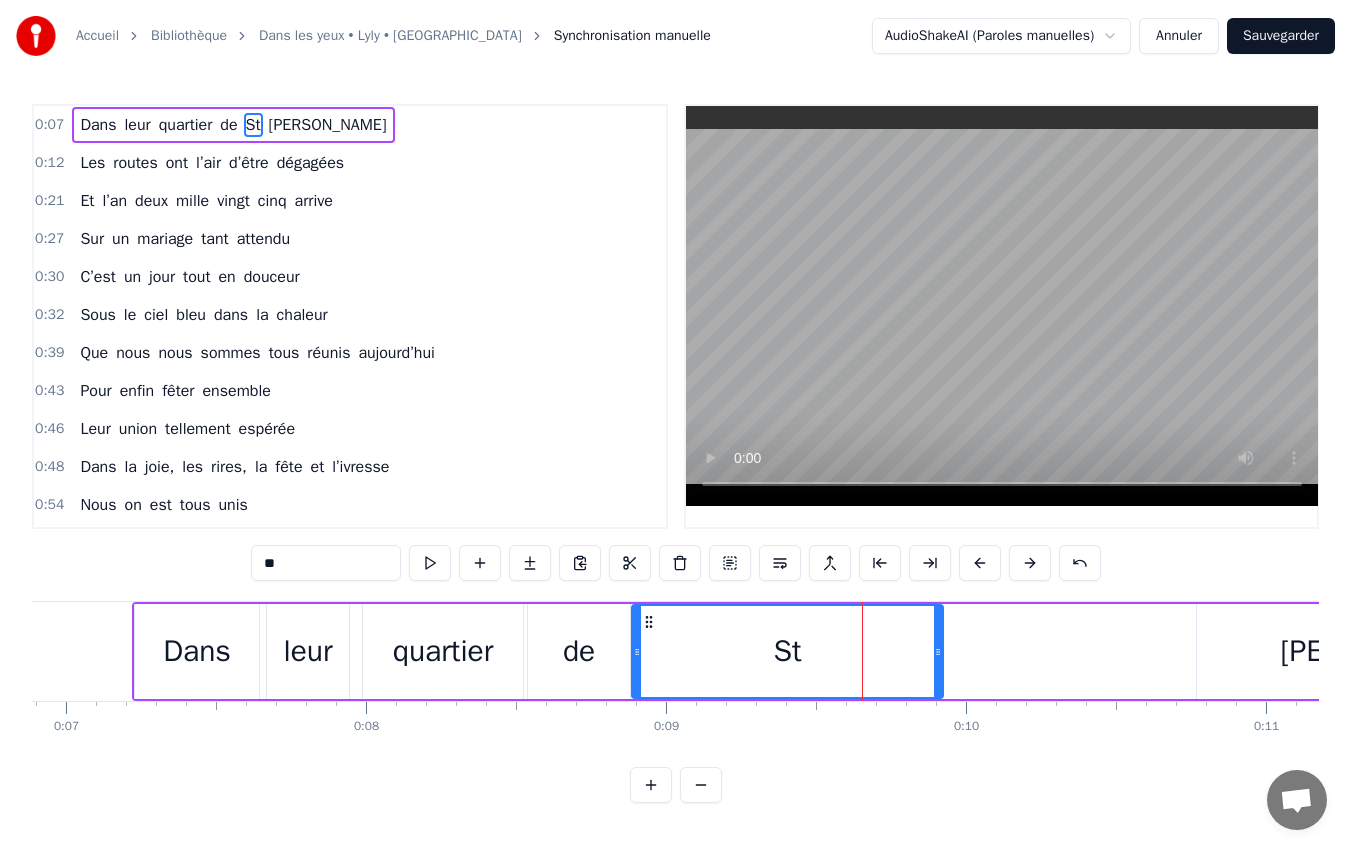 drag, startPoint x: 814, startPoint y: 651, endPoint x: 633, endPoint y: 662, distance: 181.33394 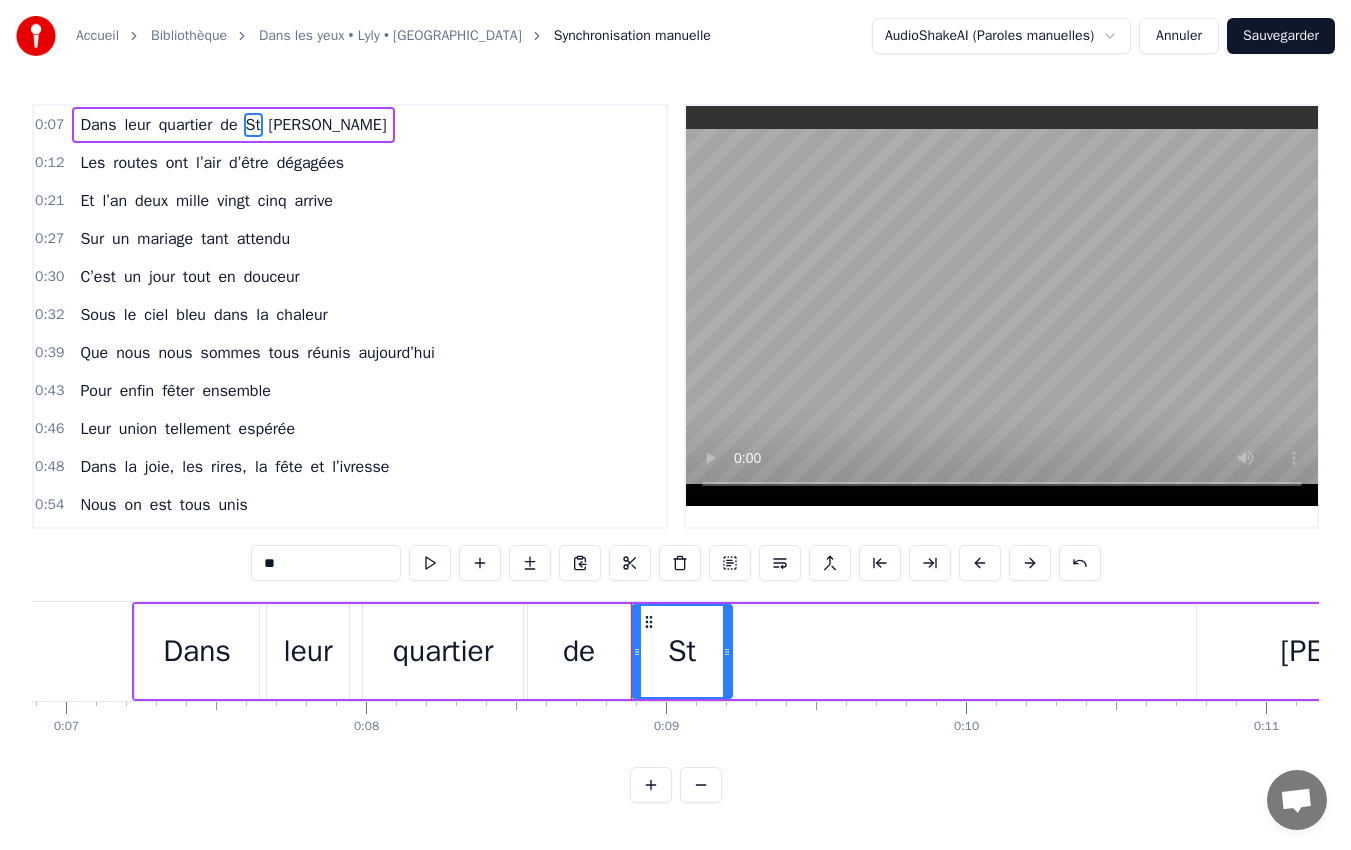 drag, startPoint x: 934, startPoint y: 648, endPoint x: 723, endPoint y: 663, distance: 211.5325 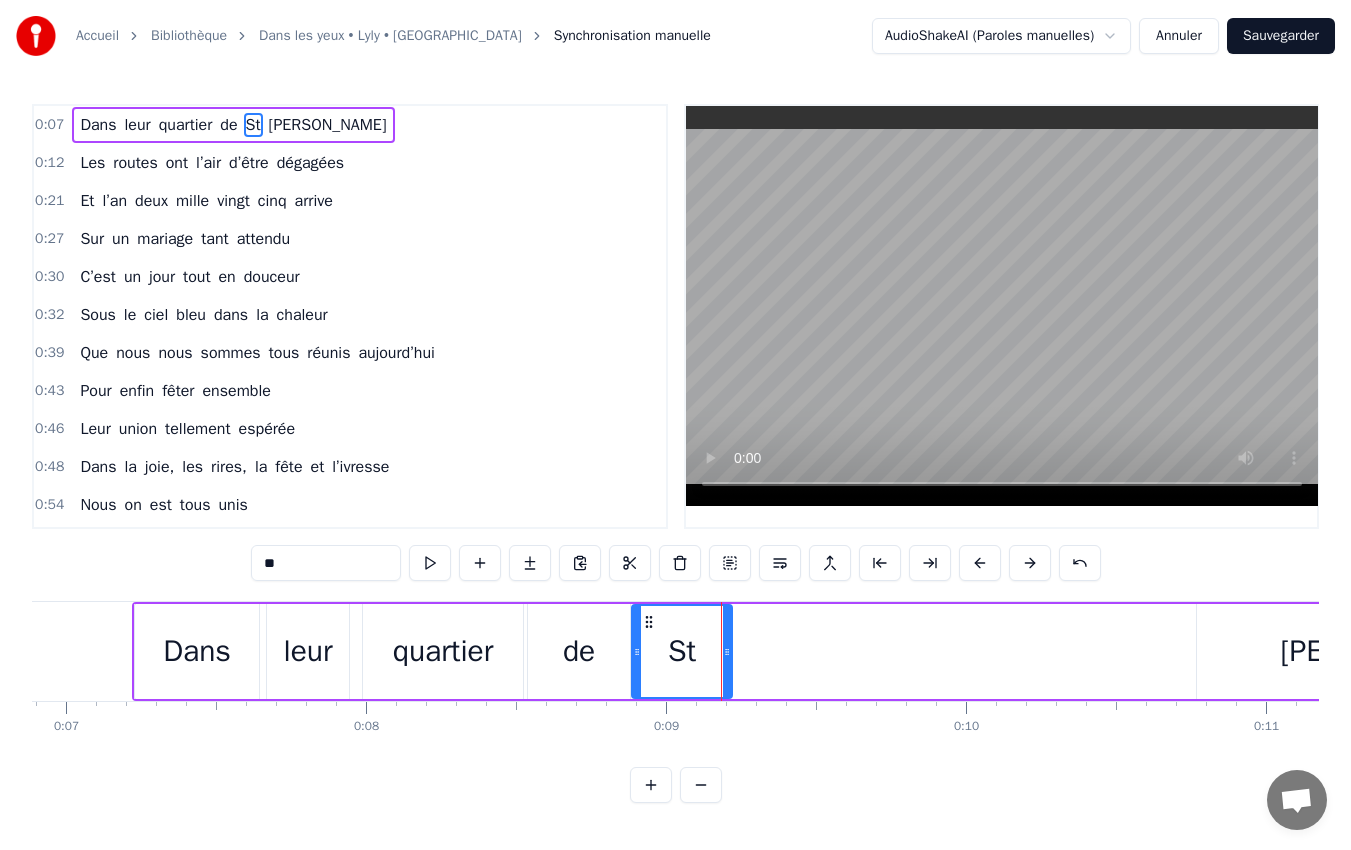 scroll, scrollTop: 0, scrollLeft: 3192, axis: horizontal 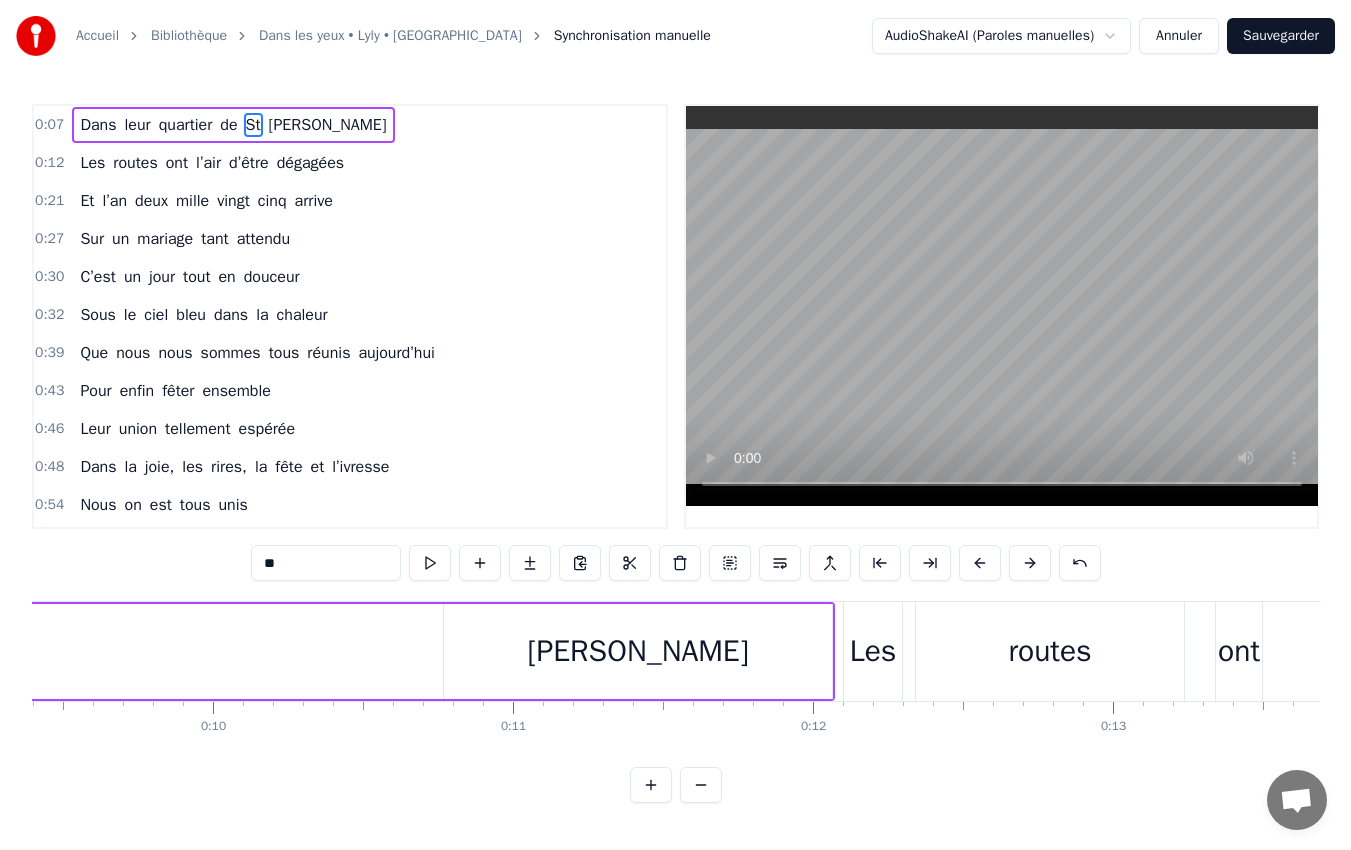 click on "[PERSON_NAME]" at bounding box center (638, 651) 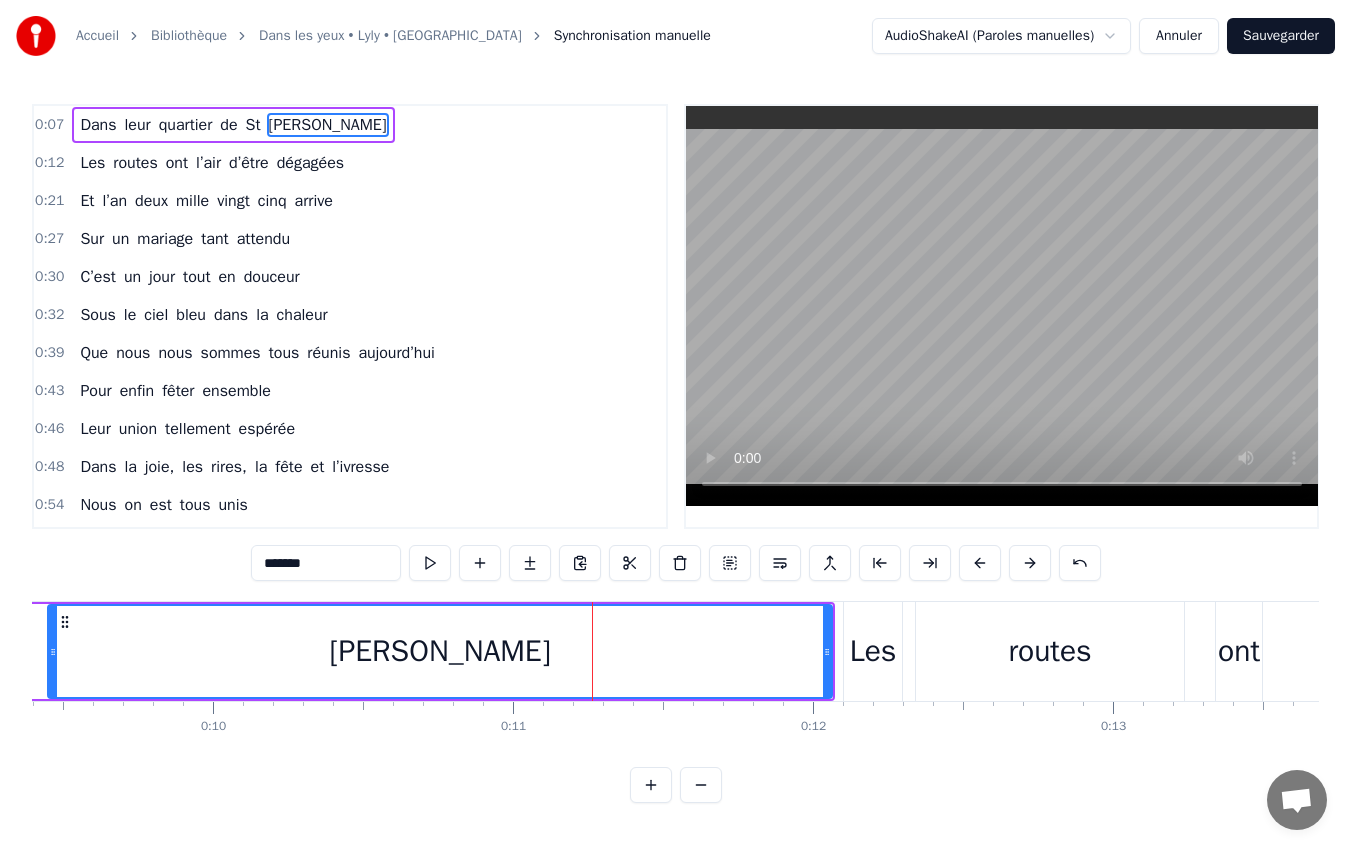 drag, startPoint x: 447, startPoint y: 654, endPoint x: 51, endPoint y: 651, distance: 396.01135 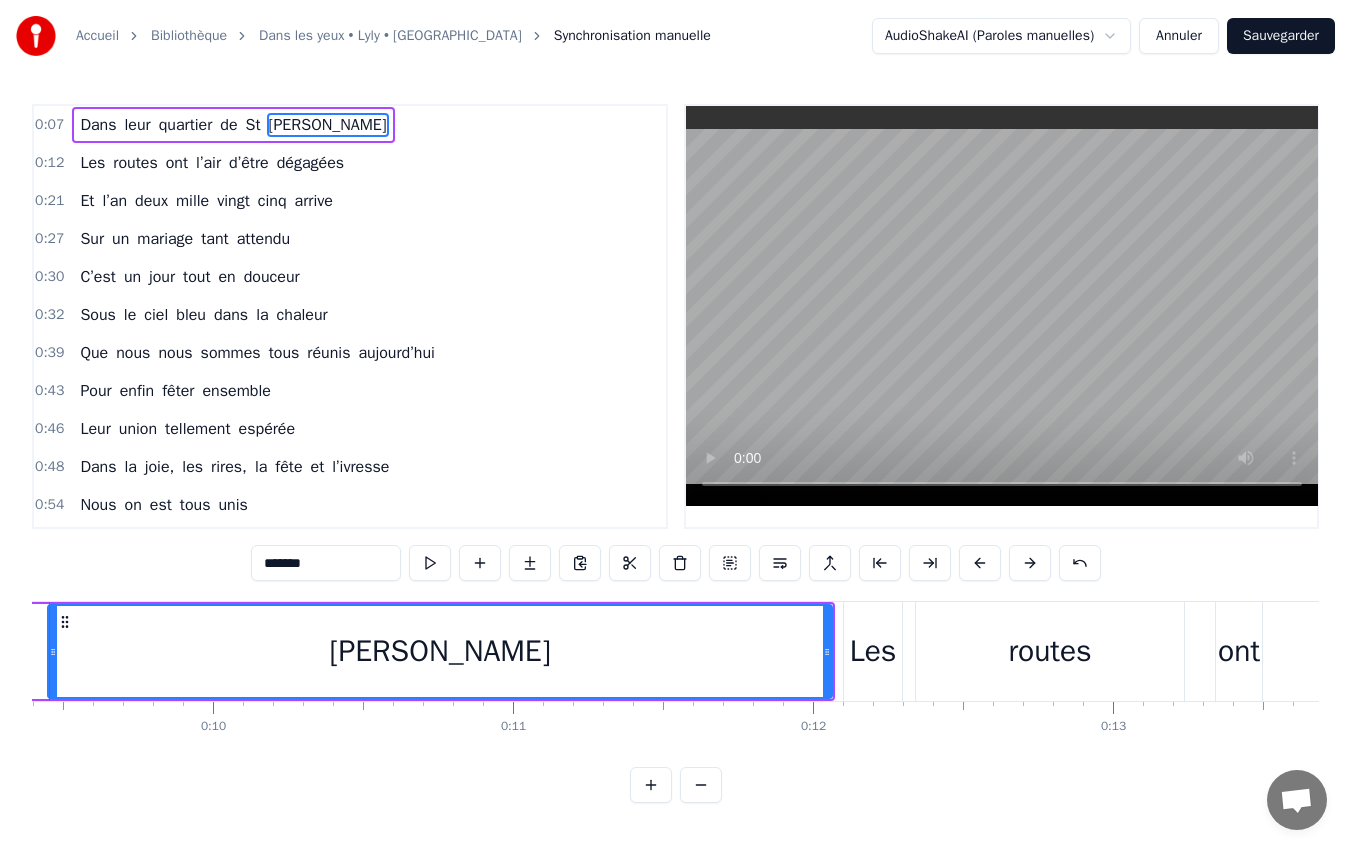 scroll, scrollTop: 0, scrollLeft: 2736, axis: horizontal 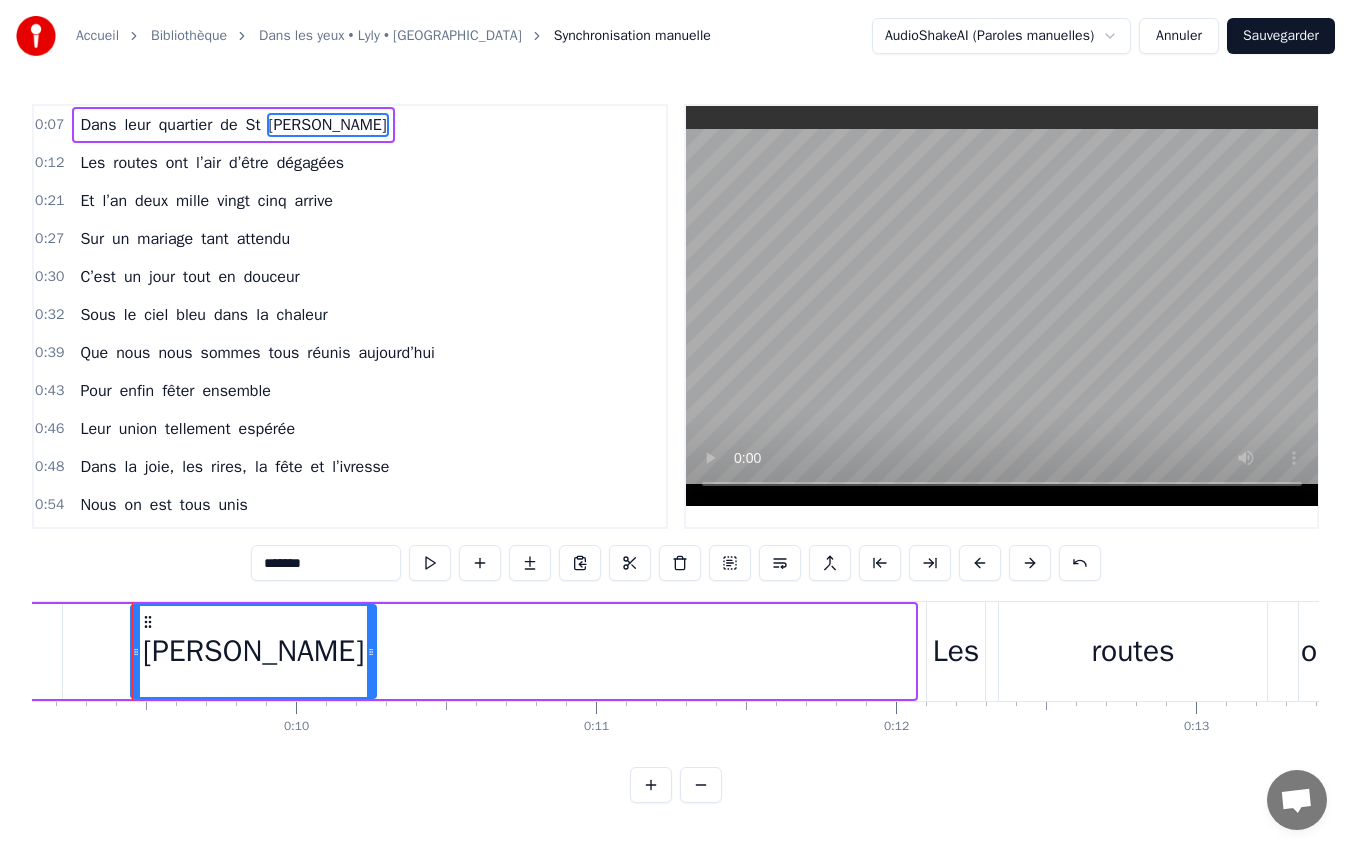 drag, startPoint x: 910, startPoint y: 649, endPoint x: 369, endPoint y: 657, distance: 541.05914 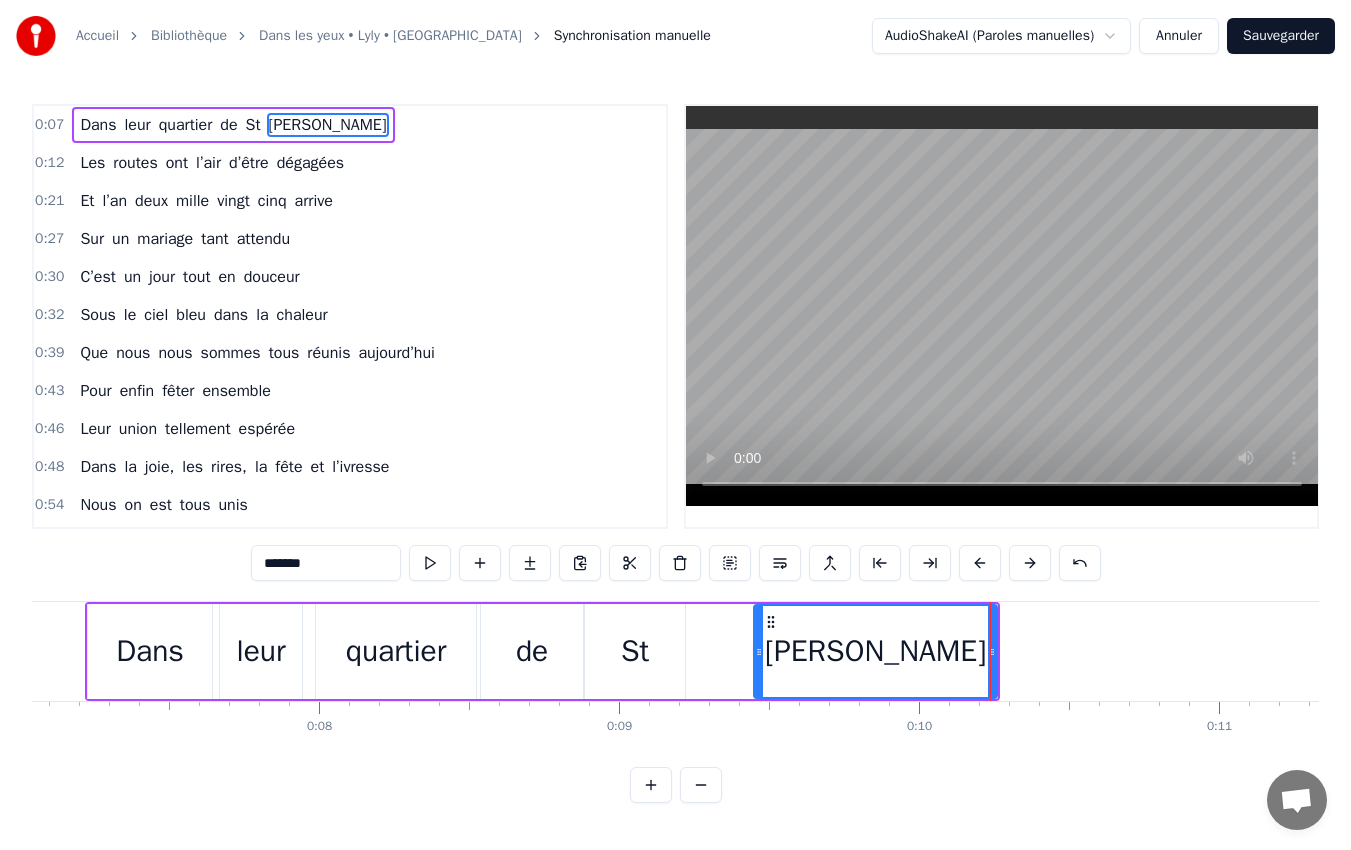 scroll, scrollTop: 0, scrollLeft: 2096, axis: horizontal 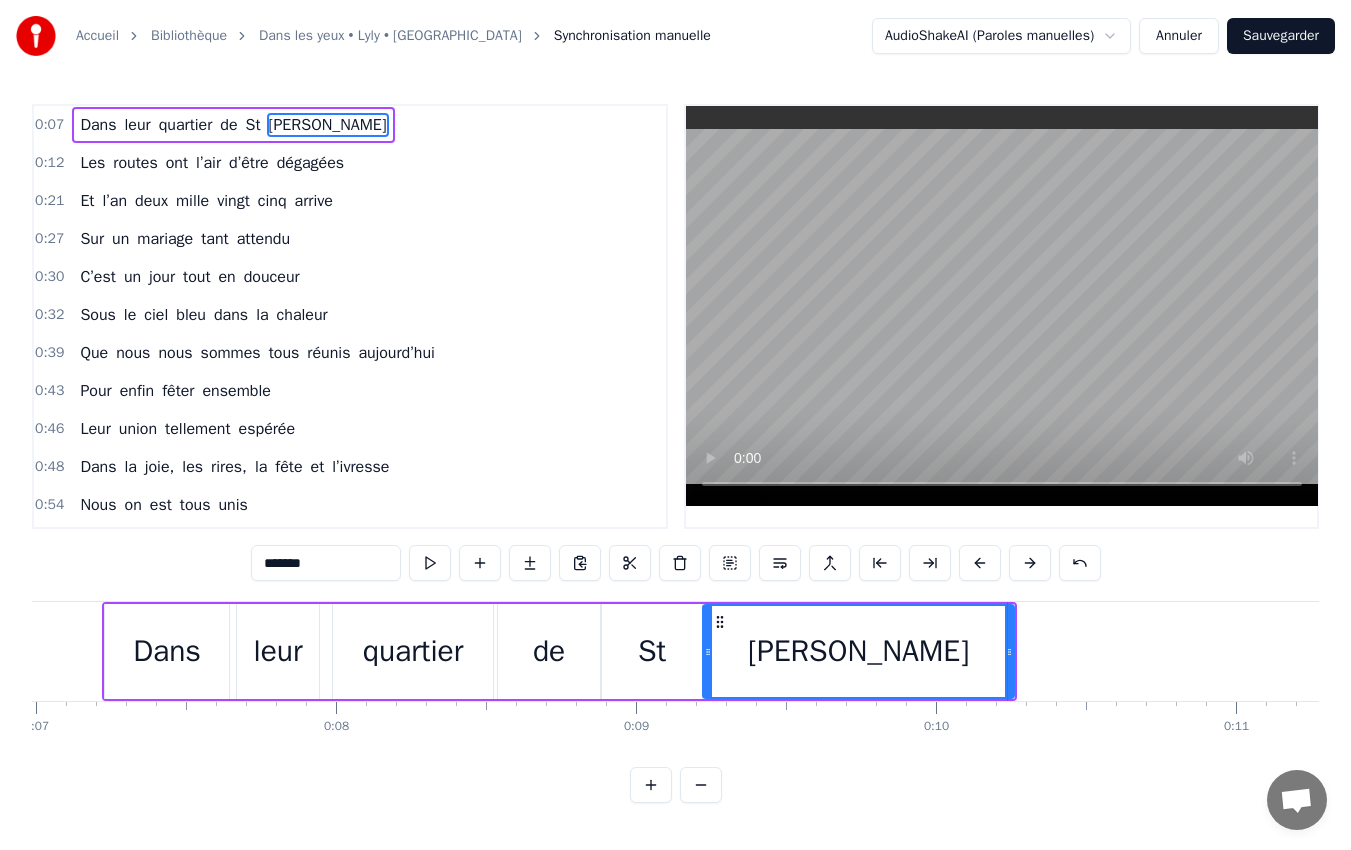 drag, startPoint x: 778, startPoint y: 651, endPoint x: 710, endPoint y: 649, distance: 68.0294 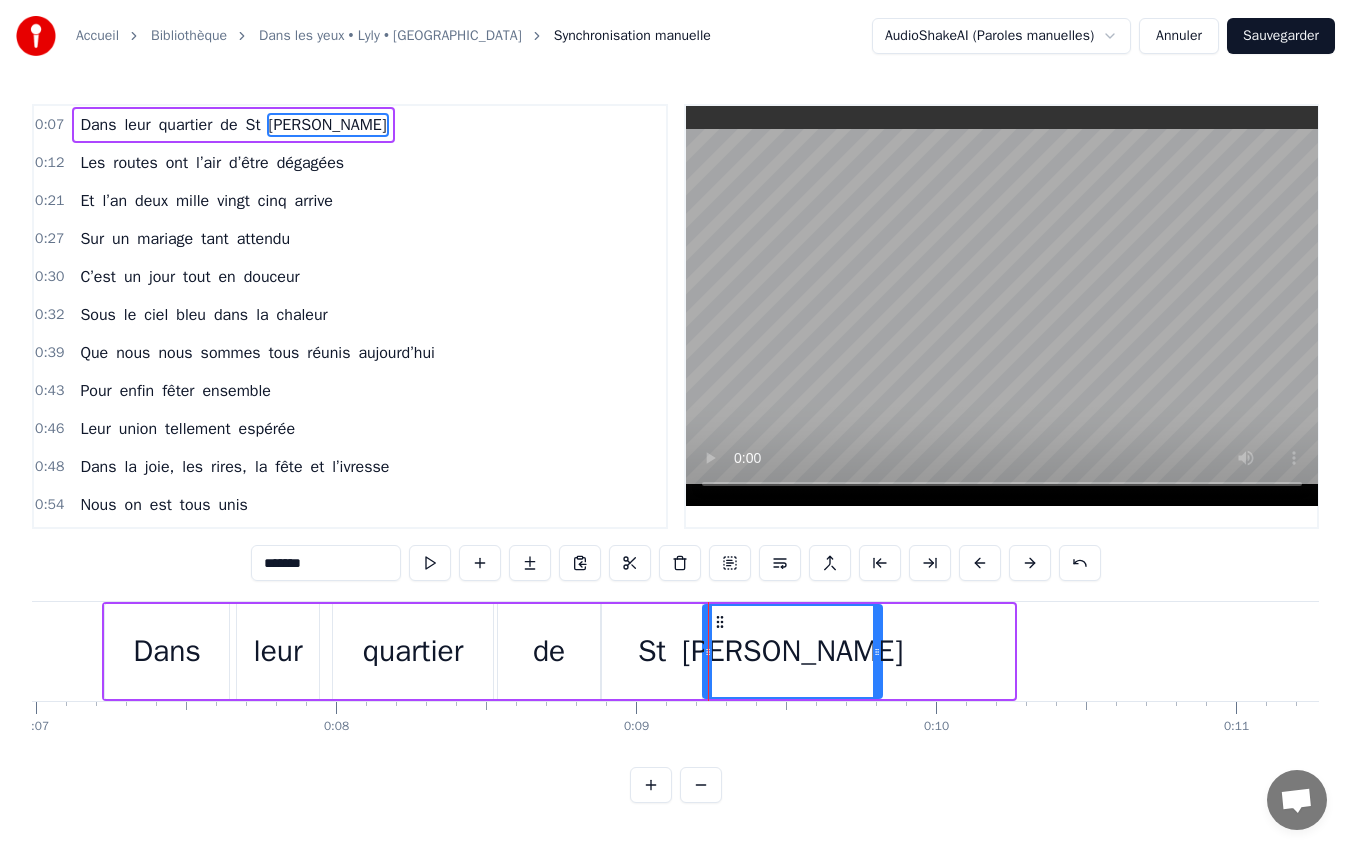 drag, startPoint x: 1006, startPoint y: 653, endPoint x: 874, endPoint y: 666, distance: 132.63861 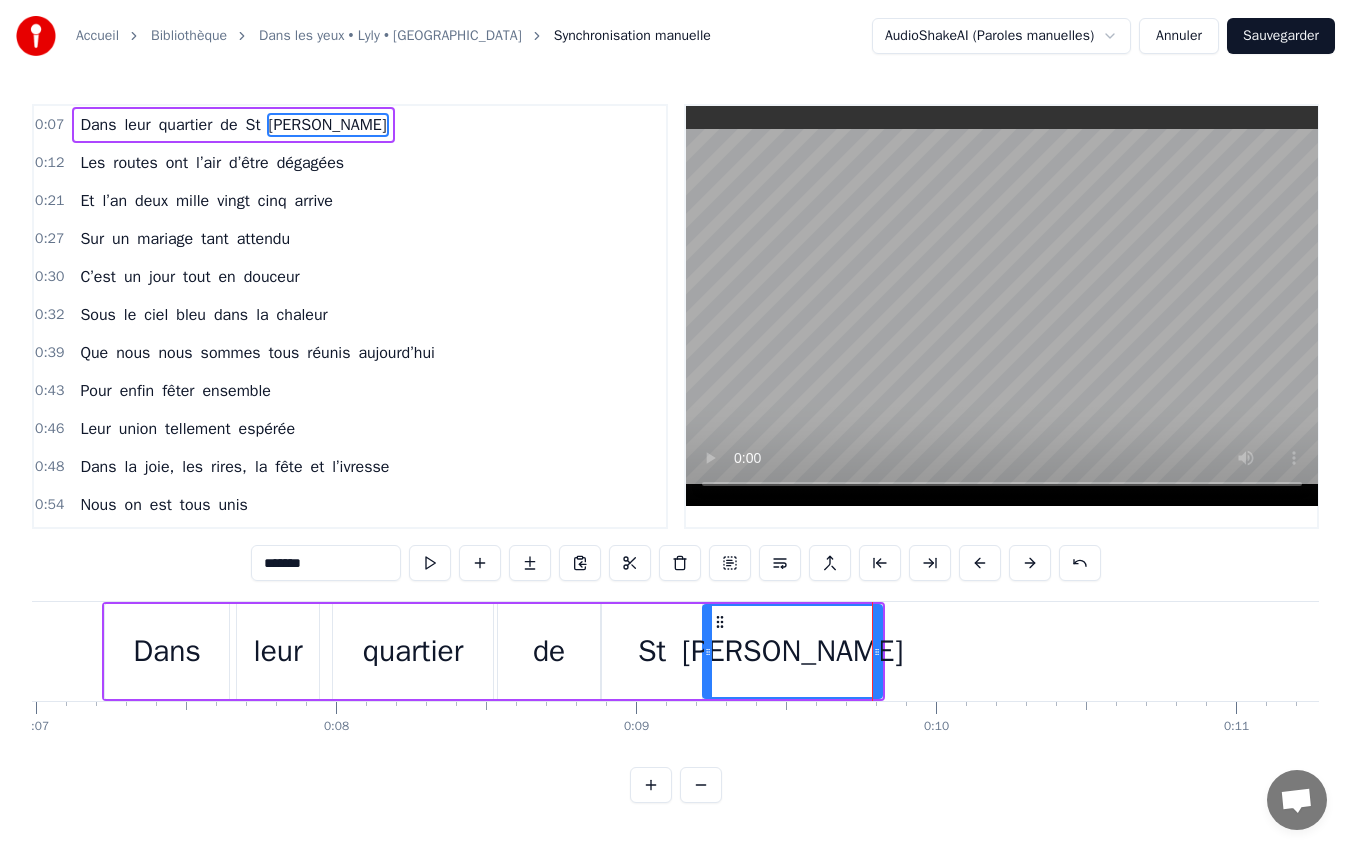 click at bounding box center (877, 651) 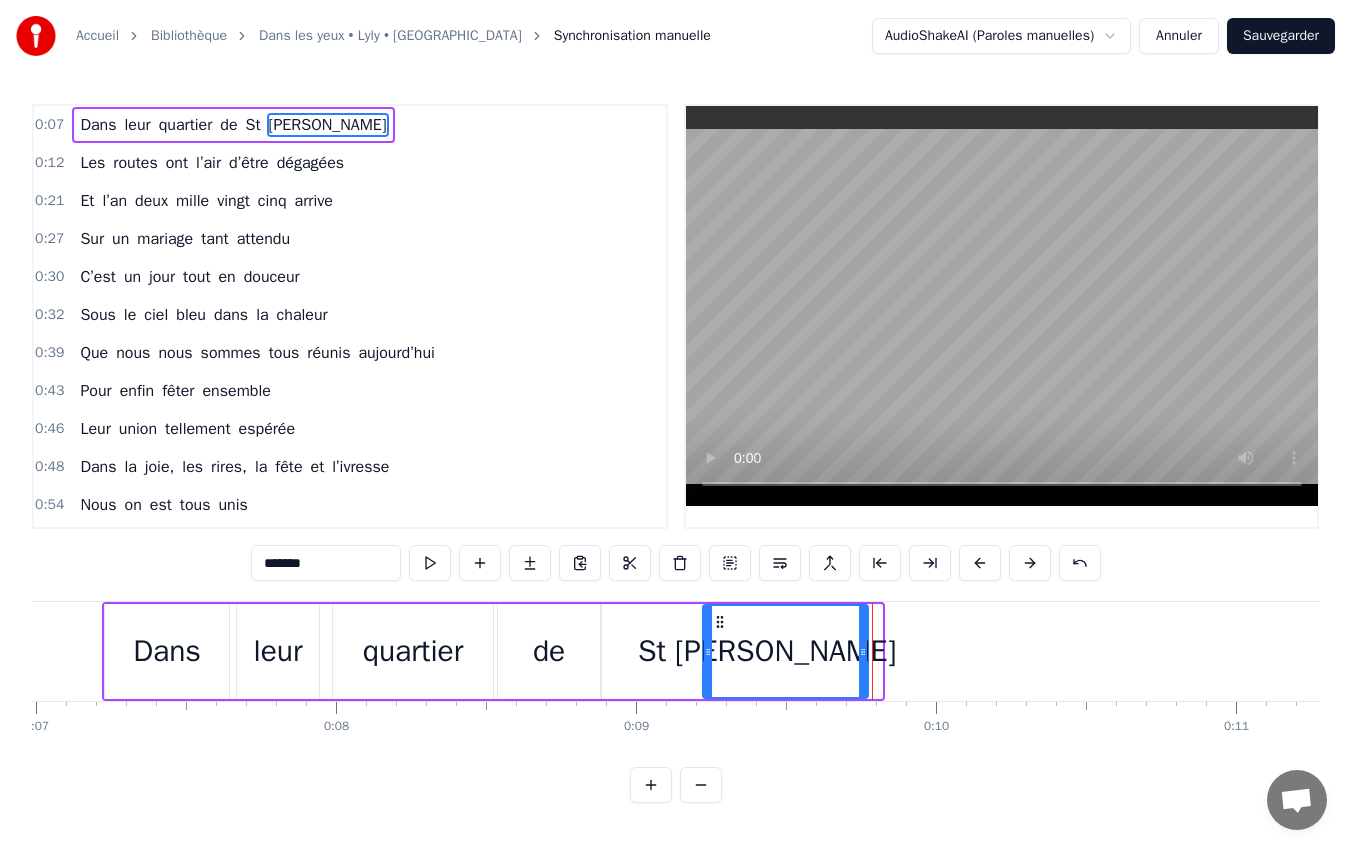 drag, startPoint x: 879, startPoint y: 651, endPoint x: 865, endPoint y: 653, distance: 14.142136 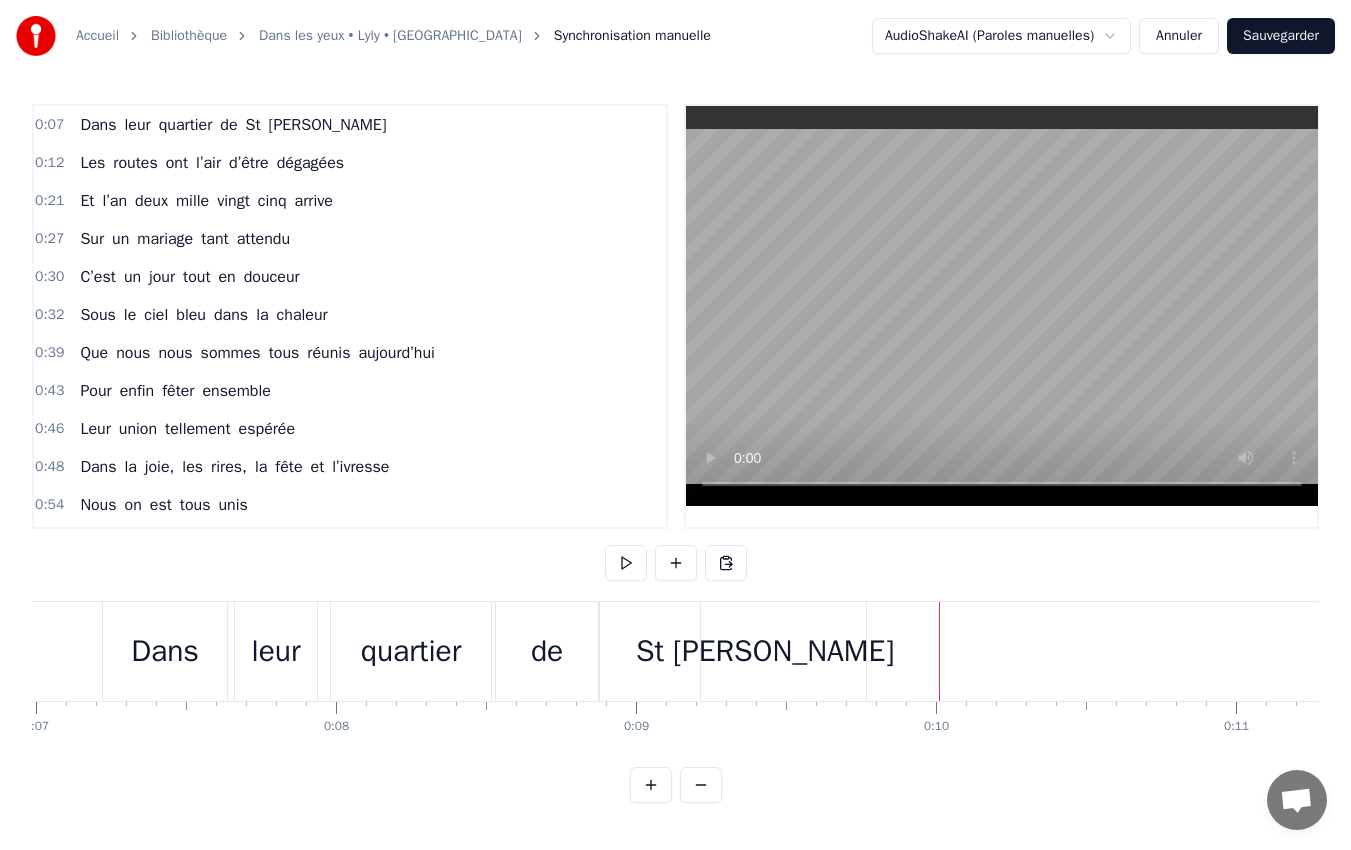 scroll, scrollTop: 0, scrollLeft: 3222, axis: horizontal 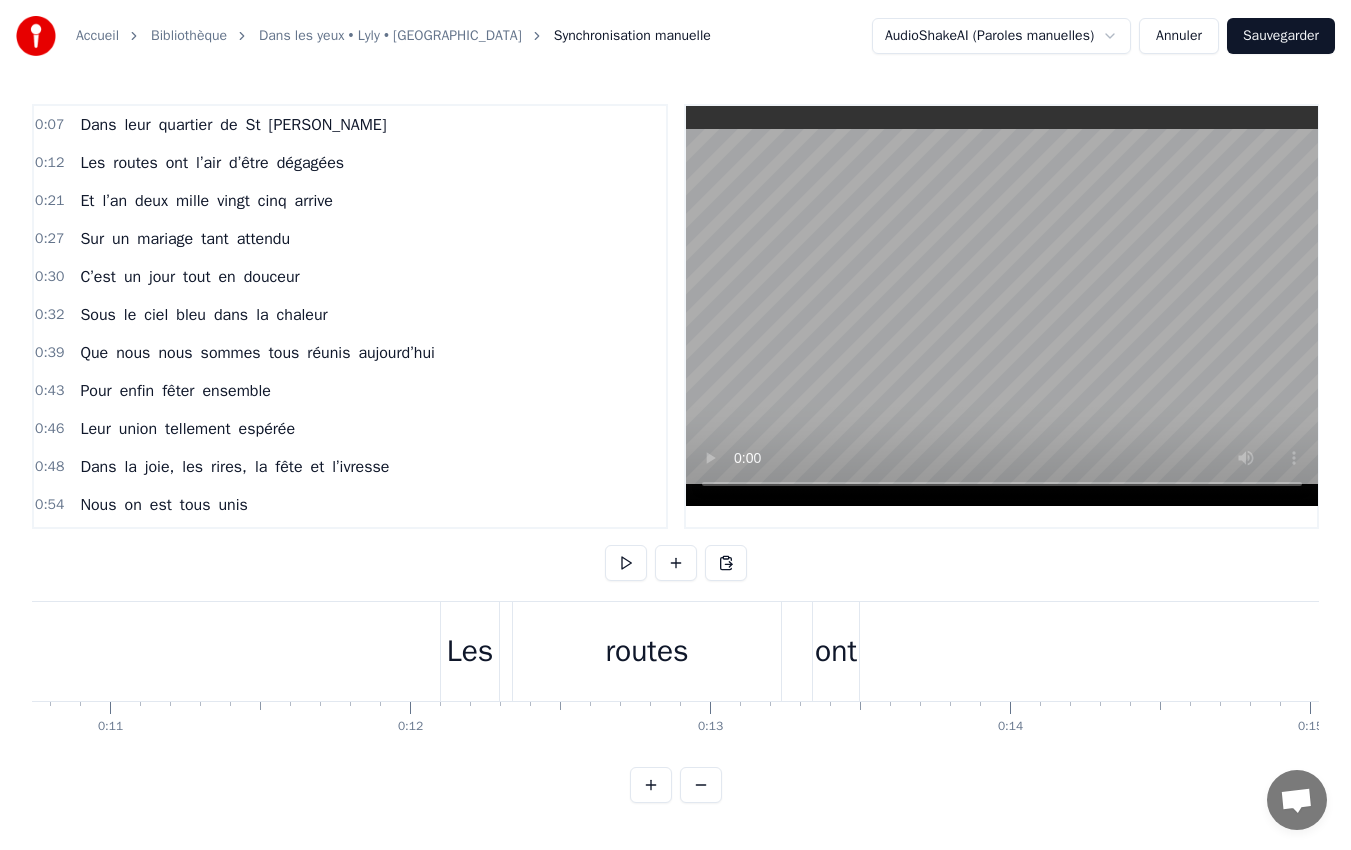 click on "Les" at bounding box center (470, 651) 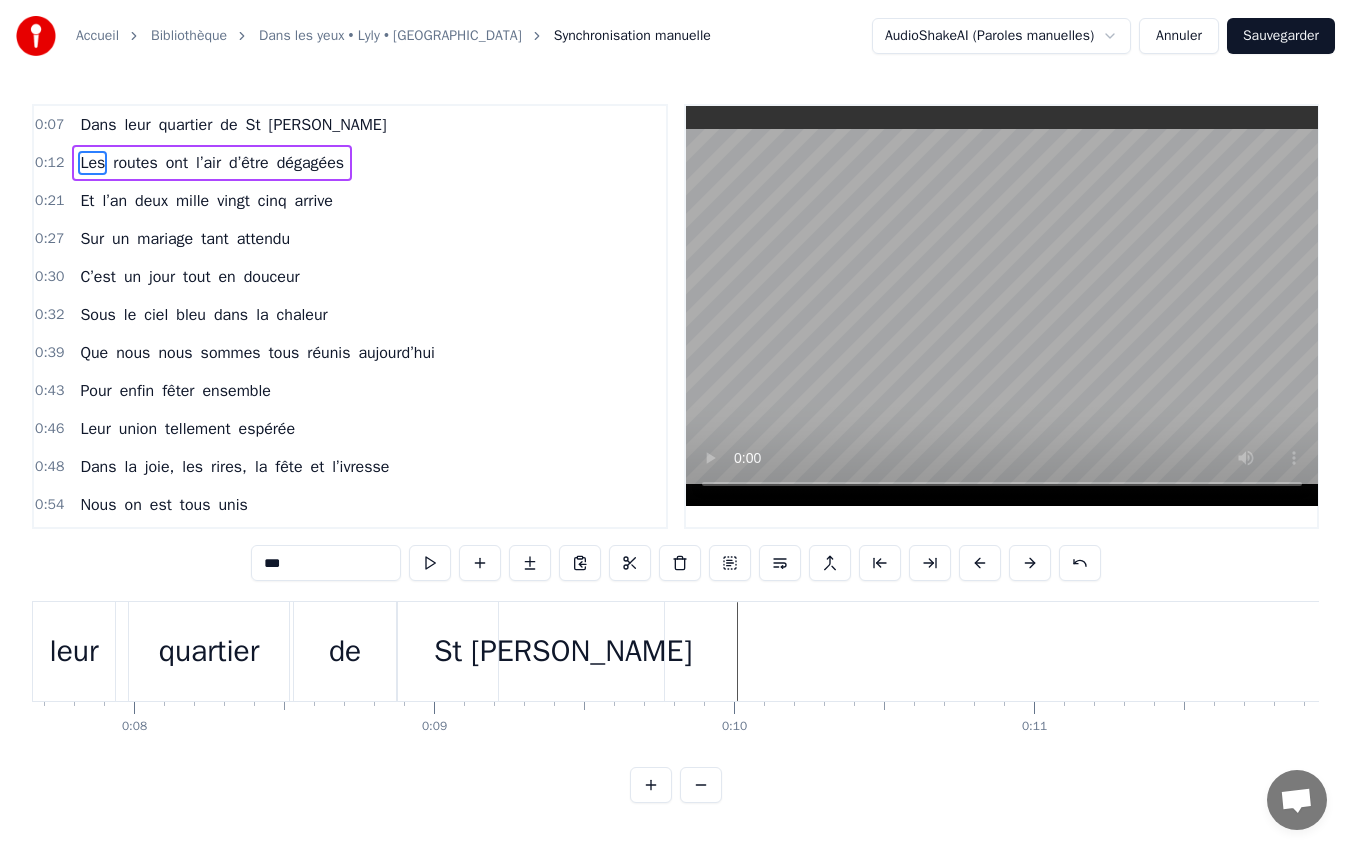 scroll, scrollTop: 0, scrollLeft: 1947, axis: horizontal 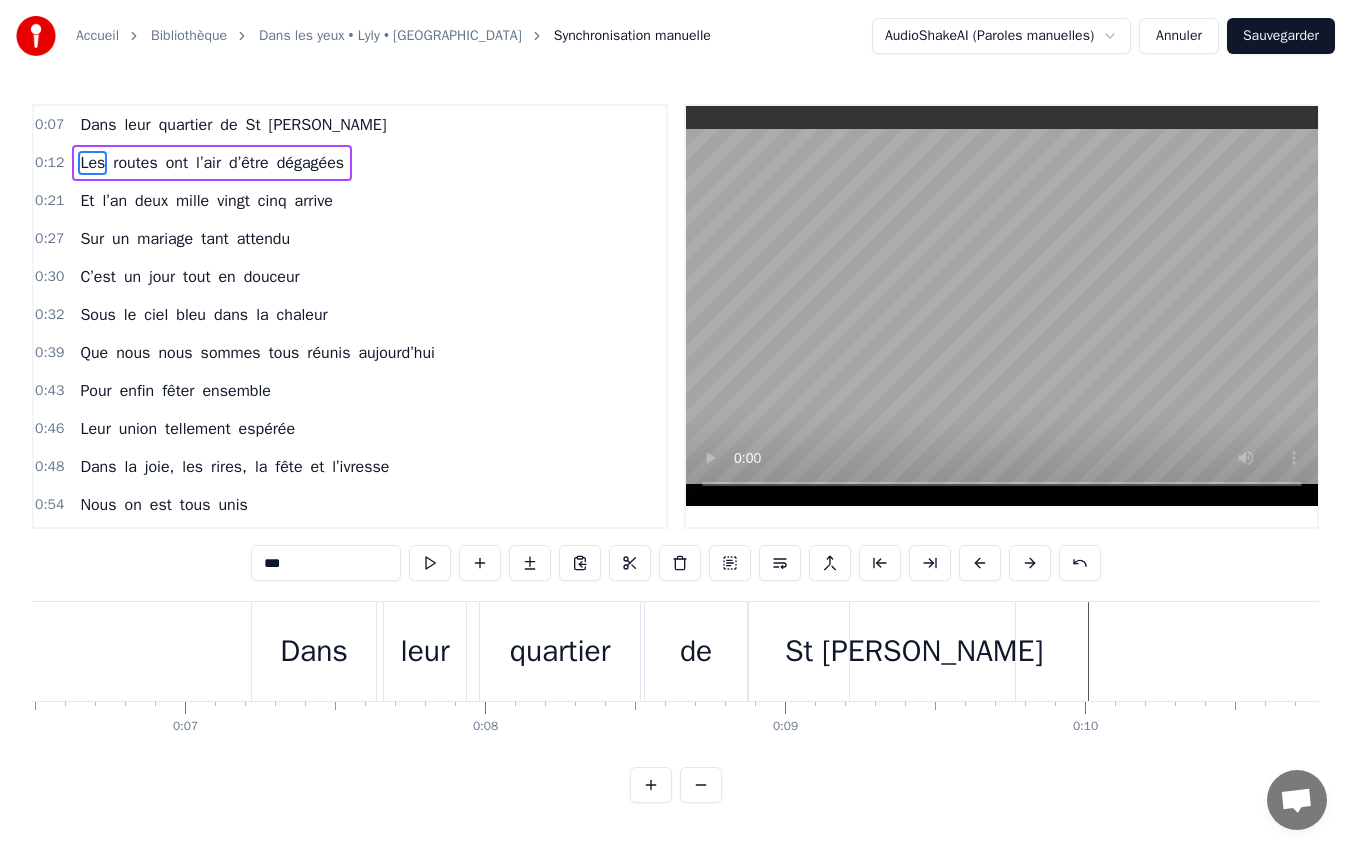 drag, startPoint x: 443, startPoint y: 643, endPoint x: 349, endPoint y: 756, distance: 146.98639 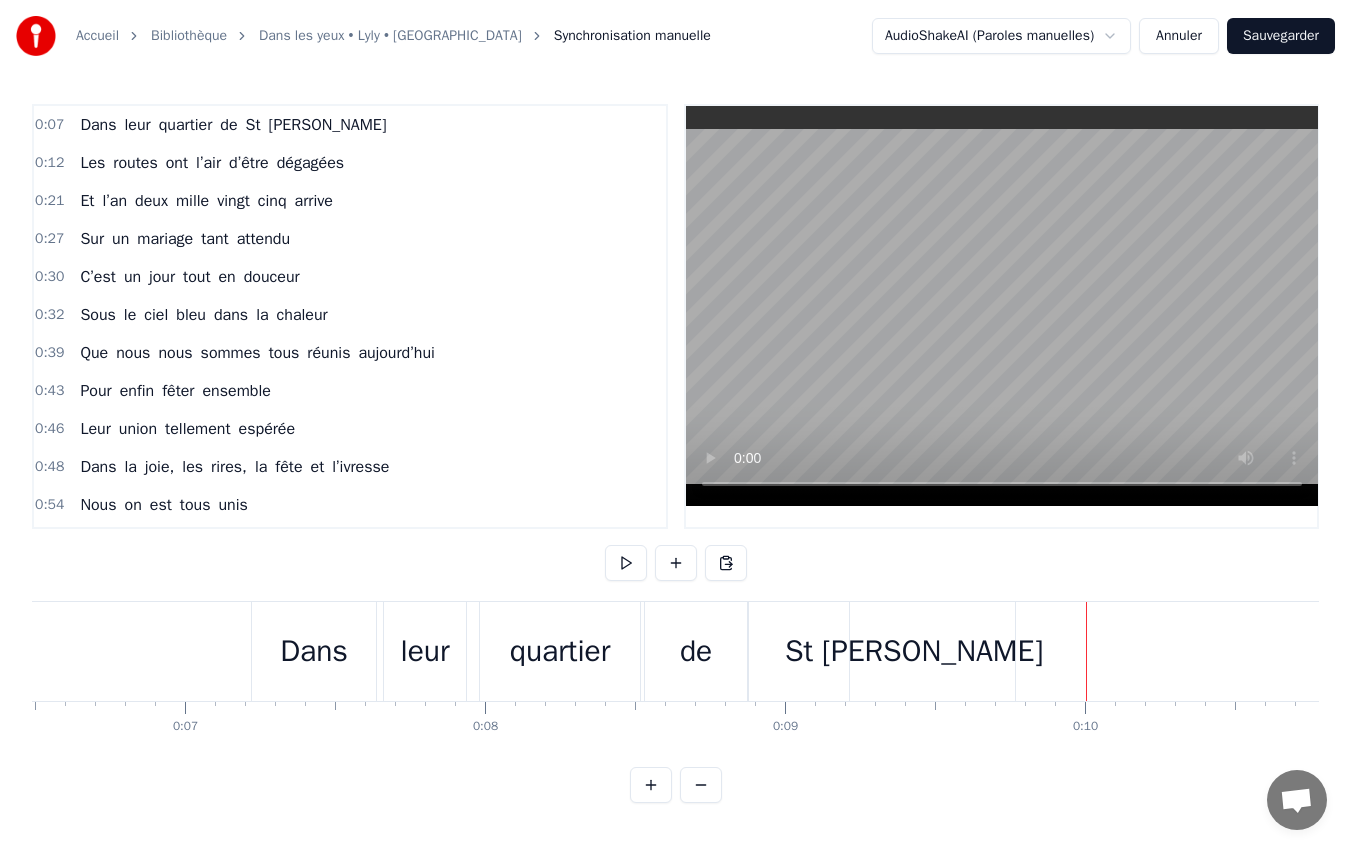click on "Les" at bounding box center [92, 163] 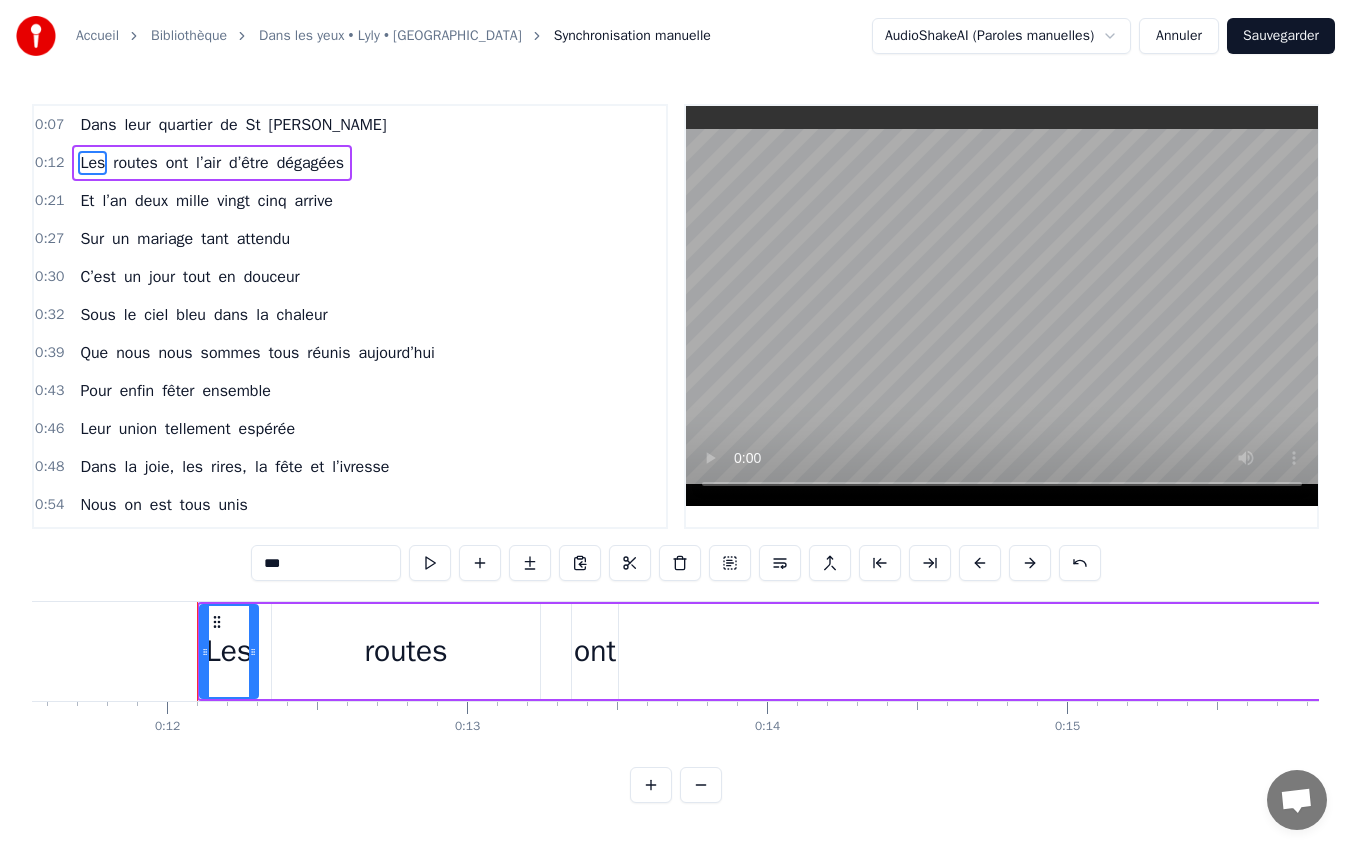 scroll, scrollTop: 0, scrollLeft: 3530, axis: horizontal 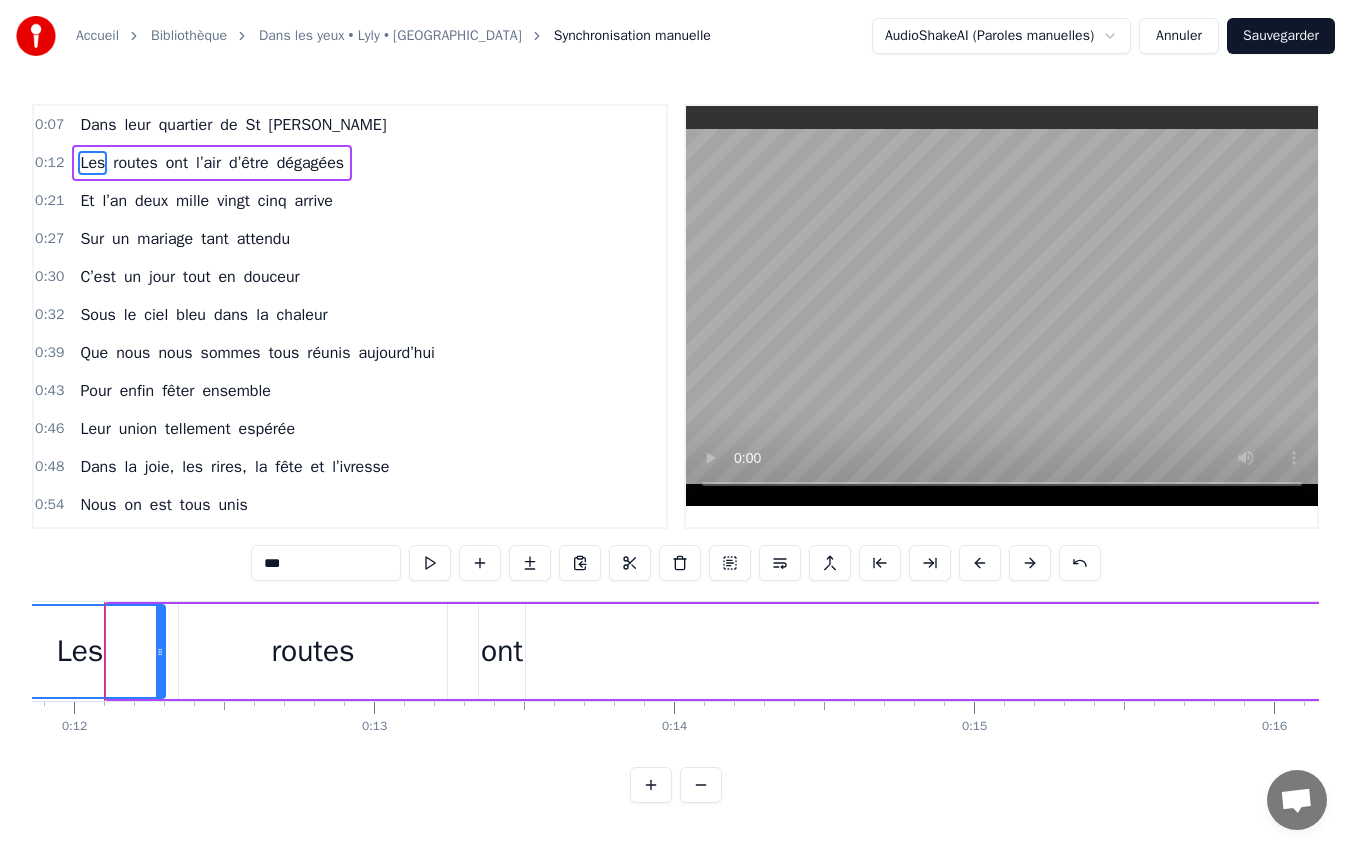 drag, startPoint x: 112, startPoint y: 650, endPoint x: 2, endPoint y: 636, distance: 110.88733 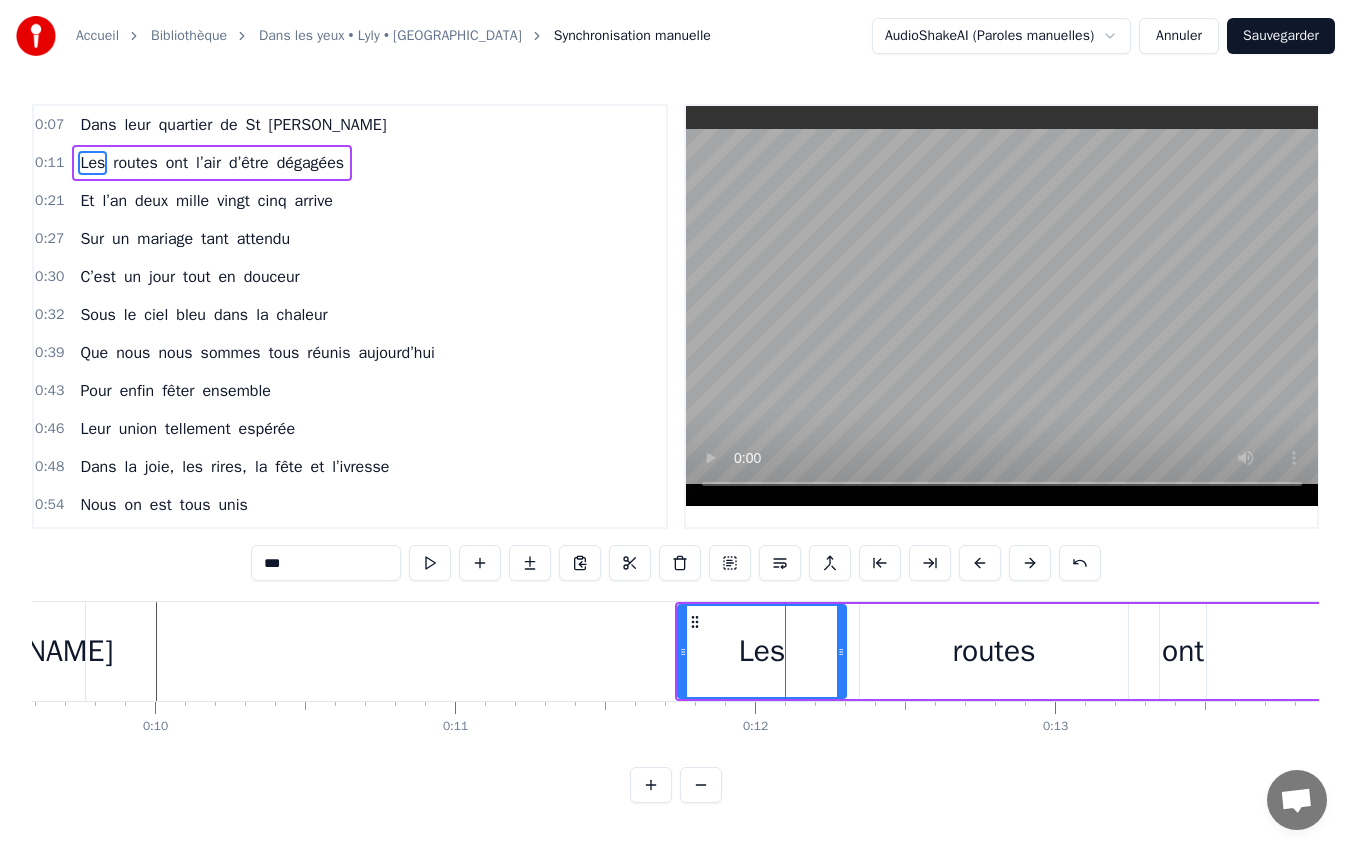 scroll, scrollTop: 0, scrollLeft: 2851, axis: horizontal 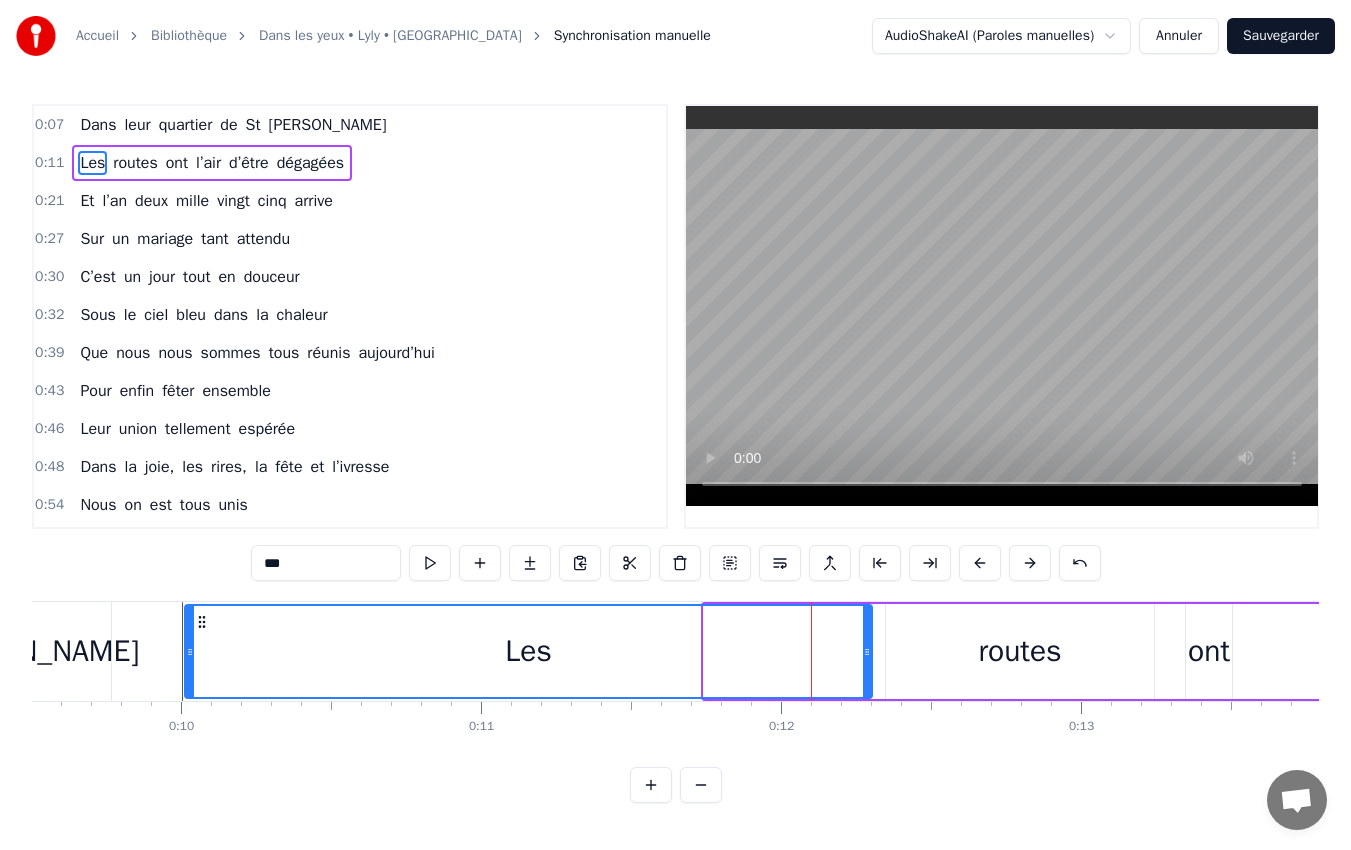 drag, startPoint x: 705, startPoint y: 646, endPoint x: 186, endPoint y: 640, distance: 519.03467 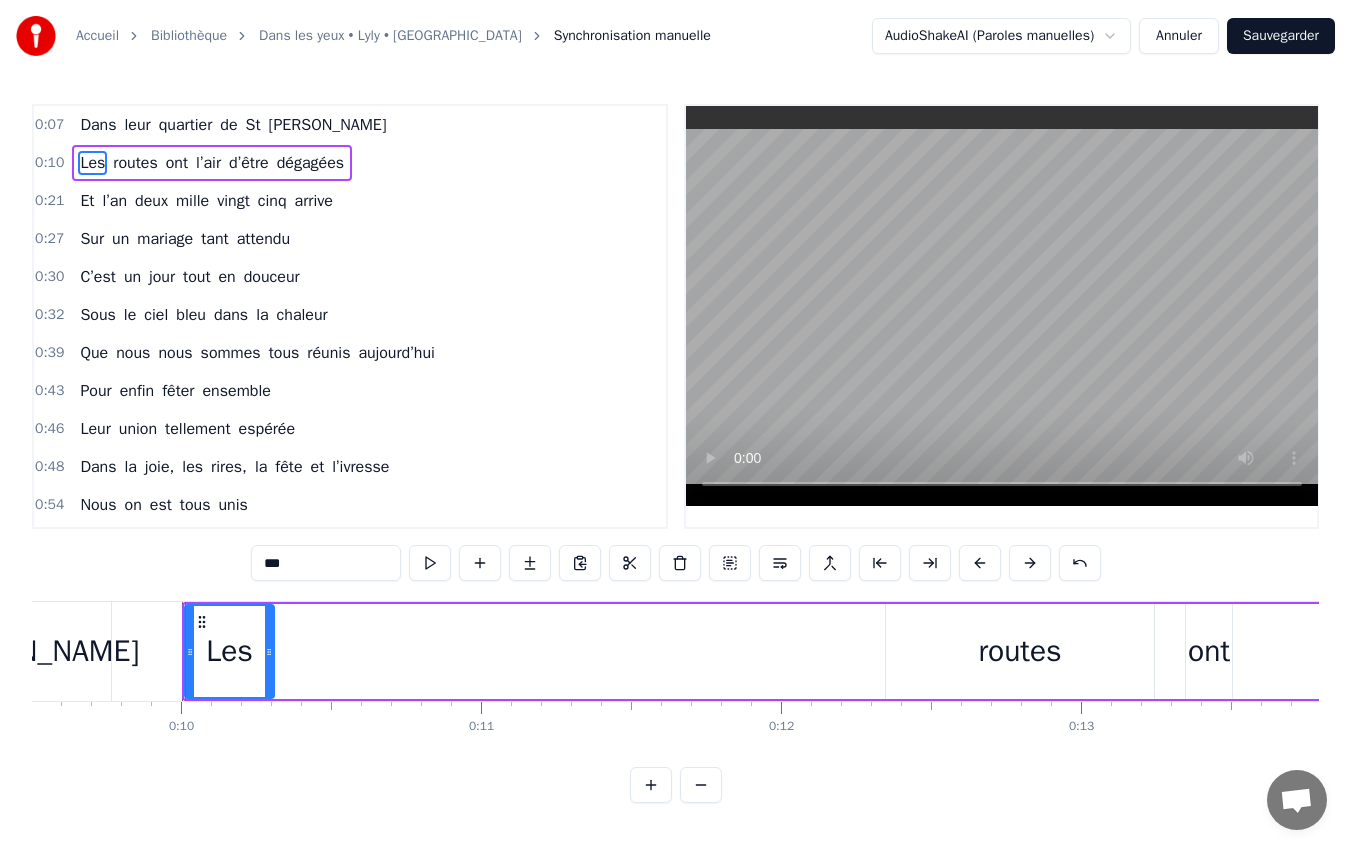 drag, startPoint x: 866, startPoint y: 652, endPoint x: 268, endPoint y: 701, distance: 600.00415 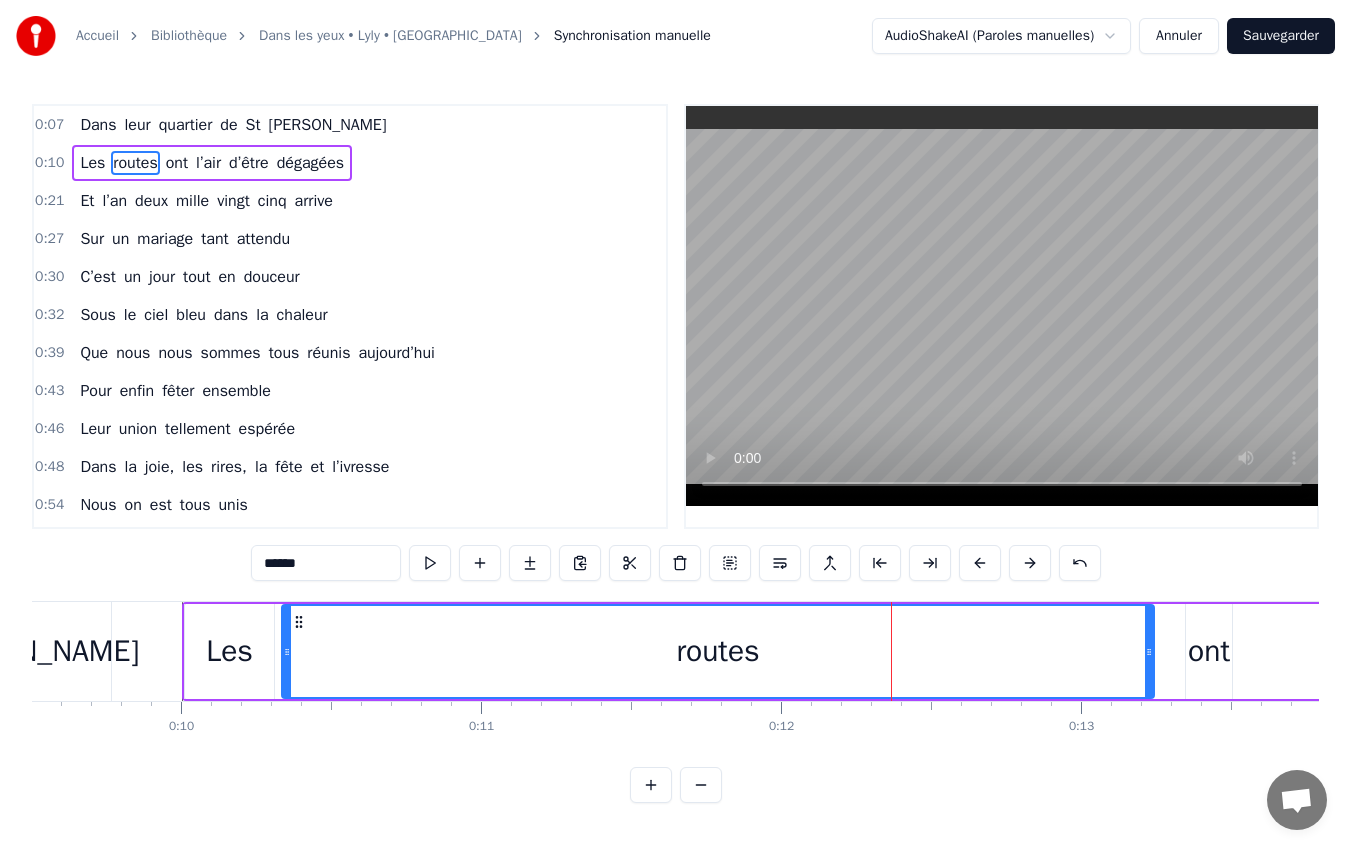 drag, startPoint x: 887, startPoint y: 652, endPoint x: 283, endPoint y: 680, distance: 604.6487 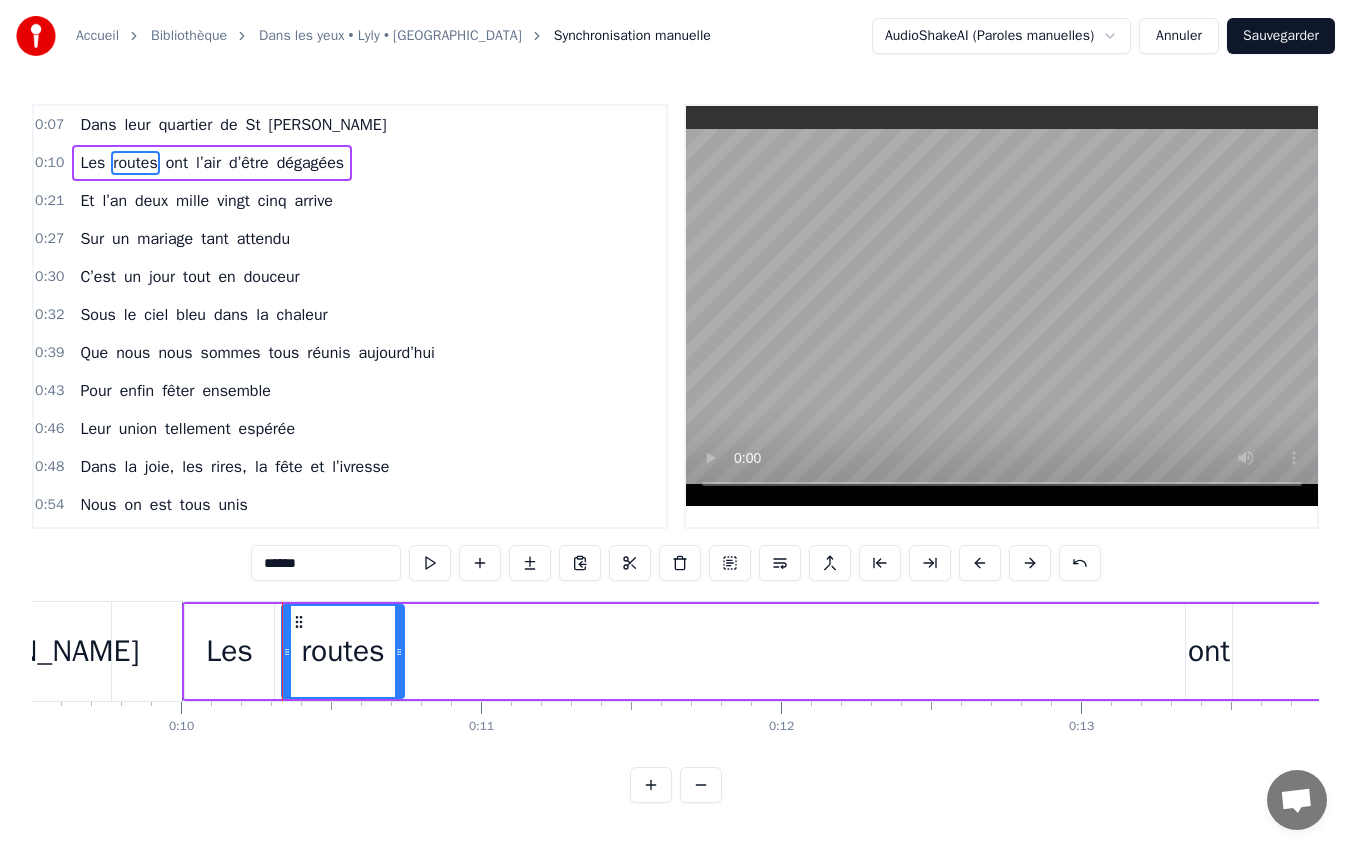drag, startPoint x: 1147, startPoint y: 650, endPoint x: 397, endPoint y: 663, distance: 750.1127 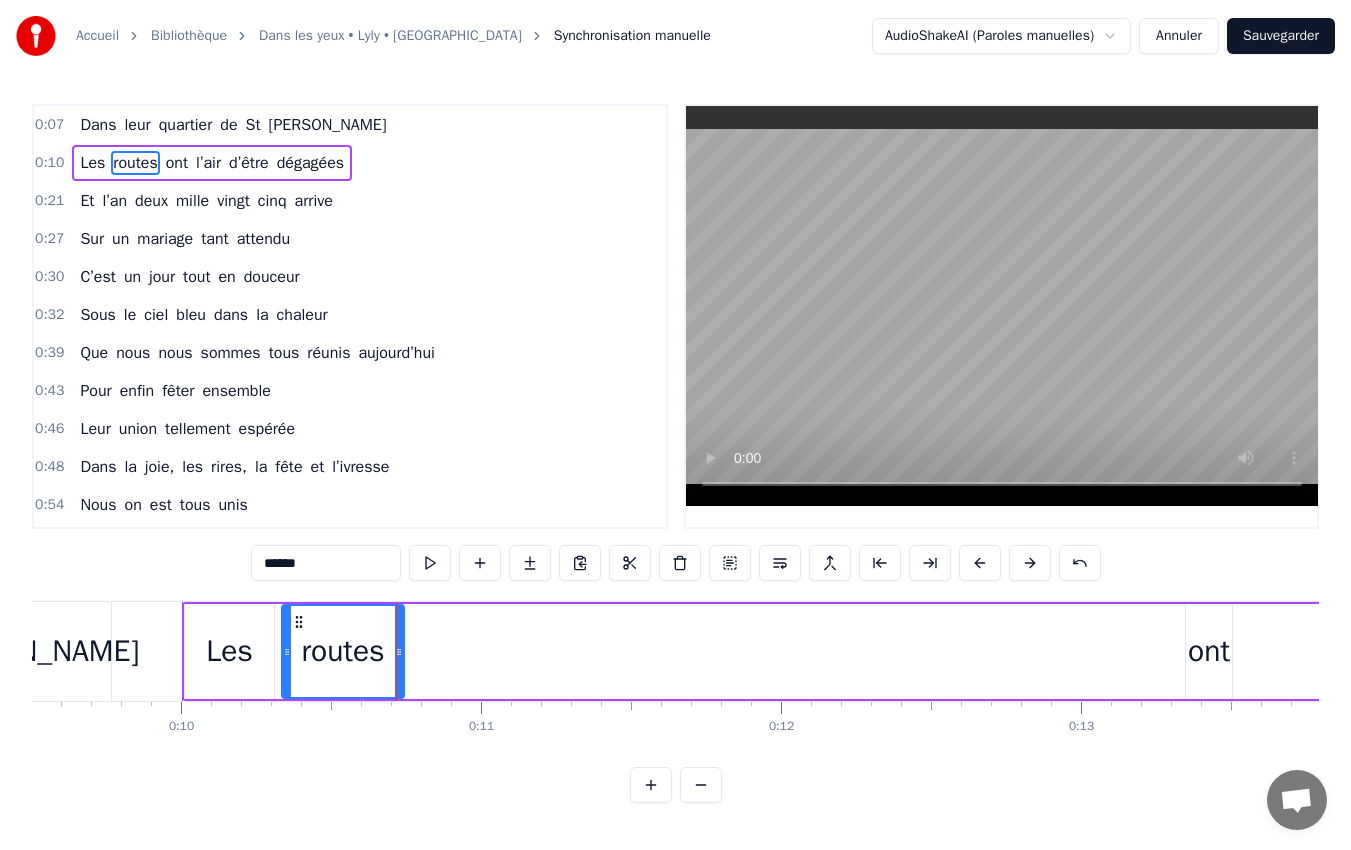 click on "ont" at bounding box center [1209, 651] 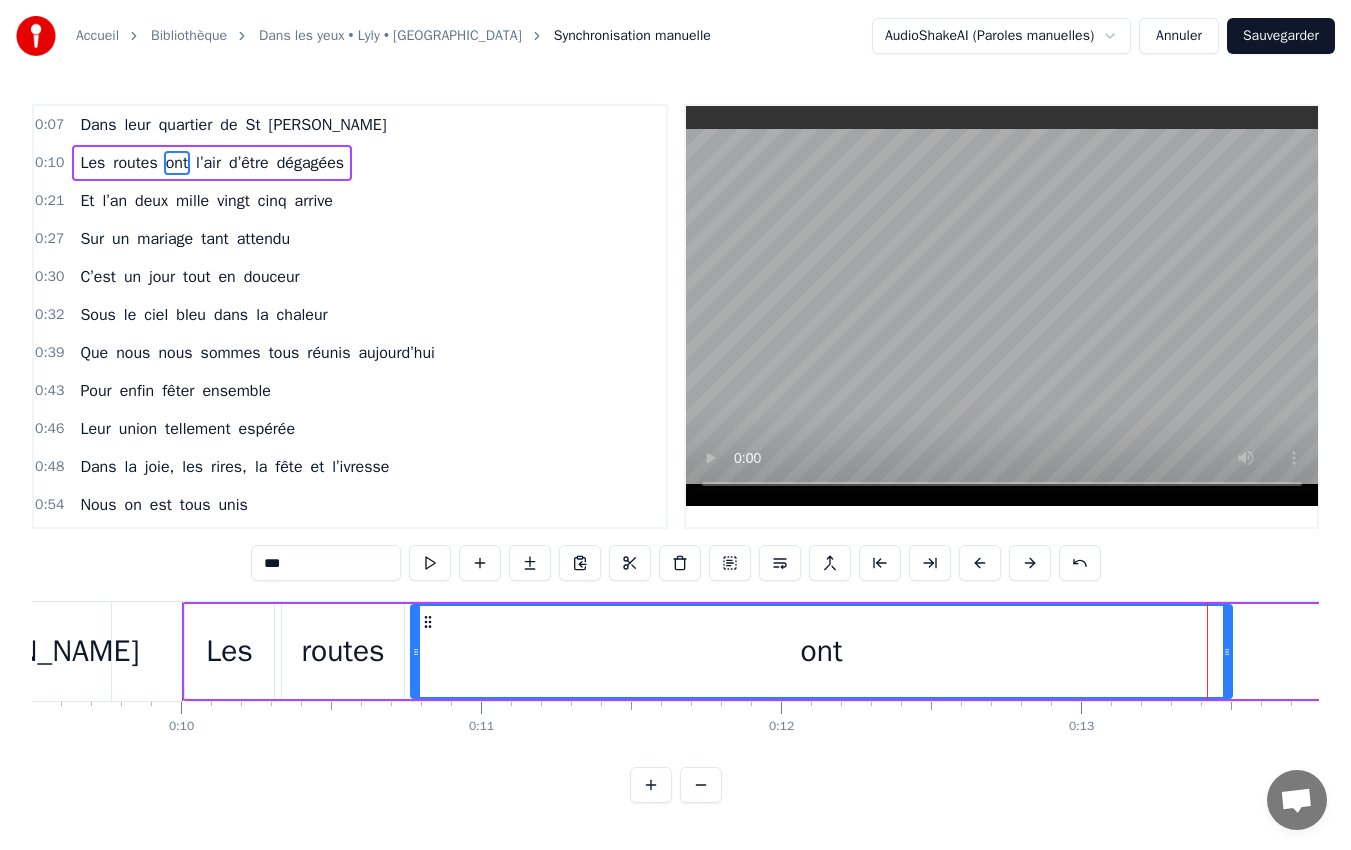 drag, startPoint x: 1190, startPoint y: 648, endPoint x: 415, endPoint y: 706, distance: 777.1673 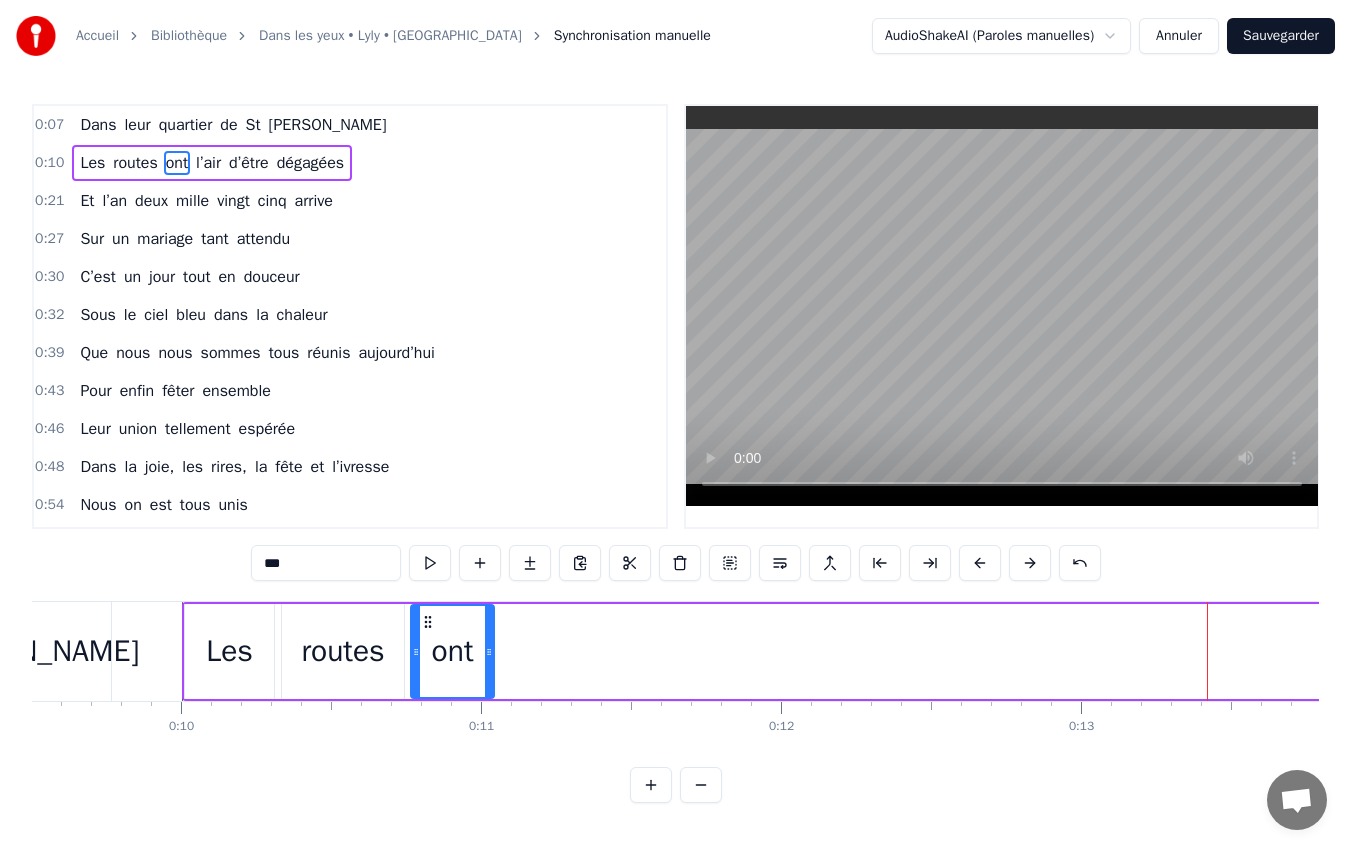 drag, startPoint x: 1227, startPoint y: 649, endPoint x: 489, endPoint y: 630, distance: 738.24457 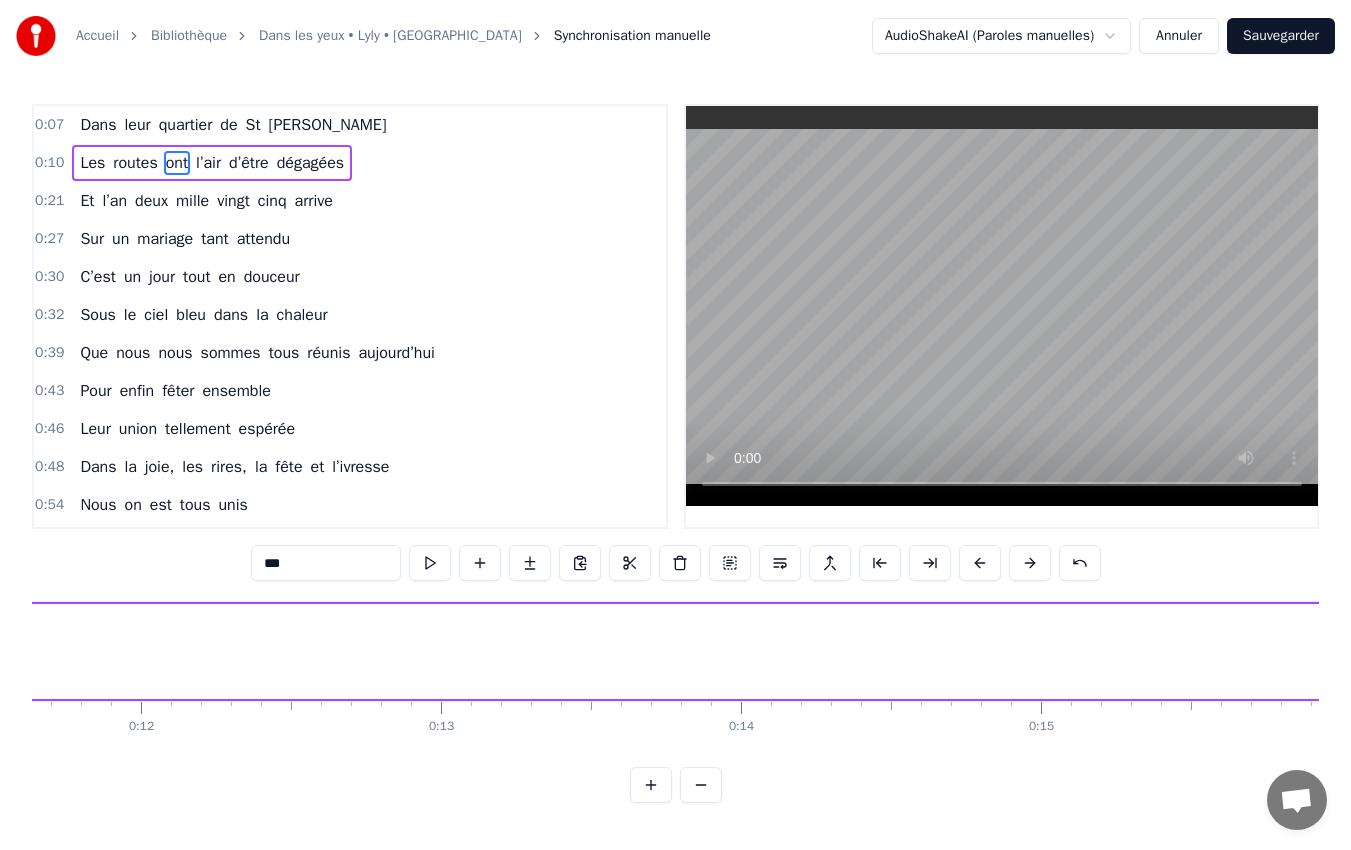 scroll, scrollTop: 0, scrollLeft: 4617, axis: horizontal 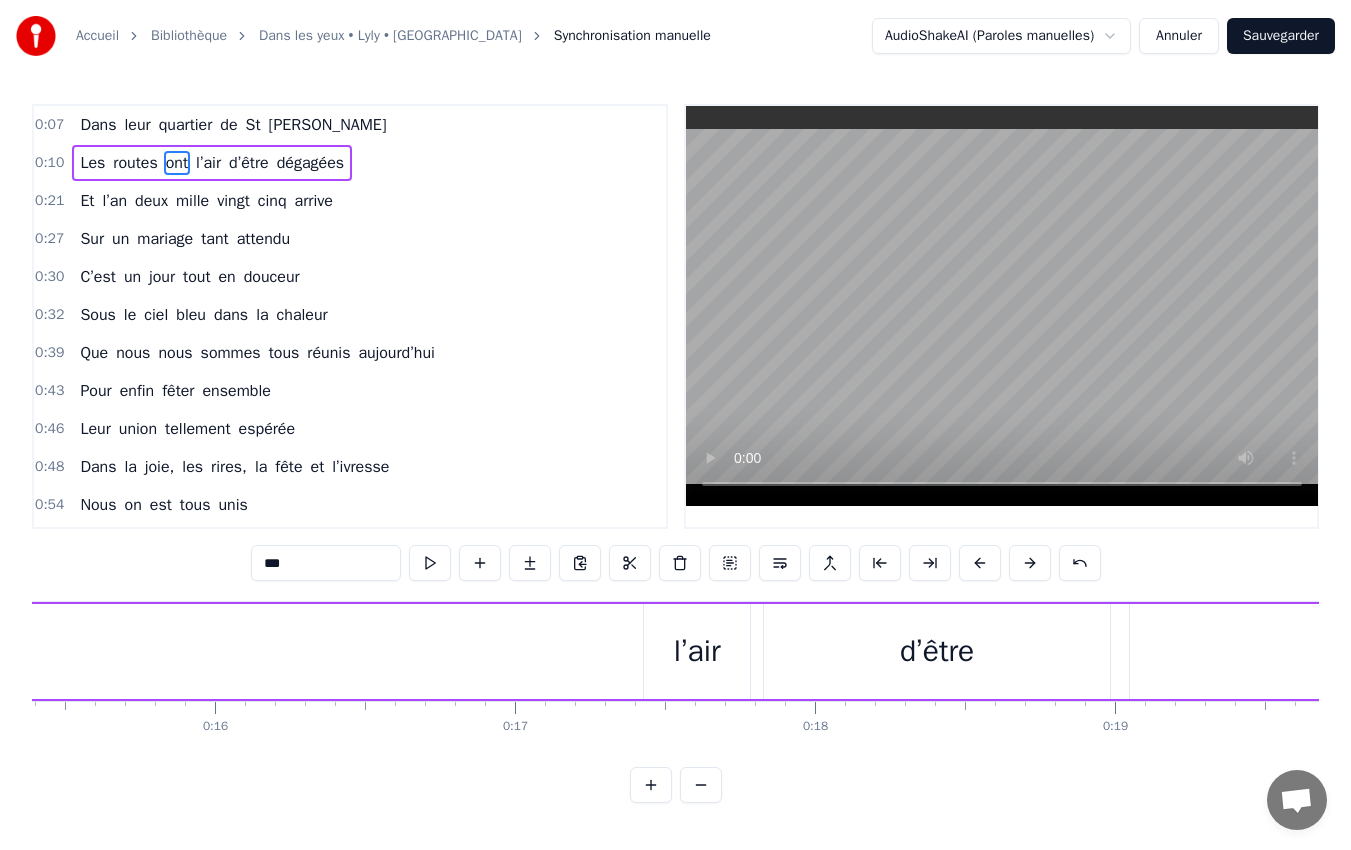 click on "l’air" at bounding box center (697, 651) 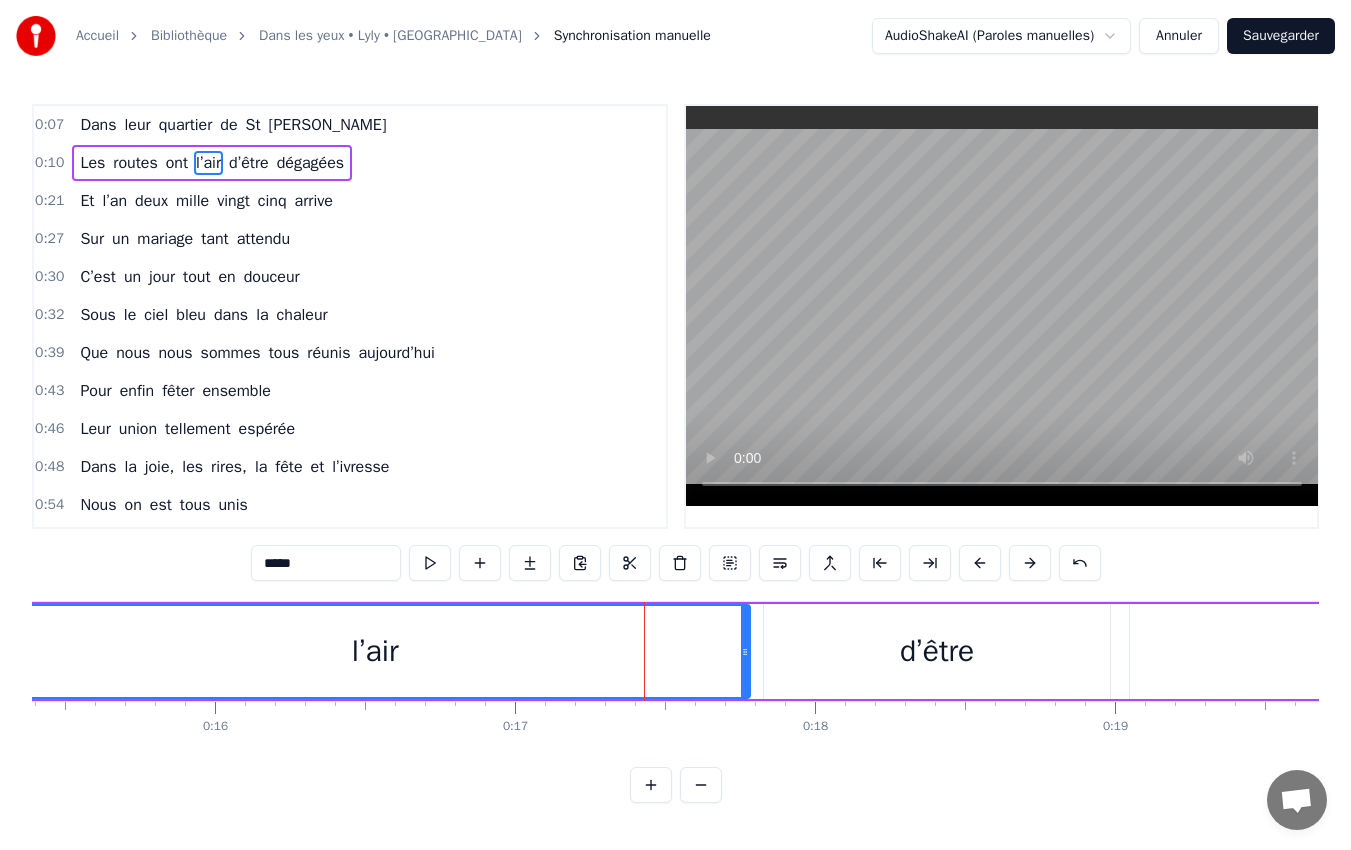 drag, startPoint x: 645, startPoint y: 653, endPoint x: 1, endPoint y: 691, distance: 645.1201 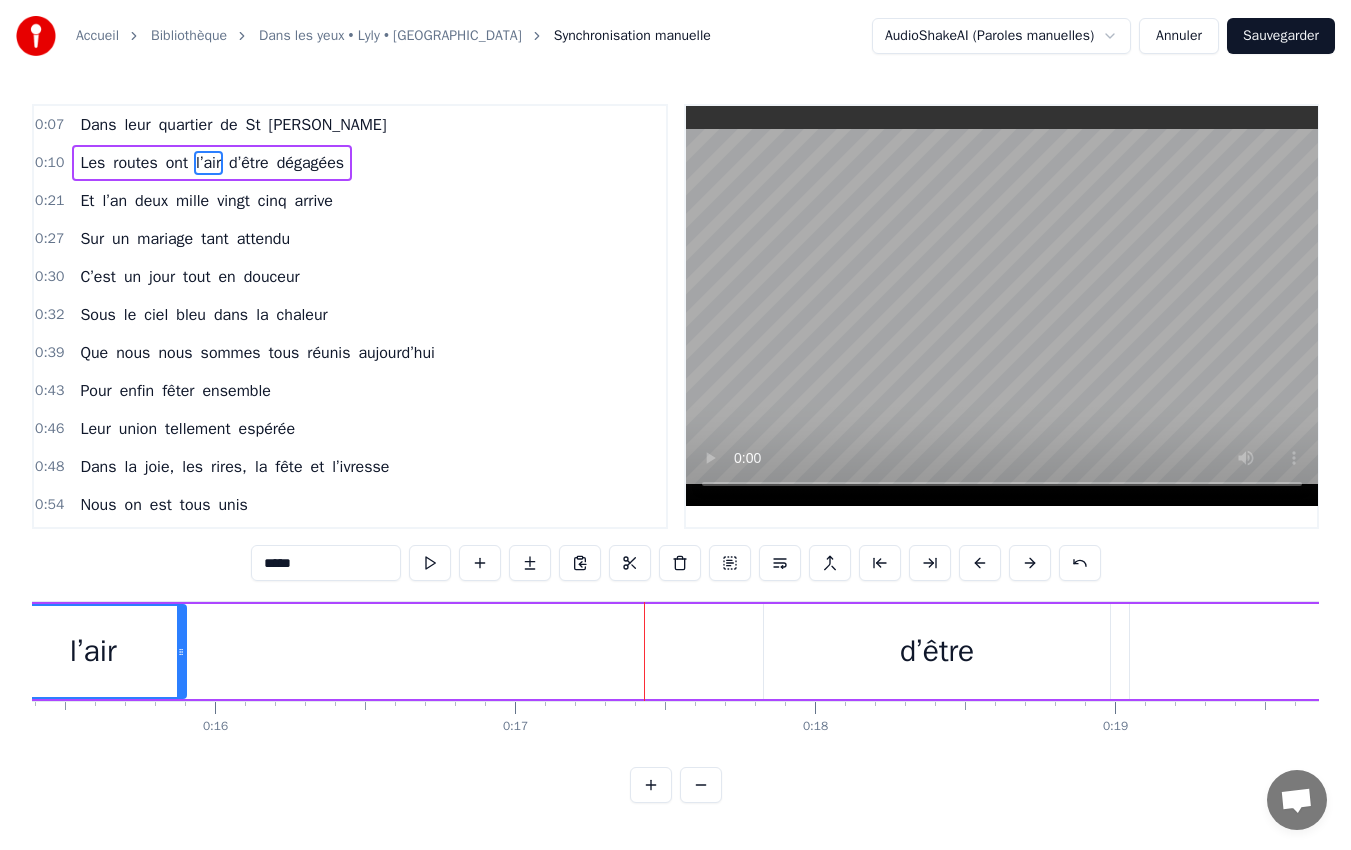 drag, startPoint x: 743, startPoint y: 650, endPoint x: 179, endPoint y: 662, distance: 564.1276 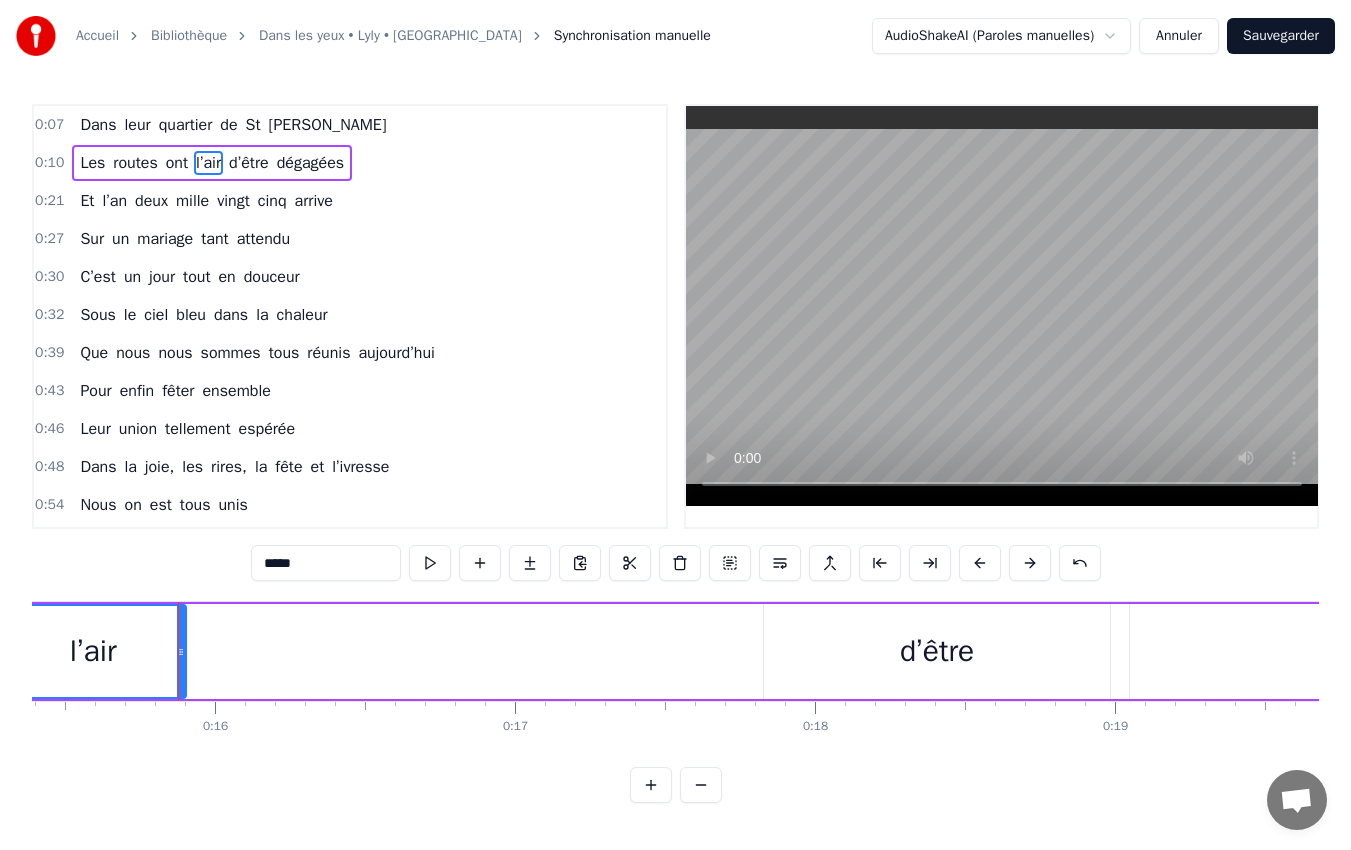 click on "d’être" at bounding box center [937, 651] 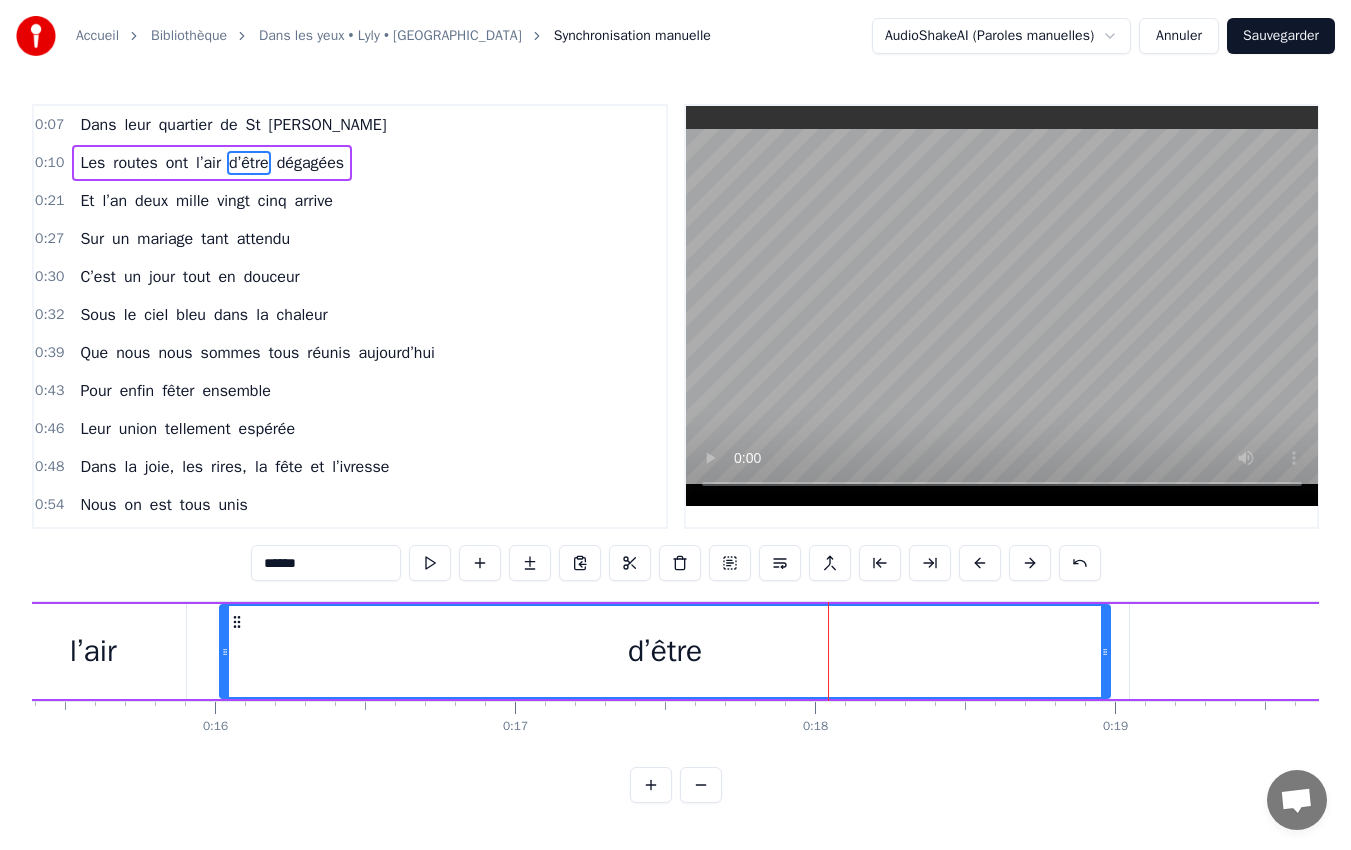 drag, startPoint x: 766, startPoint y: 651, endPoint x: 222, endPoint y: 598, distance: 546.5757 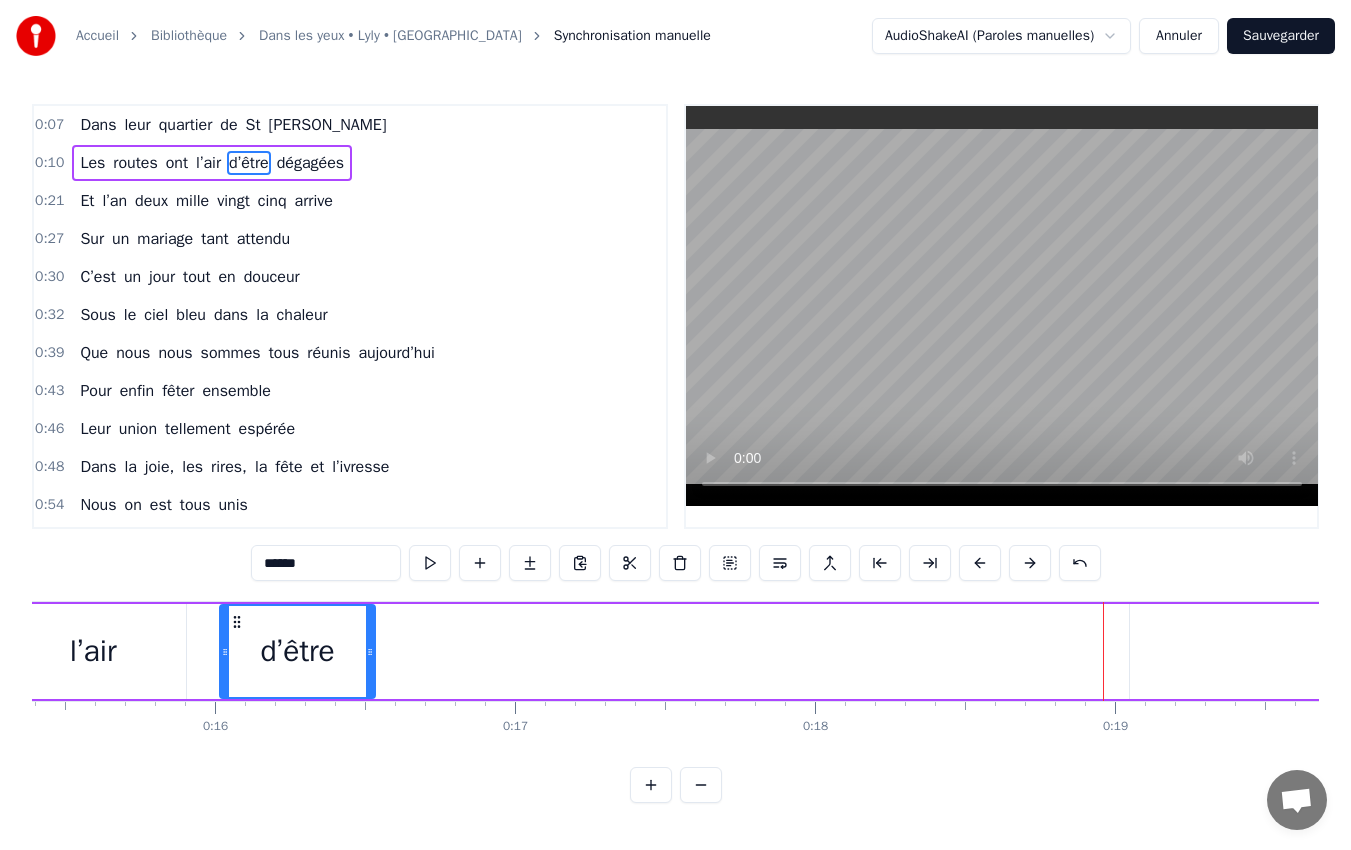 drag, startPoint x: 1104, startPoint y: 649, endPoint x: 378, endPoint y: 602, distance: 727.5198 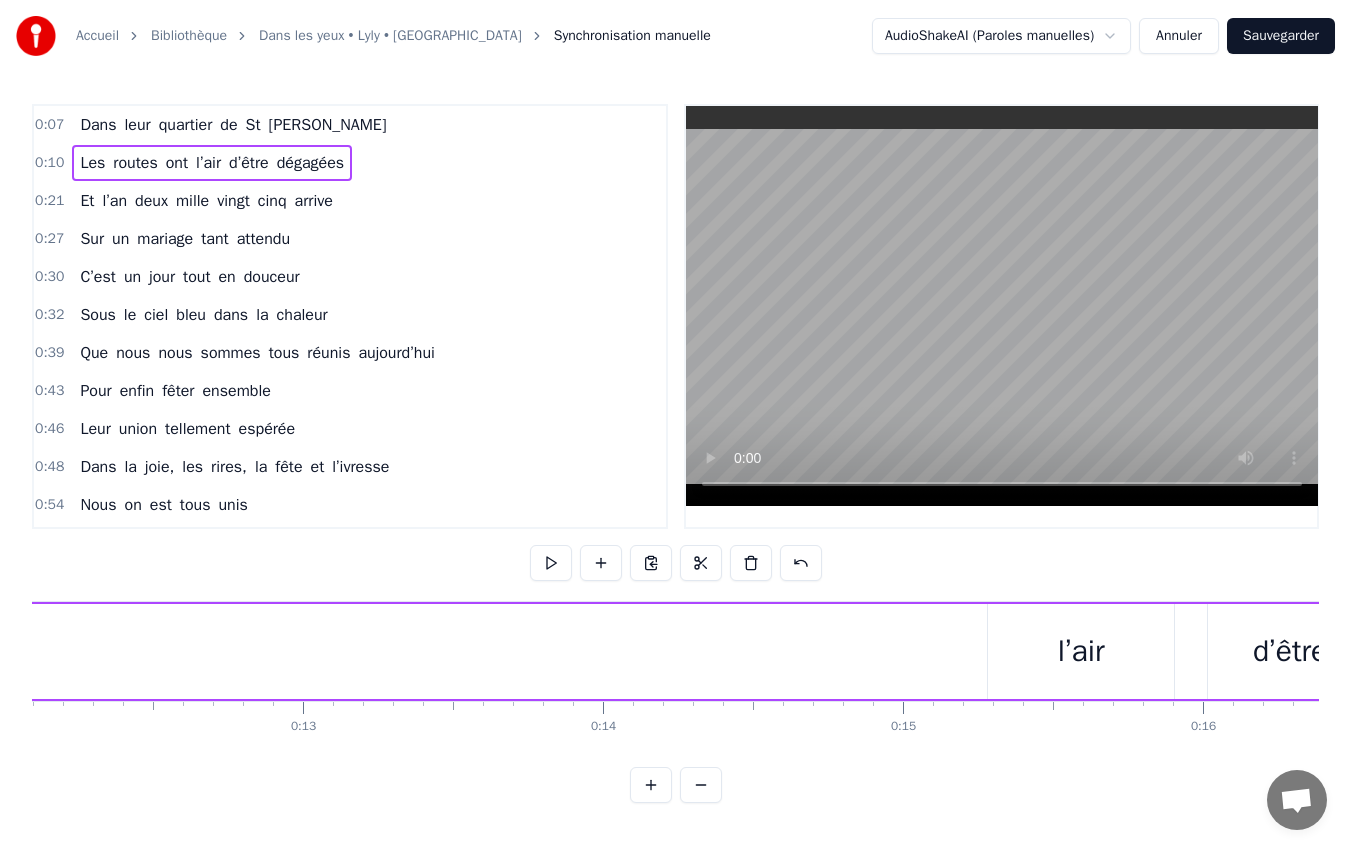 scroll, scrollTop: 0, scrollLeft: 3617, axis: horizontal 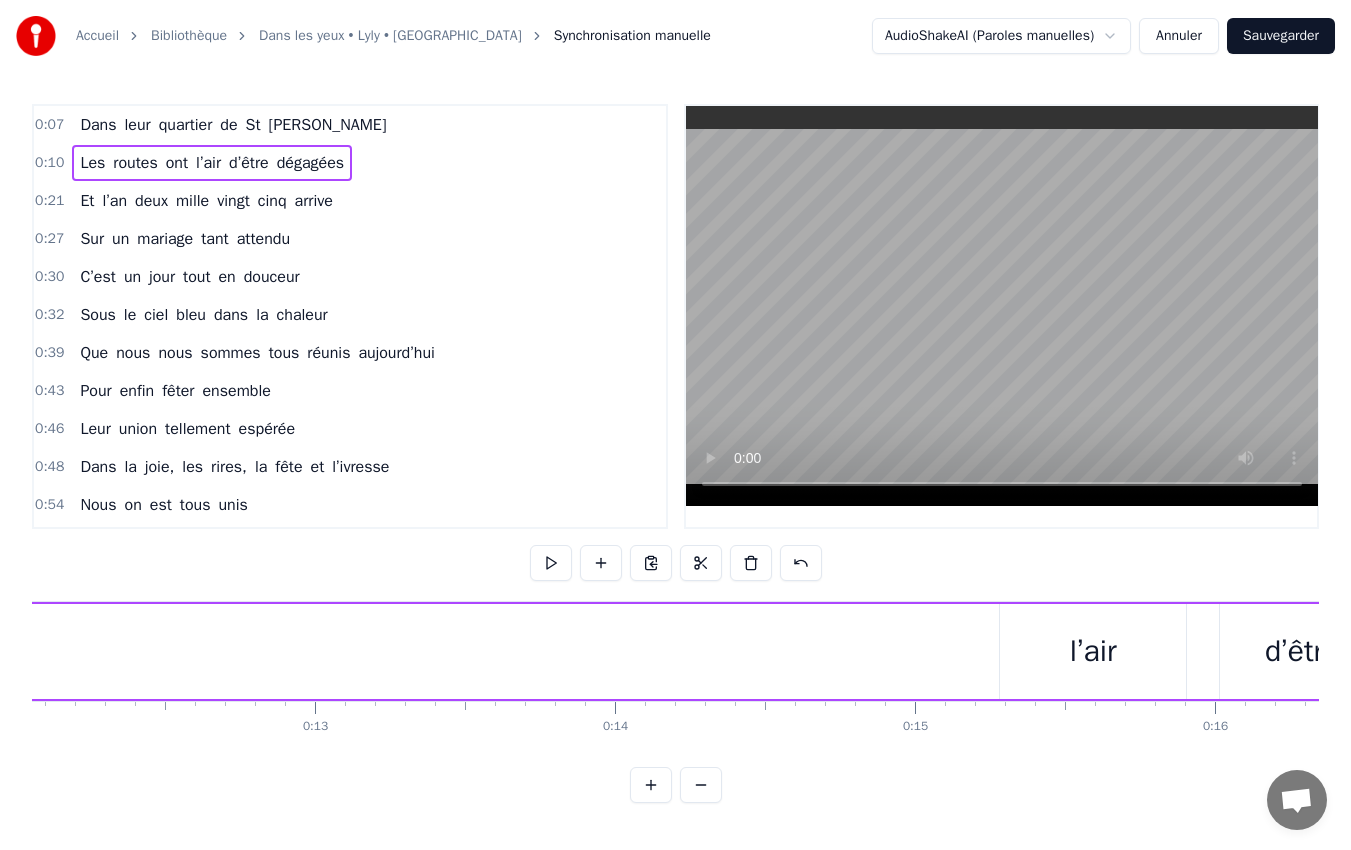 click on "l’air" at bounding box center [1093, 651] 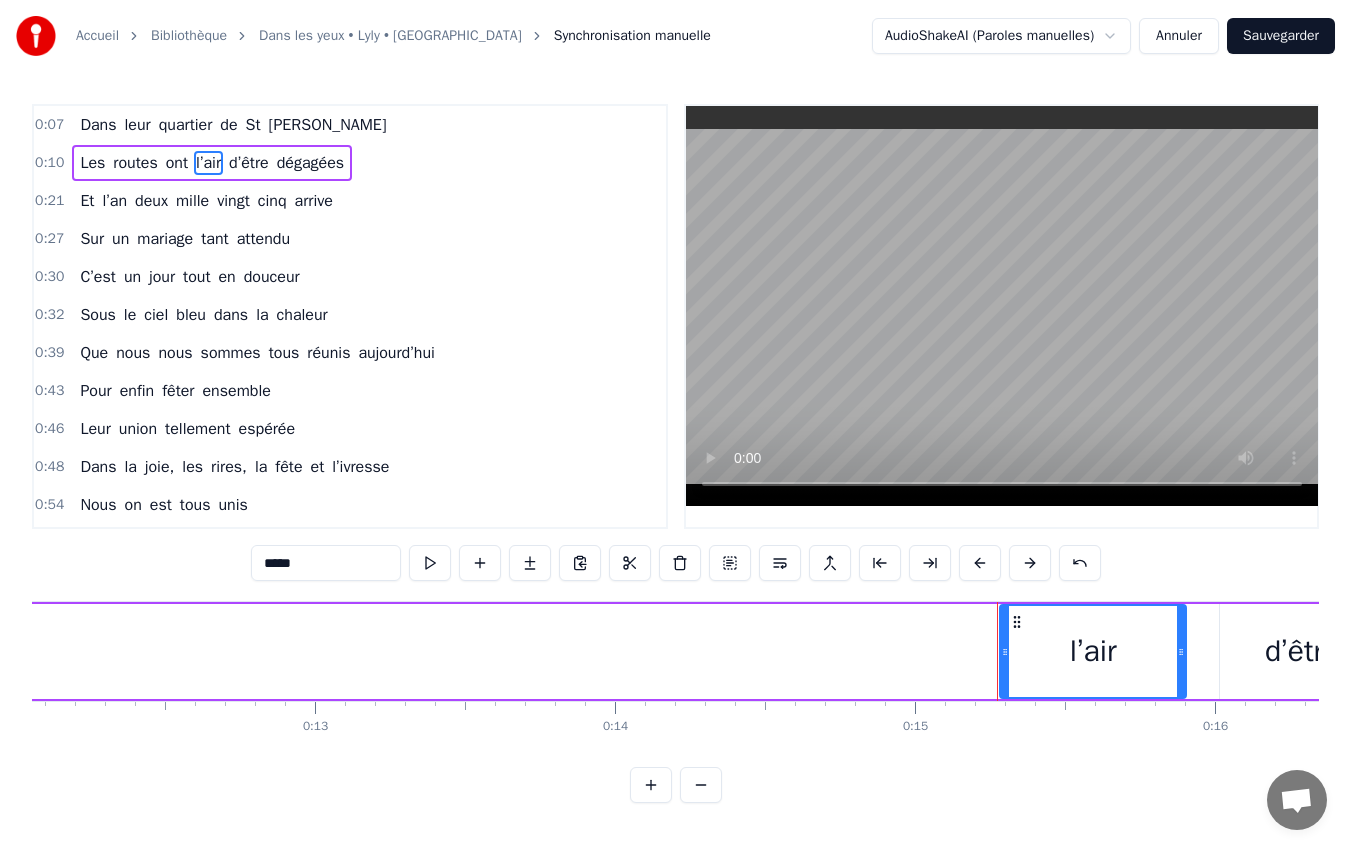 drag, startPoint x: 1000, startPoint y: 648, endPoint x: 891, endPoint y: 624, distance: 111.61093 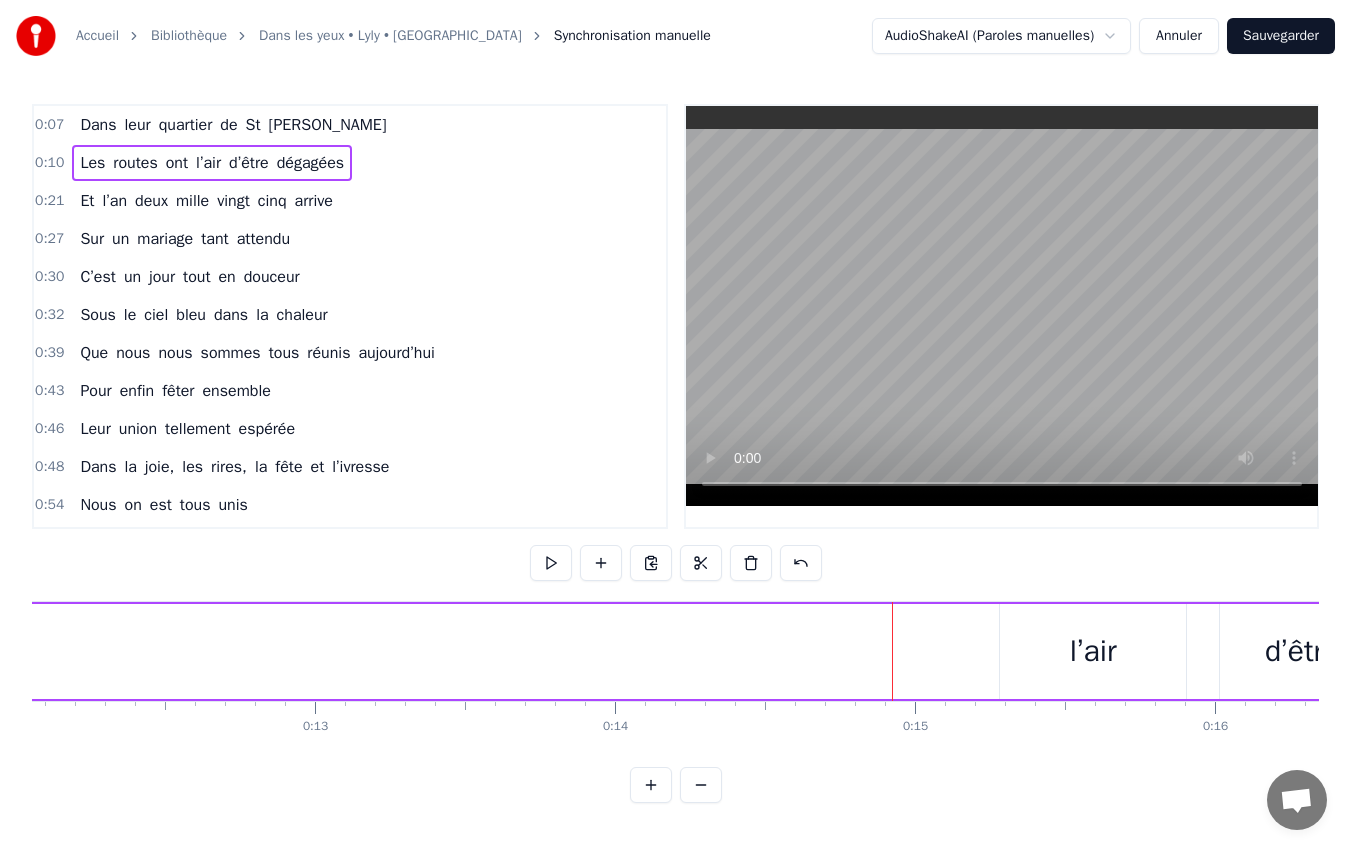 click on "l’air" at bounding box center (1093, 651) 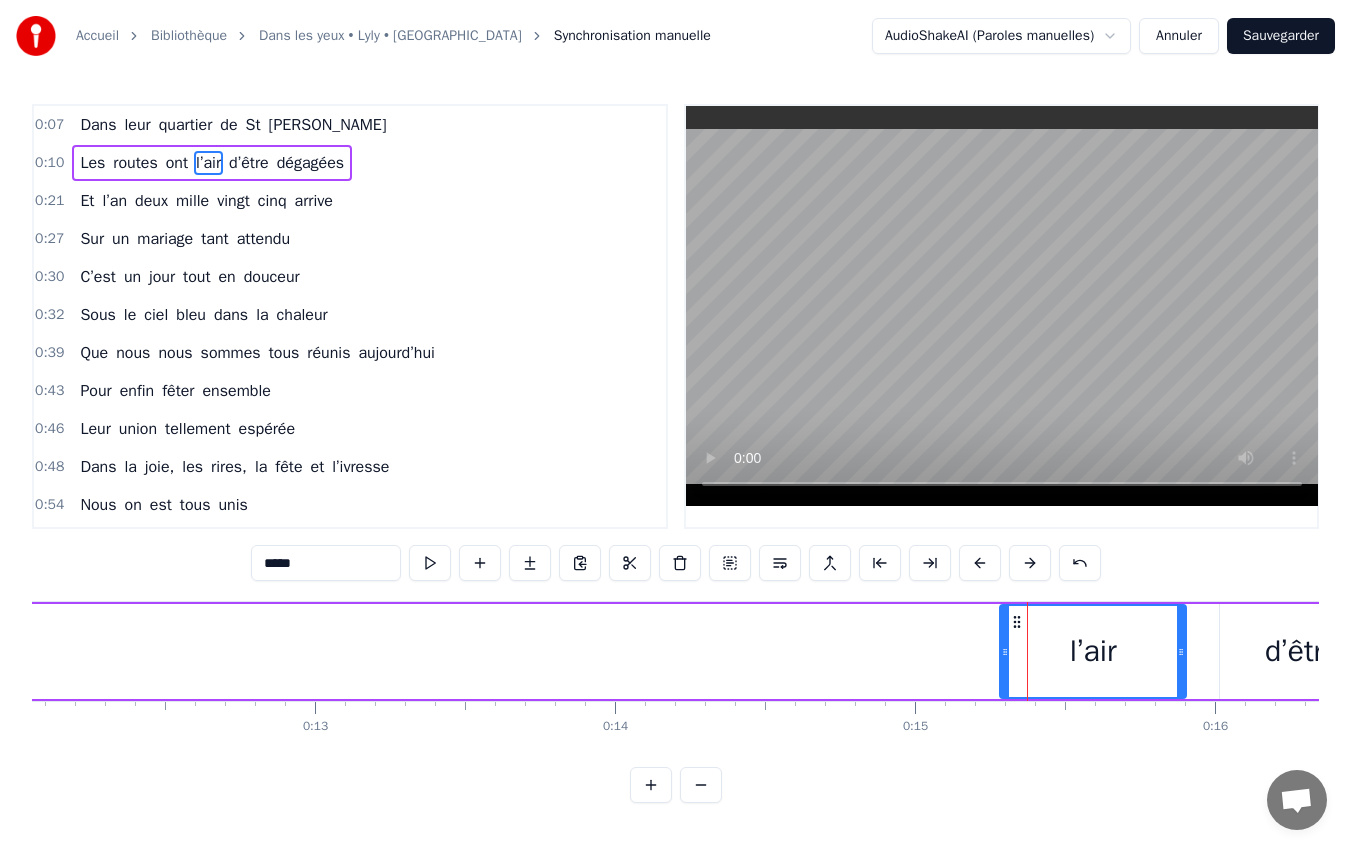click 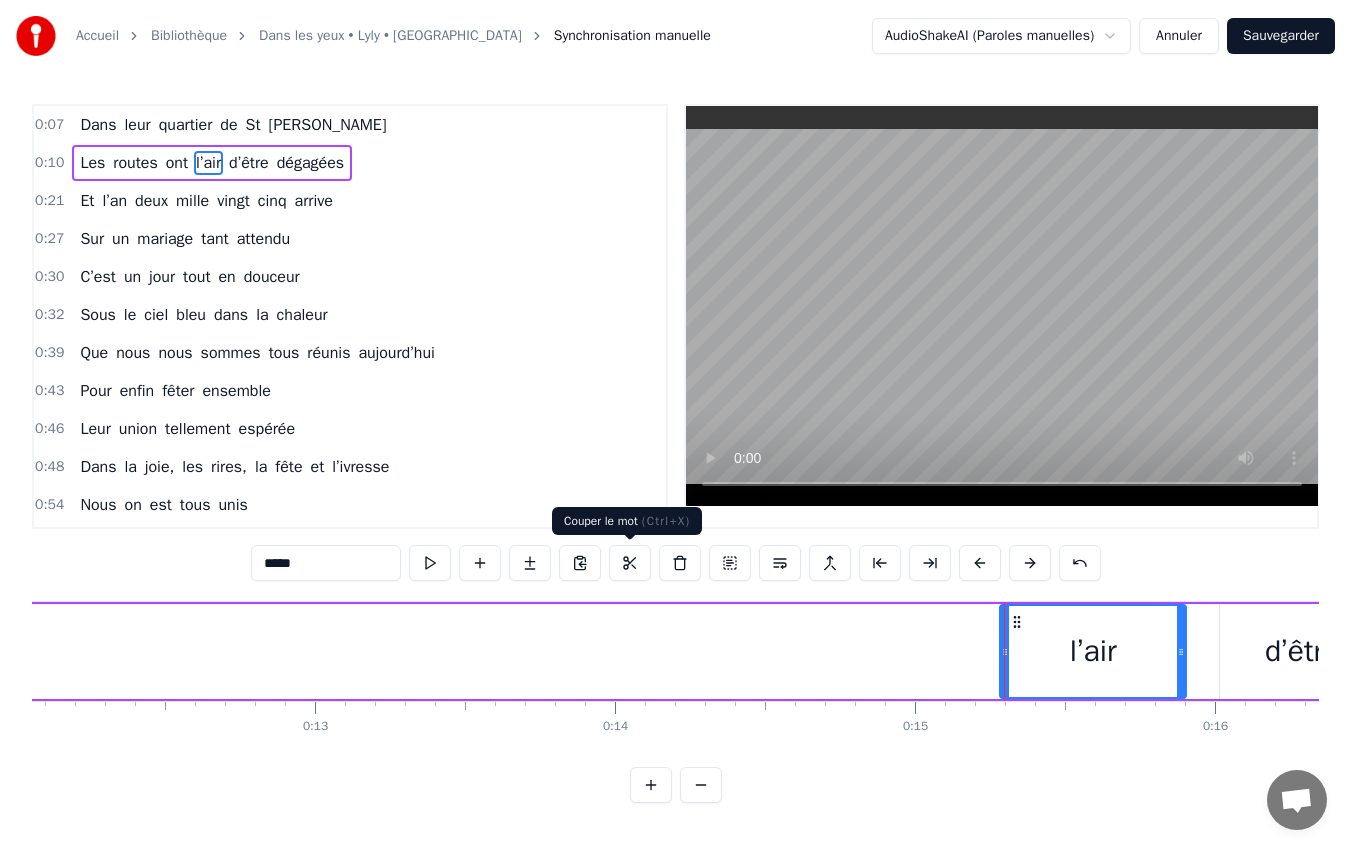 click at bounding box center [630, 563] 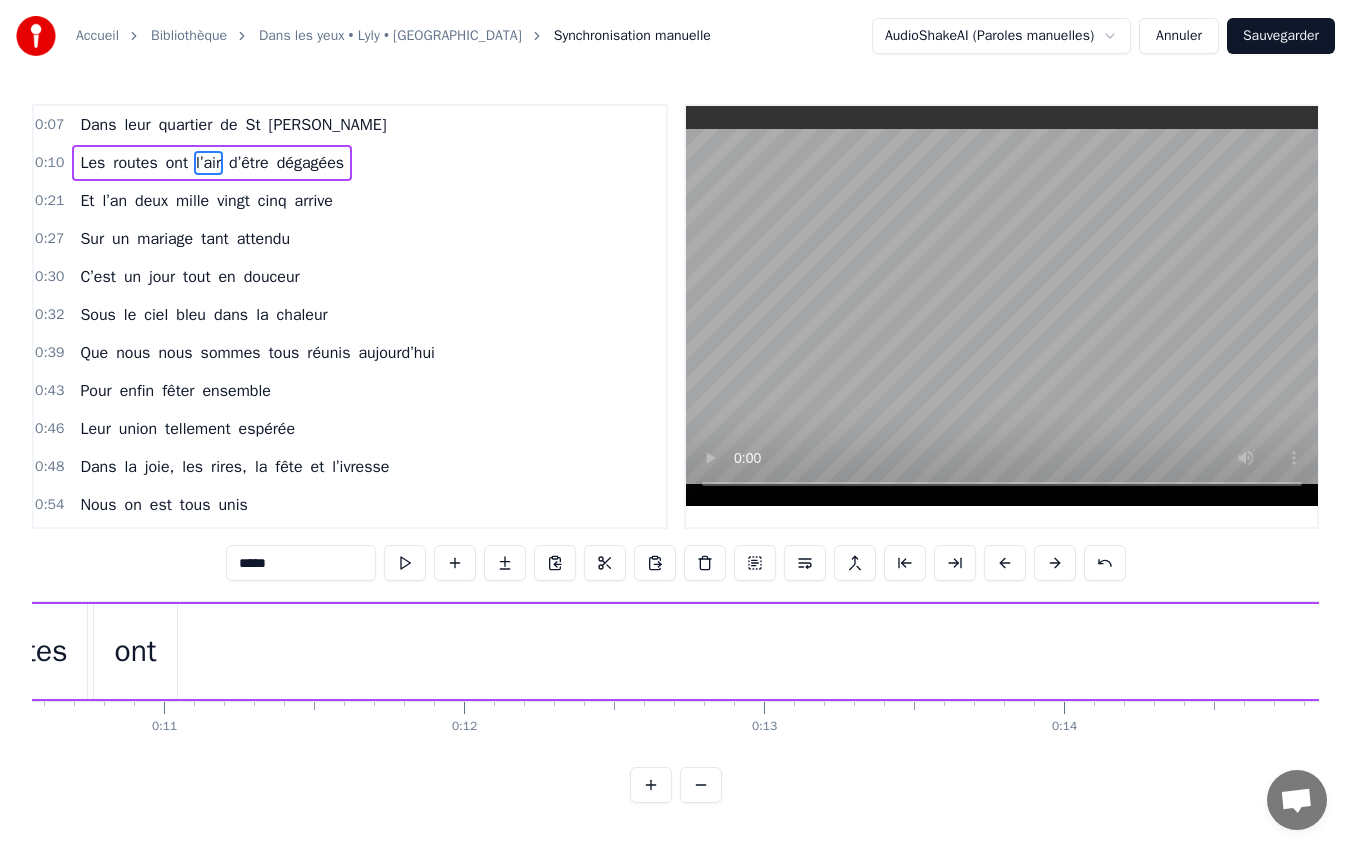 scroll, scrollTop: 0, scrollLeft: 3137, axis: horizontal 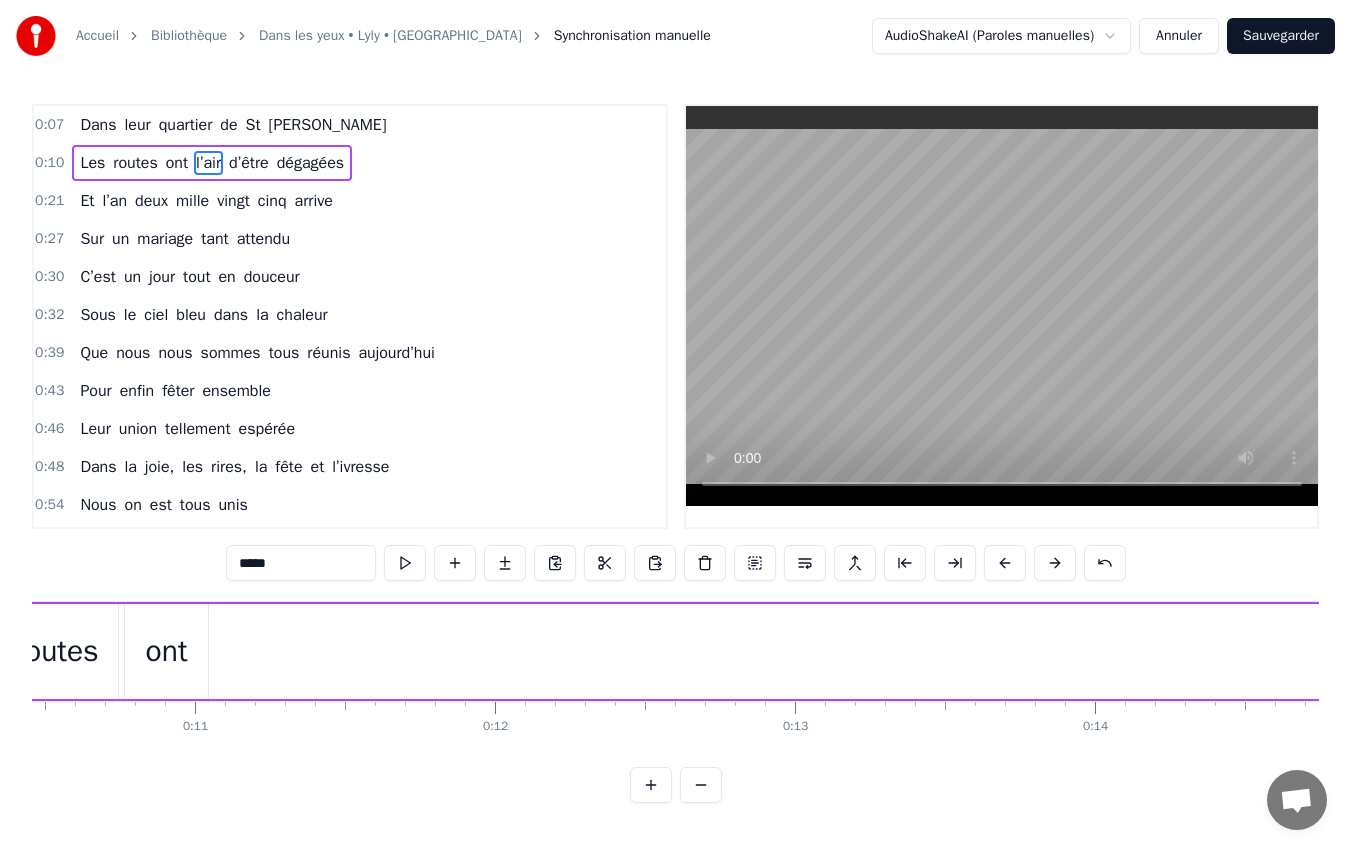 click on "Les routes ont l’air d’être dégagées" at bounding box center [1568, 651] 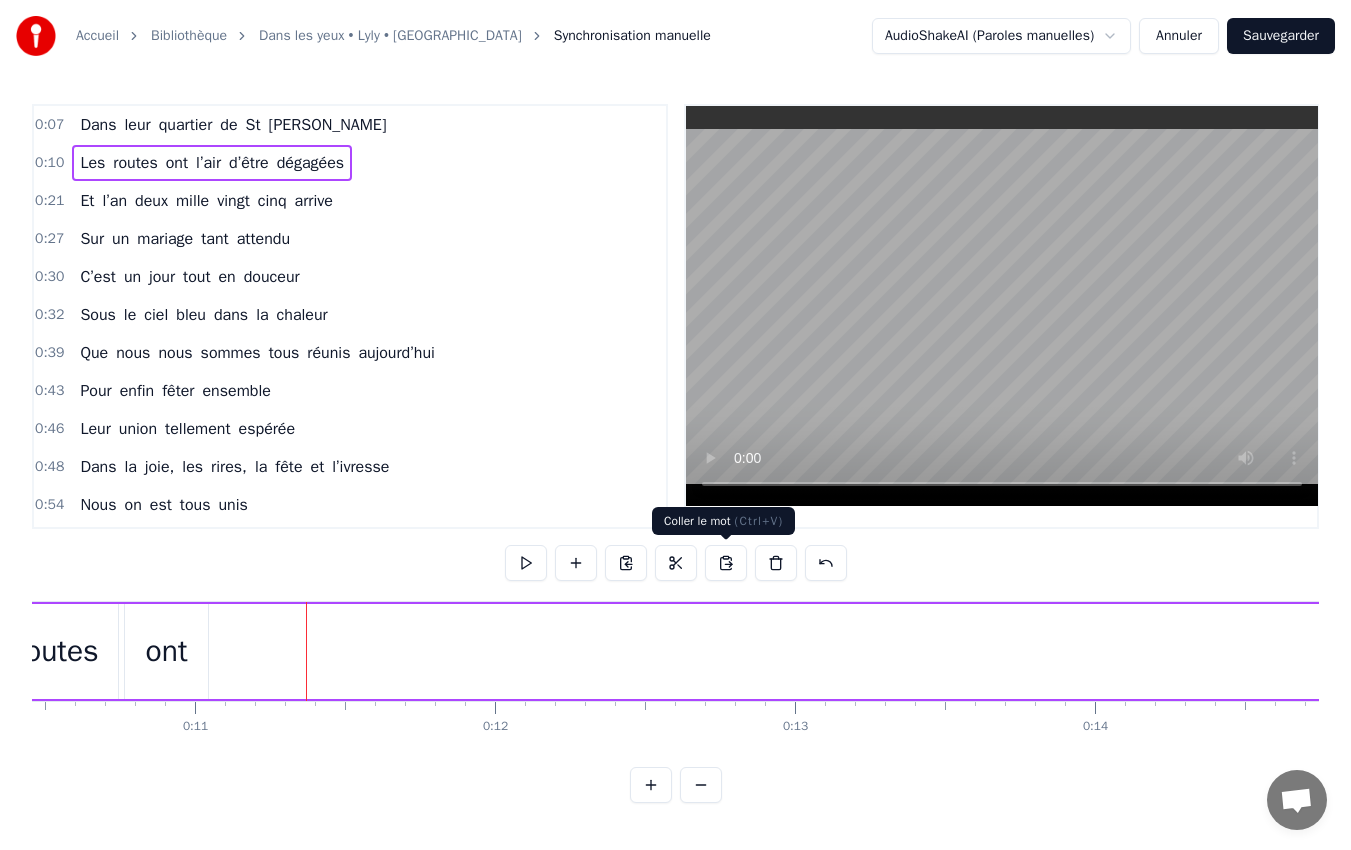 click at bounding box center [726, 563] 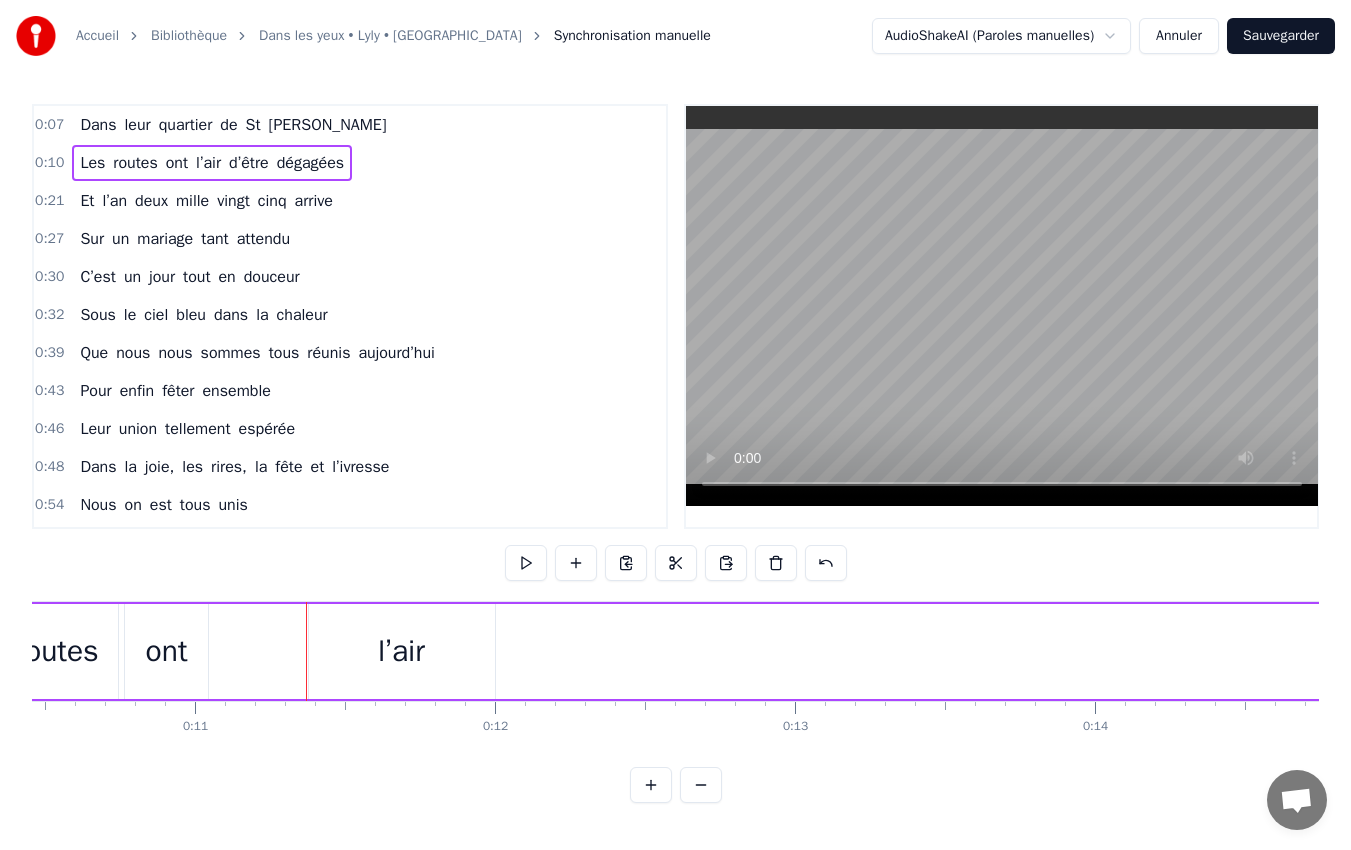 drag, startPoint x: 305, startPoint y: 651, endPoint x: 219, endPoint y: 654, distance: 86.05231 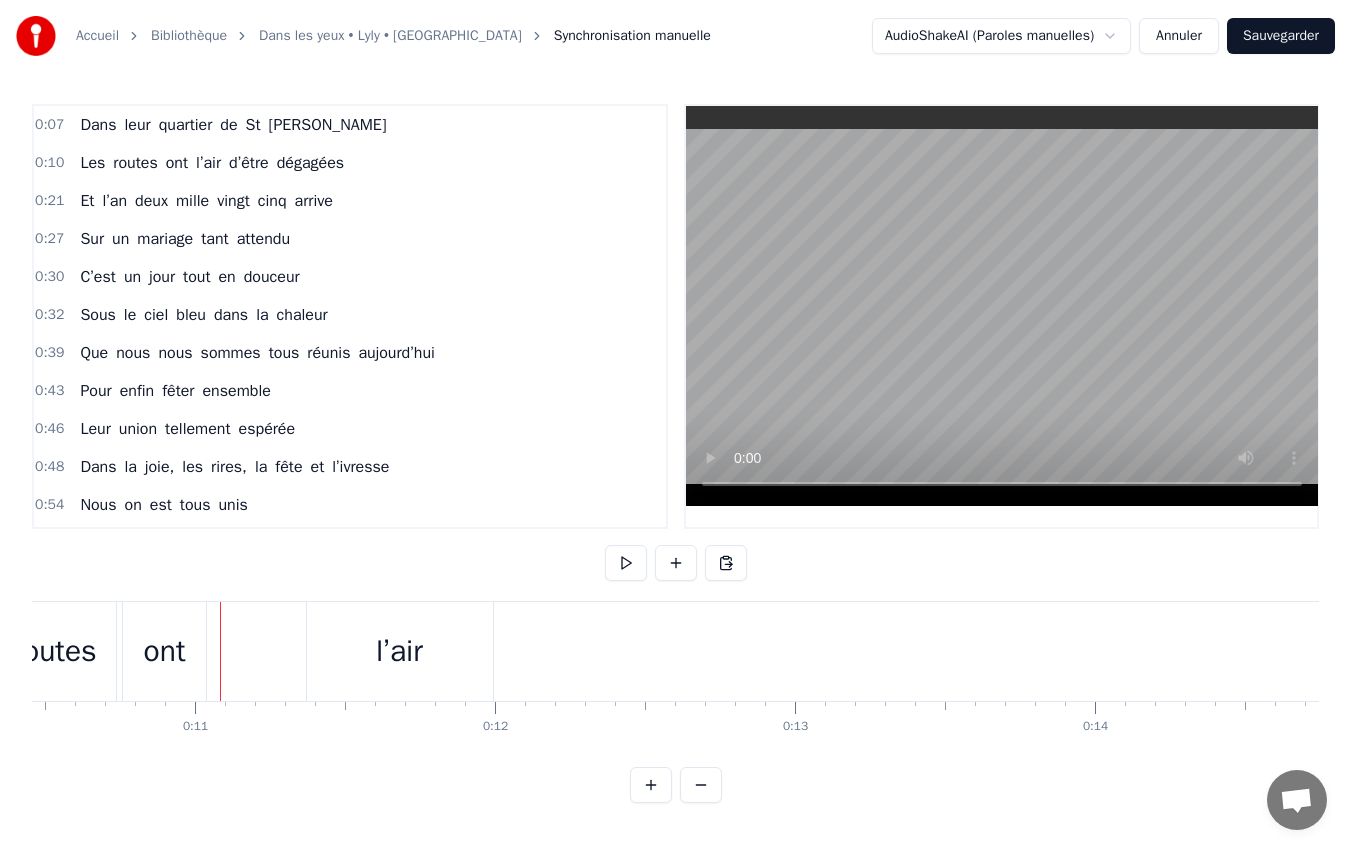 click on "l’air" at bounding box center [400, 651] 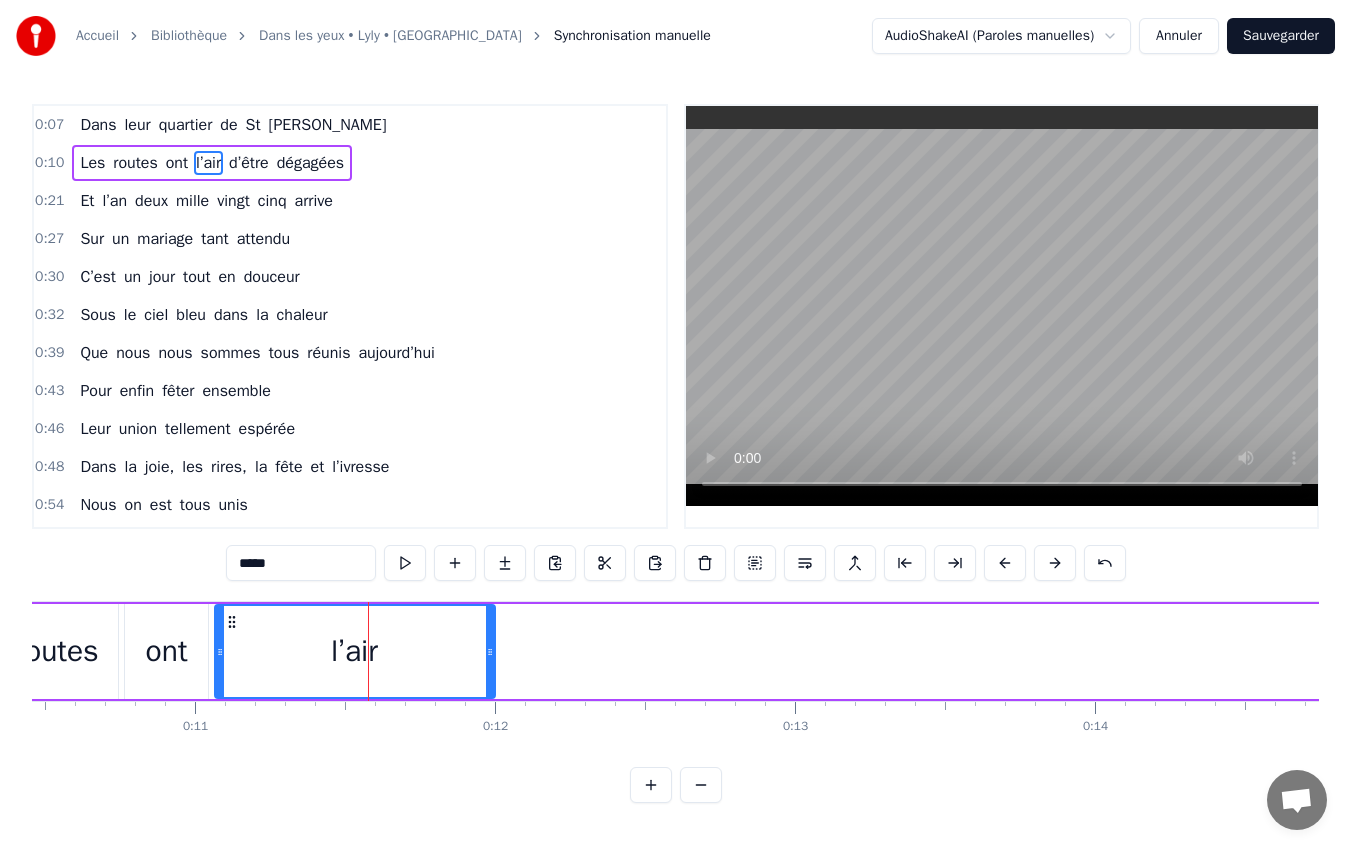 drag, startPoint x: 312, startPoint y: 656, endPoint x: 218, endPoint y: 653, distance: 94.04786 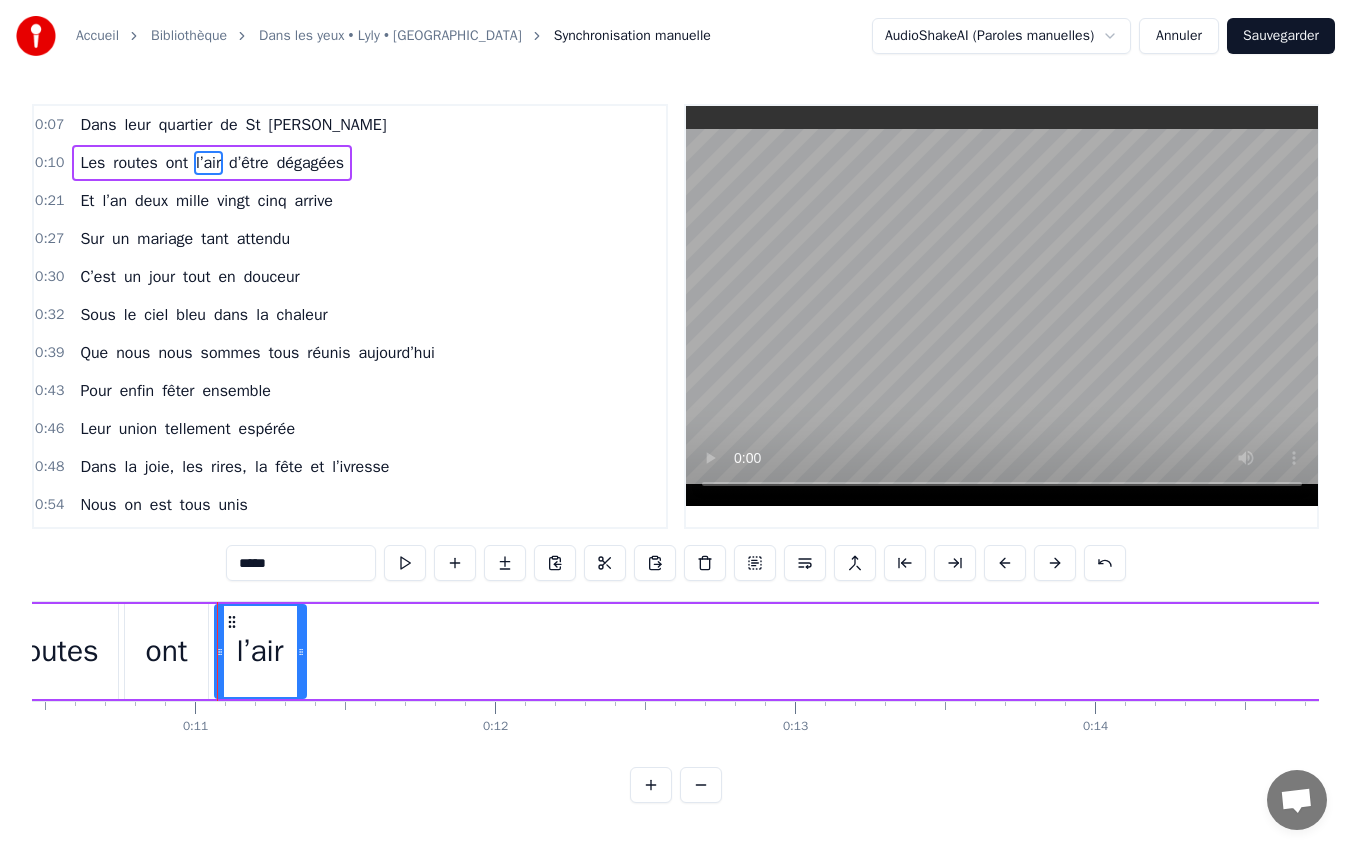 drag, startPoint x: 491, startPoint y: 652, endPoint x: 302, endPoint y: 665, distance: 189.44656 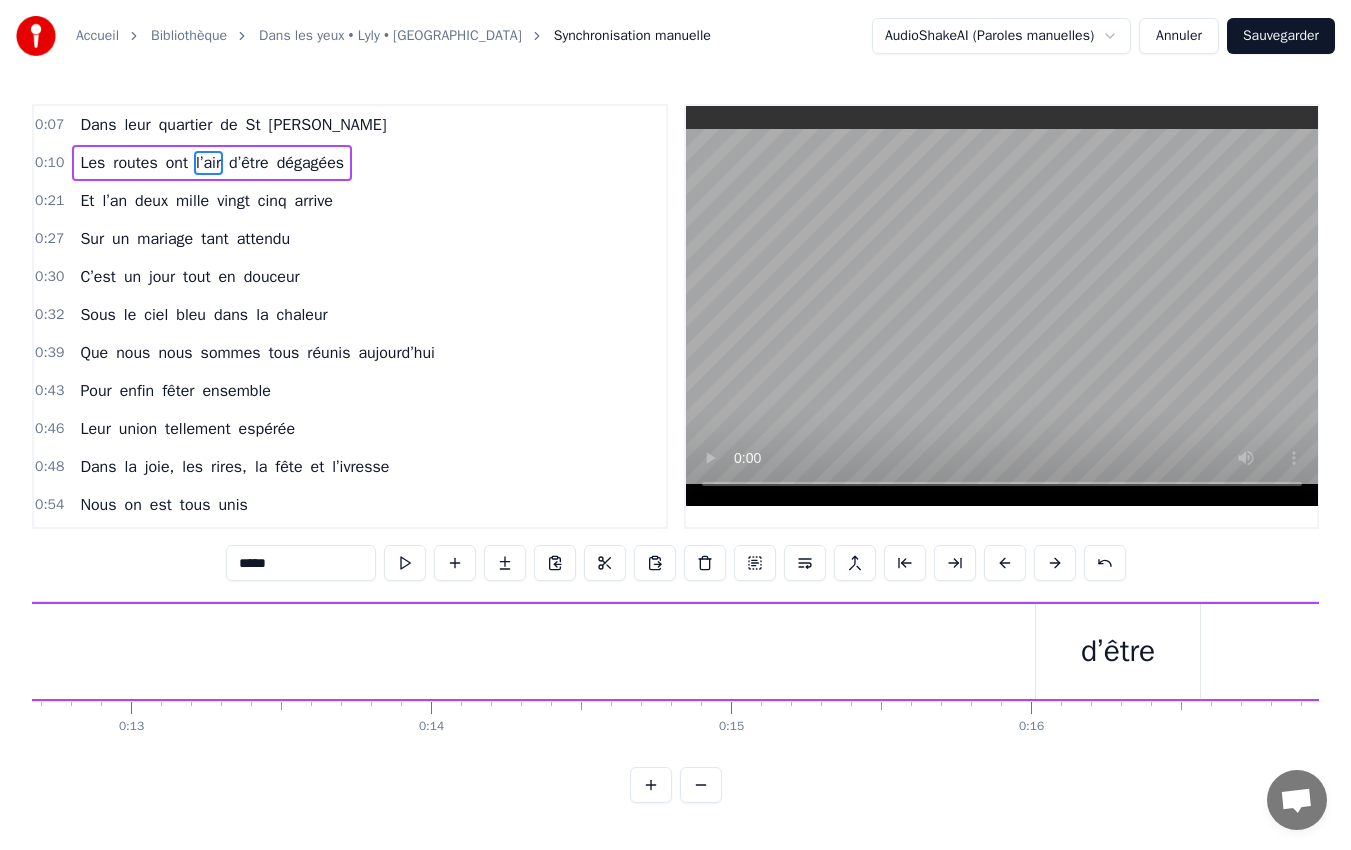 scroll, scrollTop: 0, scrollLeft: 3804, axis: horizontal 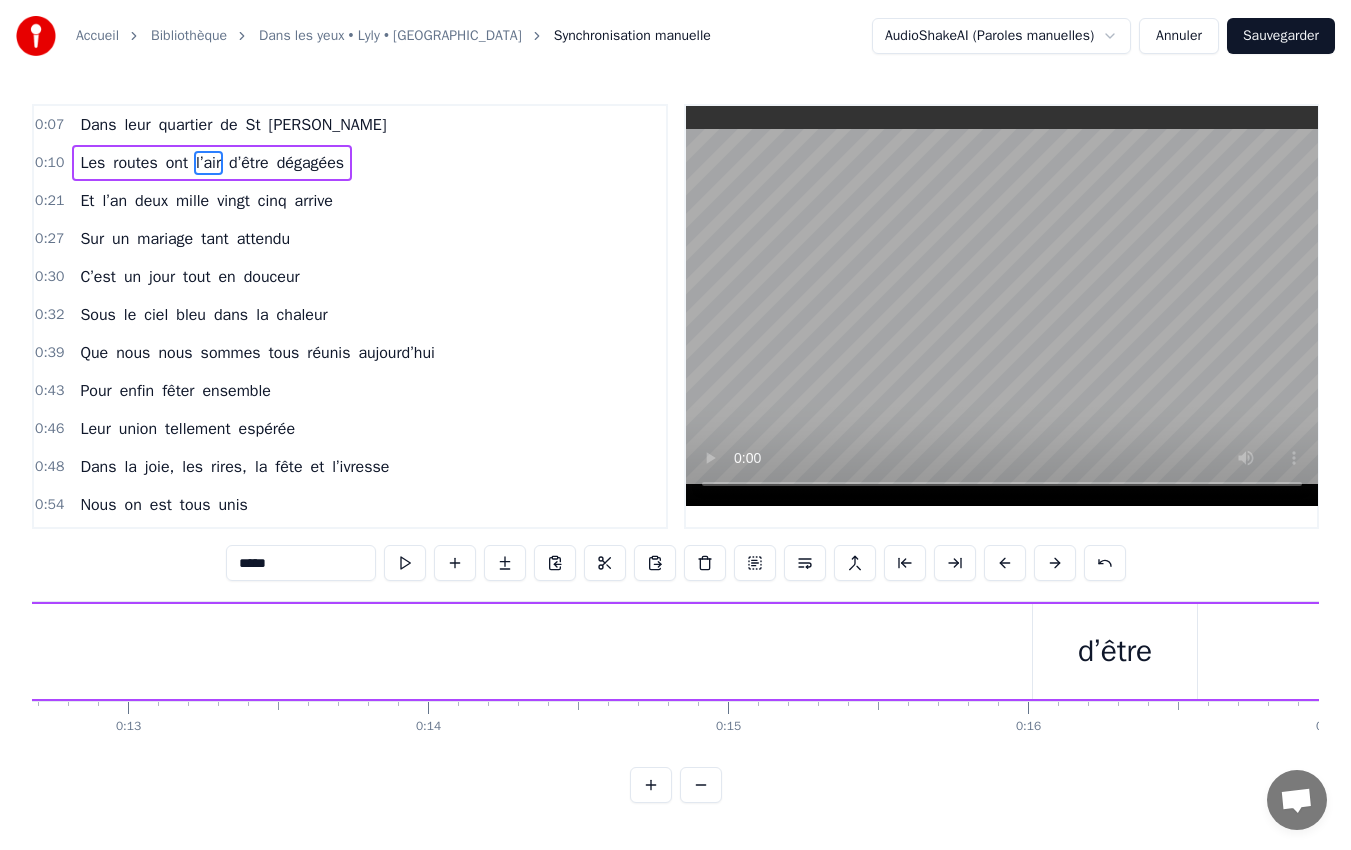 click on "d’être" at bounding box center [1115, 651] 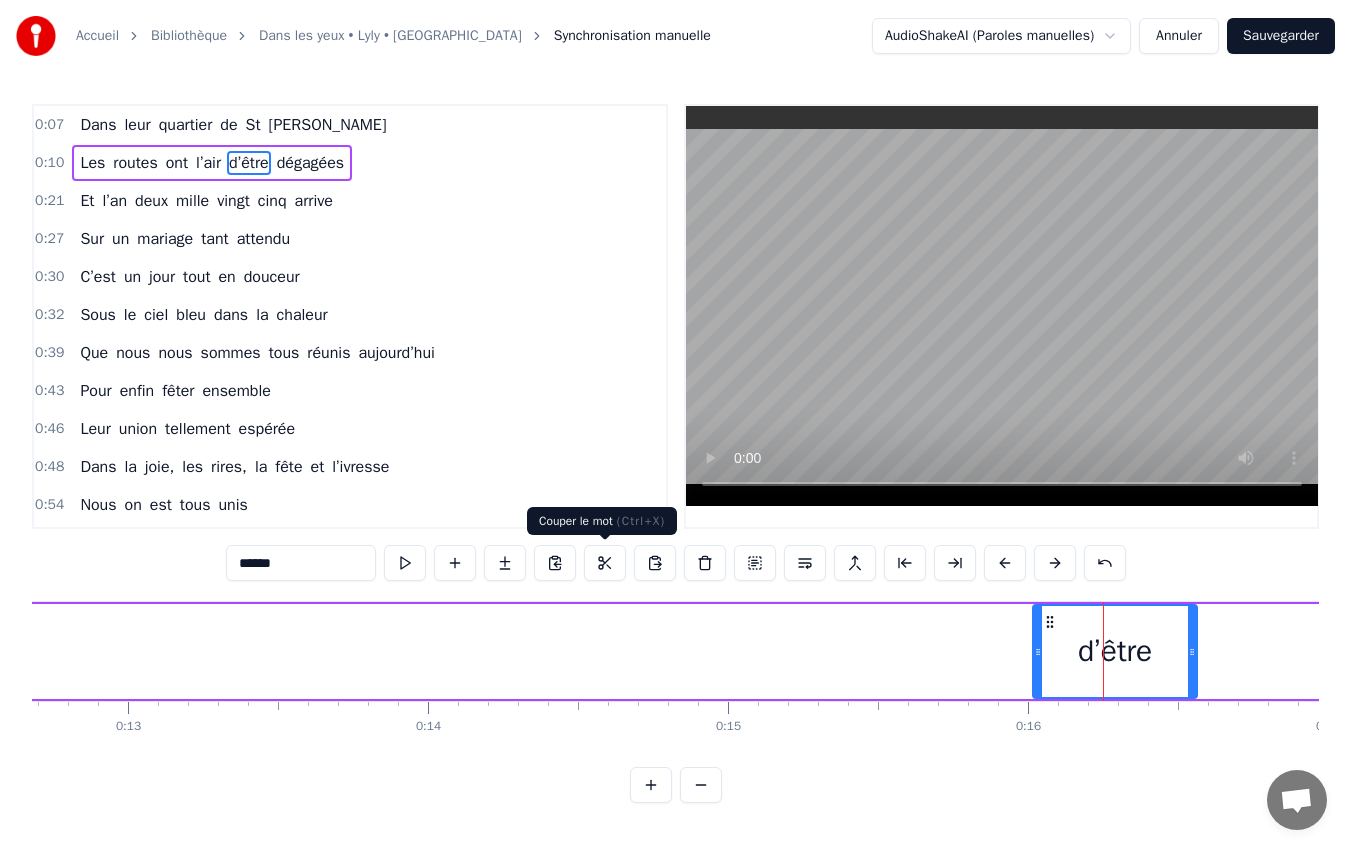 click at bounding box center (605, 563) 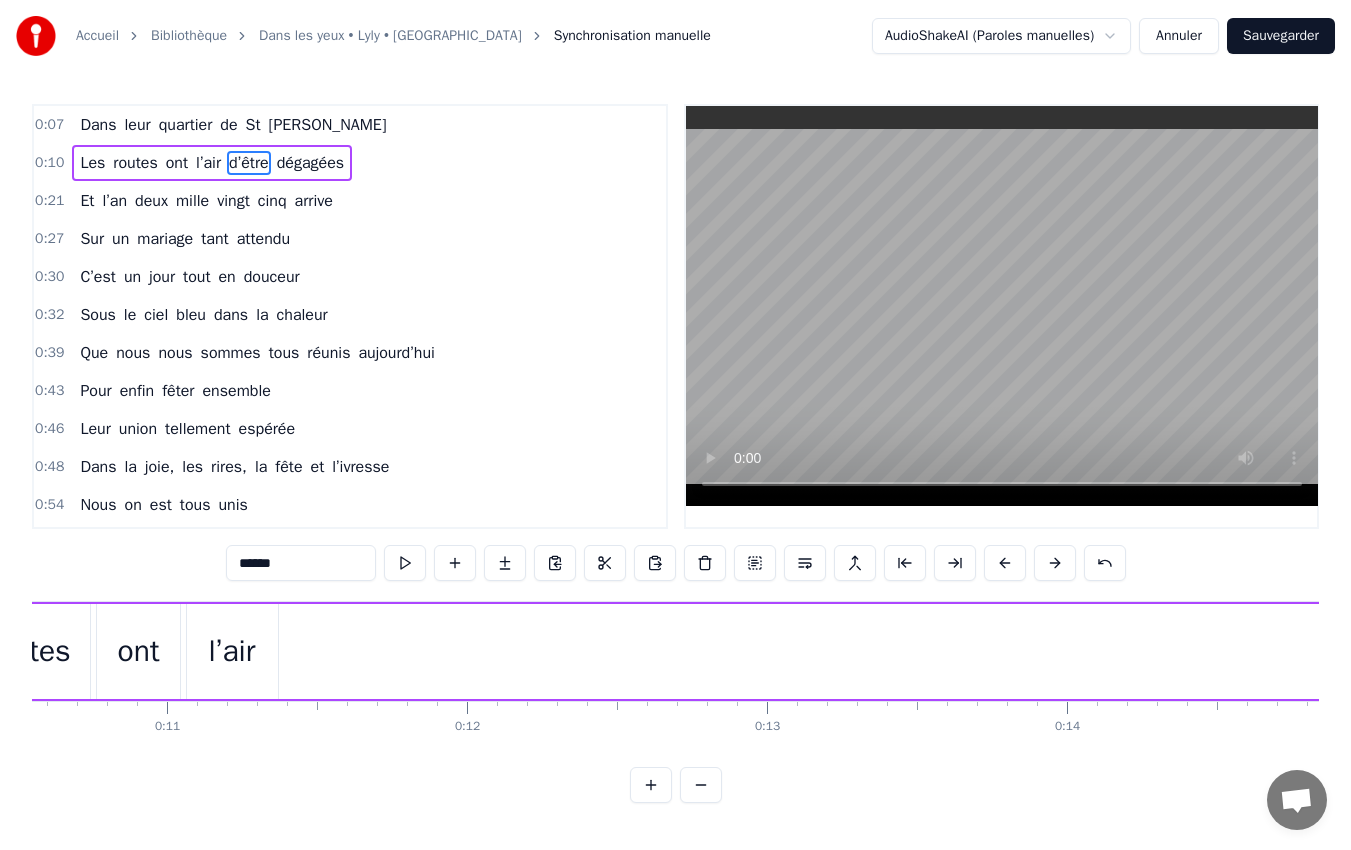 scroll, scrollTop: 0, scrollLeft: 3164, axis: horizontal 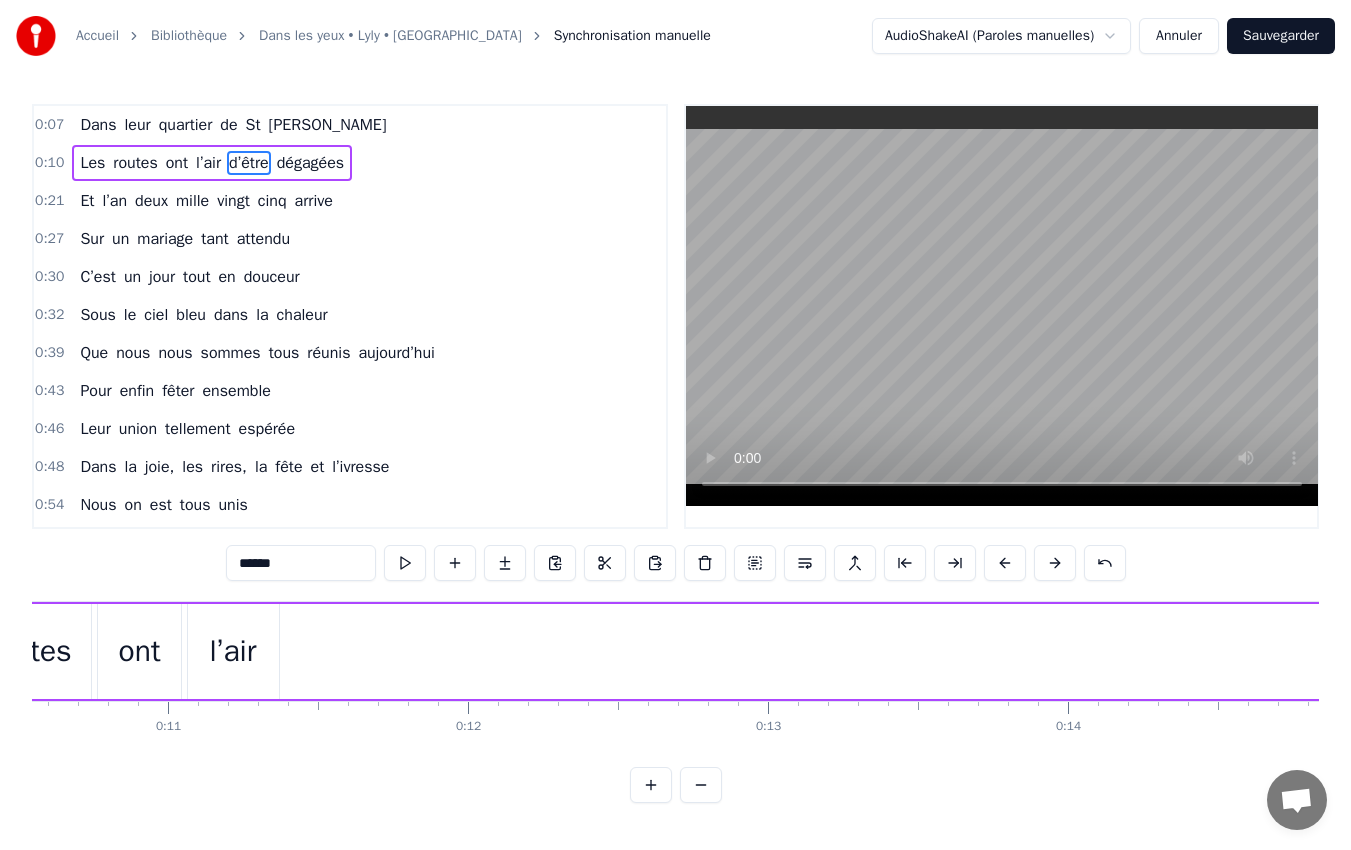 click on "Les routes ont l’air d’être dégagées" at bounding box center (1541, 651) 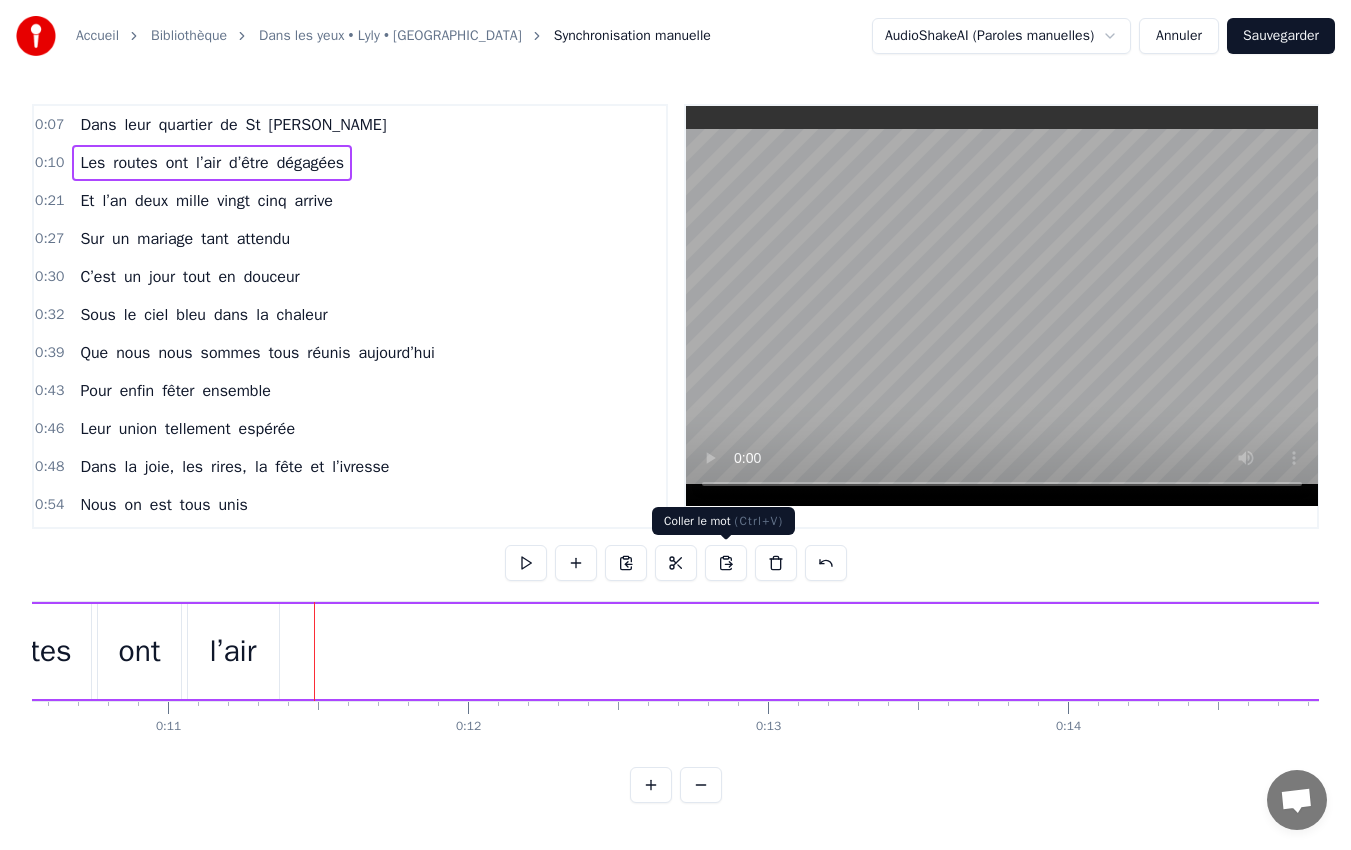 click at bounding box center [726, 563] 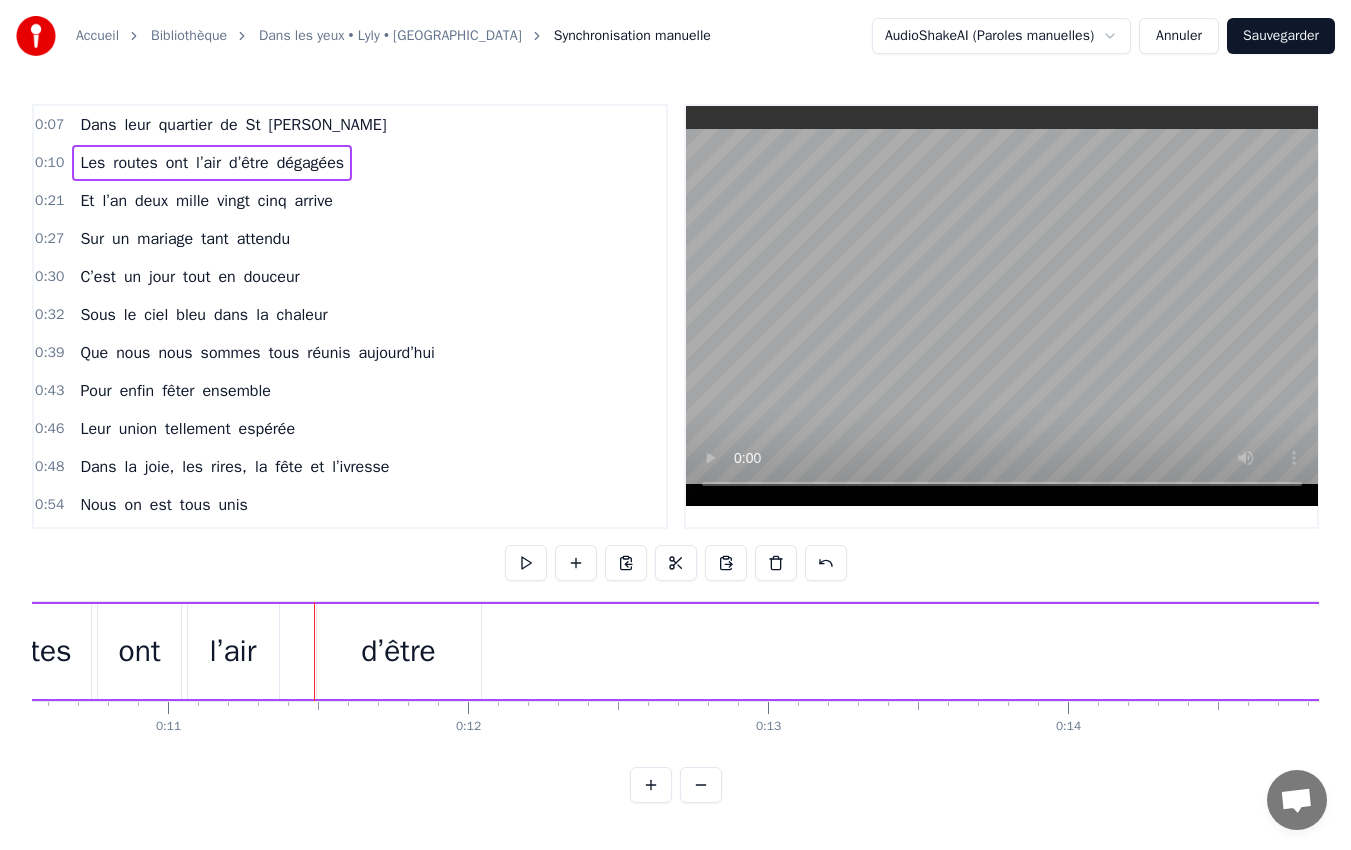 drag, startPoint x: 315, startPoint y: 651, endPoint x: 290, endPoint y: 649, distance: 25.079872 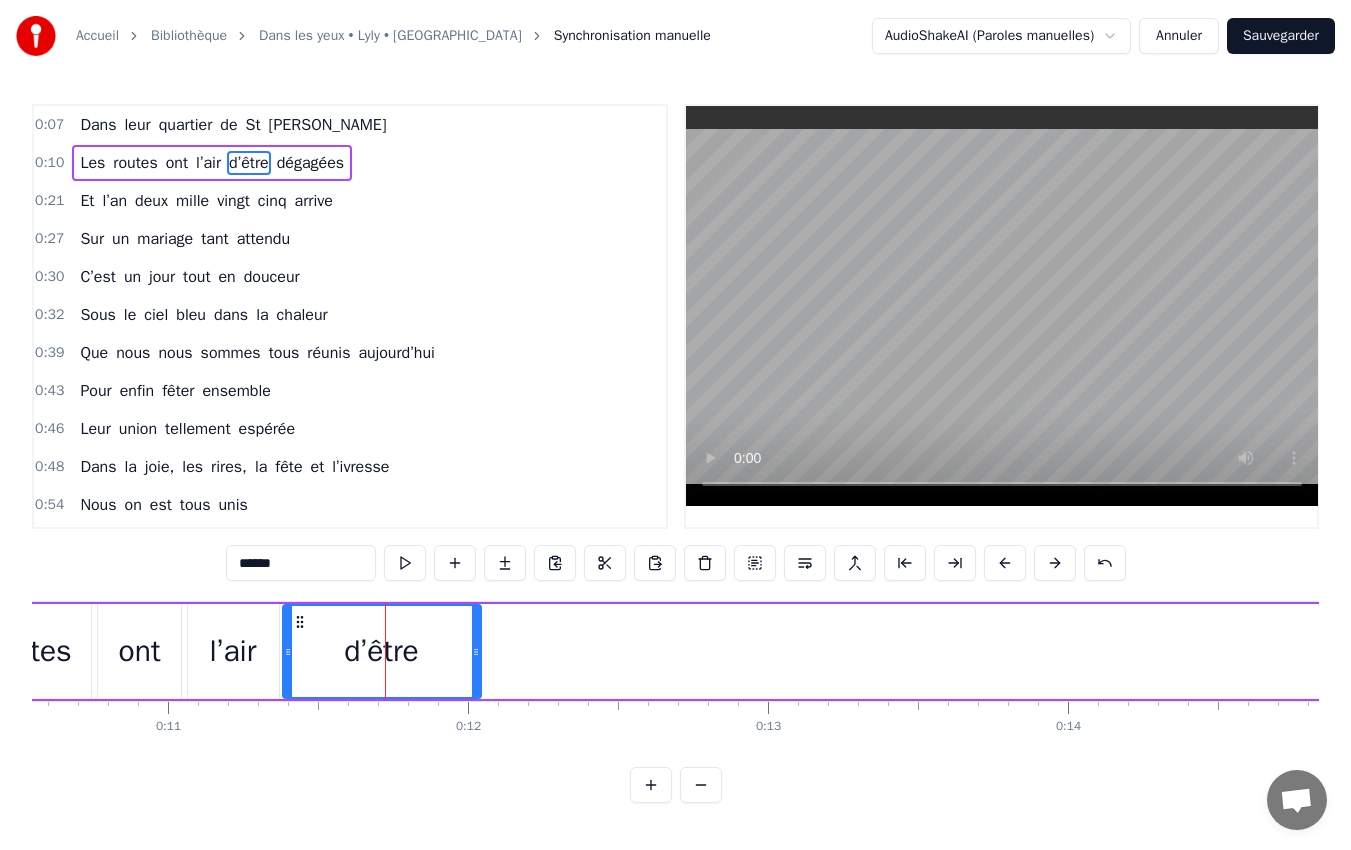 drag, startPoint x: 320, startPoint y: 651, endPoint x: 286, endPoint y: 652, distance: 34.0147 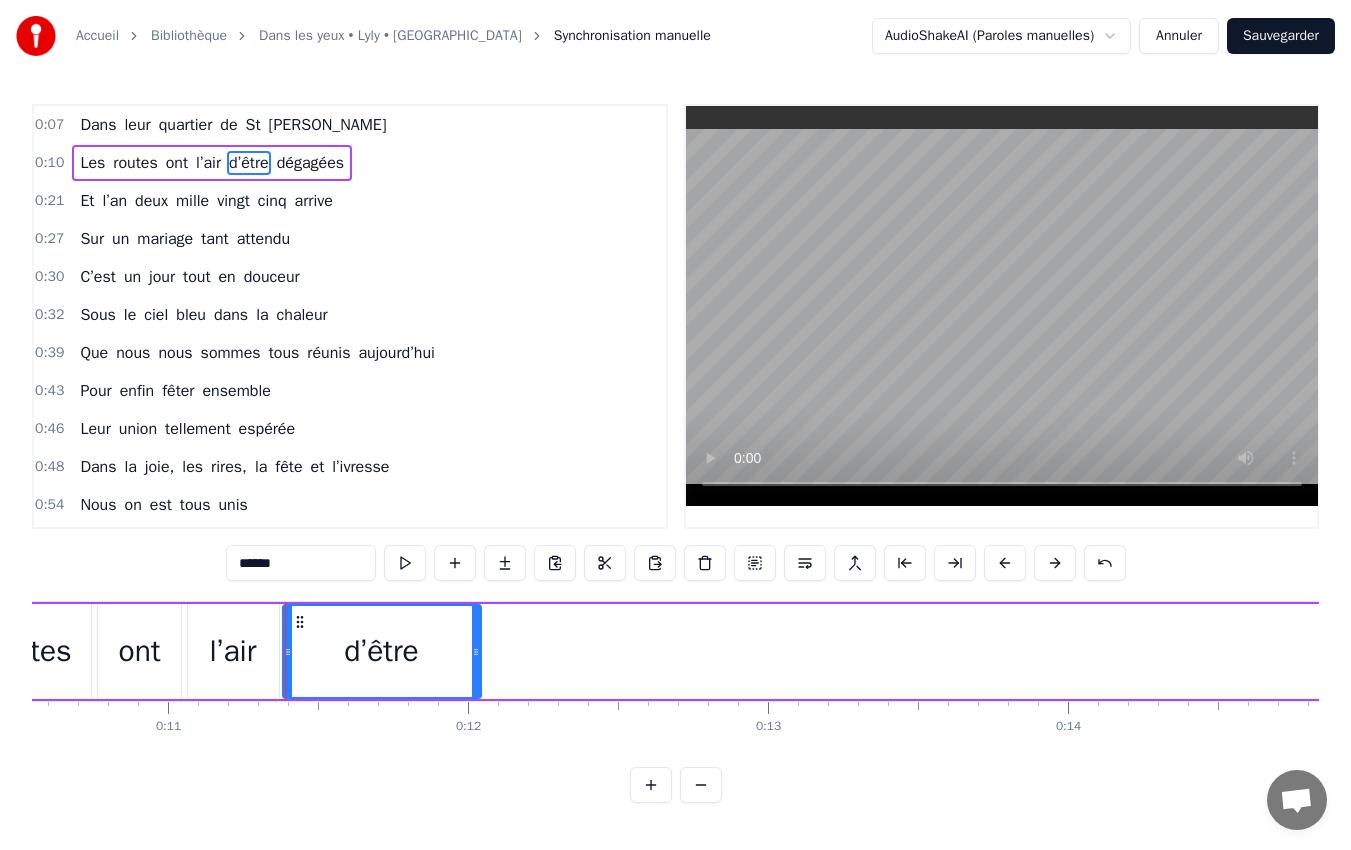 click 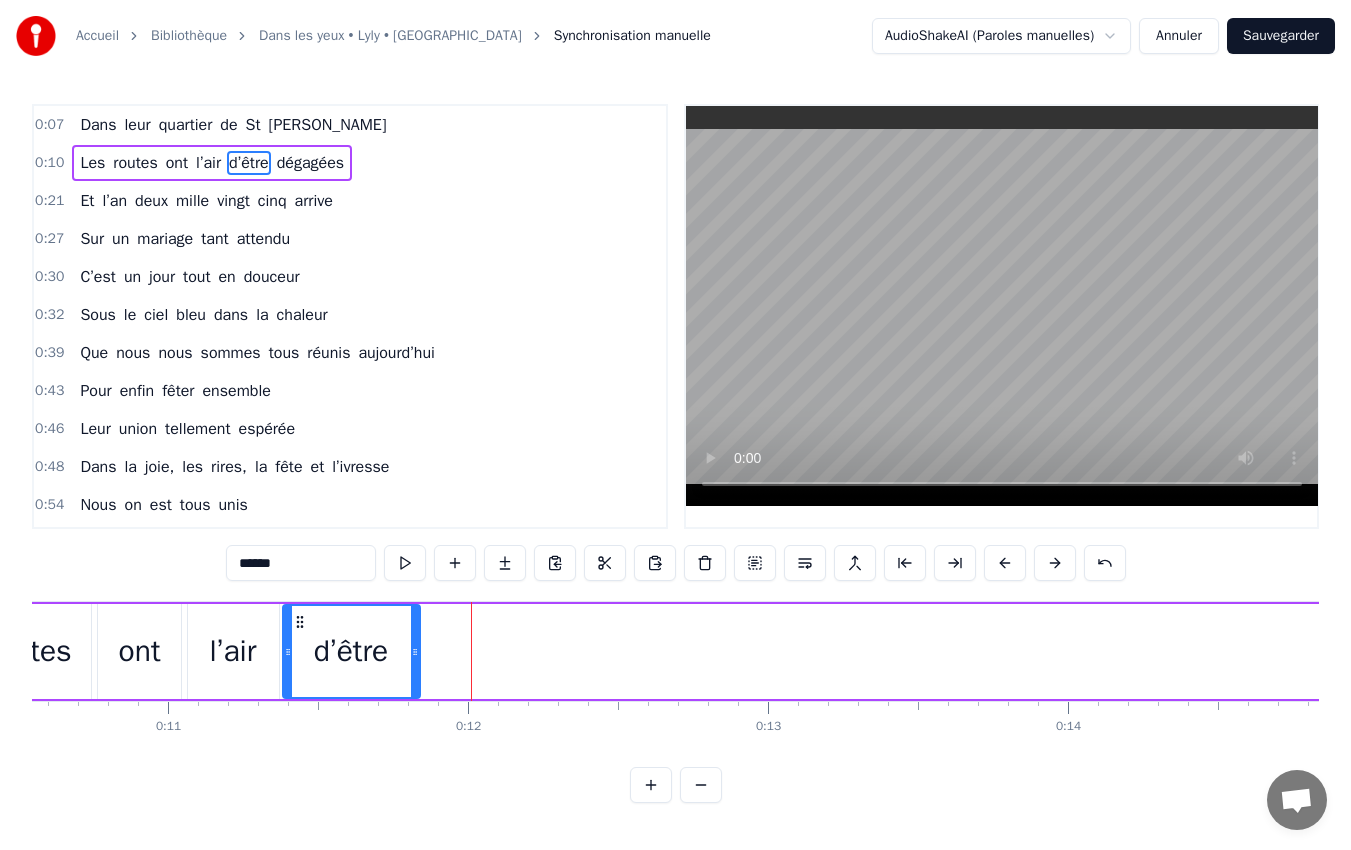 drag, startPoint x: 472, startPoint y: 648, endPoint x: 405, endPoint y: 657, distance: 67.601776 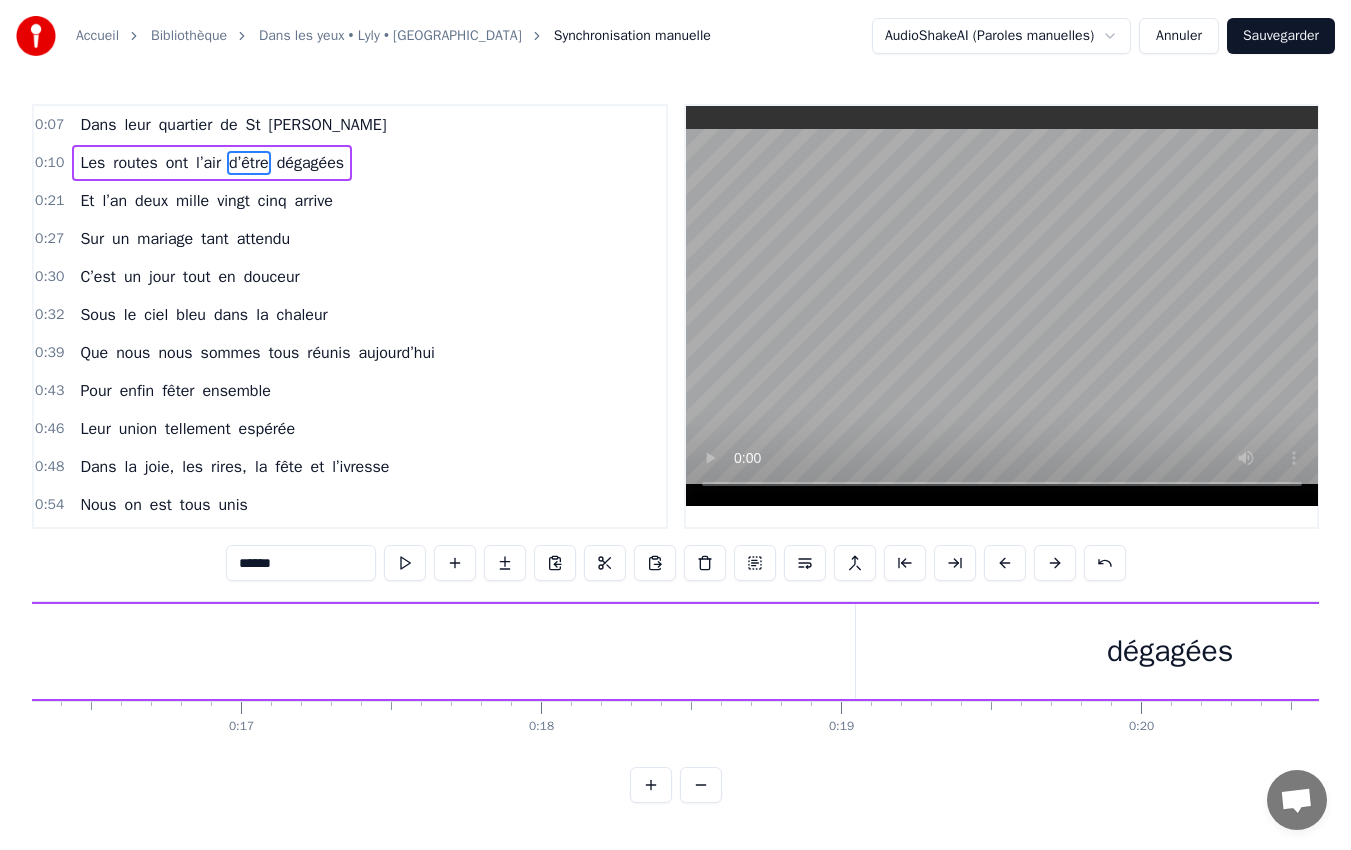 scroll, scrollTop: 0, scrollLeft: 4924, axis: horizontal 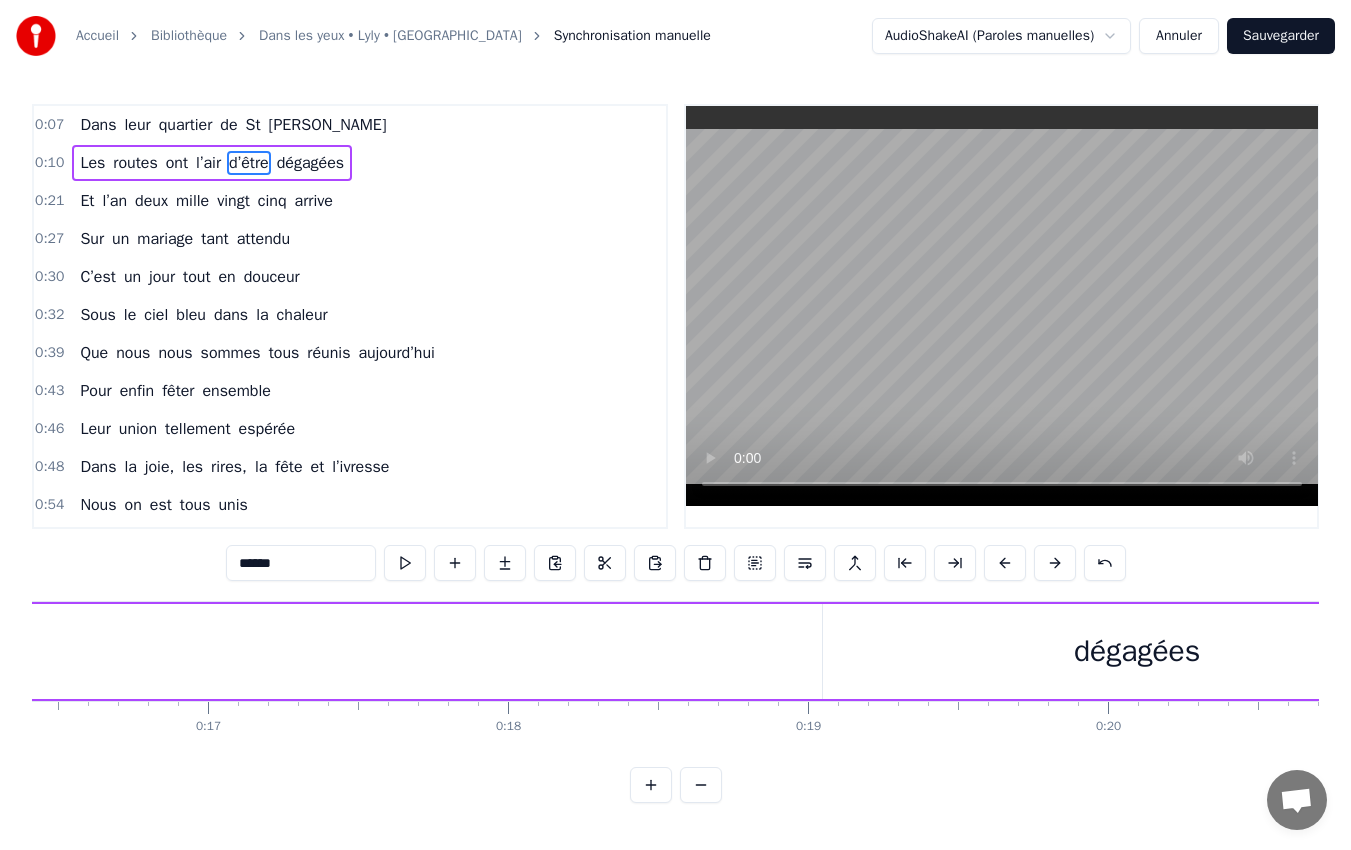click on "dégagées" at bounding box center (1137, 651) 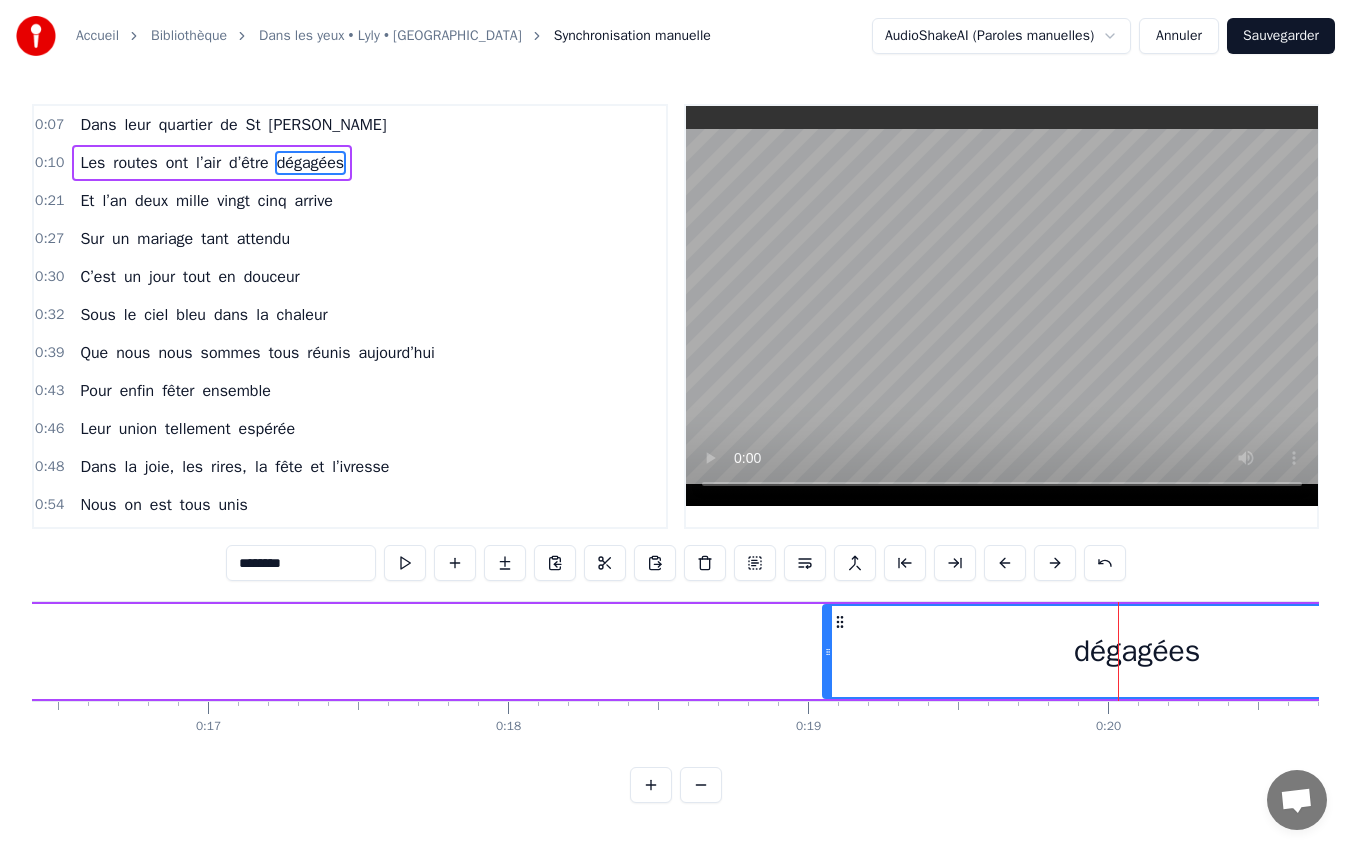 click at bounding box center (605, 563) 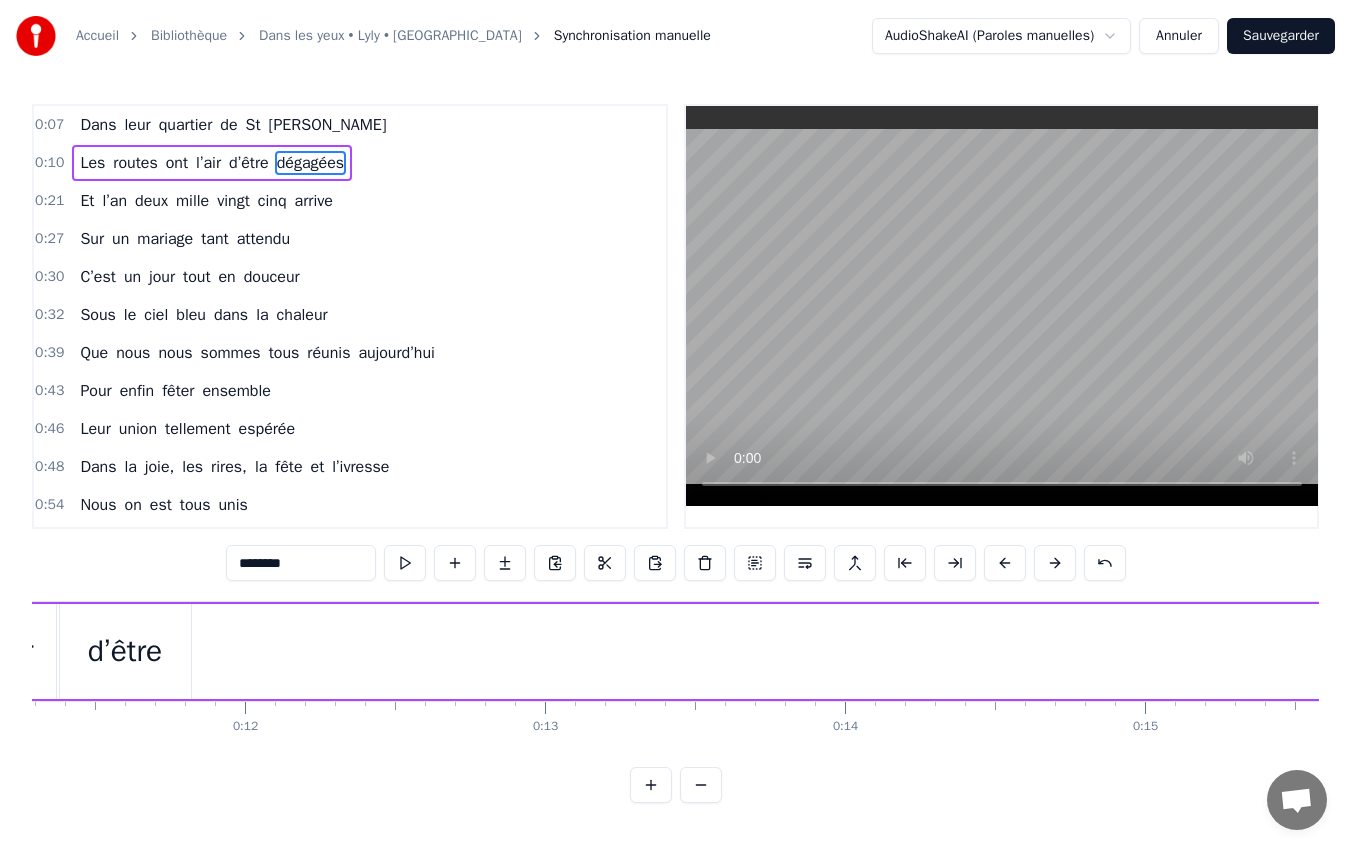 scroll, scrollTop: 0, scrollLeft: 3364, axis: horizontal 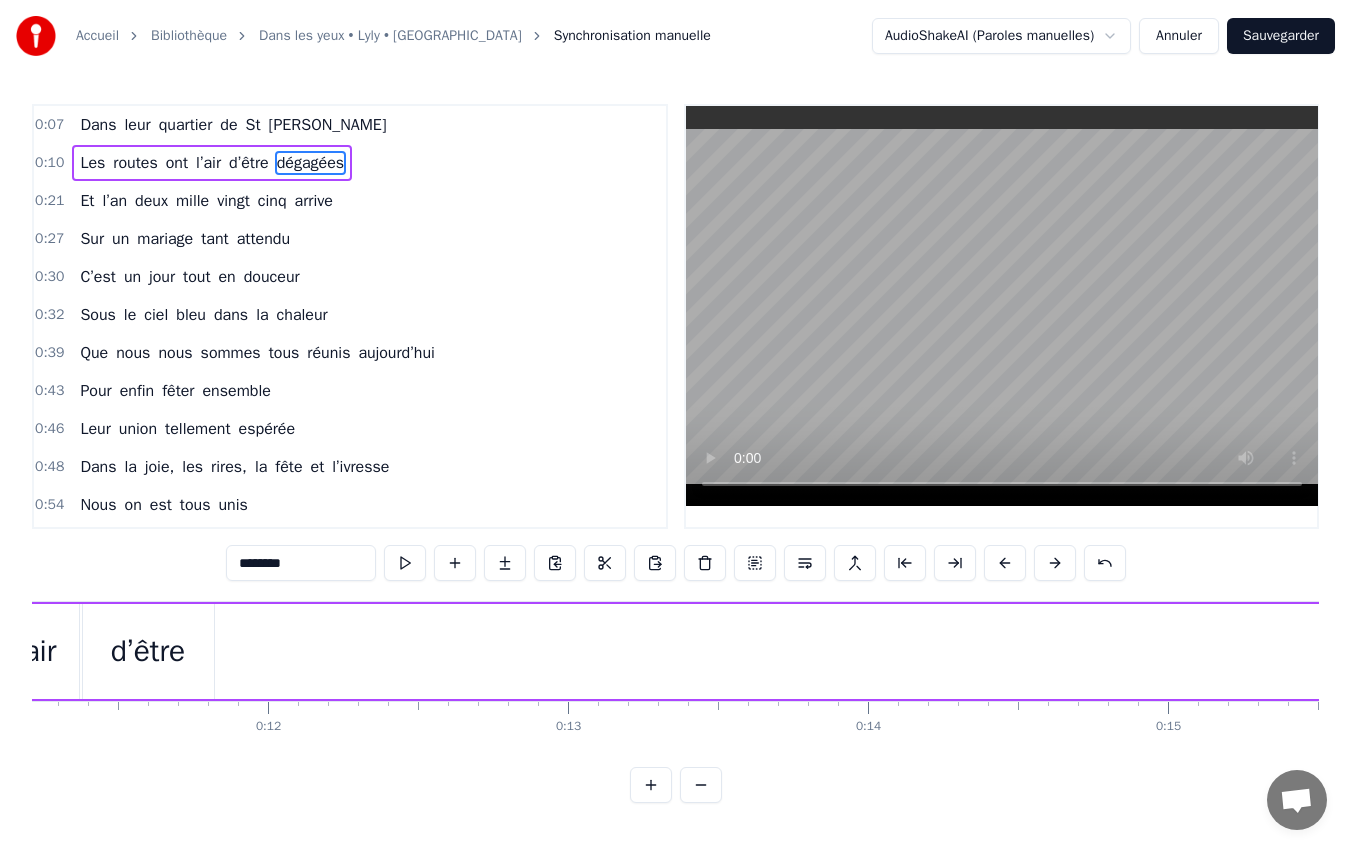 click on "Les routes ont l’air d’être dégagées" at bounding box center [1341, 651] 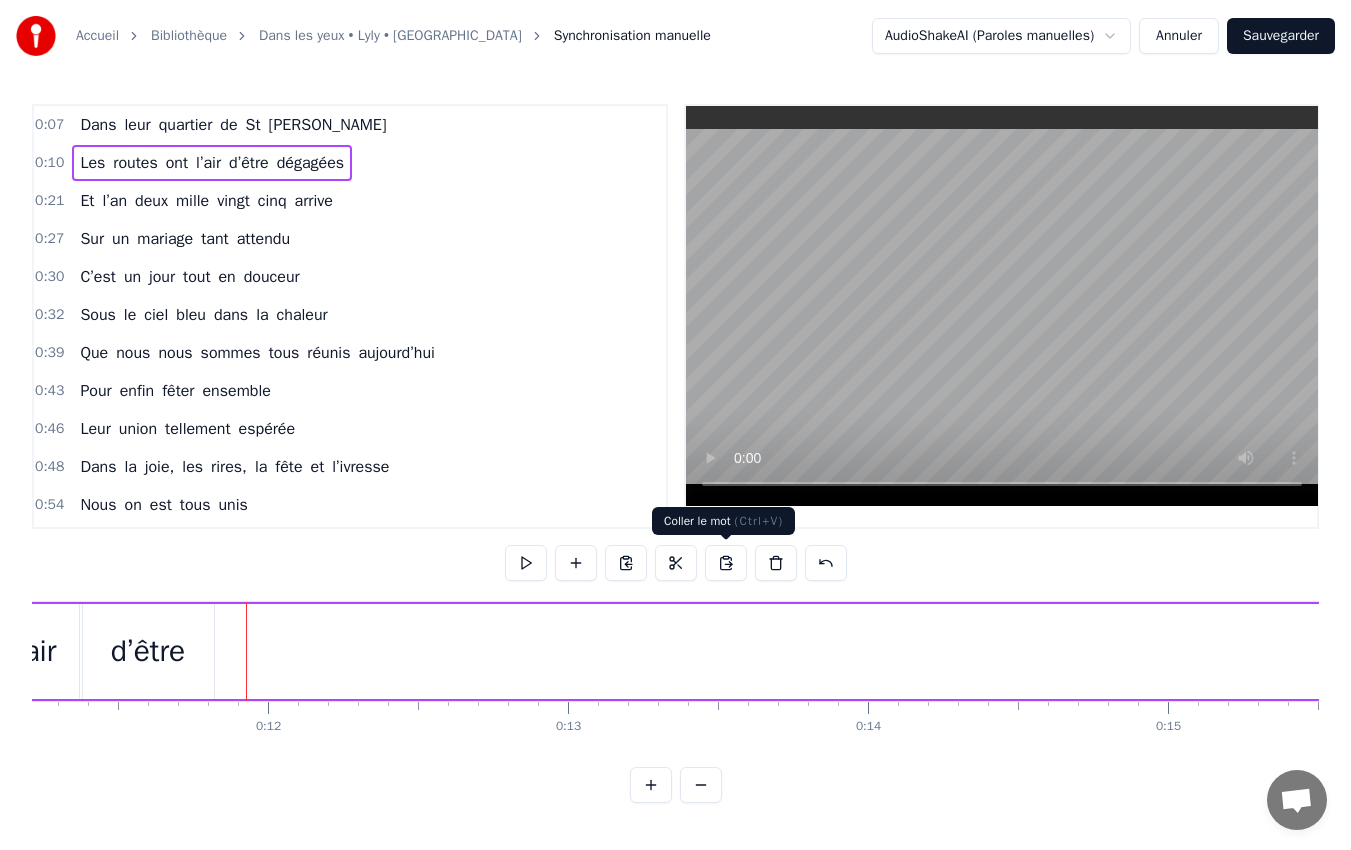 click at bounding box center [726, 563] 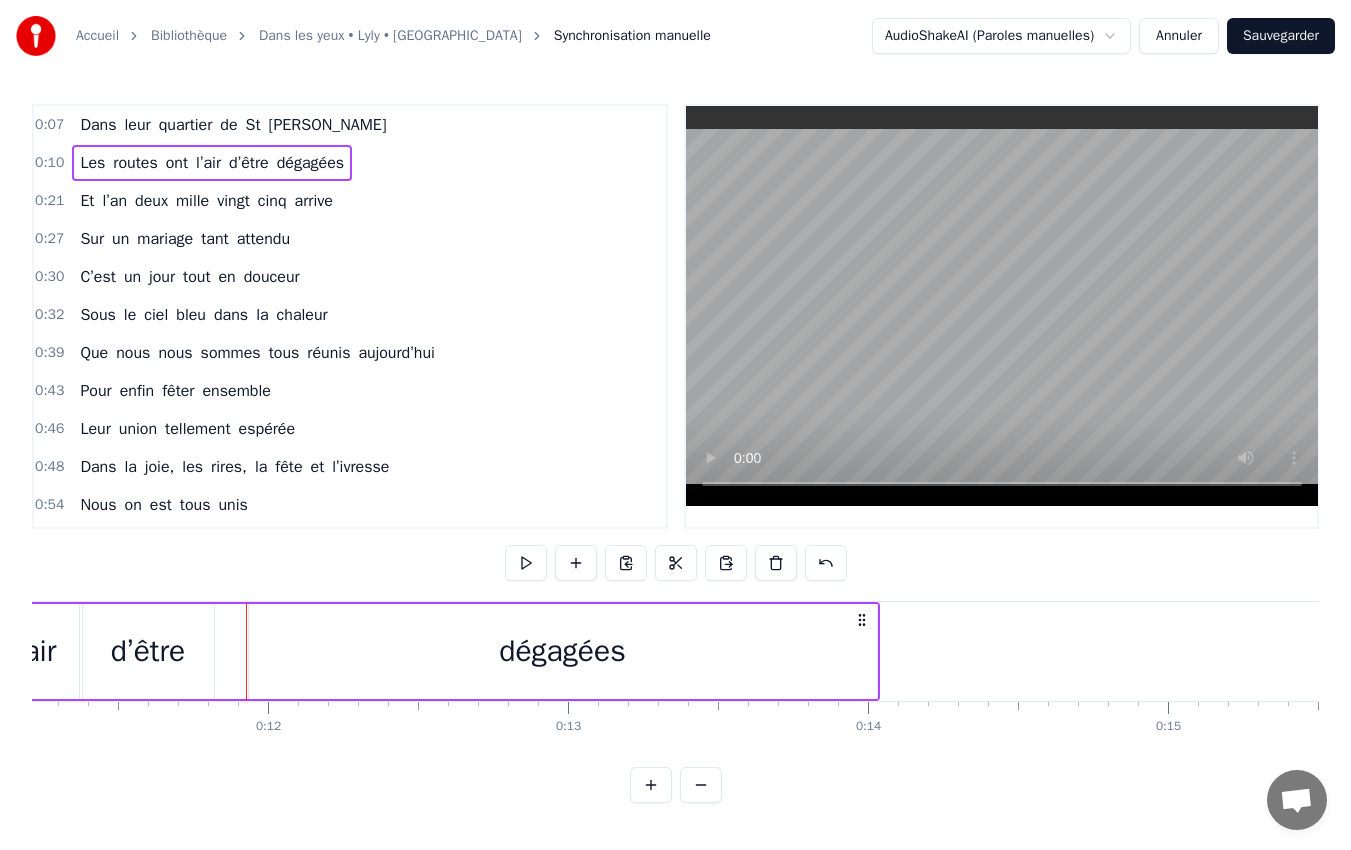 click on "Les routes ont l’air d’être dégagées" at bounding box center (274, 651) 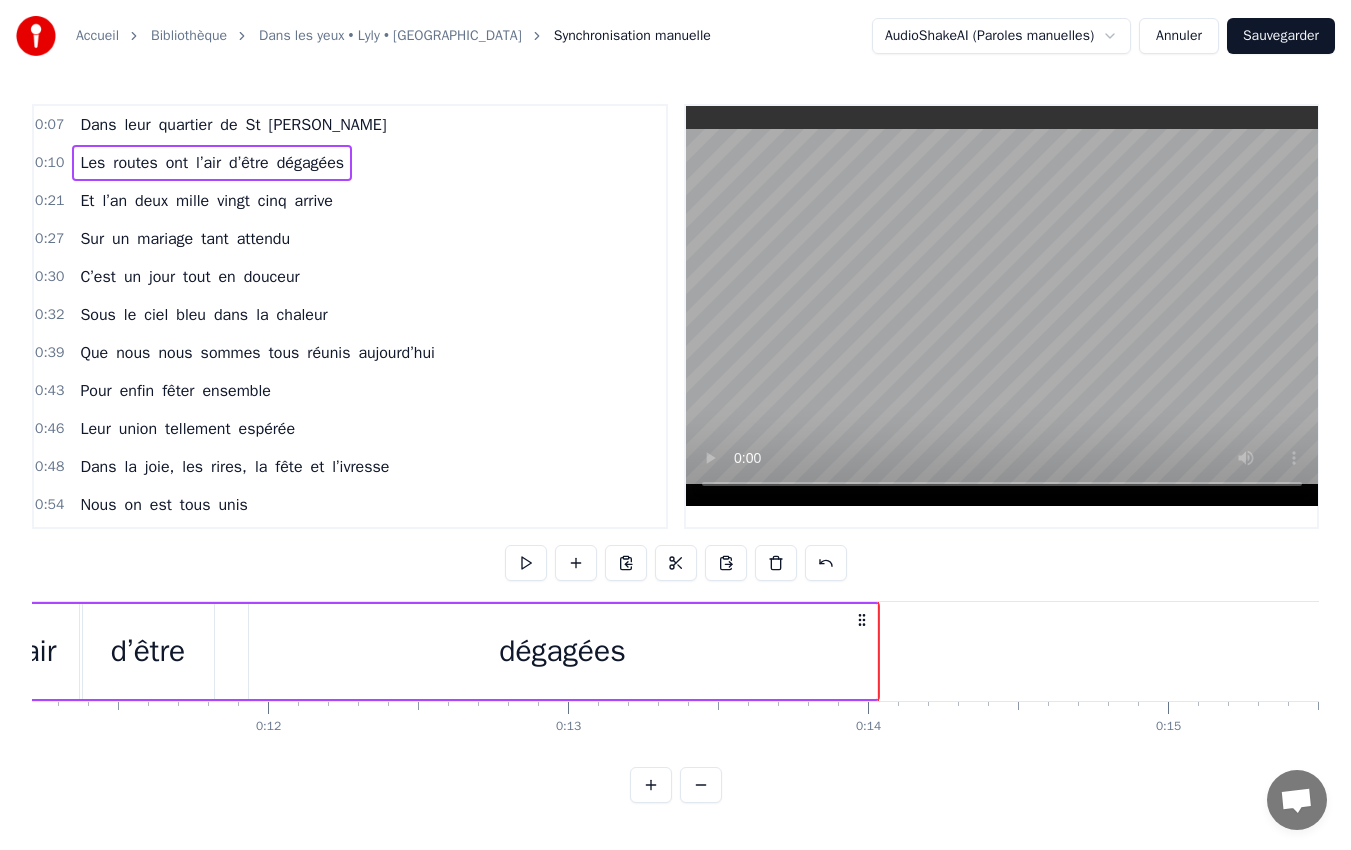 click on "dégagées" at bounding box center (563, 651) 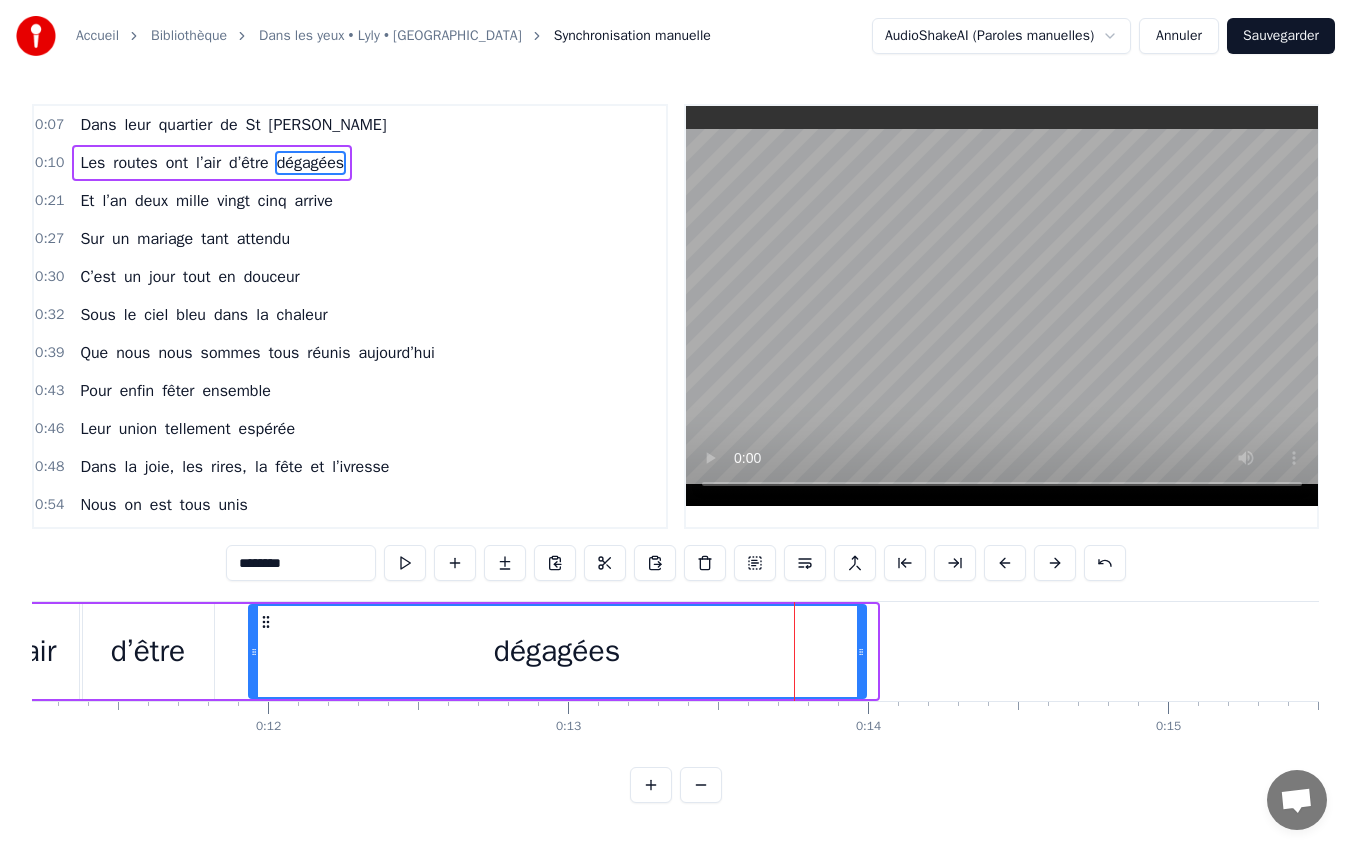 drag, startPoint x: 873, startPoint y: 652, endPoint x: 862, endPoint y: 659, distance: 13.038404 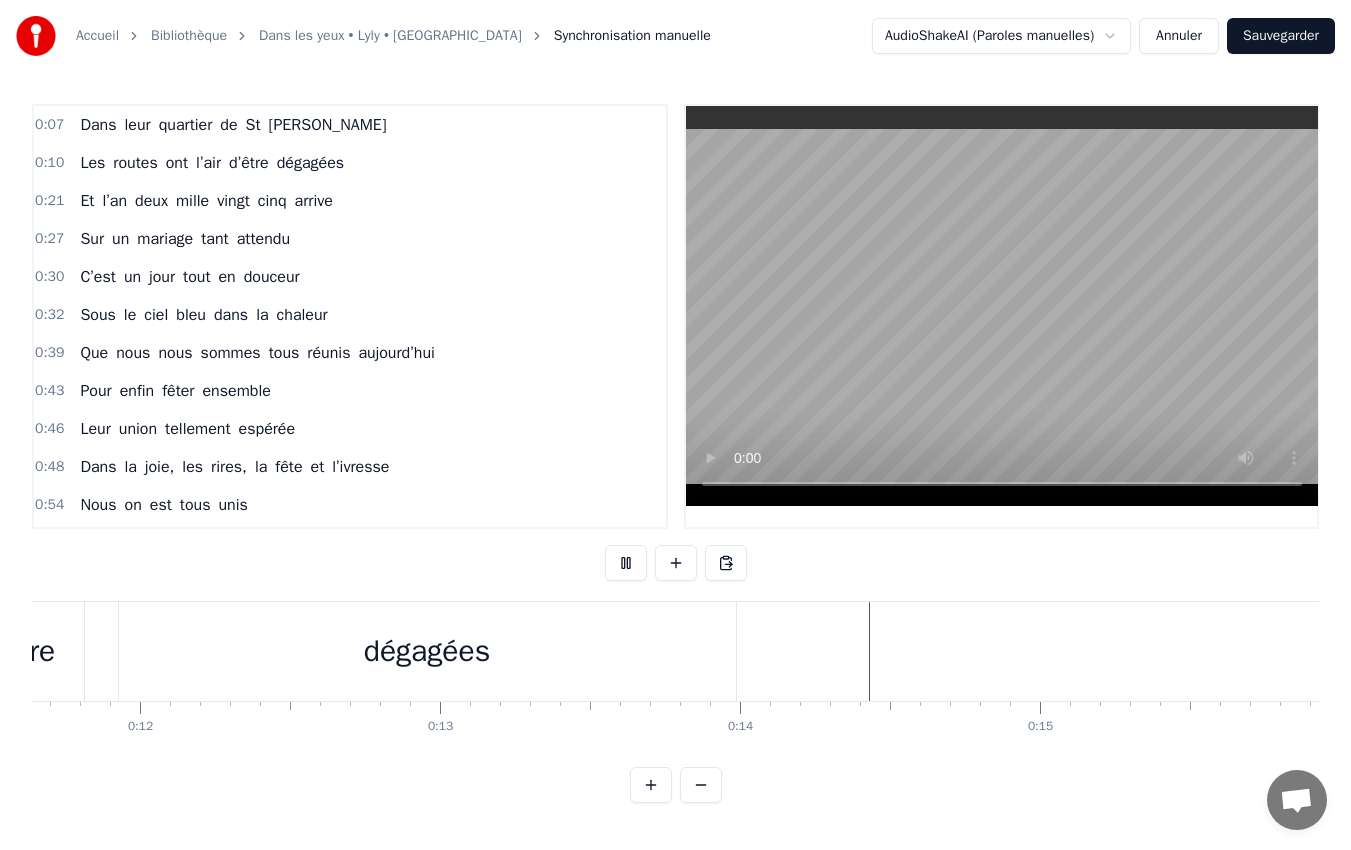 type 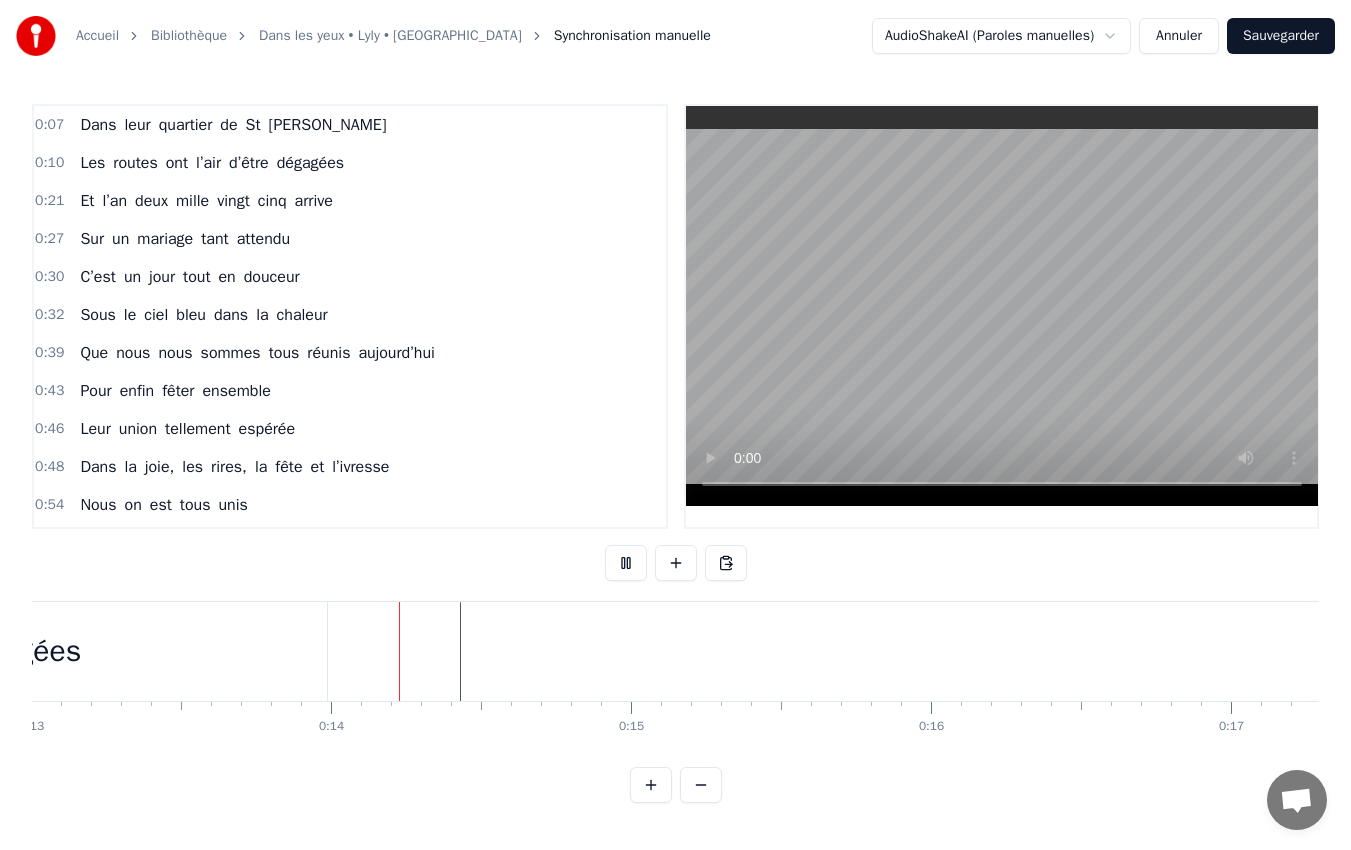 scroll, scrollTop: 0, scrollLeft: 3964, axis: horizontal 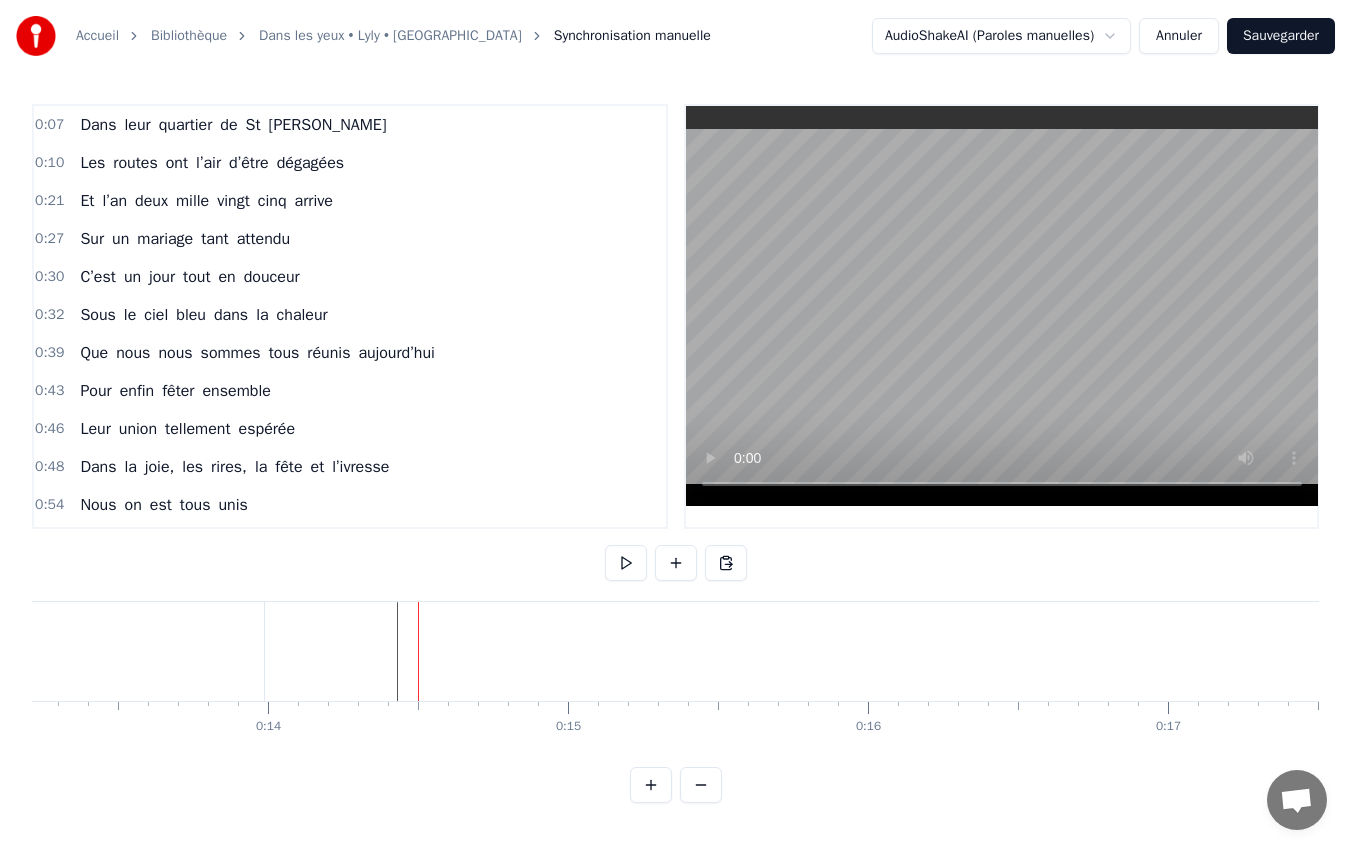 click on "Et" at bounding box center (87, 201) 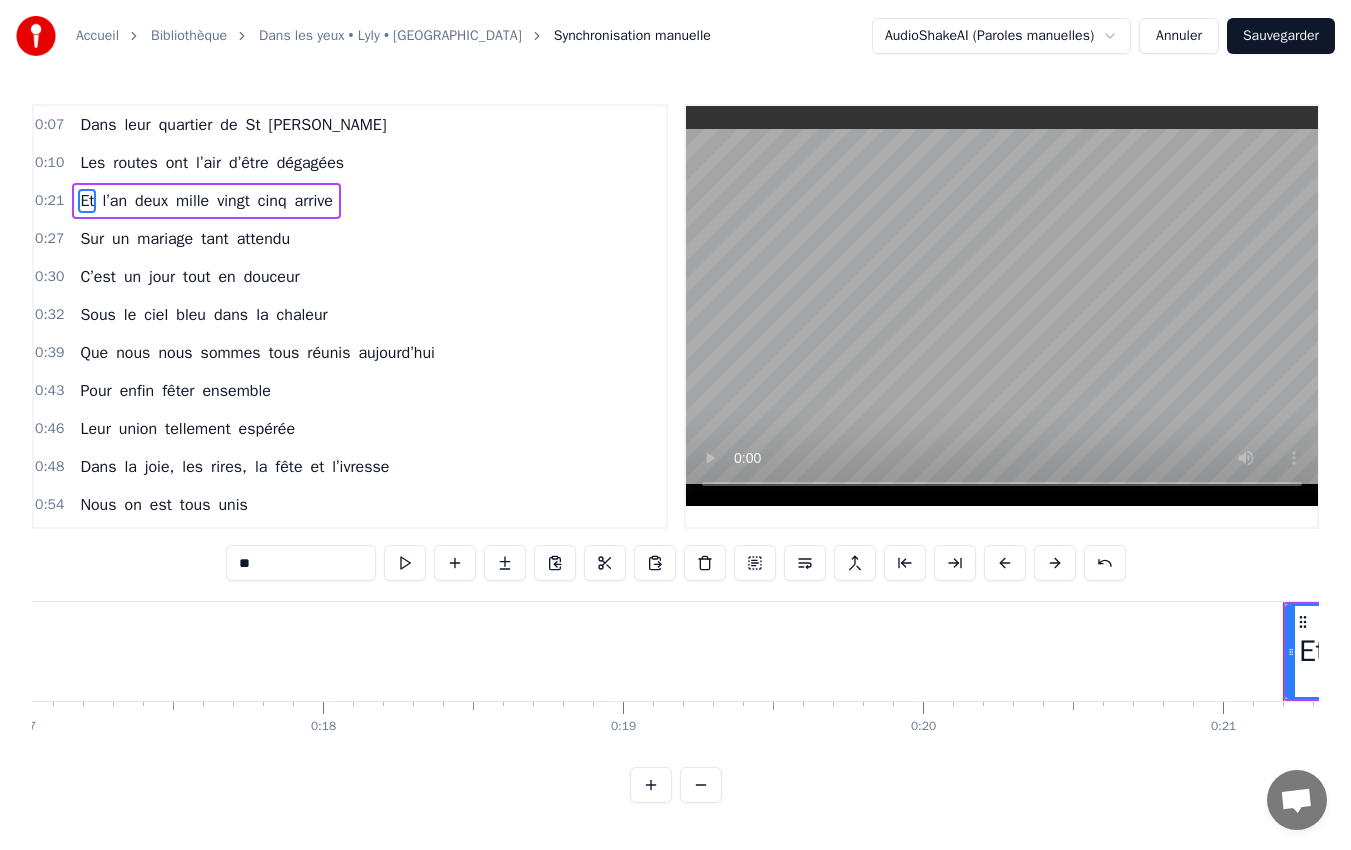 scroll, scrollTop: 0, scrollLeft: 5108, axis: horizontal 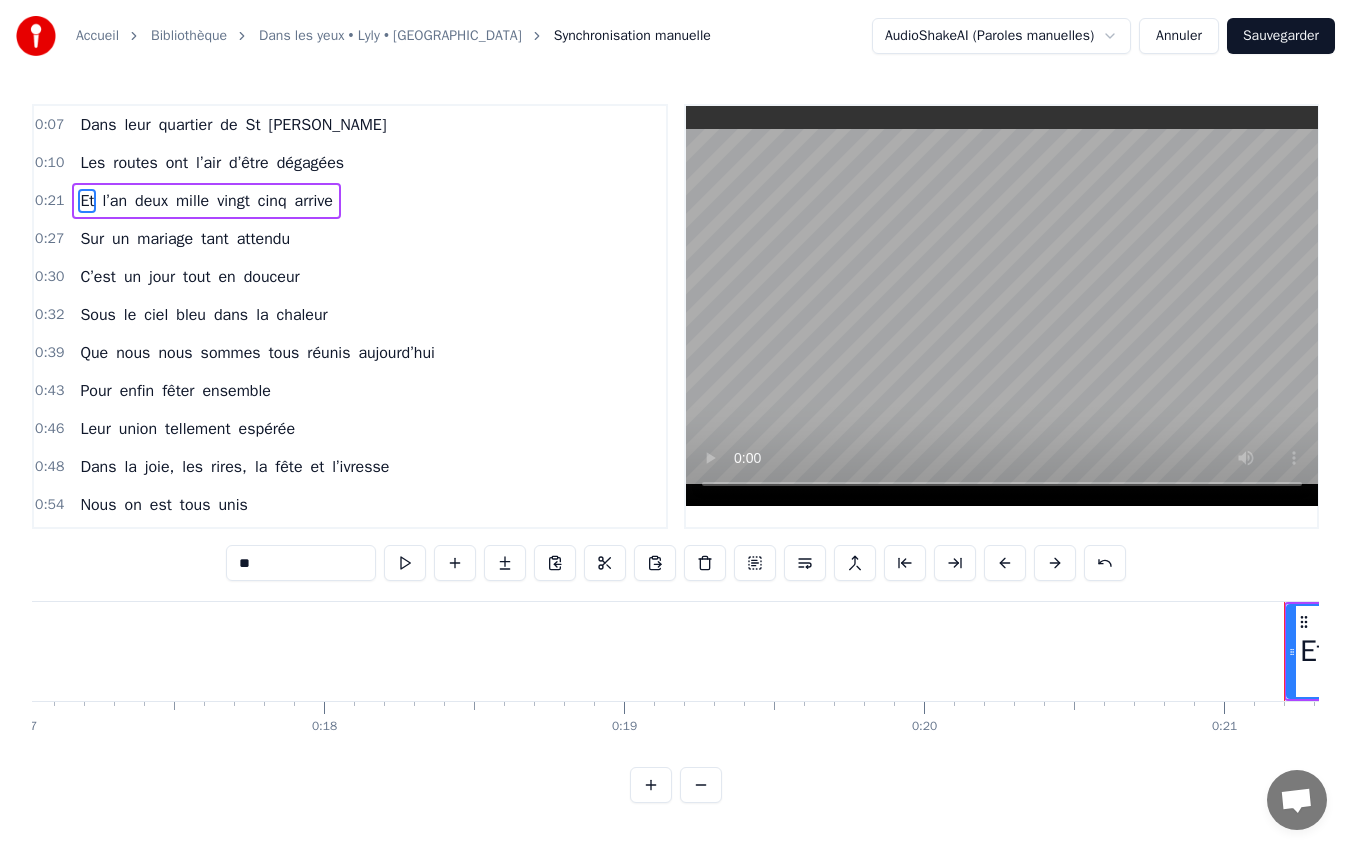drag, startPoint x: 88, startPoint y: 200, endPoint x: 0, endPoint y: 233, distance: 93.98404 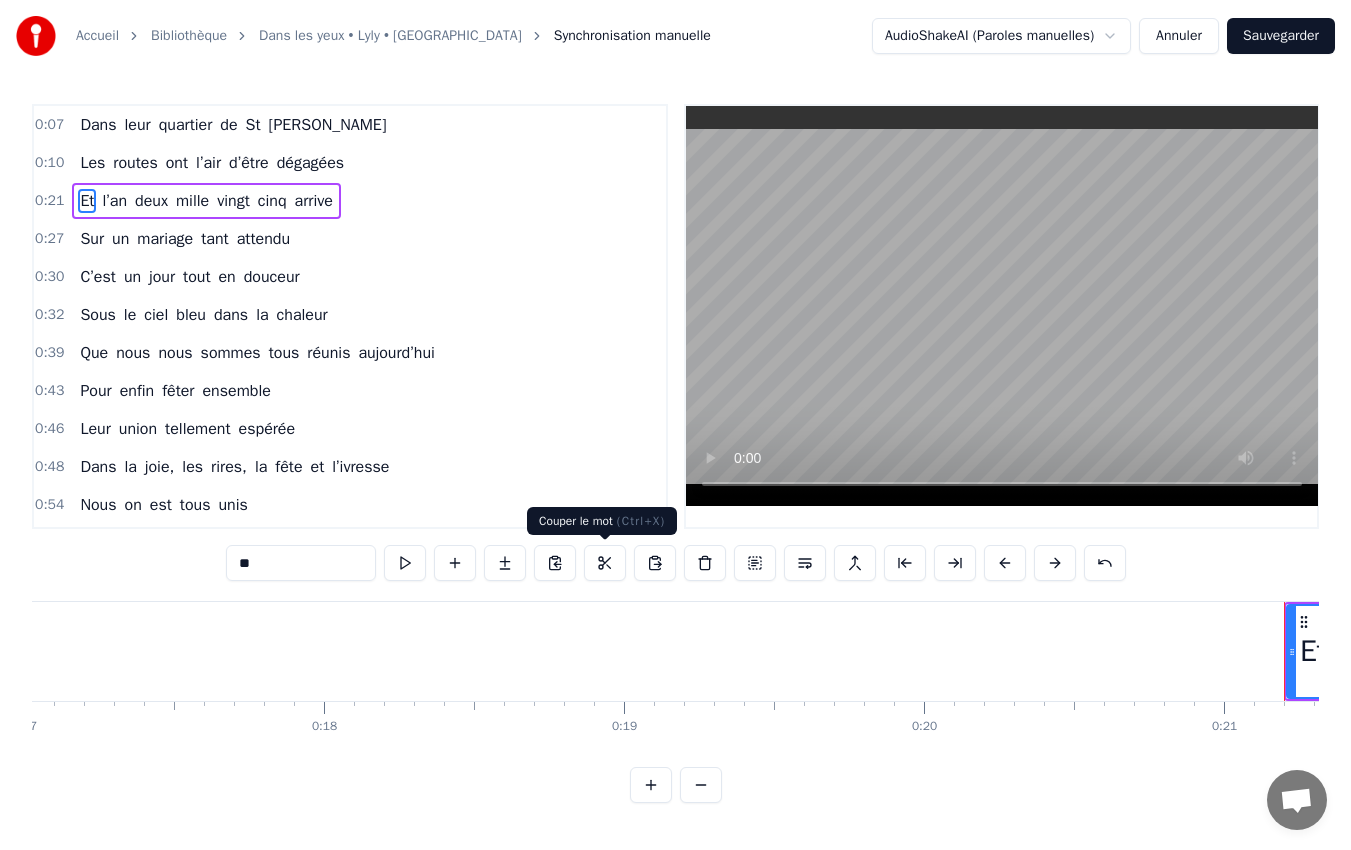 click at bounding box center [605, 563] 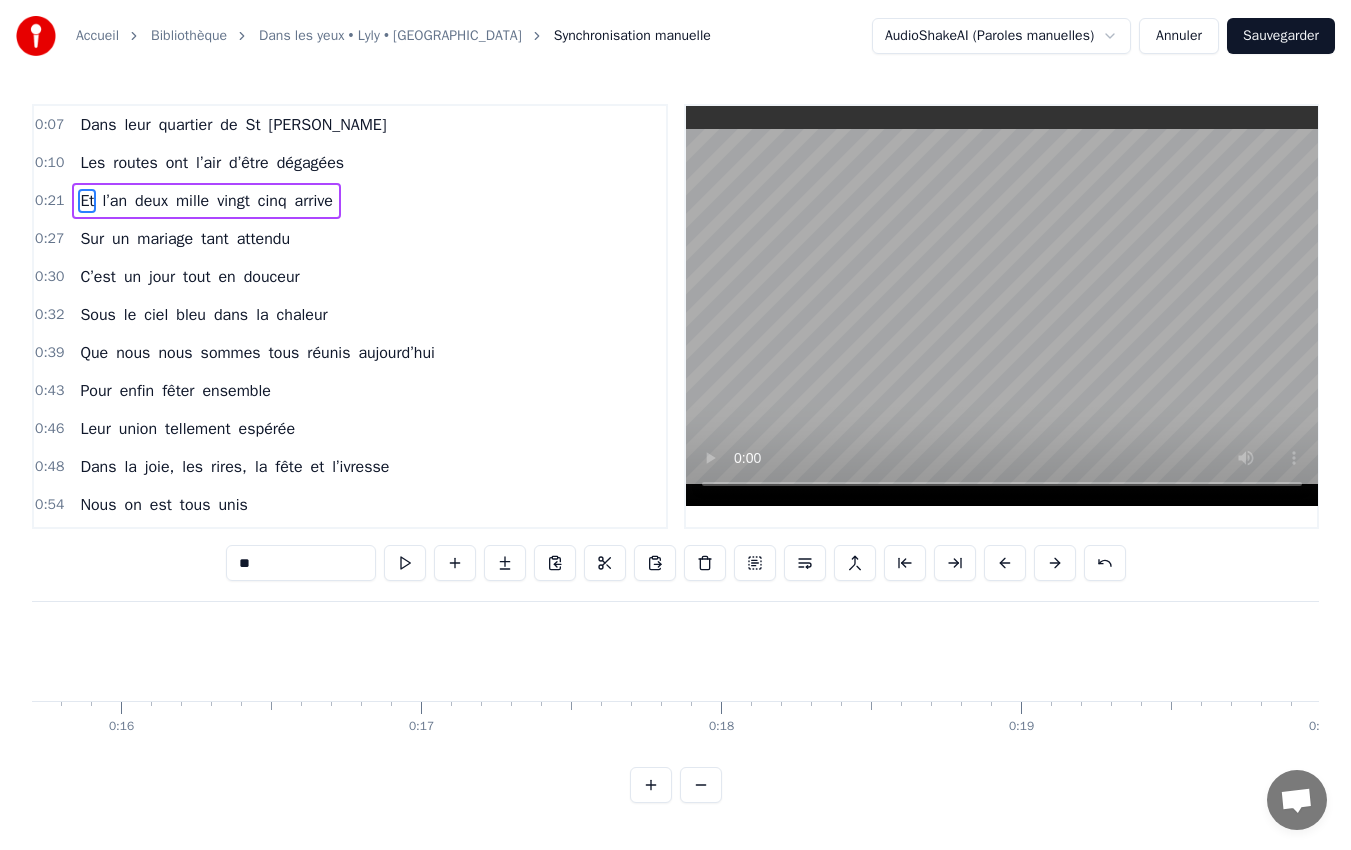 scroll, scrollTop: 0, scrollLeft: 4668, axis: horizontal 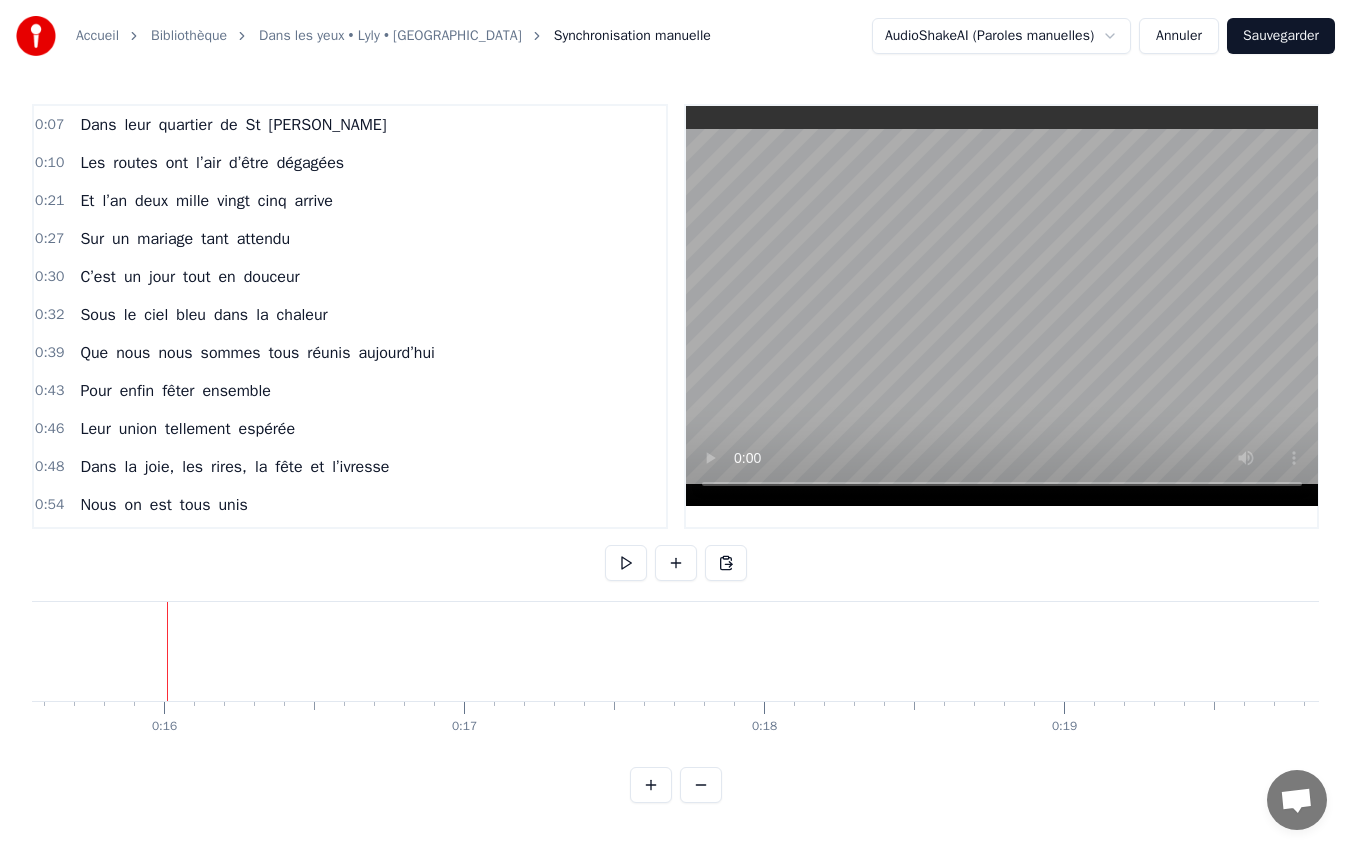 click at bounding box center (30571, 651) 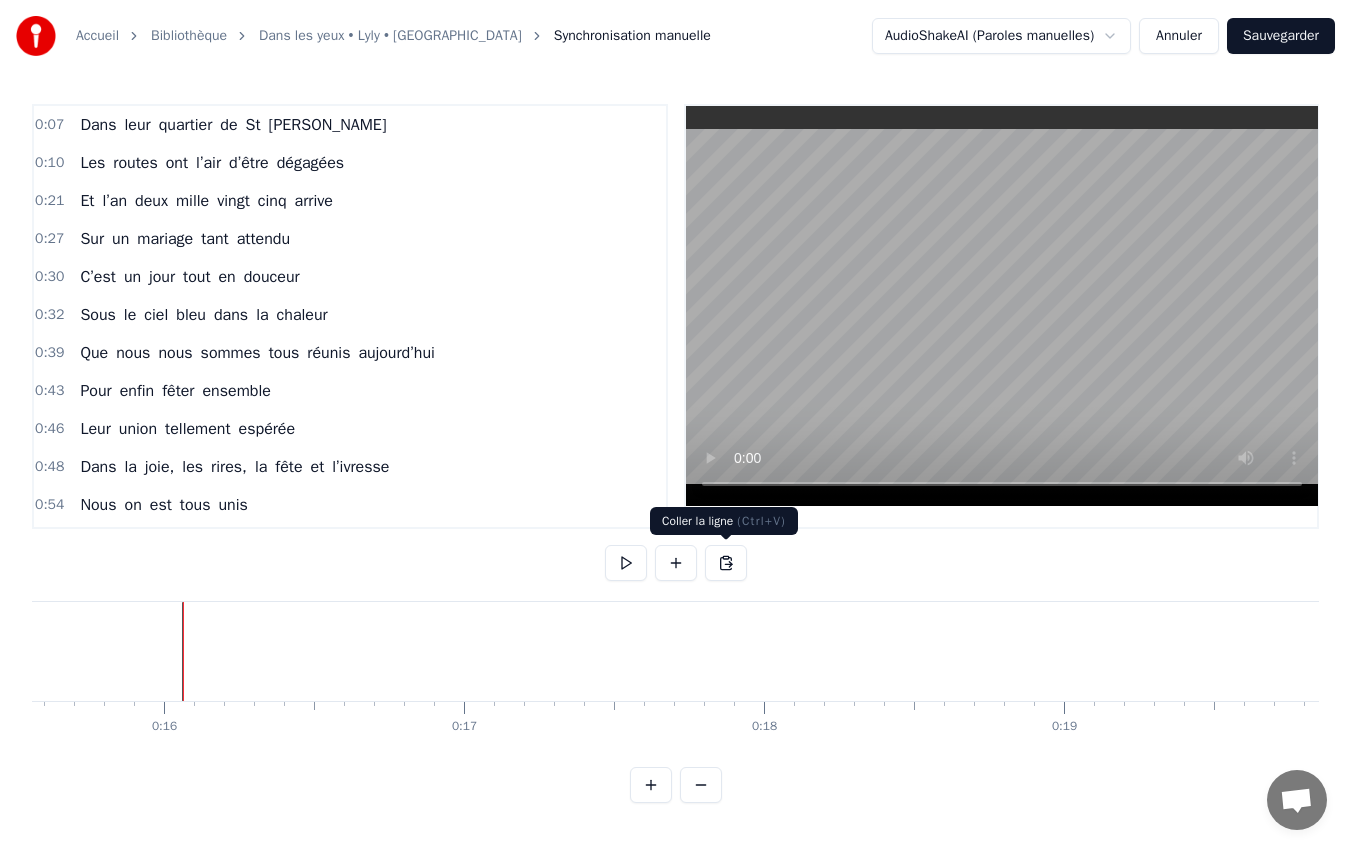 click at bounding box center (726, 563) 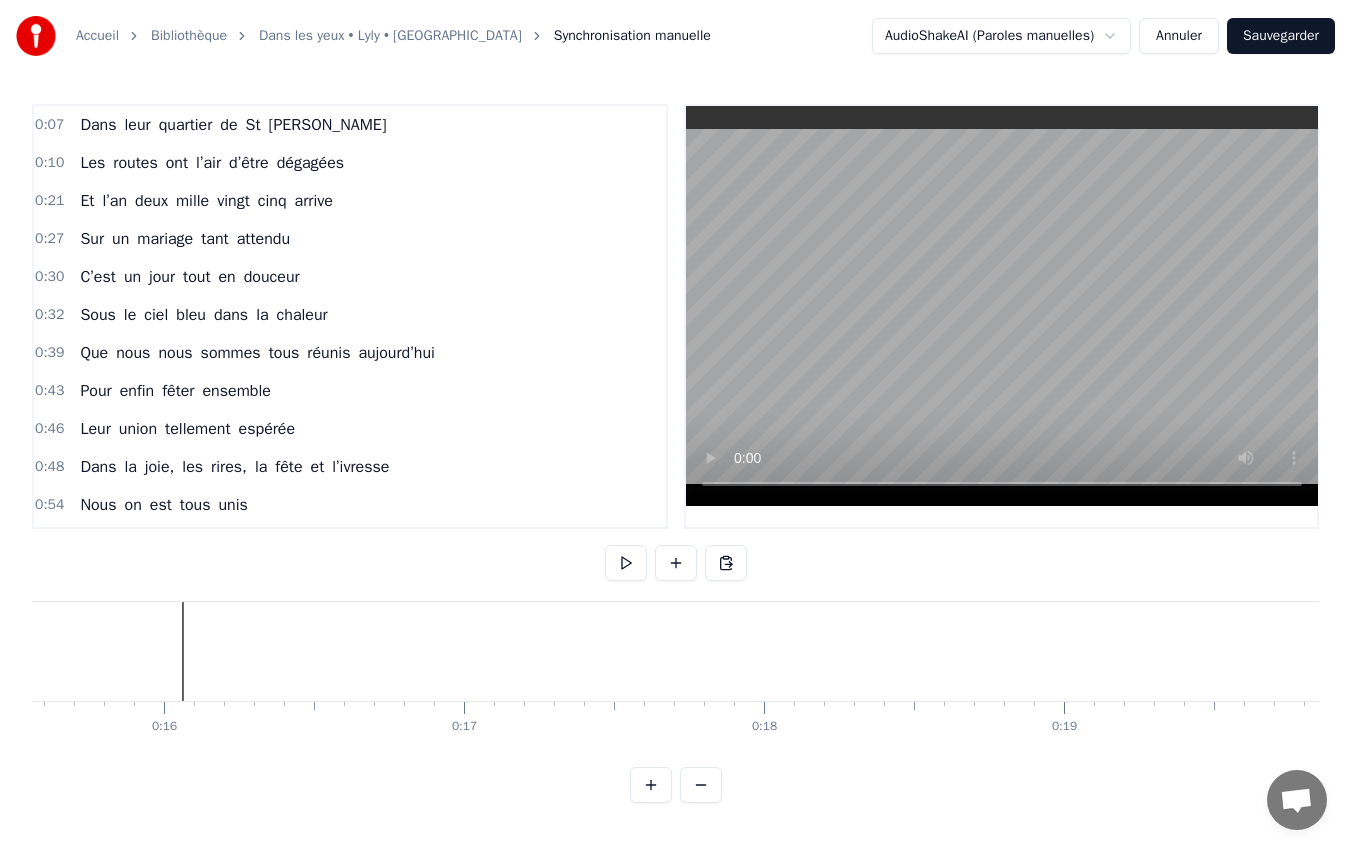 click on "Et l’an deux mille vingt cinq arrive" at bounding box center (206, 201) 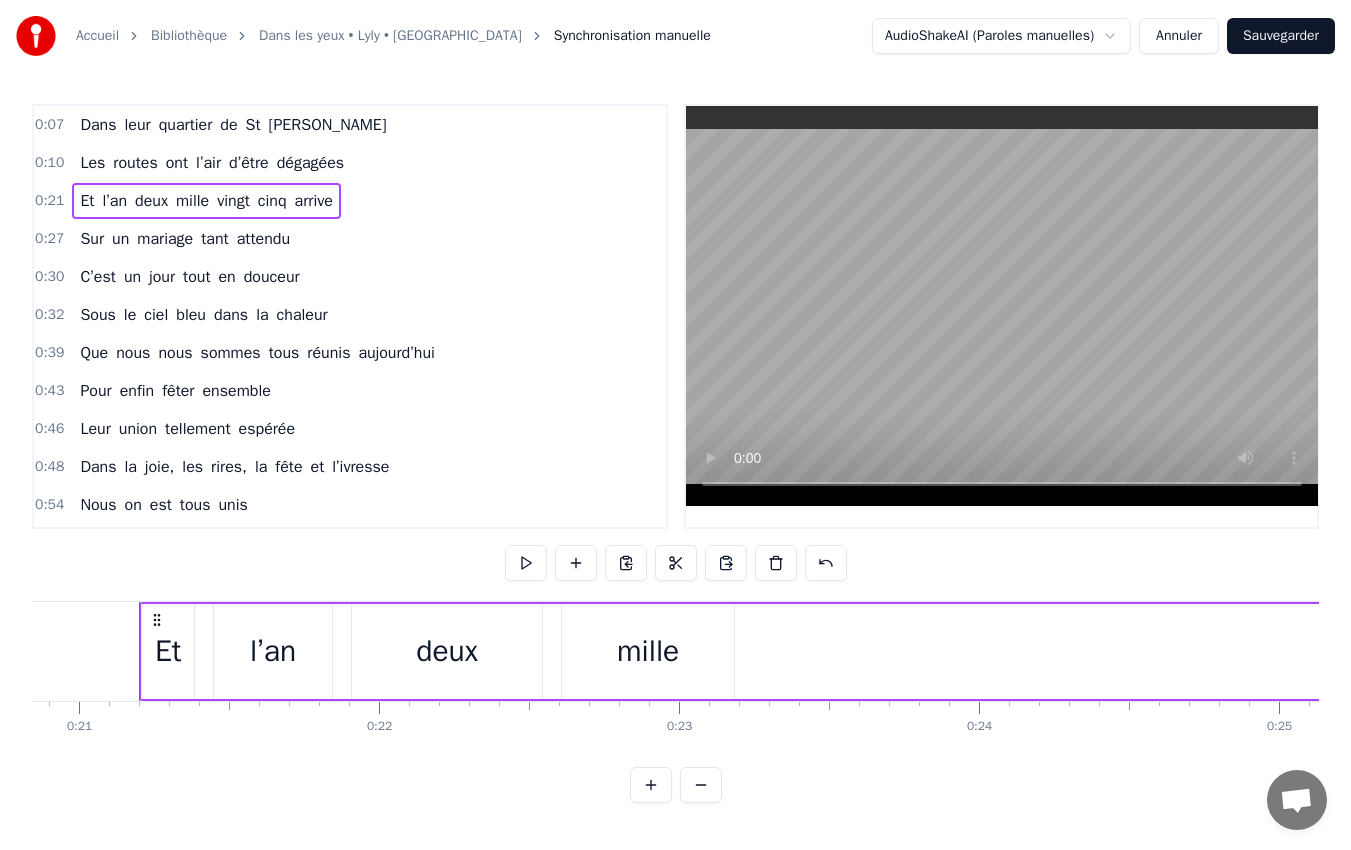 scroll, scrollTop: 0, scrollLeft: 6260, axis: horizontal 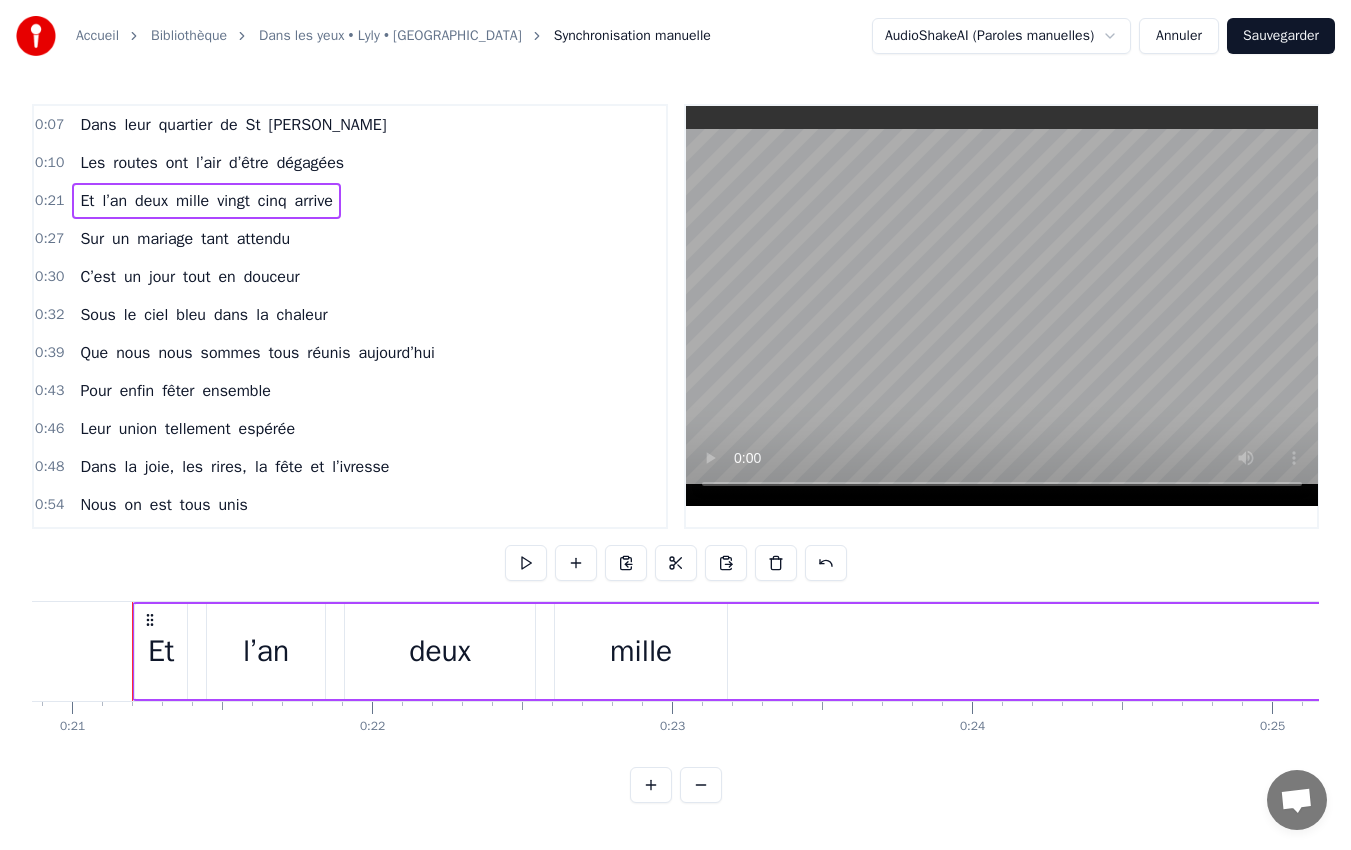 click at bounding box center [626, 563] 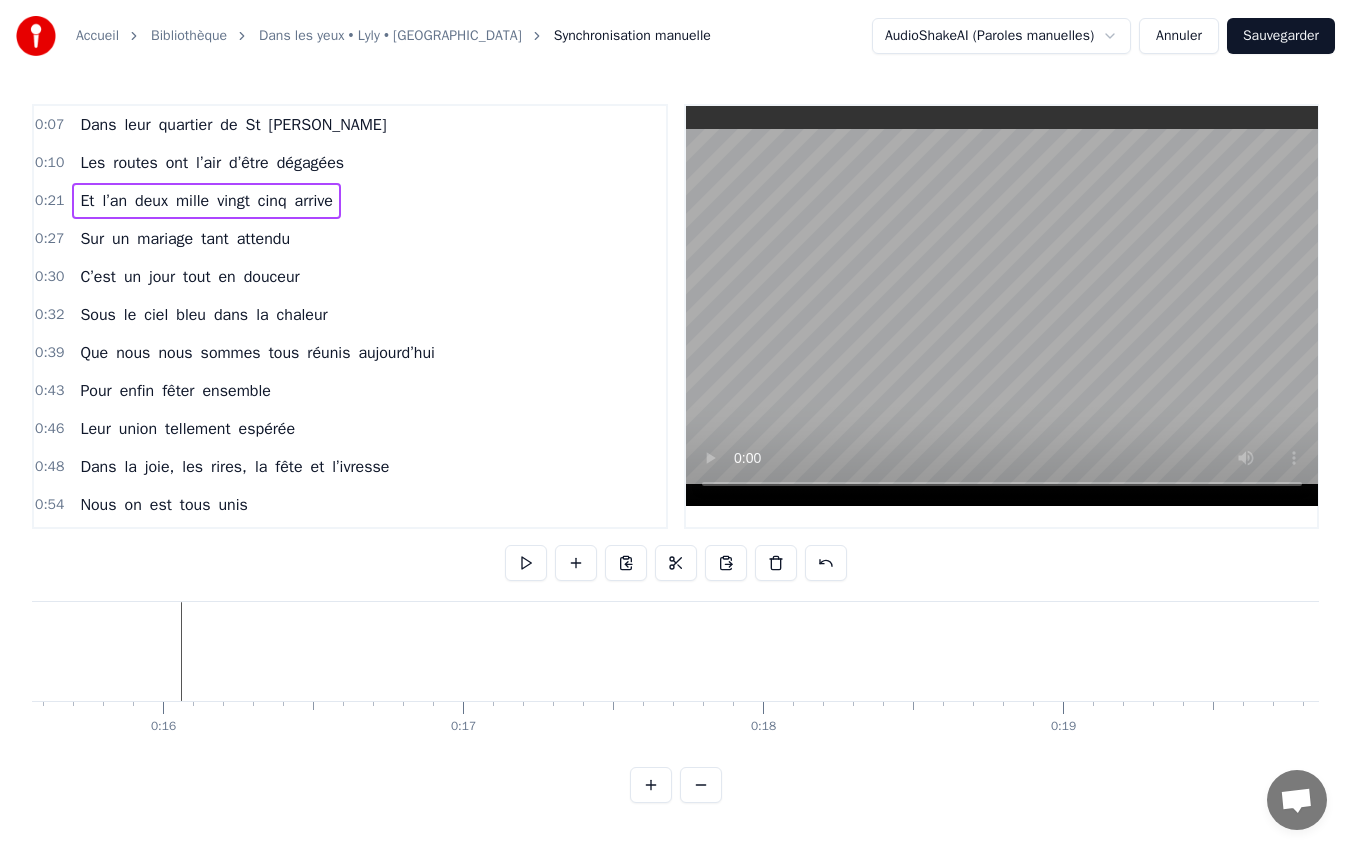 scroll, scrollTop: 0, scrollLeft: 4660, axis: horizontal 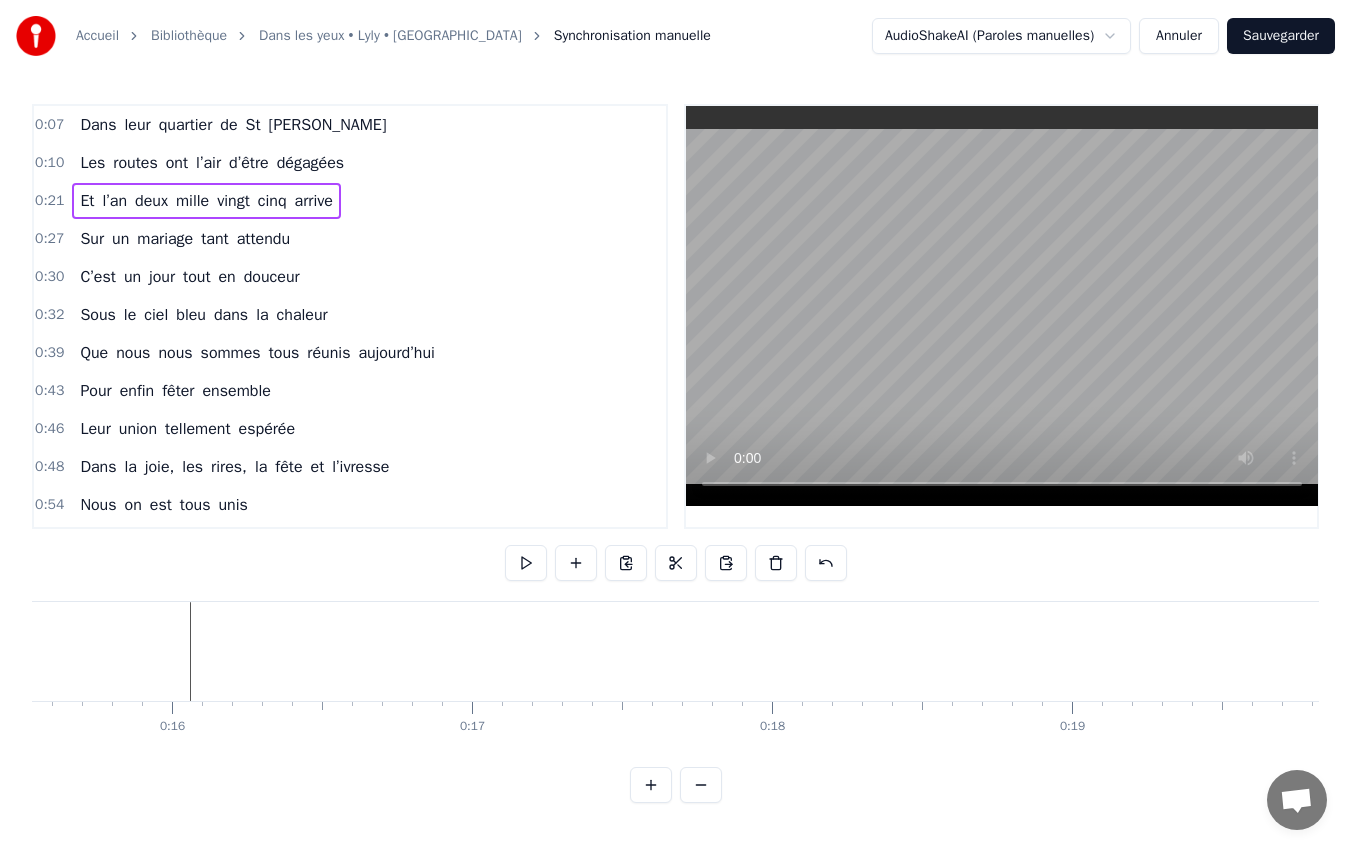 click on "0 0:01 0:02 0:03 0:04 0:05 0:06 0:07 0:08 0:09 0:10 0:11 0:12 0:13 0:14 0:15 0:16 0:17 0:18 0:19 0:20 0:21 0:22 0:23 0:24 0:25 0:26 0:27 0:28 0:29 0:30 0:31 0:32 0:33 0:34 0:35 0:36 0:37 0:38 0:39 0:40 0:41 0:42 0:43 0:44 0:45 0:46 0:47 0:48 0:49 0:50 0:51 0:52 0:53 0:54 0:55 0:56 0:57 0:58 0:59 1:00 1:01 1:02 1:03 1:04 1:05 1:06 1:07 1:08 1:09 1:10 1:11 1:12 1:13 1:14 1:15 1:16 1:17 1:18 1:19 1:20 1:21 1:22 1:23 1:24 1:25 1:26 1:27 1:28 1:29 1:30 1:31 1:32 1:33 1:34 1:35 1:36 1:37 1:38 1:39 1:40 1:41 1:42 1:43 1:44 1:45 1:46 1:47 1:48 1:49 1:50 1:51 1:52 1:53 1:54 1:55 1:56 1:57 1:58 1:59 2:00 2:01 2:02 2:03 2:04 2:05 2:06 2:07 2:08 2:09 2:10 2:11 2:12 2:13 2:14 2:15 2:16 2:17 2:18 2:19 2:20 2:21 2:22 2:23 2:24 2:25 2:26 2:27 2:28 2:29 2:30 2:31 2:32 2:33 2:34 2:35 2:36 2:37 2:38 2:39 2:40 2:41 2:42 2:43 2:44 2:45 2:46 2:47 2:48 2:49 2:50 2:51 2:52 2:53 2:54 2:55 2:56 2:57 2:58 2:59 3:00 3:01 3:02 3:03 3:04 3:05 3:06 3:07 3:08 3:09 3:10 3:11 3:12 3:13 3:14 3:15 3:16 3:17 3:18 3:19 3:20 3:21 3:22 3:23 3:24" at bounding box center (30579, 717) 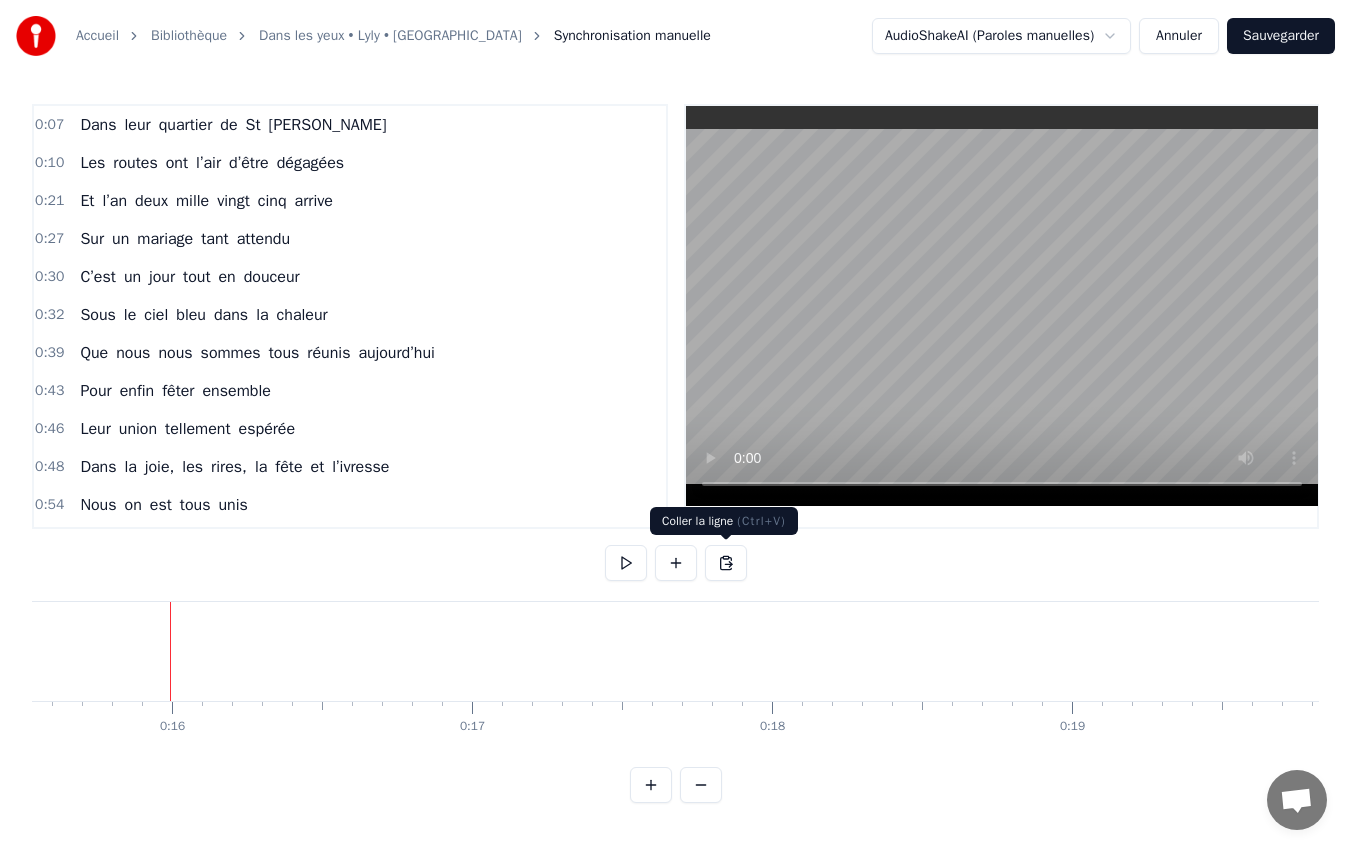 click at bounding box center [726, 563] 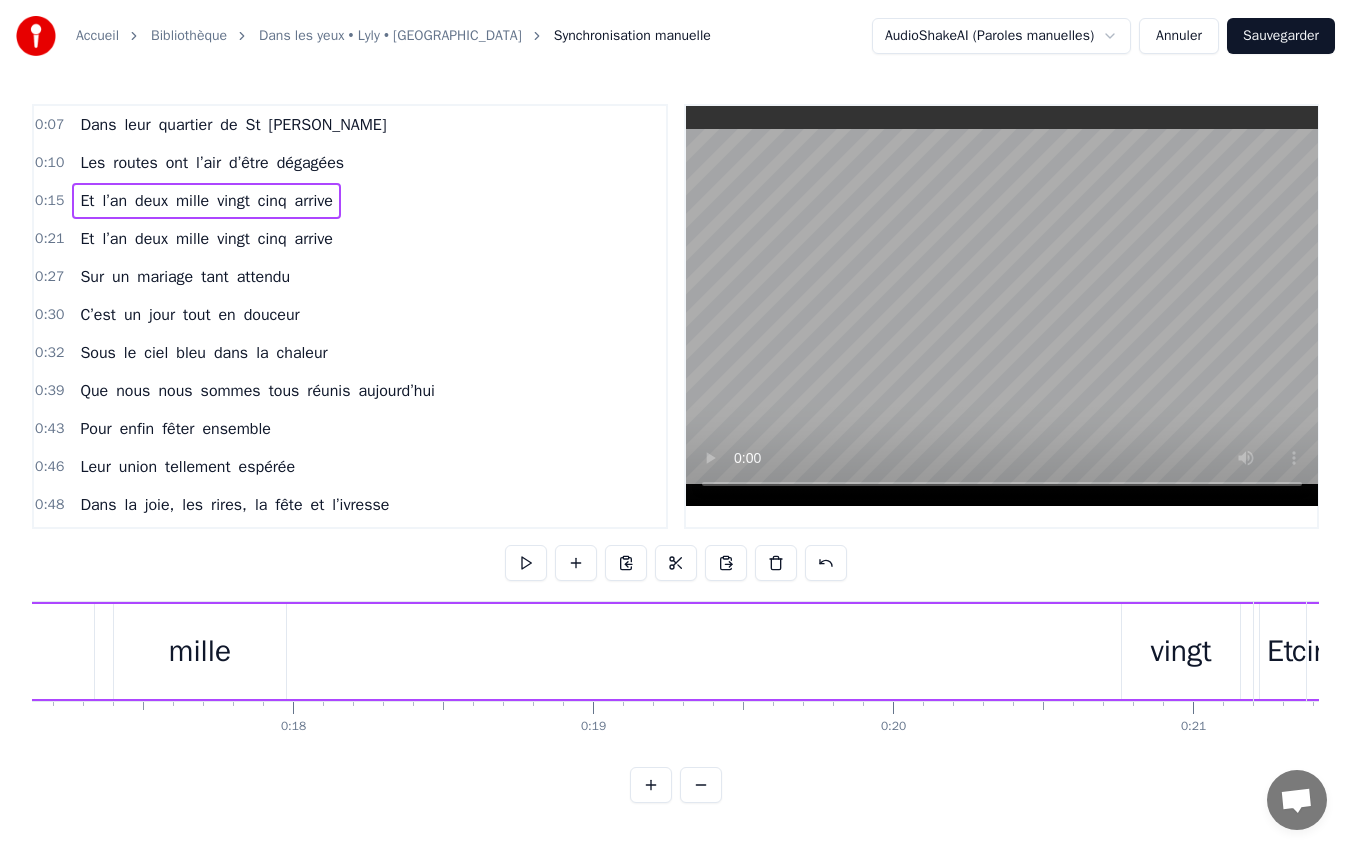 scroll, scrollTop: 0, scrollLeft: 5140, axis: horizontal 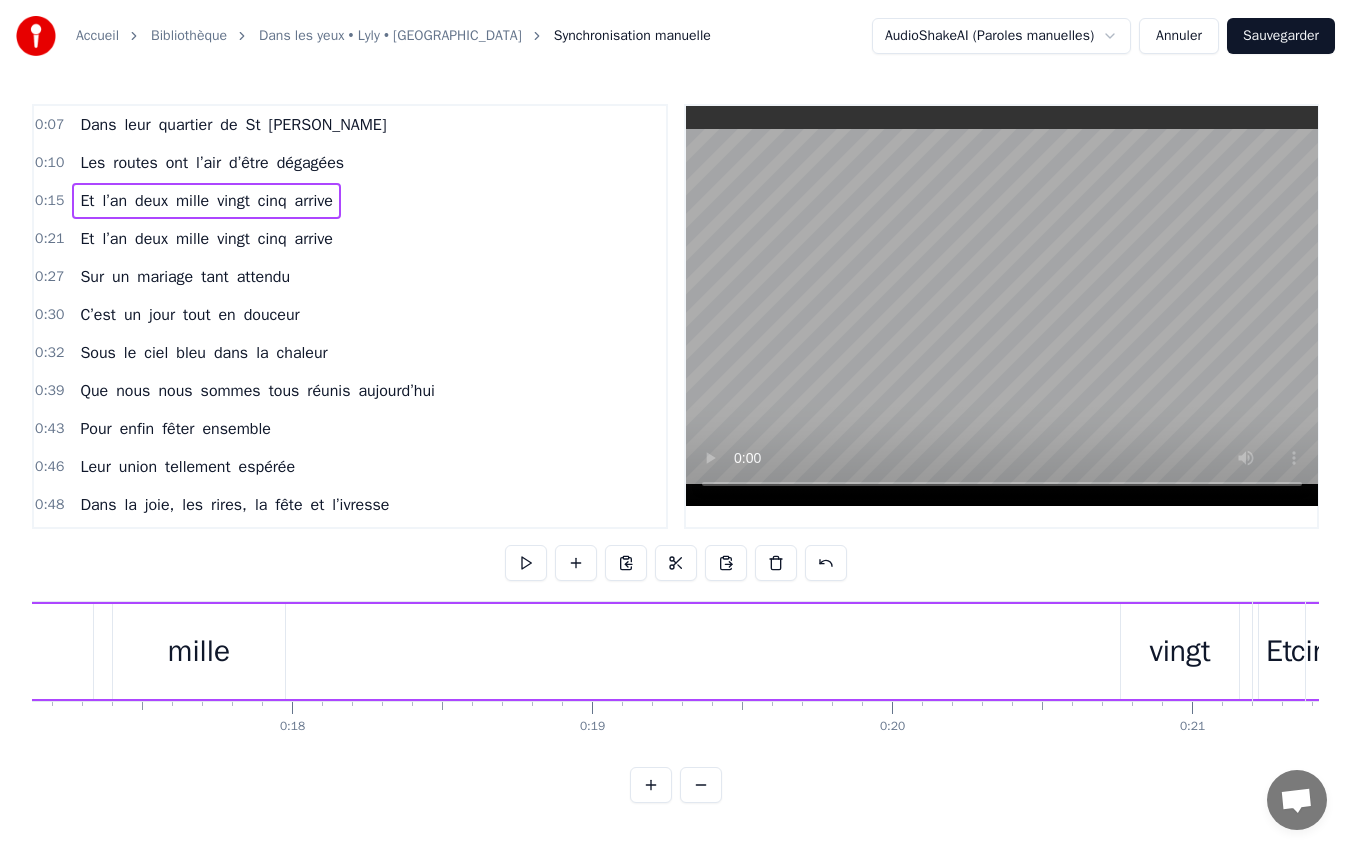 click on "vingt" at bounding box center [1179, 651] 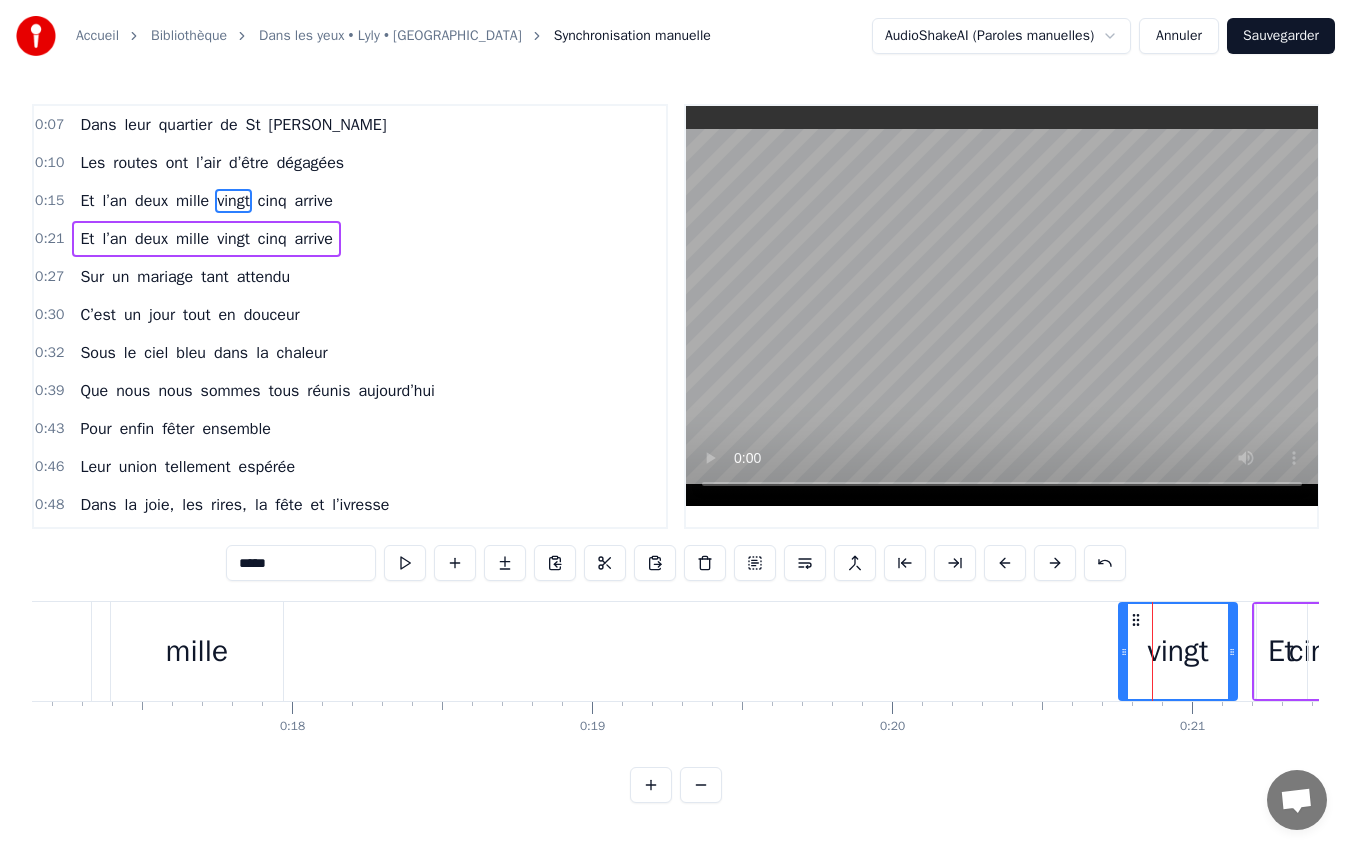 click at bounding box center [605, 563] 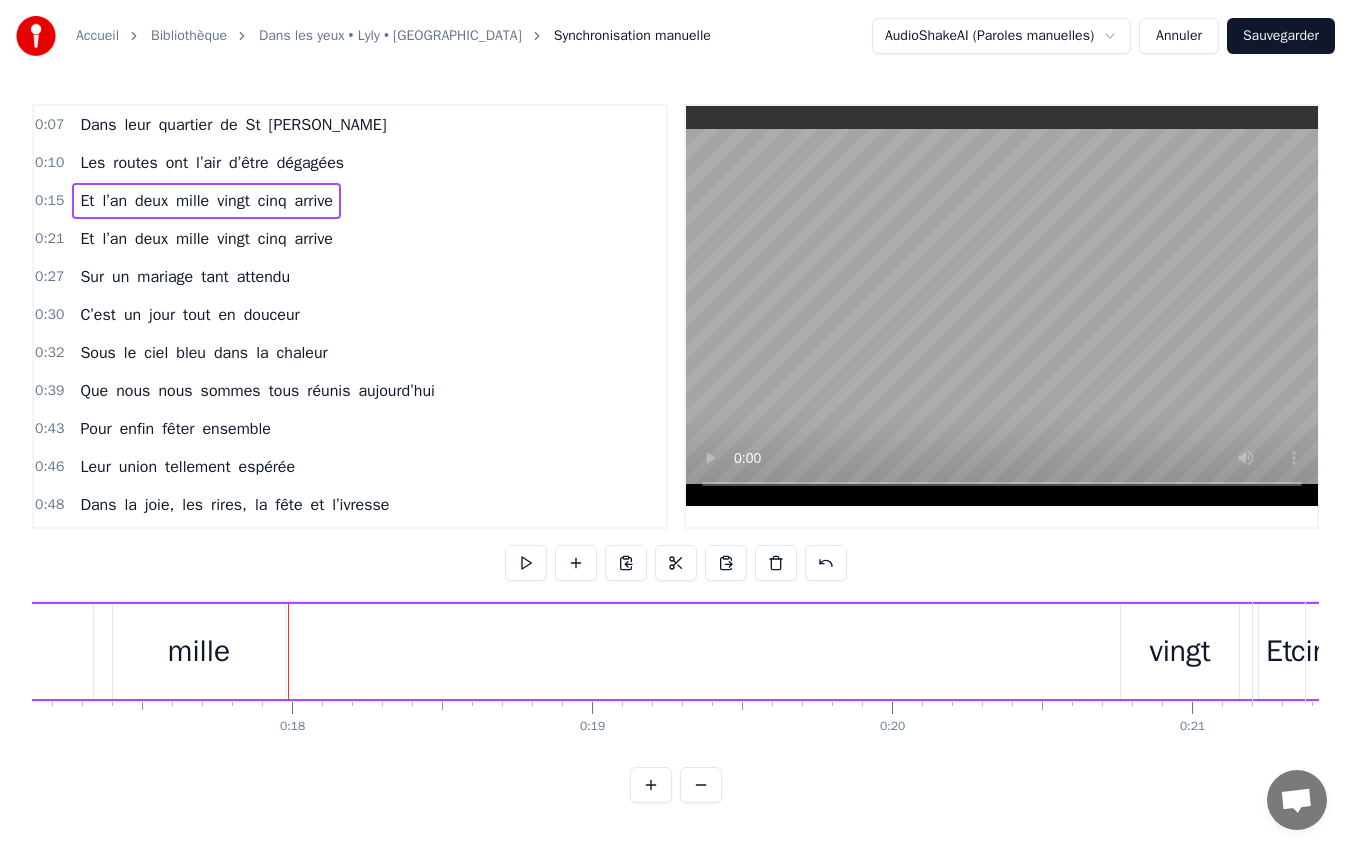 click at bounding box center [726, 563] 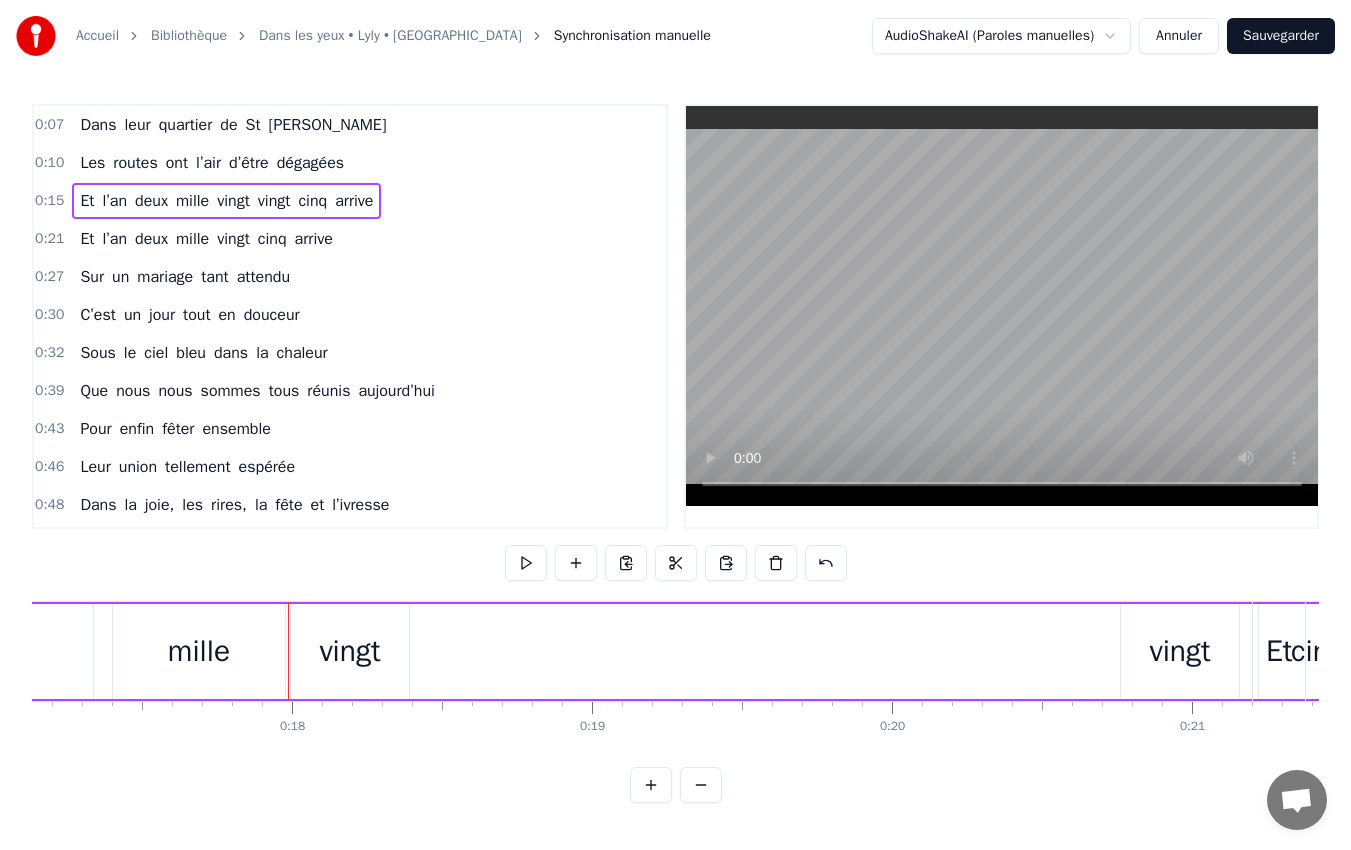 click on "vingt" at bounding box center [1179, 651] 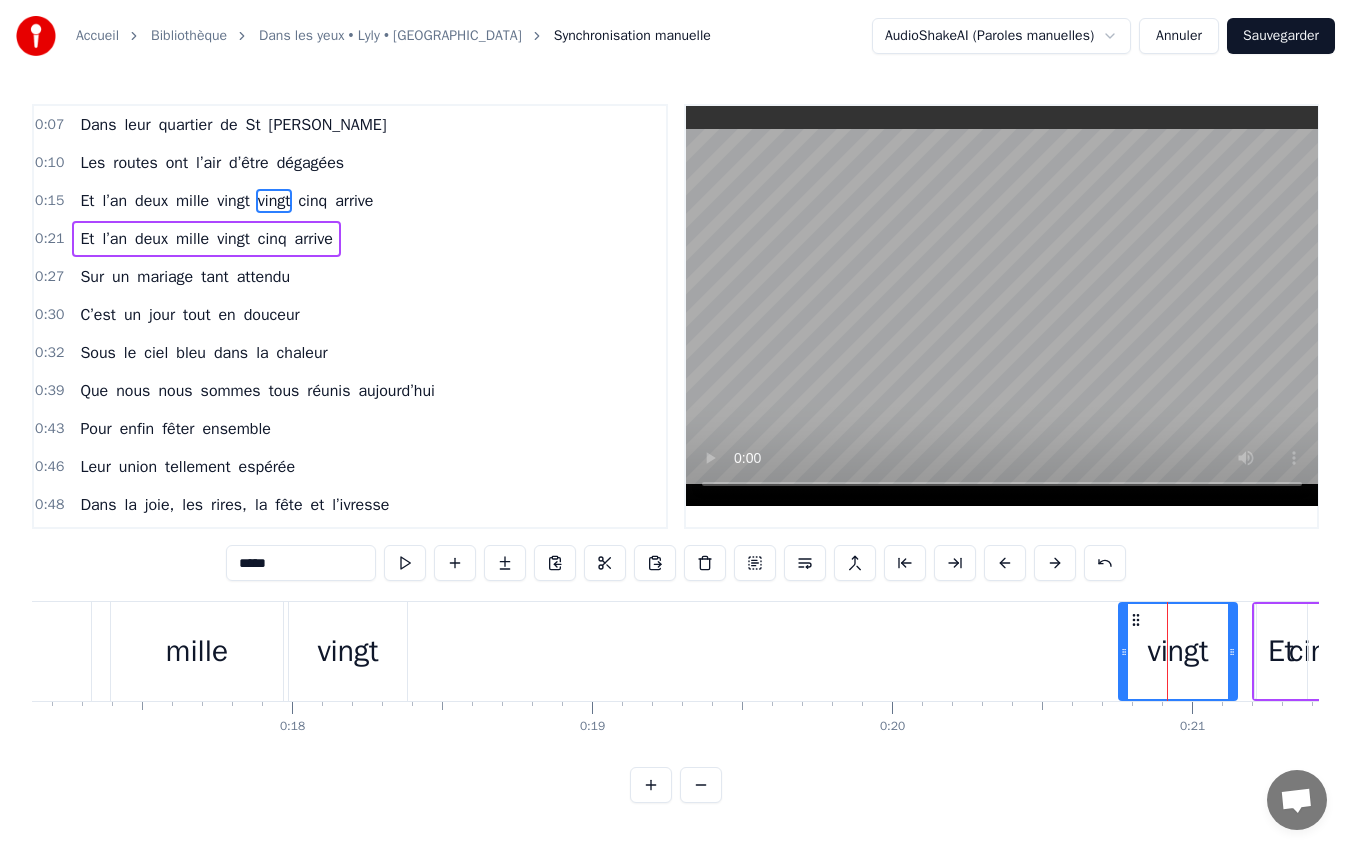 click on "vingt" at bounding box center (348, 651) 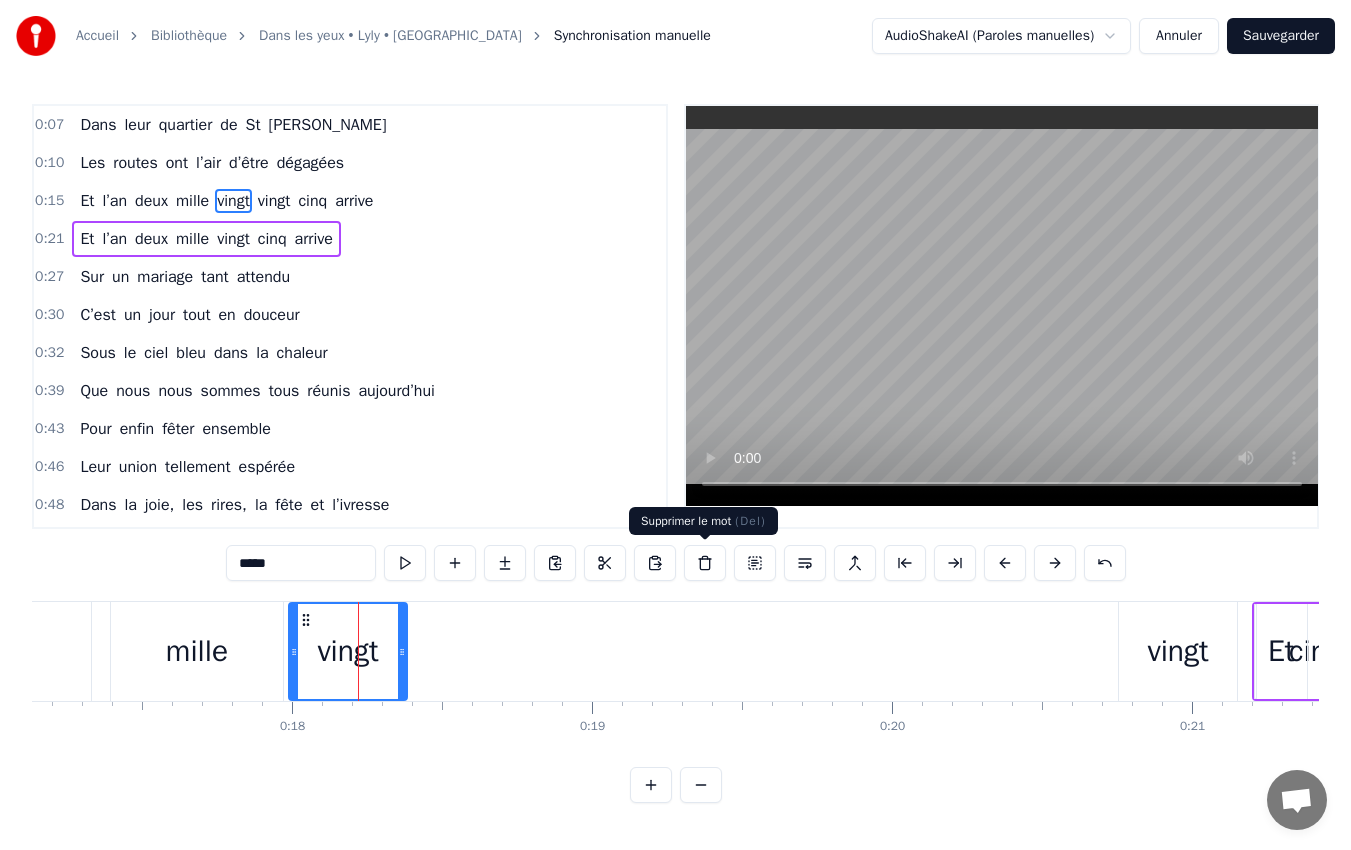 click at bounding box center (705, 563) 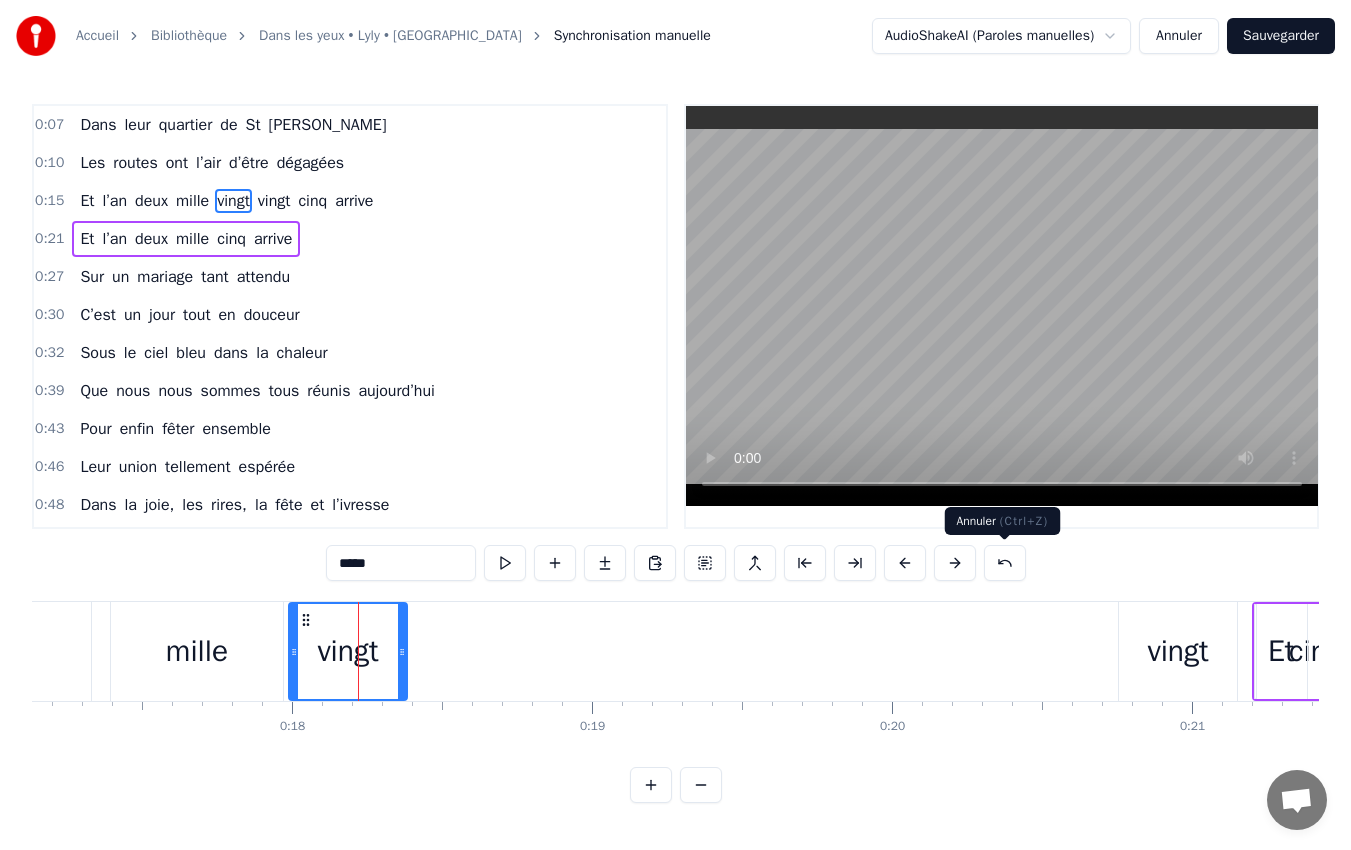 click at bounding box center [1005, 563] 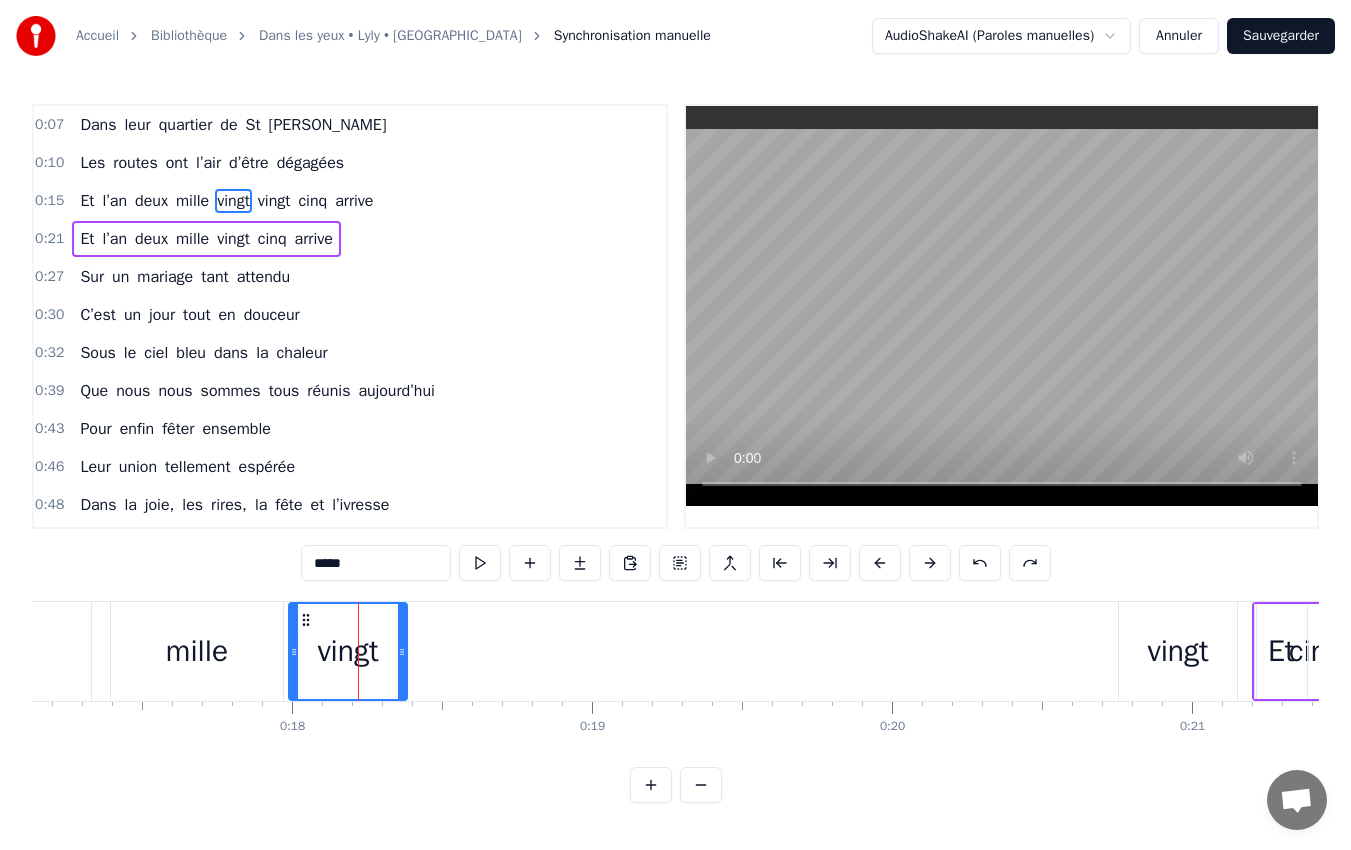 click on "vingt" at bounding box center [1178, 651] 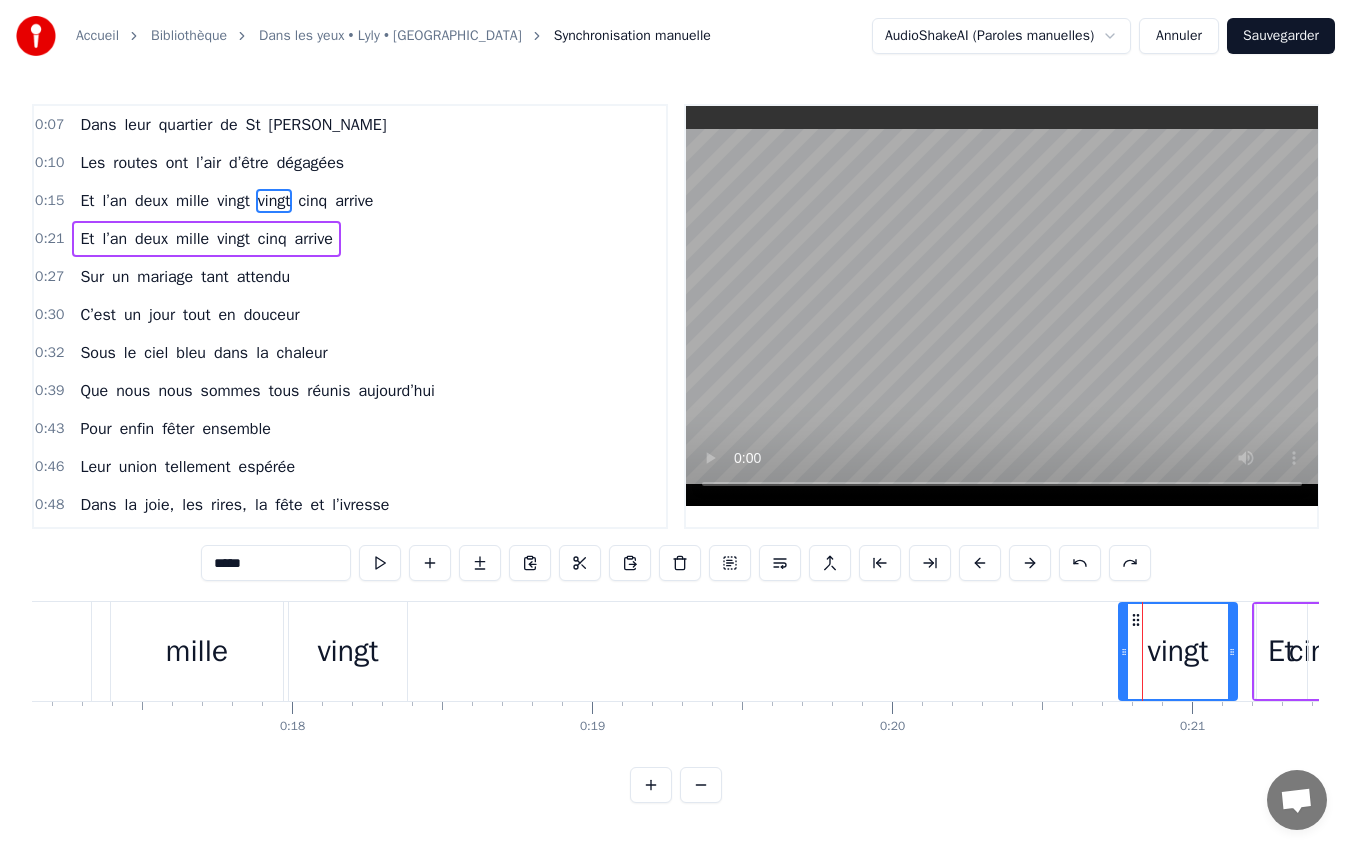 click on "Et" at bounding box center (1281, 651) 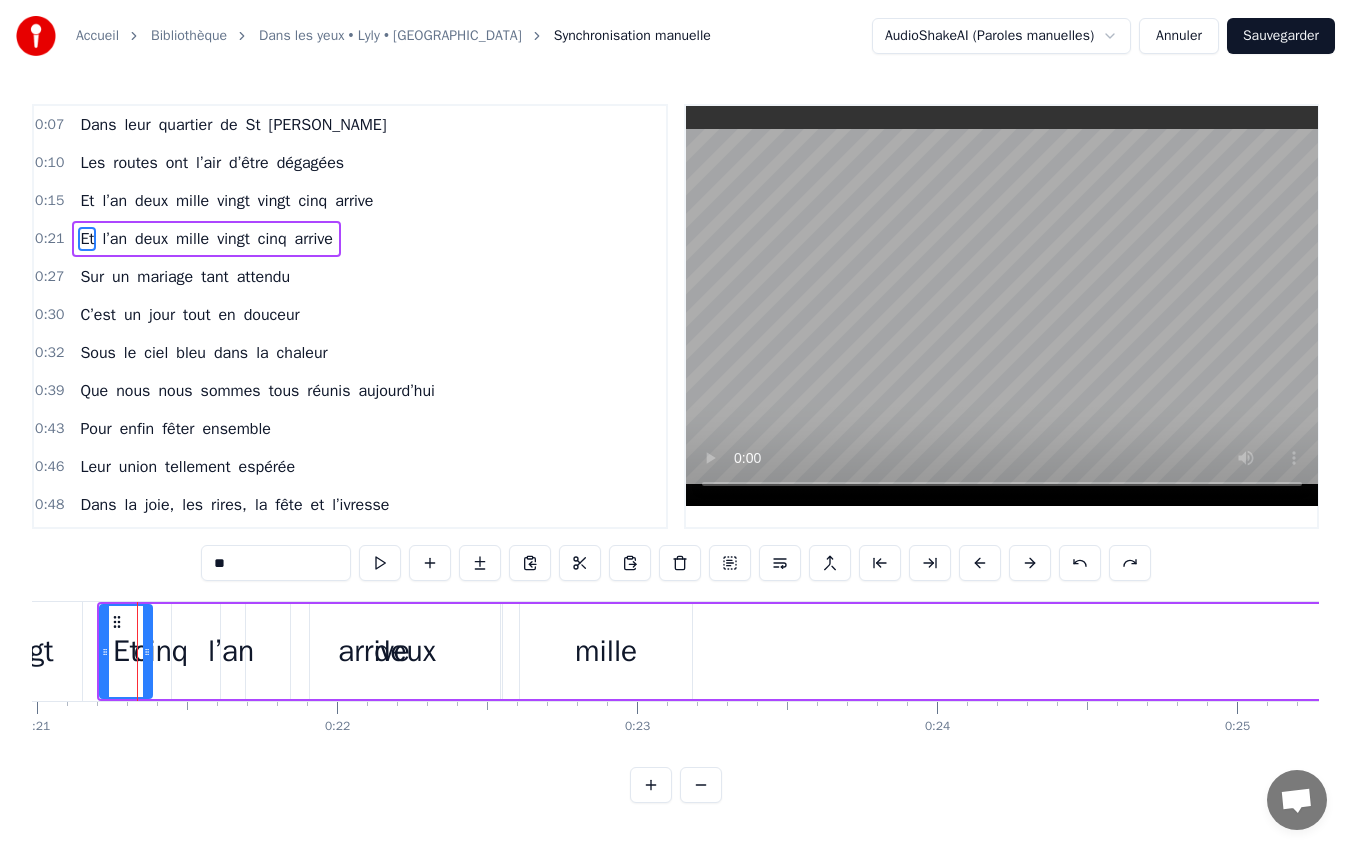 scroll, scrollTop: 0, scrollLeft: 6300, axis: horizontal 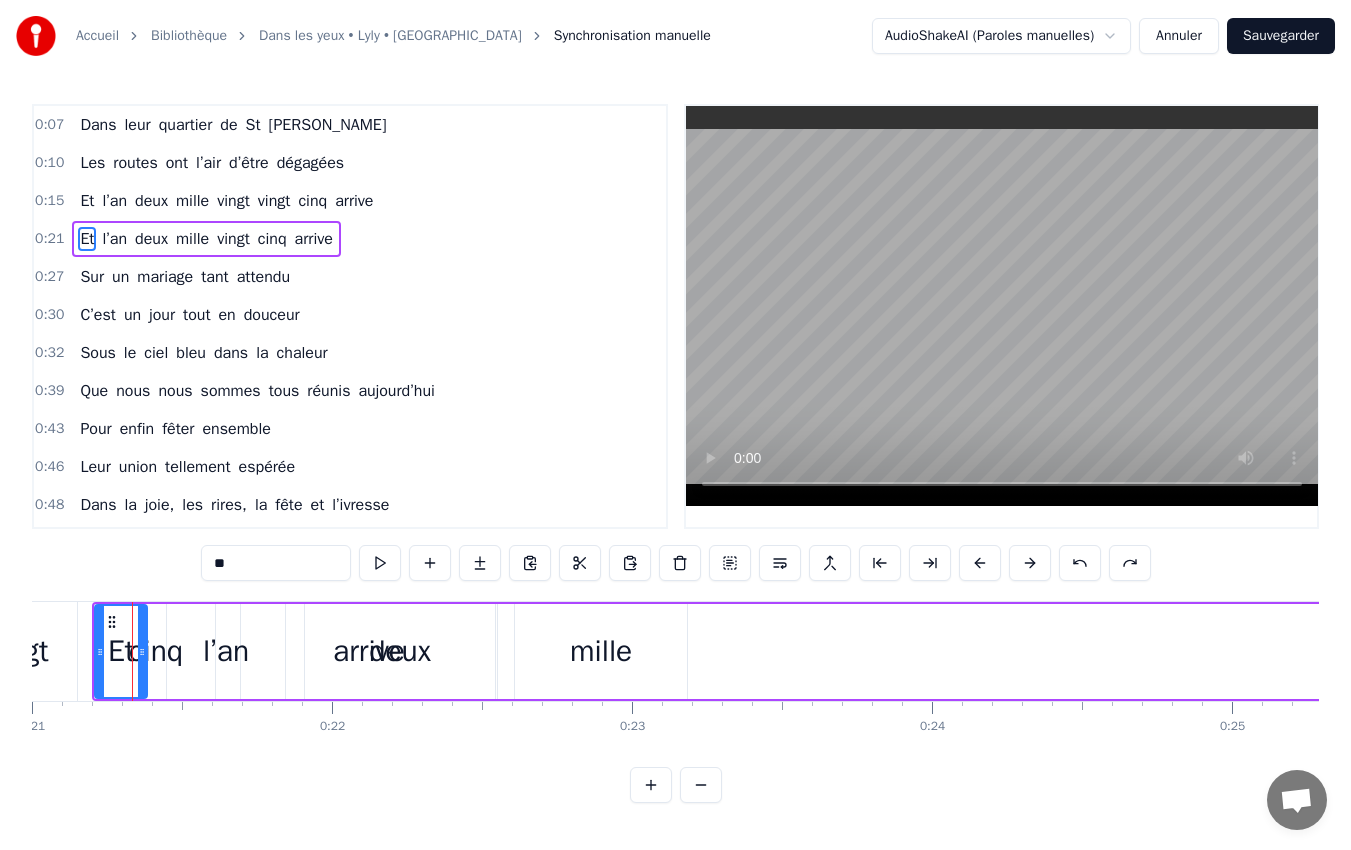 click on "Et l’an deux mille vingt cinq arrive" at bounding box center [206, 239] 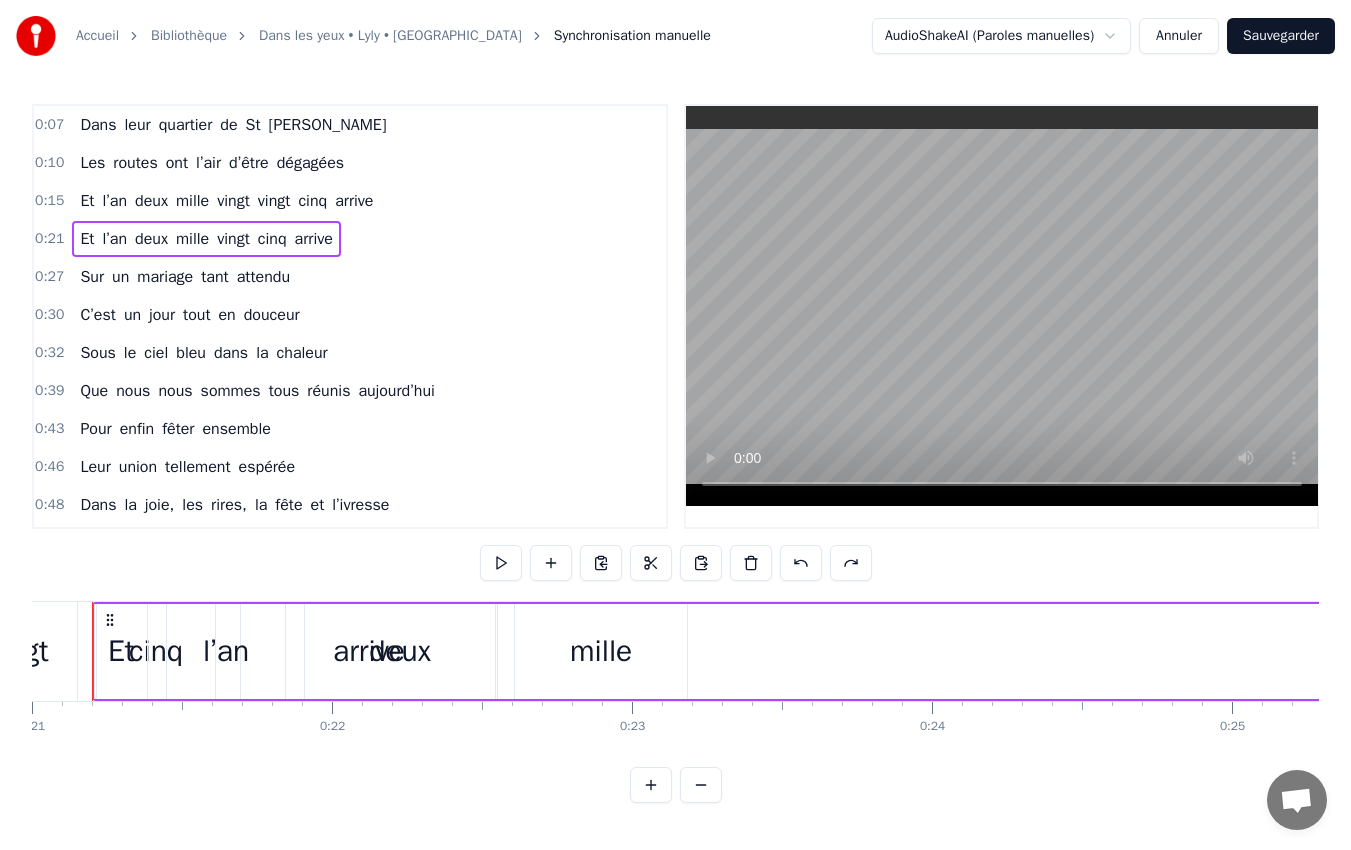 scroll, scrollTop: 0, scrollLeft: 6260, axis: horizontal 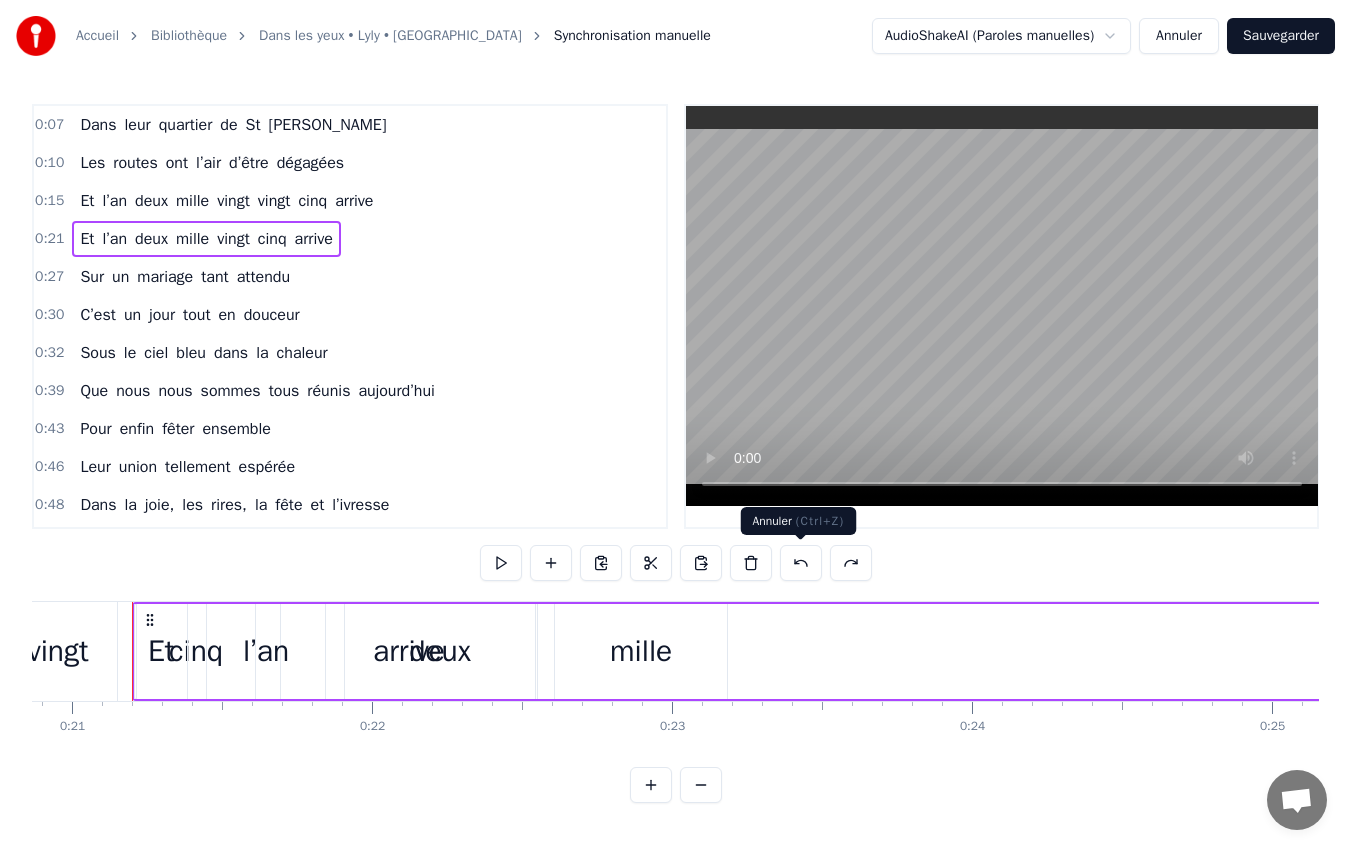 click at bounding box center (801, 540) 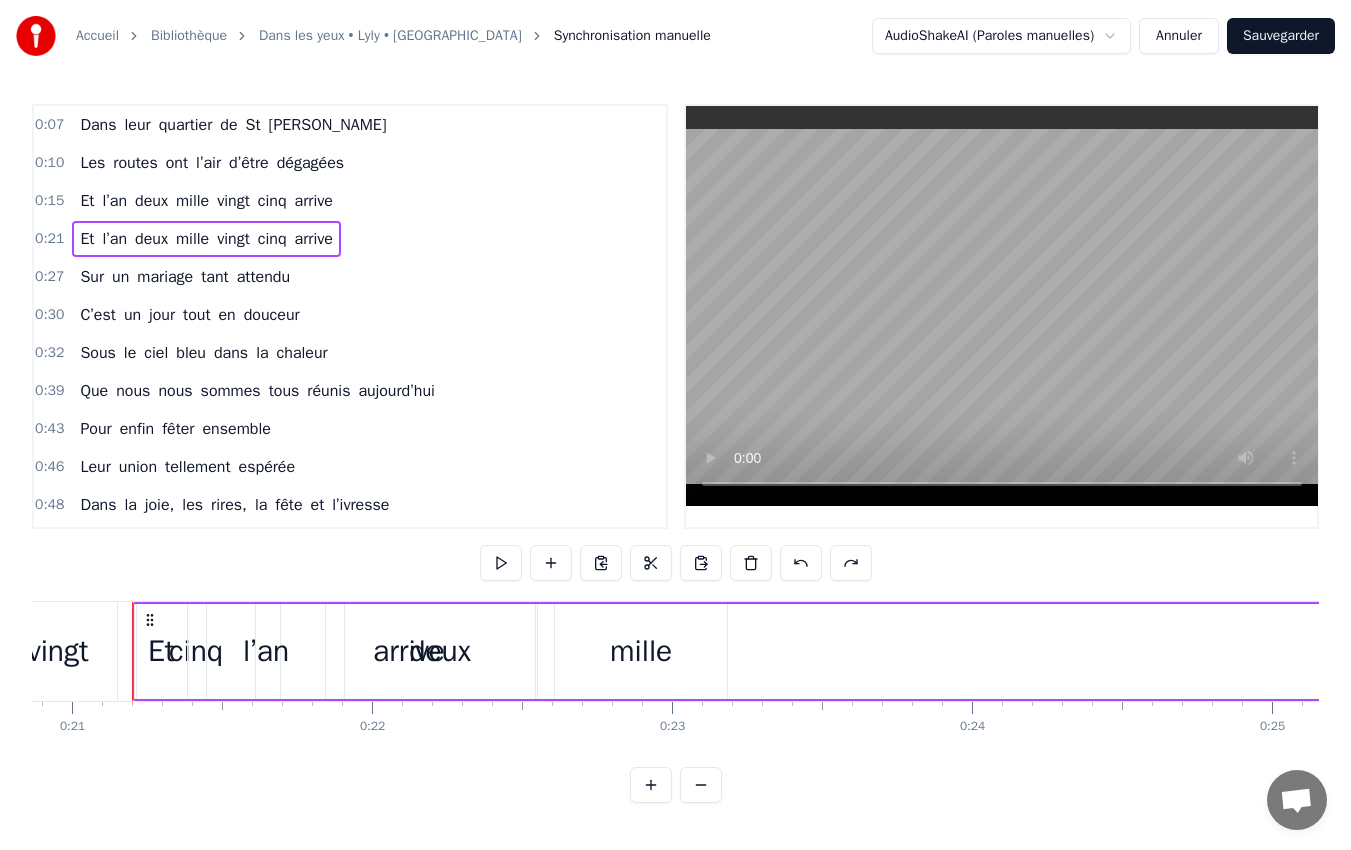click at bounding box center (801, 563) 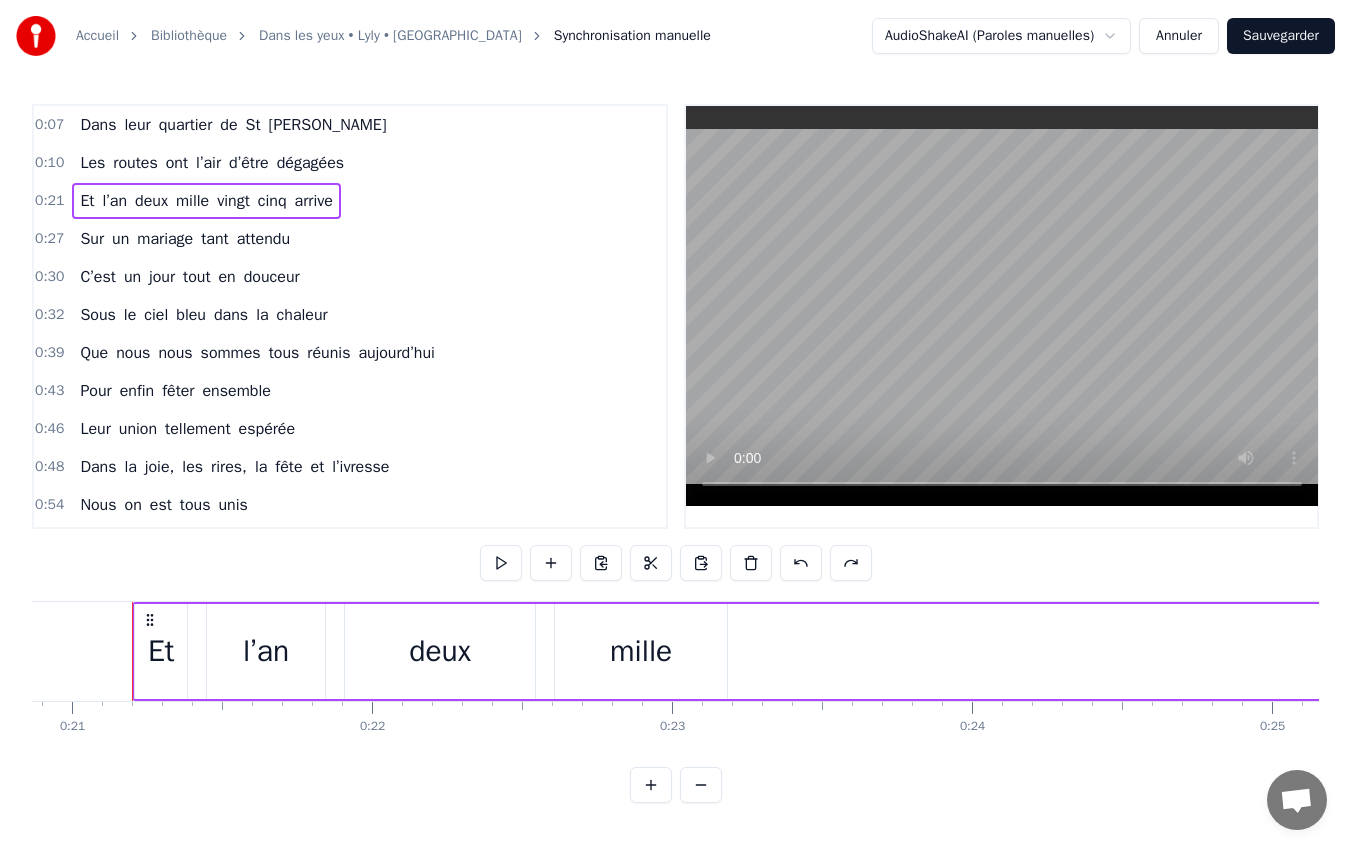 click on "0:07 Dans leur quartier de [GEOGRAPHIC_DATA] 0:10 Les routes ont l’air d’être dégagées 0:21 Et l’an deux mille vingt cinq arrive 0:27 Sur un mariage tant attendu 0:30 C’est un jour tout en douceur 0:32 Sous le ciel bleu dans la chaleur 0:39 Que nous nous sommes tous réunis [DATE] 0:43 Pour enfin fêter ensemble 0:46 Leur union tellement espérée 0:48 Dans la joie, les rires, la fête et l’ivresse 0:54 Nous on est tous unis 0:55 Jour et nuit pour [PERSON_NAME] et Phiphi 1:01 On réchauffait nos vies à leurs sourires 1:07 Nous on est tous unis 1:11 Nuit et jour pour encore boire des coups 1:17 C’est vraiment la folie les noces d’Lyly Phiphi 1:33 Deviennent enfin réelles 1:34 Dans leur quartier de [GEOGRAPHIC_DATA] 1:42 Quand les noix tombent avec l’automne 1:50 Phiphi en buggy parcourt les chemins 1:52 [PERSON_NAME] partage ses lendemains 2:02 C’est le retour du printemps 2:06 La moto enfin de sortie 2:09 Pour de longues promenades avec leurs amis 2:18 Et des projets pleins la tête 2:24 Ils en ont à tour de 0" at bounding box center [675, 453] 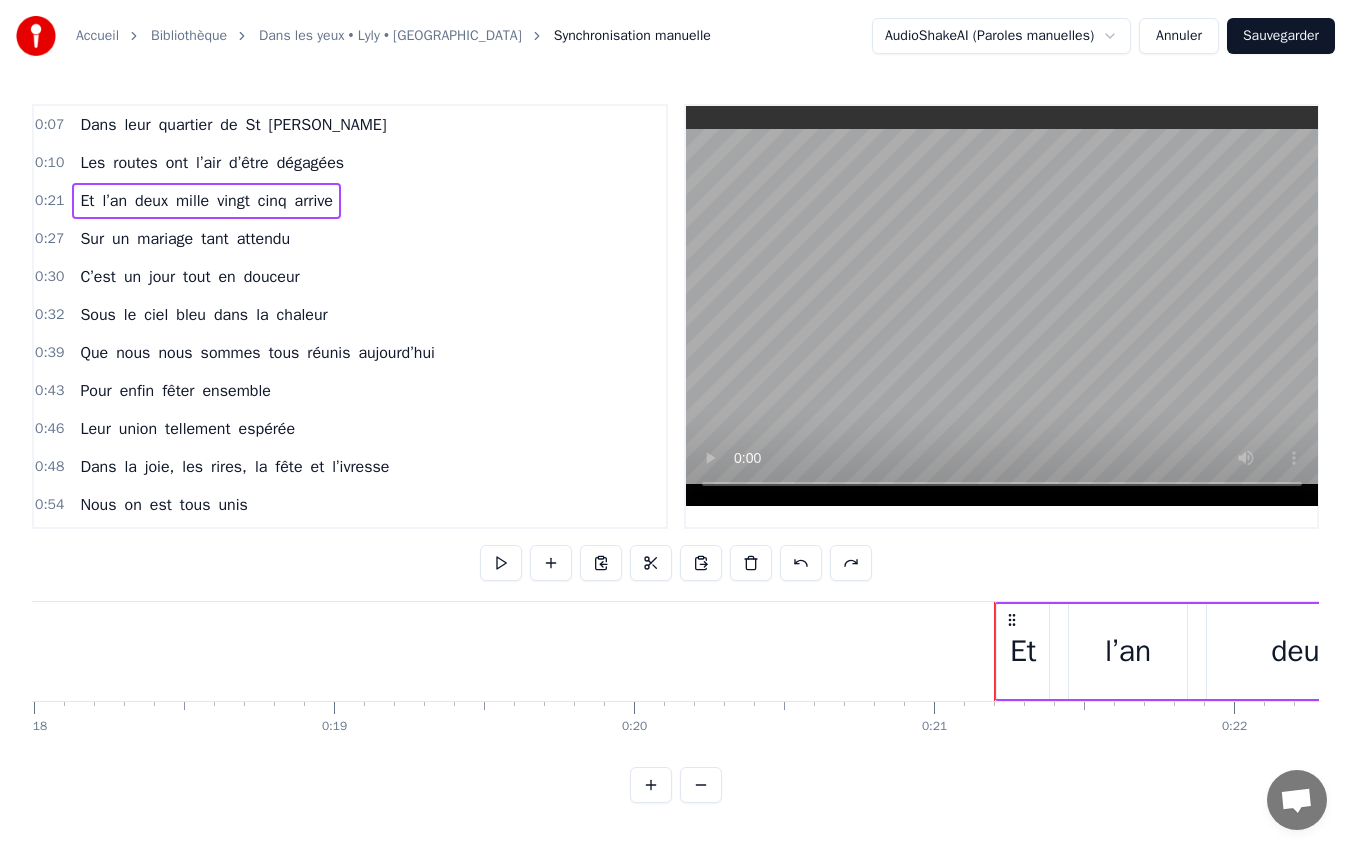 scroll, scrollTop: 0, scrollLeft: 5433, axis: horizontal 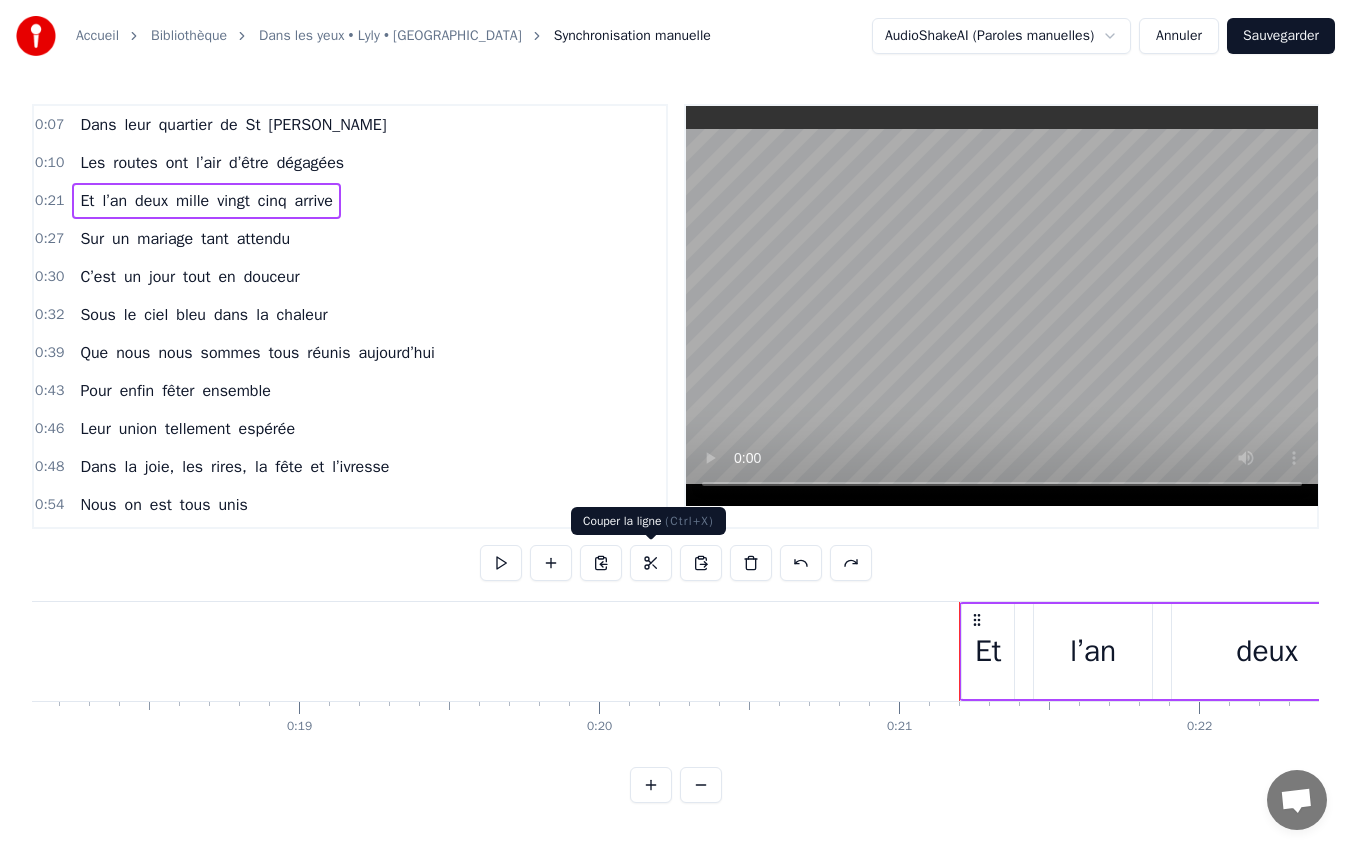 click at bounding box center [651, 563] 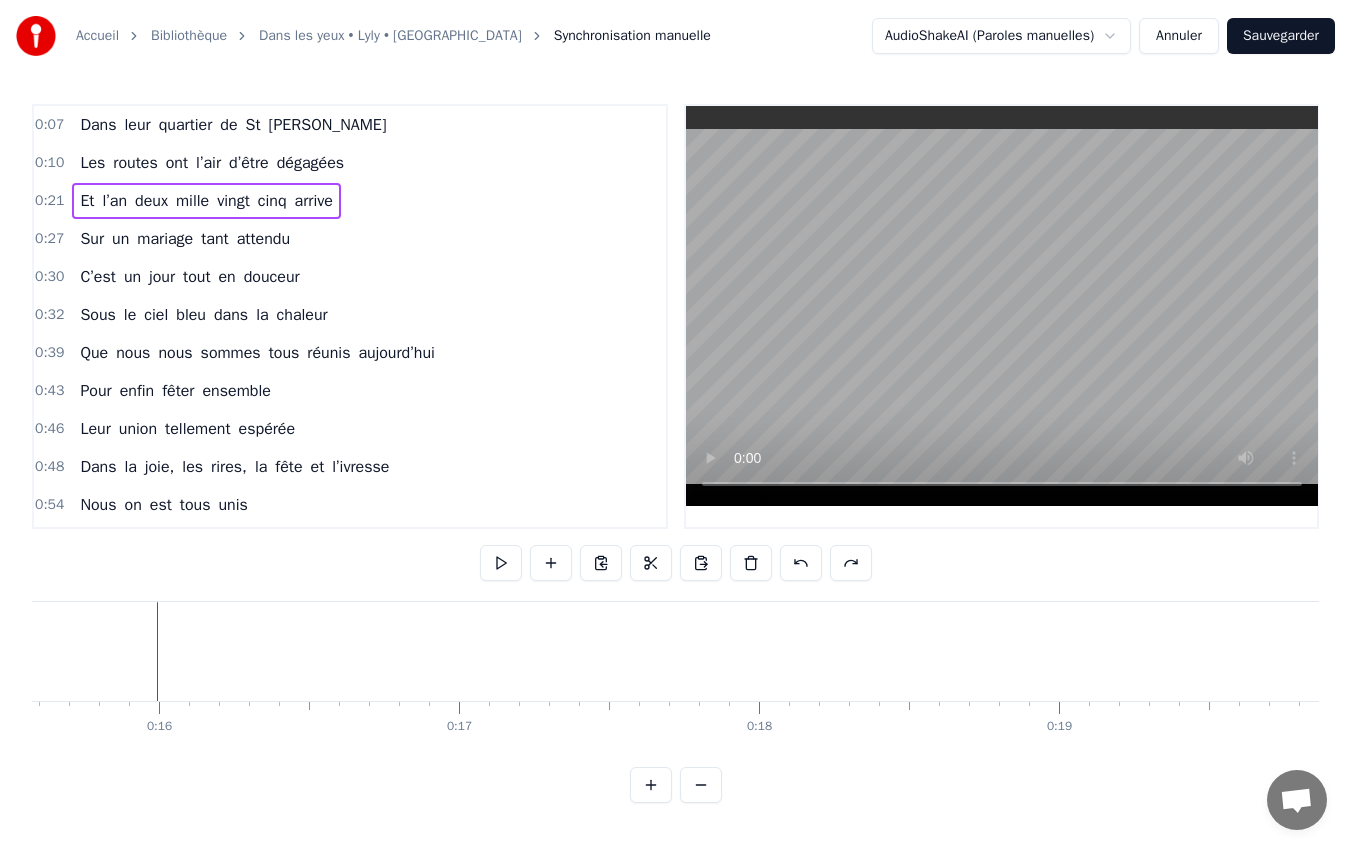 scroll, scrollTop: 0, scrollLeft: 4527, axis: horizontal 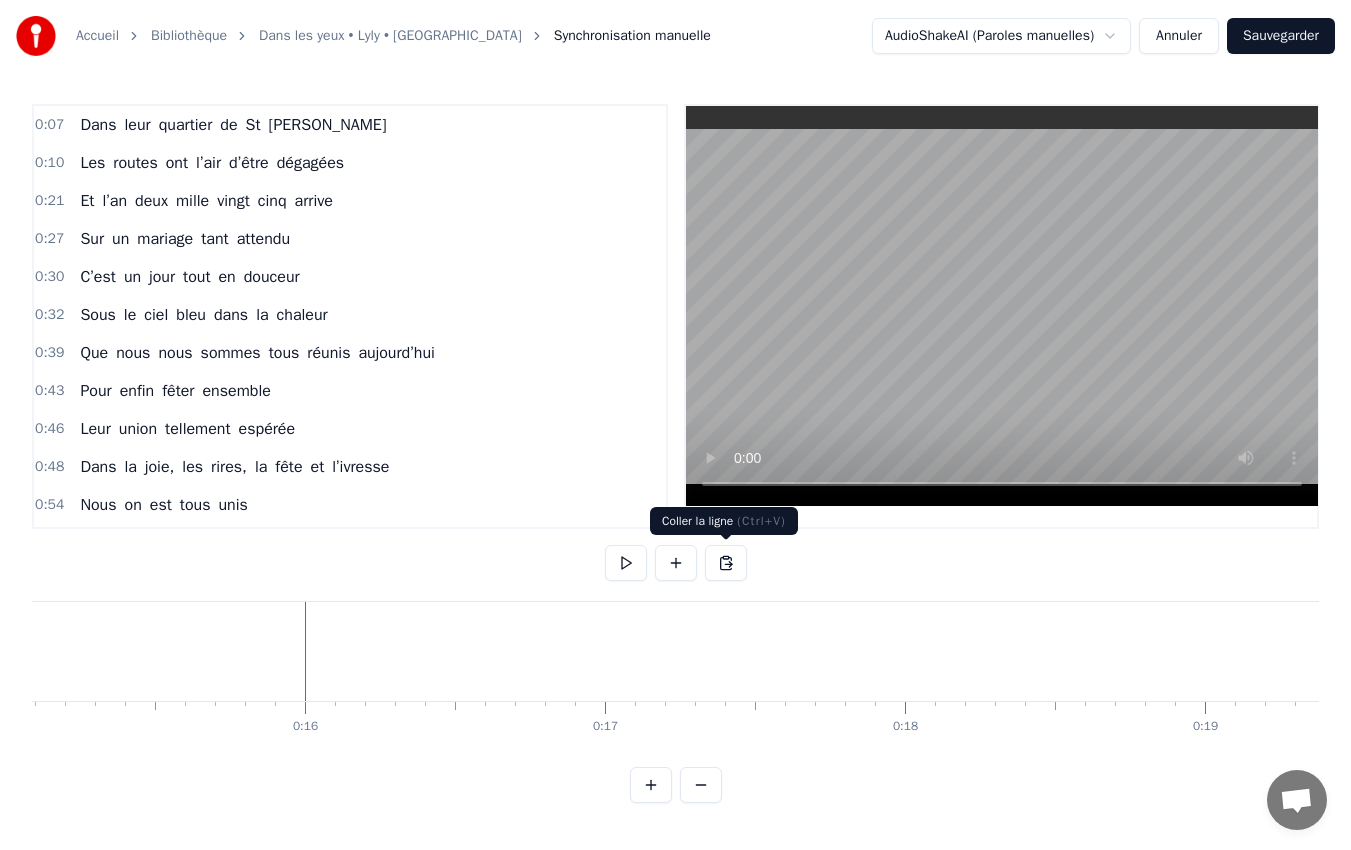 click at bounding box center (726, 563) 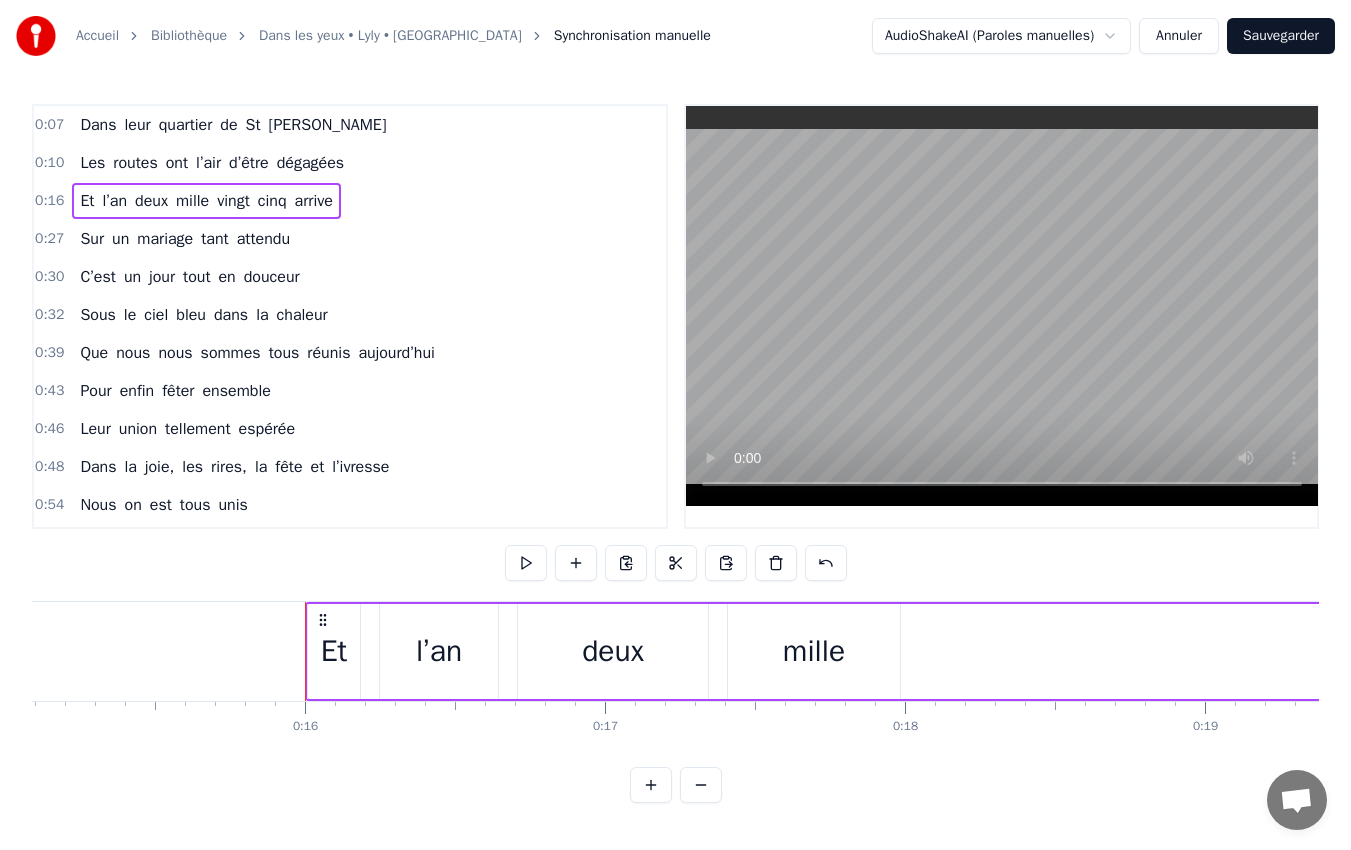 click at bounding box center (701, 785) 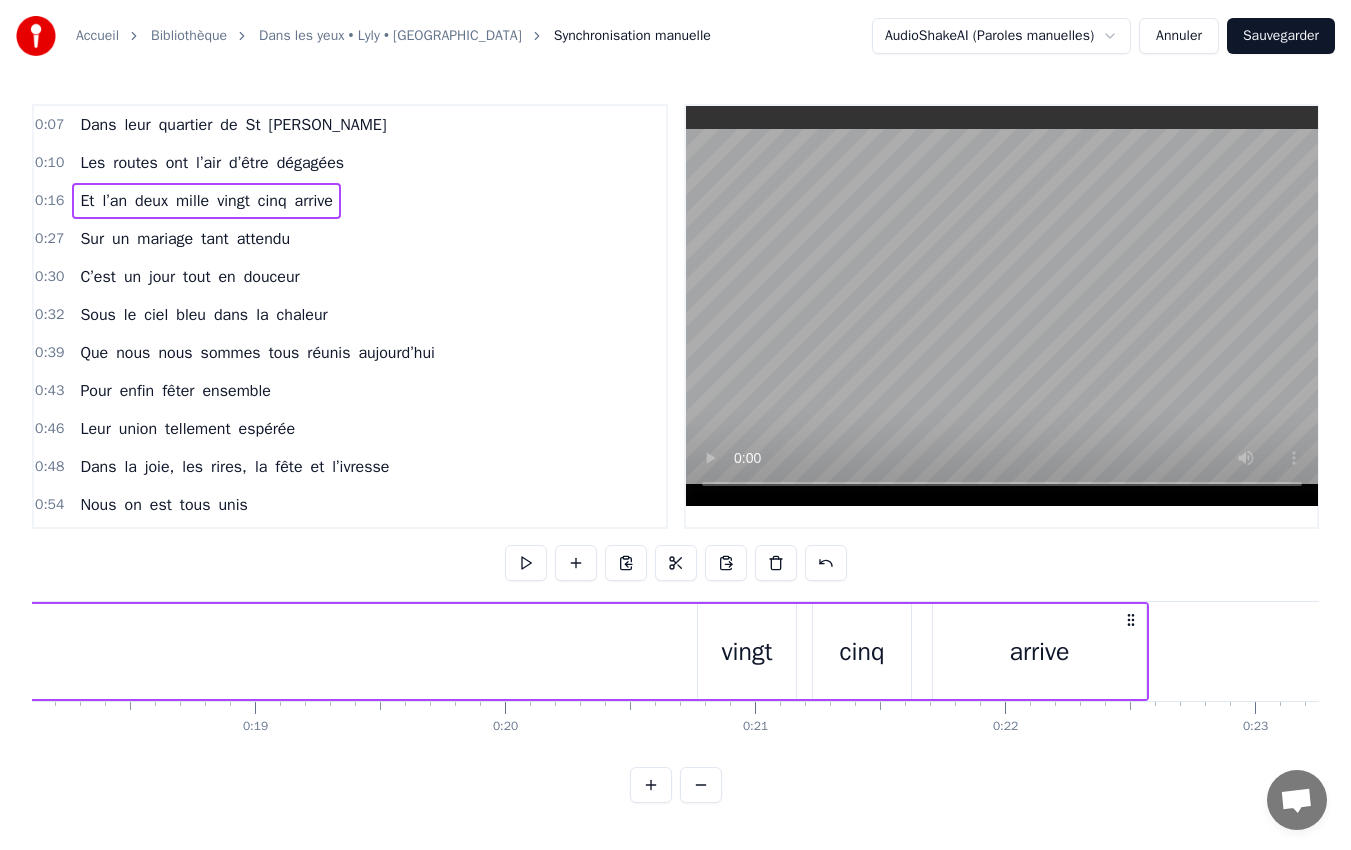 scroll, scrollTop: 0, scrollLeft: 3900, axis: horizontal 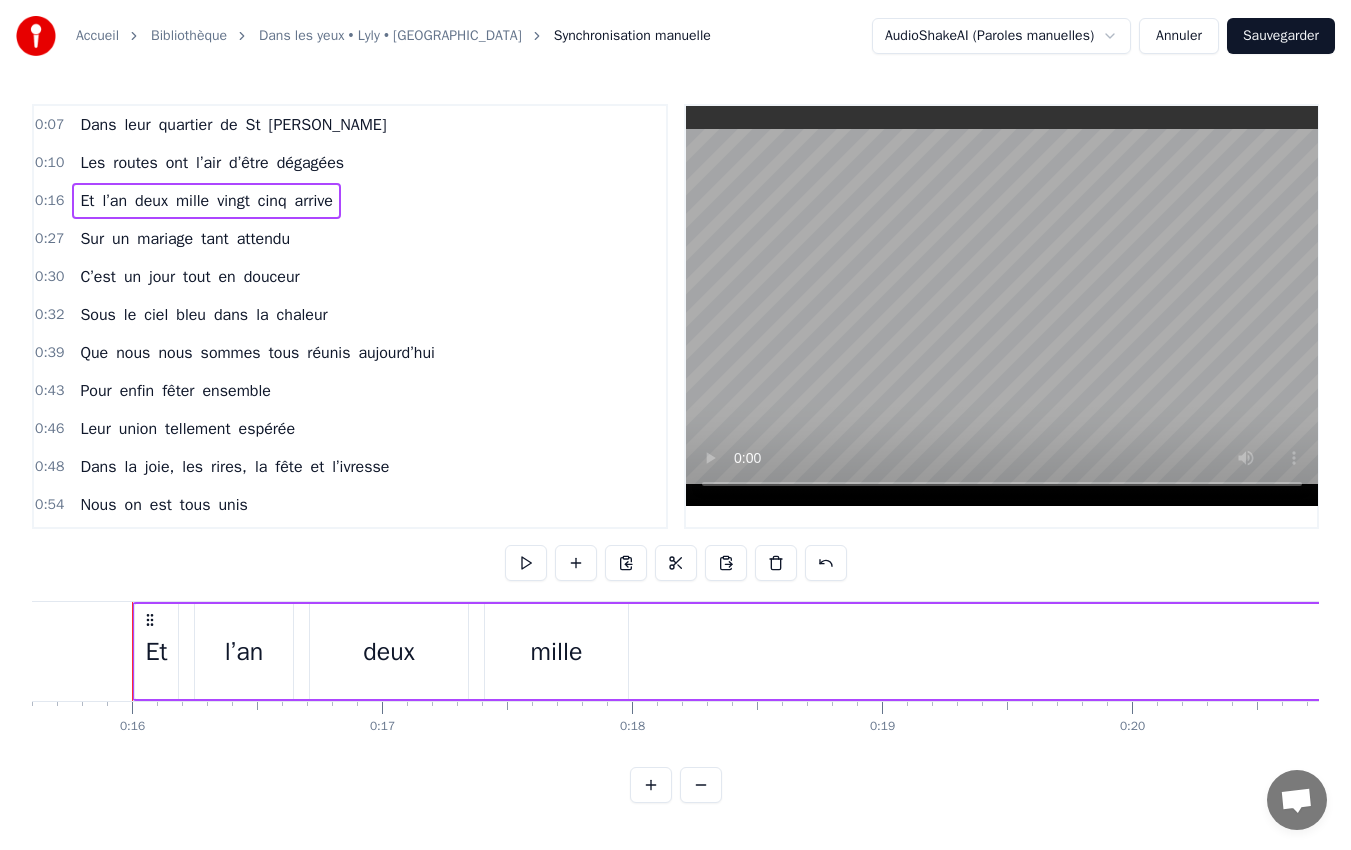 click at bounding box center (701, 785) 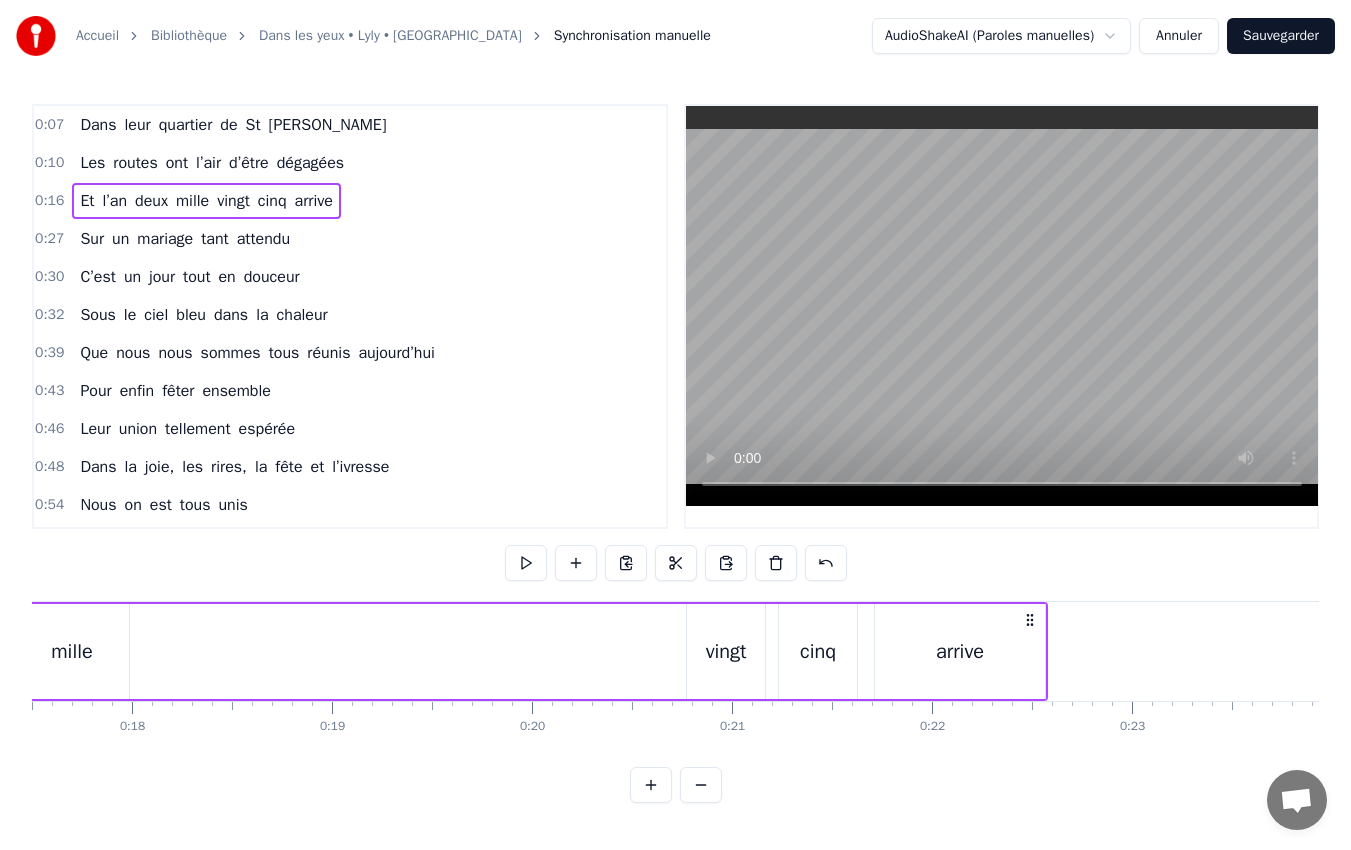 scroll, scrollTop: 0, scrollLeft: 3100, axis: horizontal 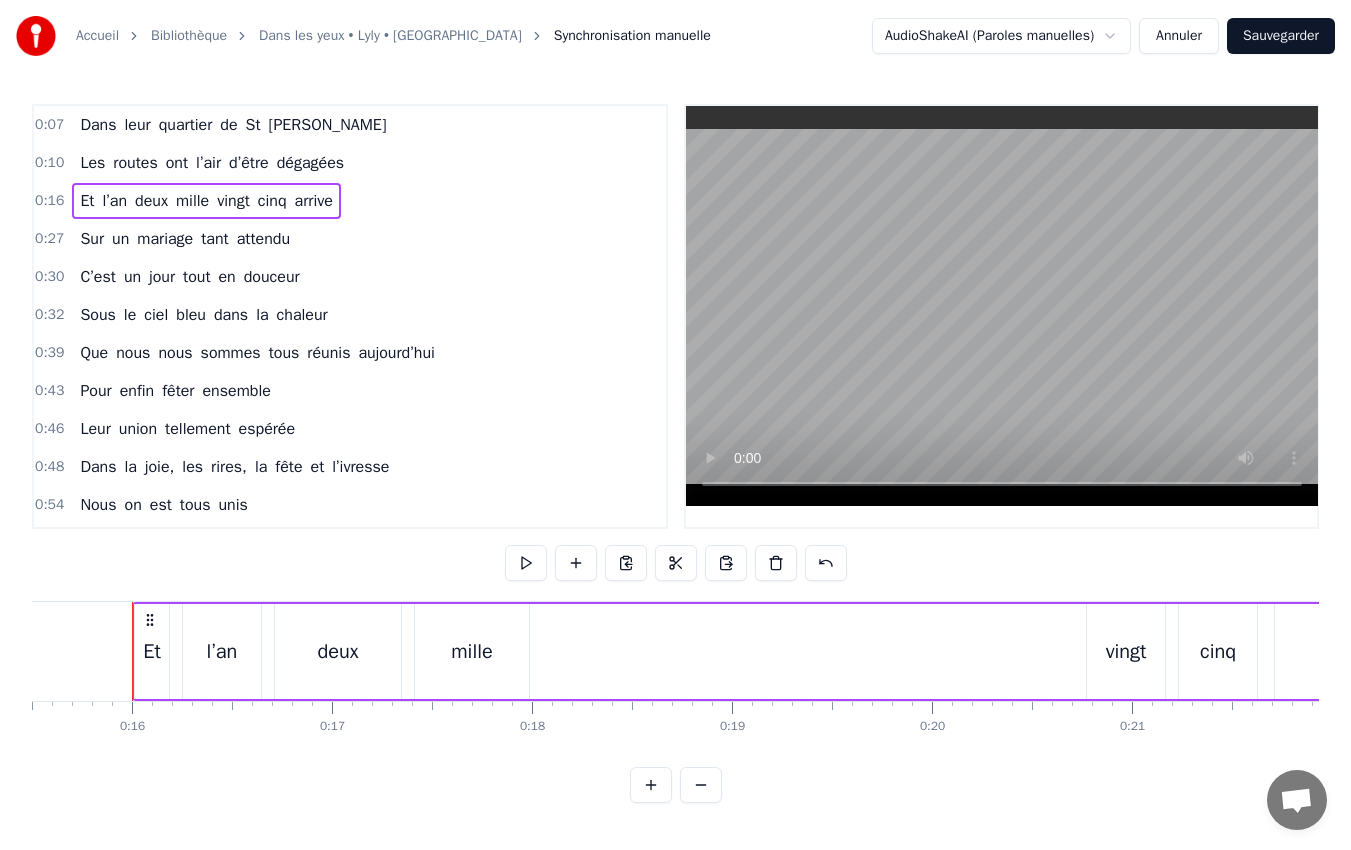 click at bounding box center (701, 785) 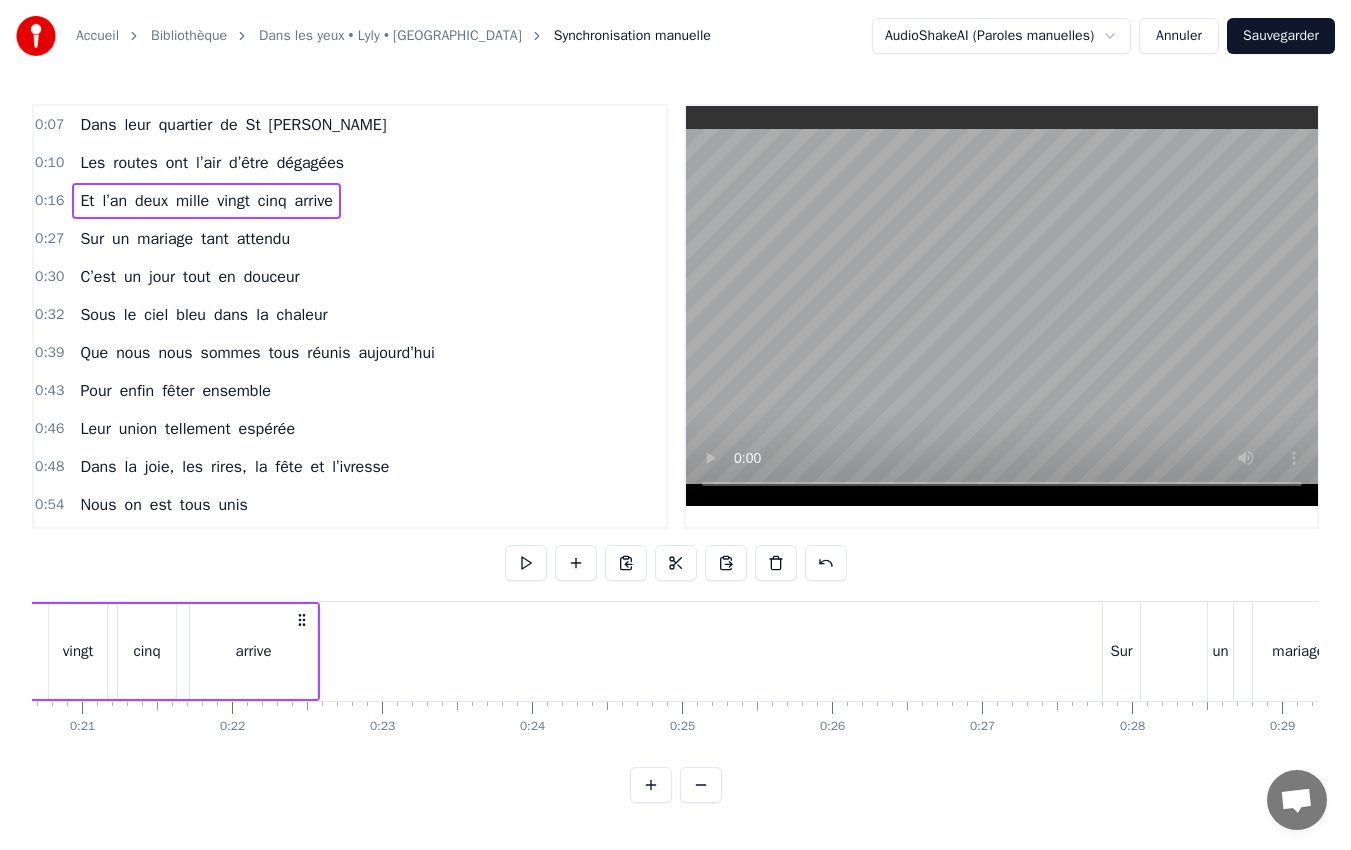 scroll, scrollTop: 0, scrollLeft: 2300, axis: horizontal 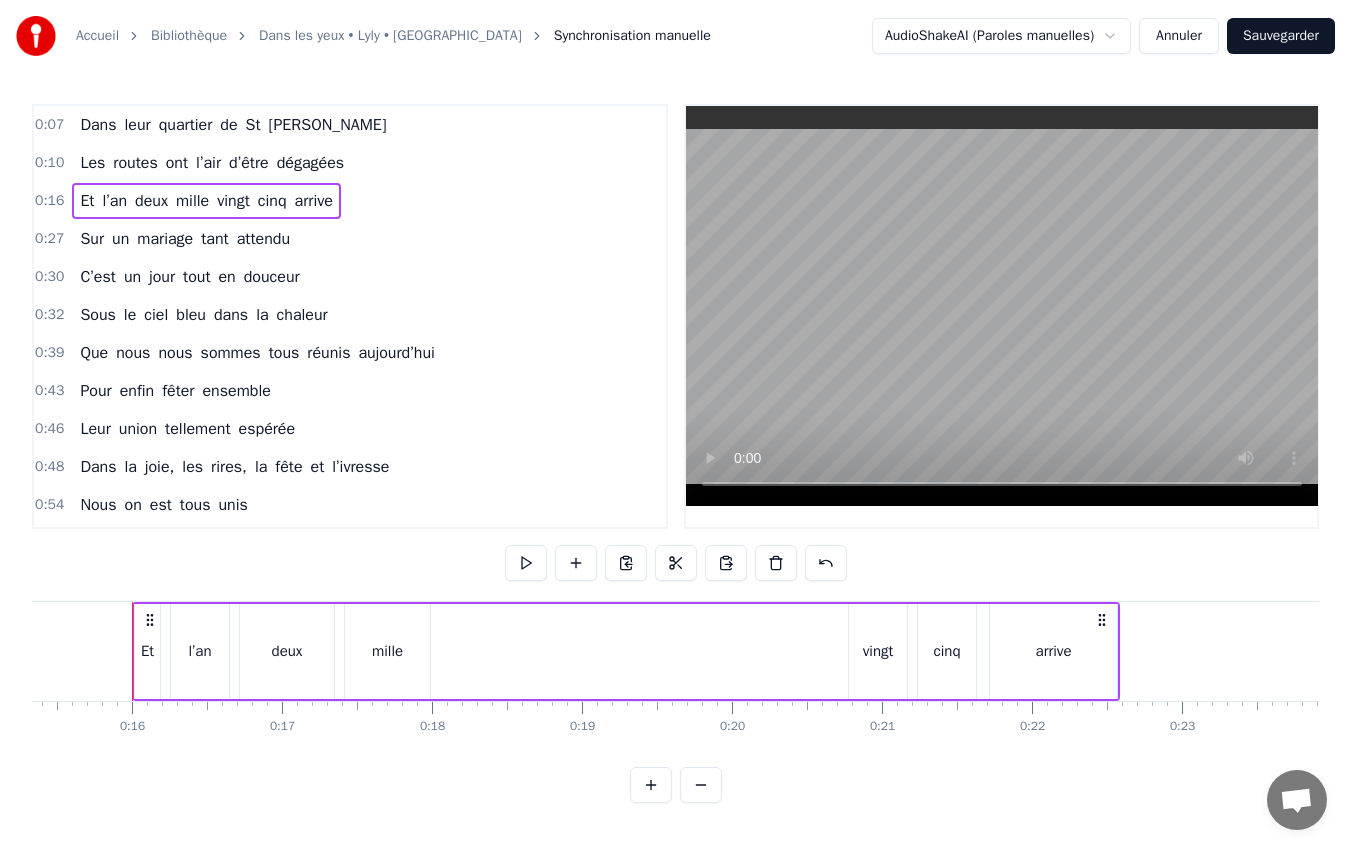 click at bounding box center [701, 785] 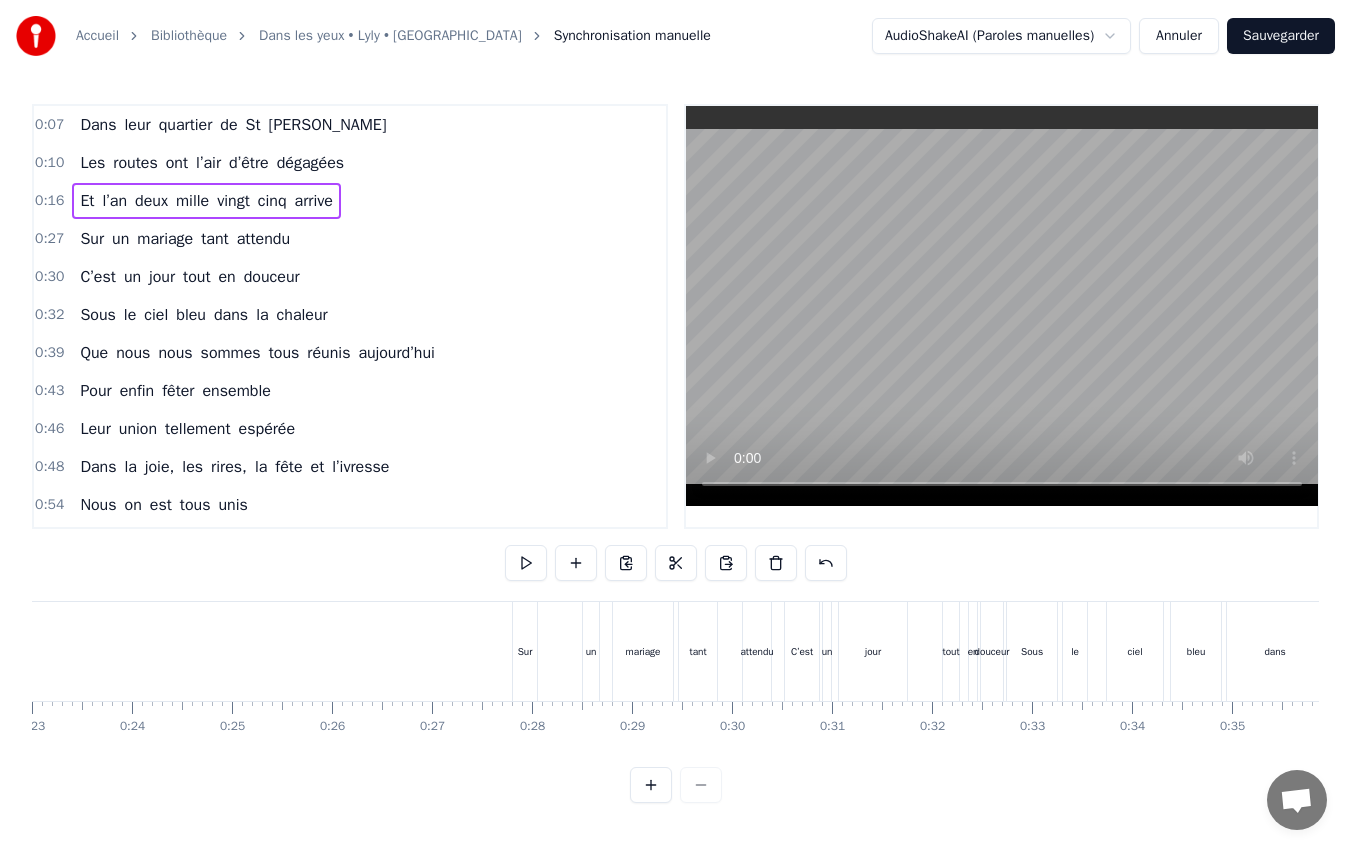scroll, scrollTop: 0, scrollLeft: 1500, axis: horizontal 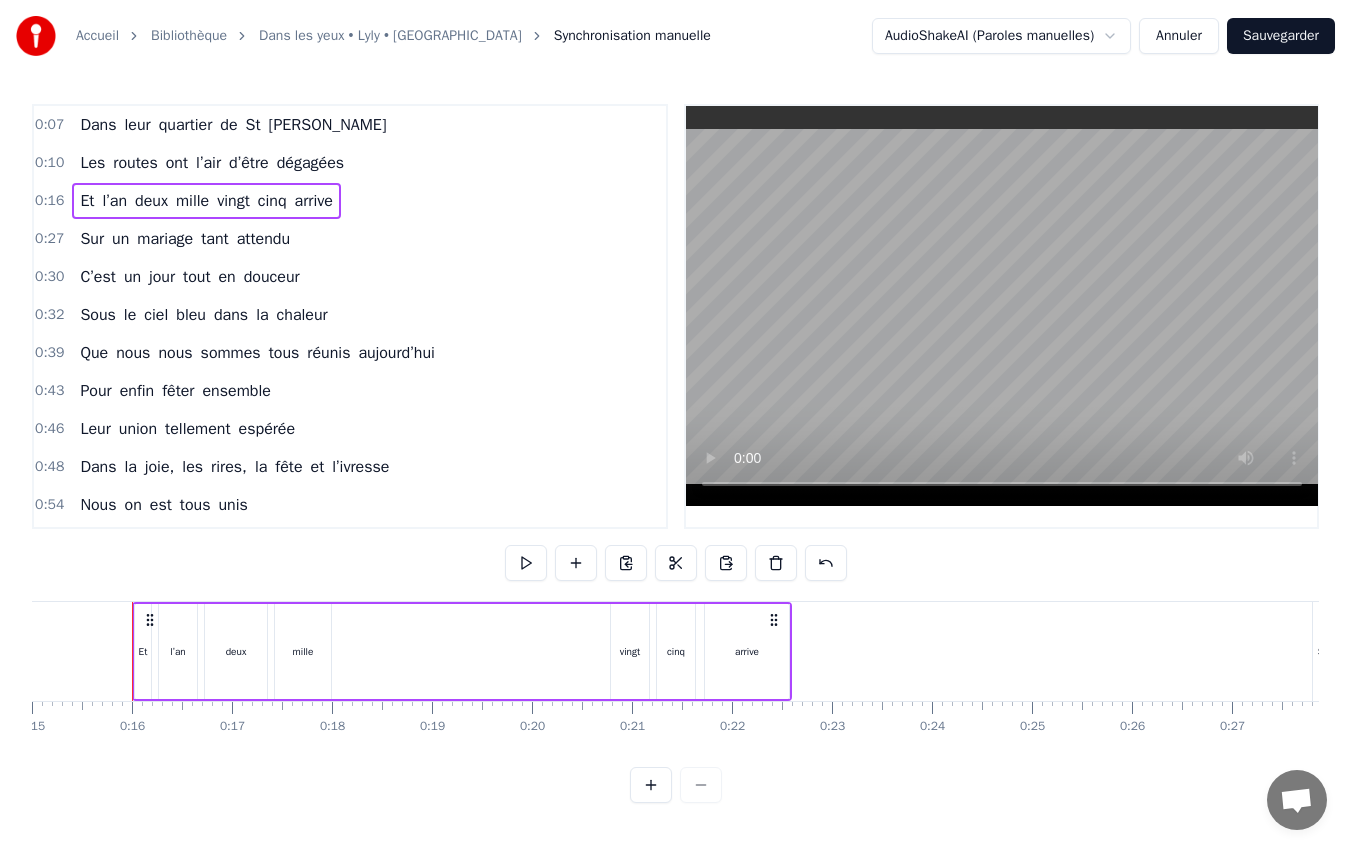 click at bounding box center [651, 785] 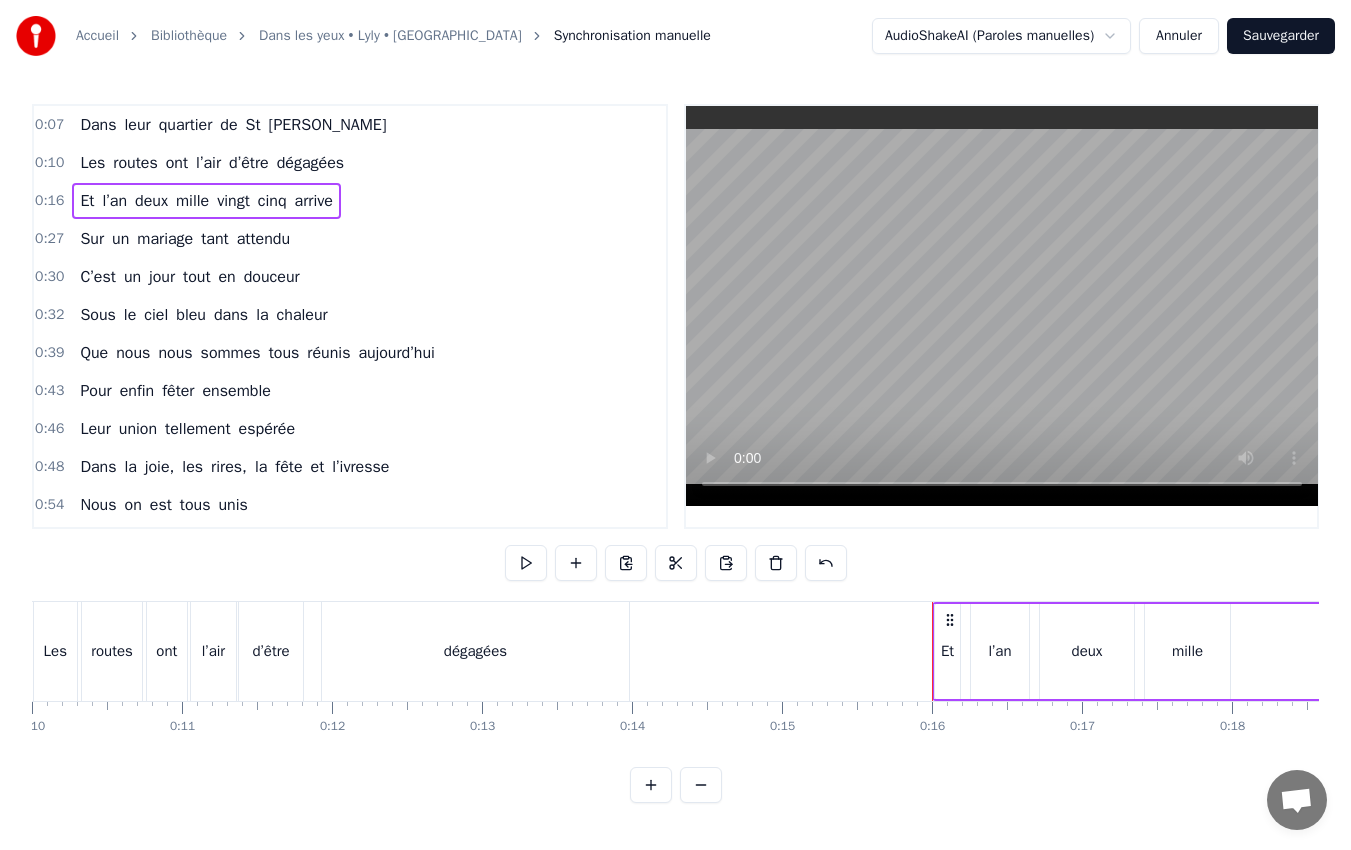 click at bounding box center (651, 785) 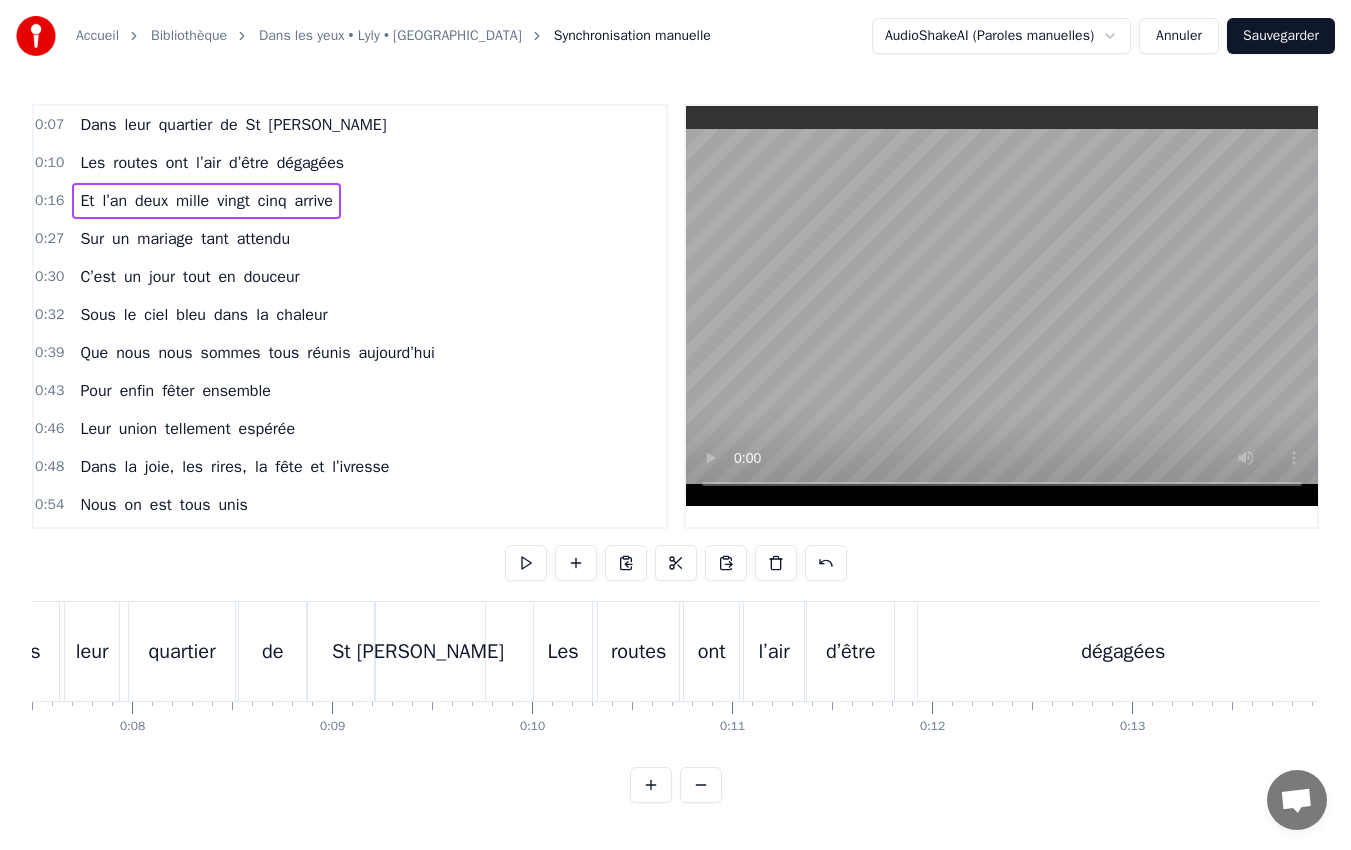 scroll, scrollTop: 0, scrollLeft: 3100, axis: horizontal 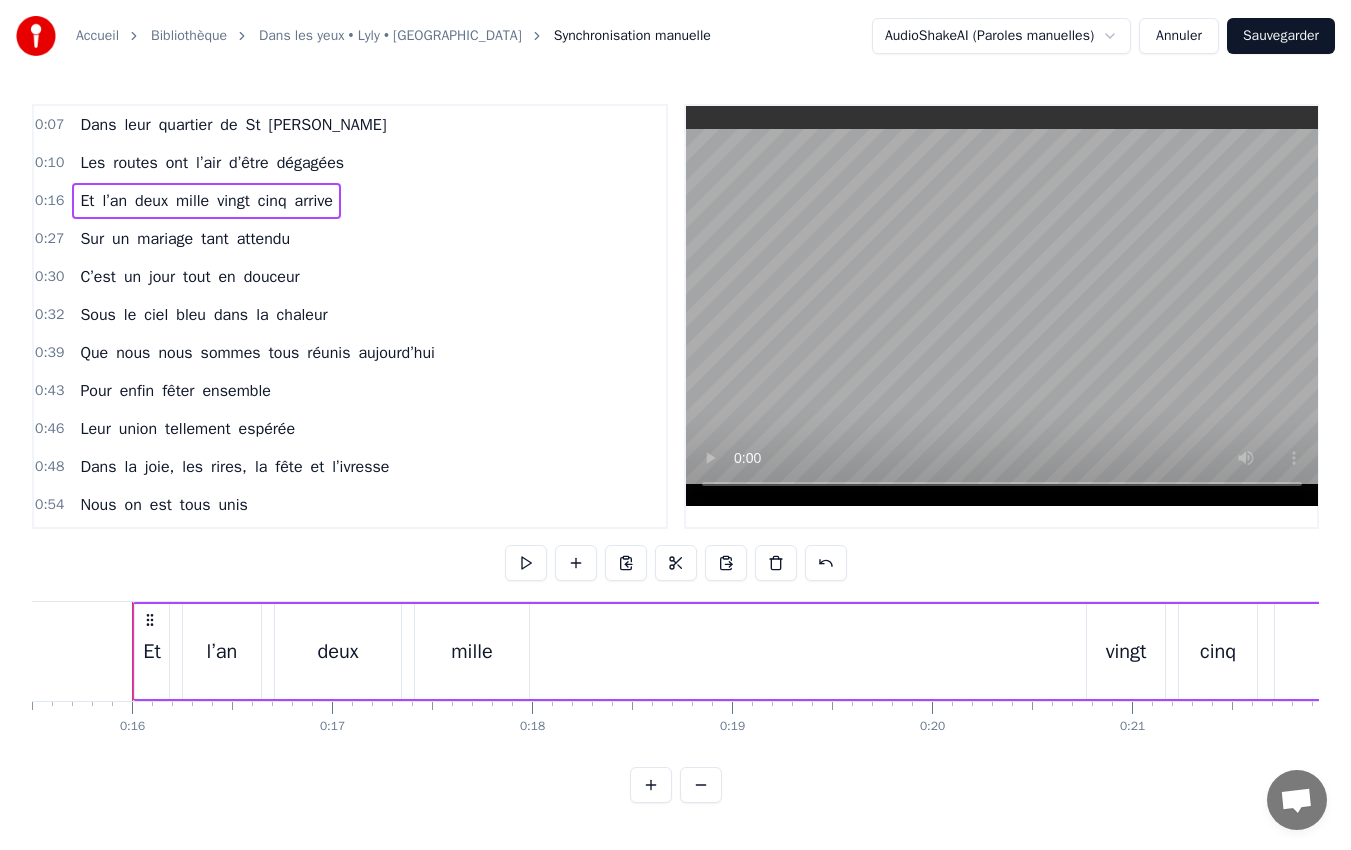 click on "vingt" at bounding box center (1126, 651) 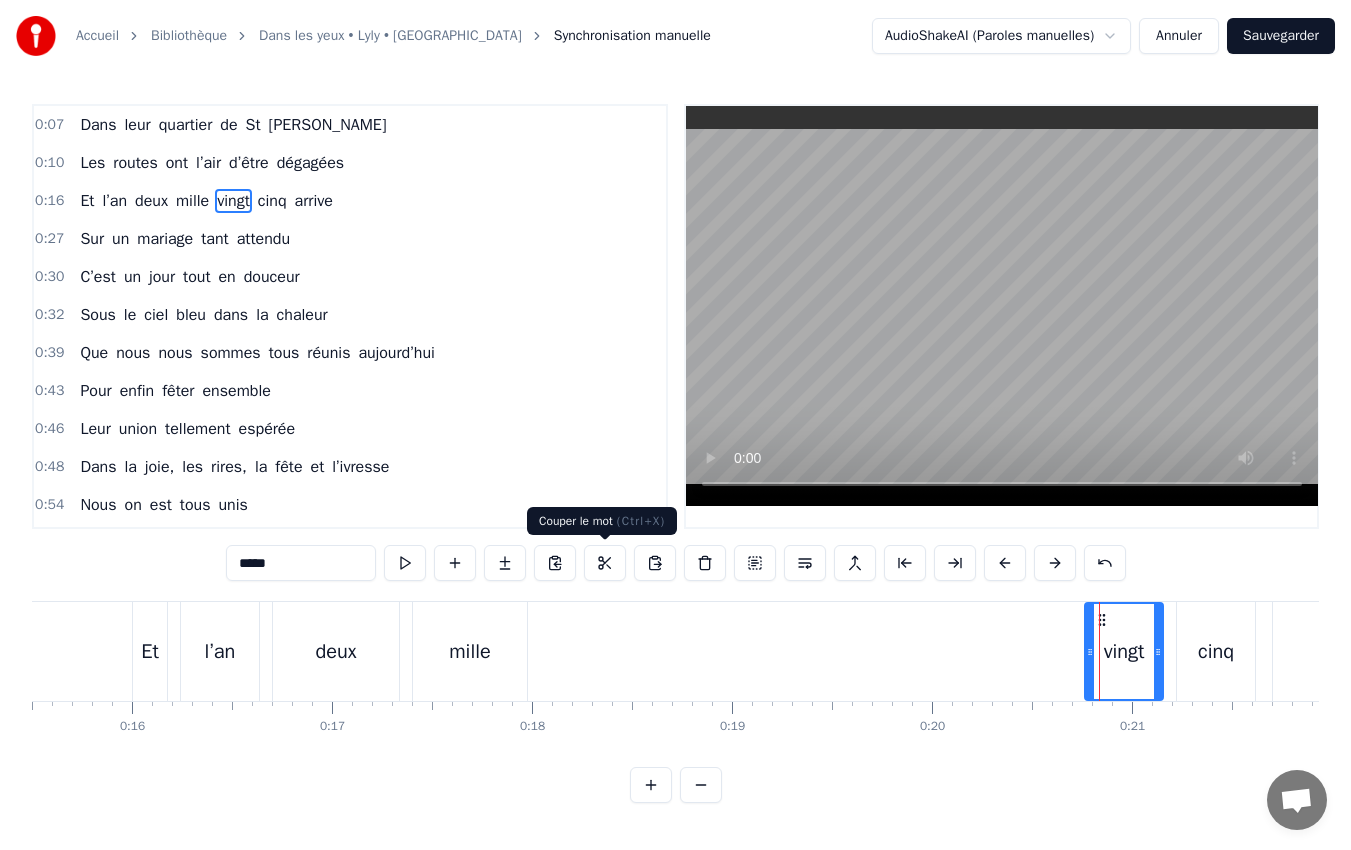 click at bounding box center [605, 563] 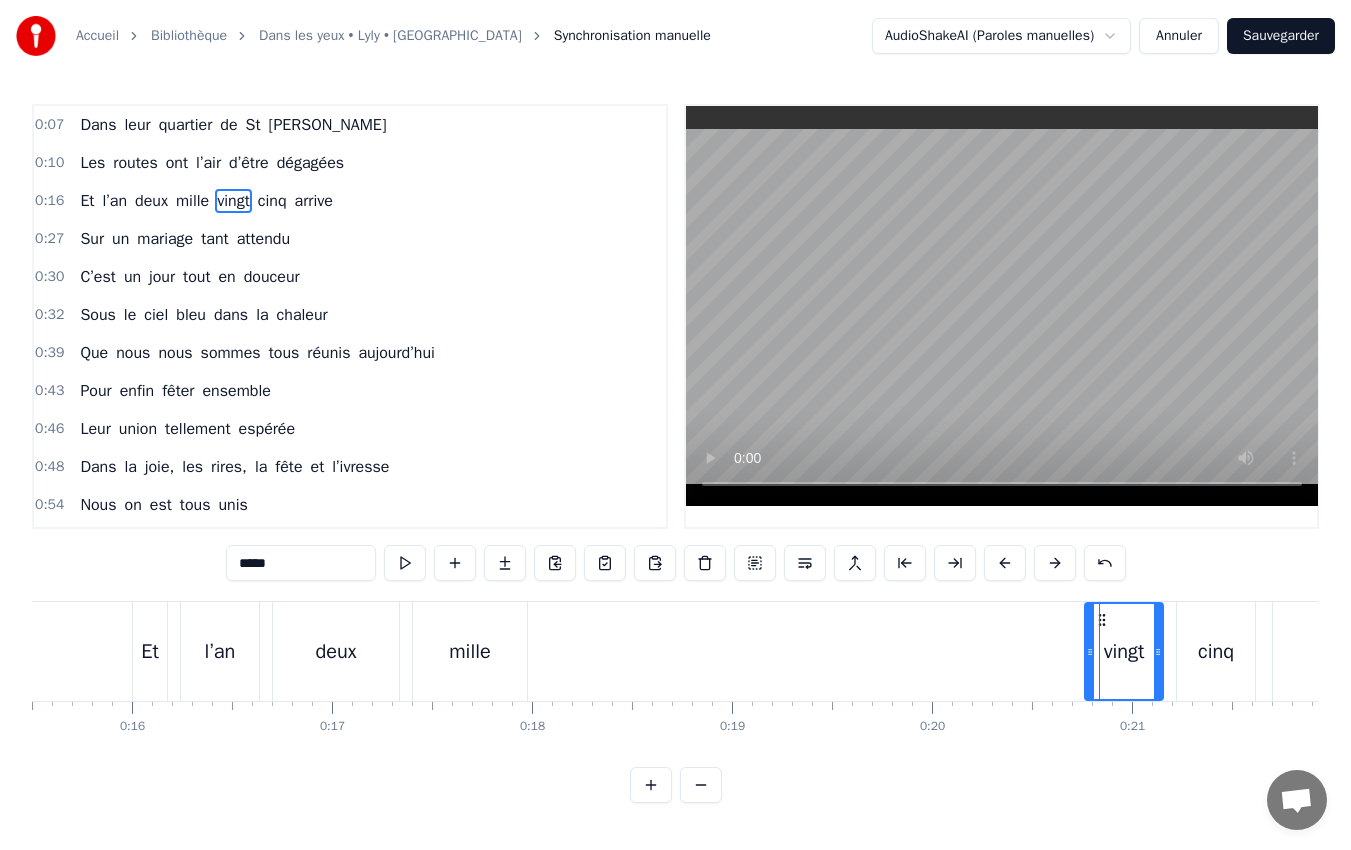 click on "Et l’an deux mille vingt cinq arrive" at bounding box center [790, 651] 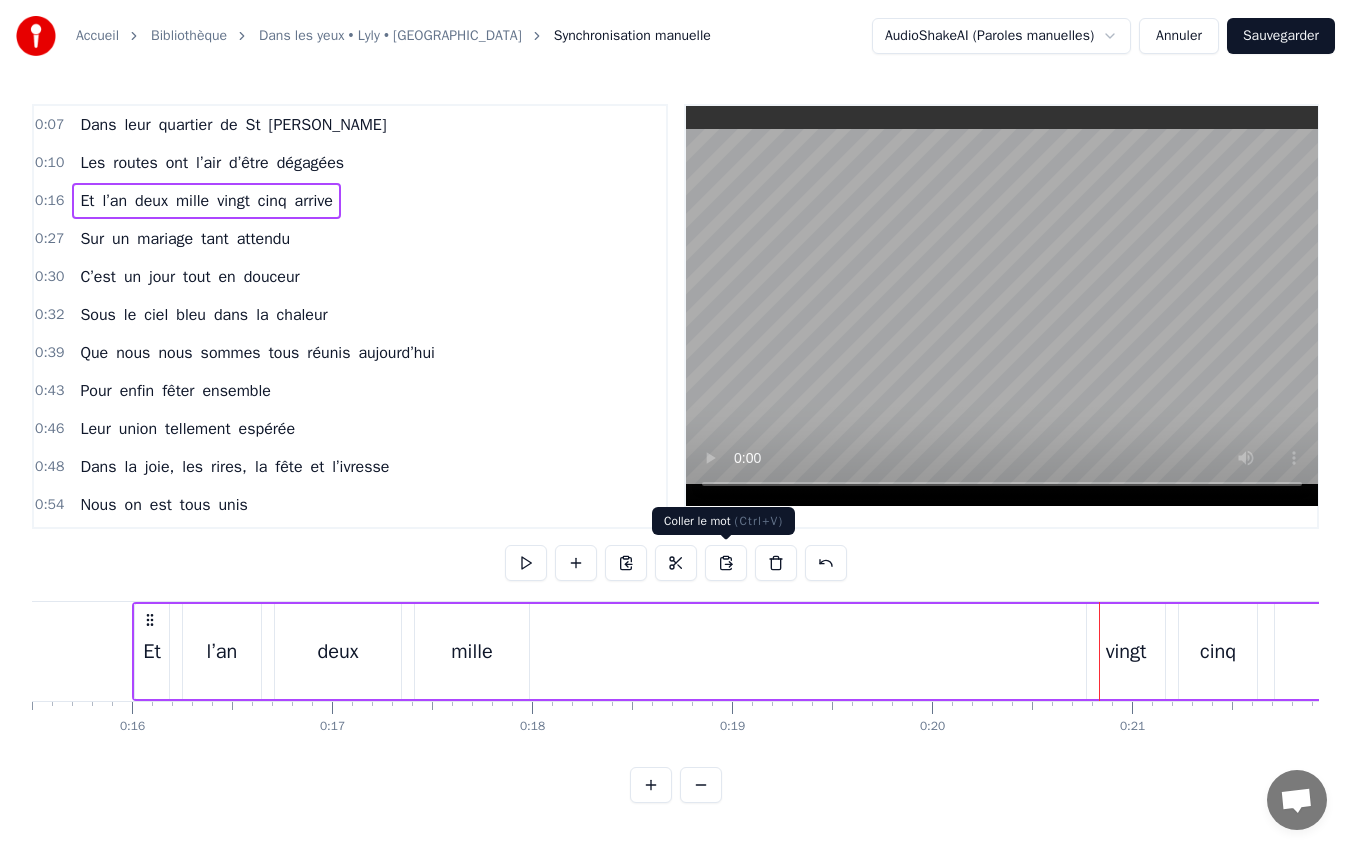 click at bounding box center (726, 563) 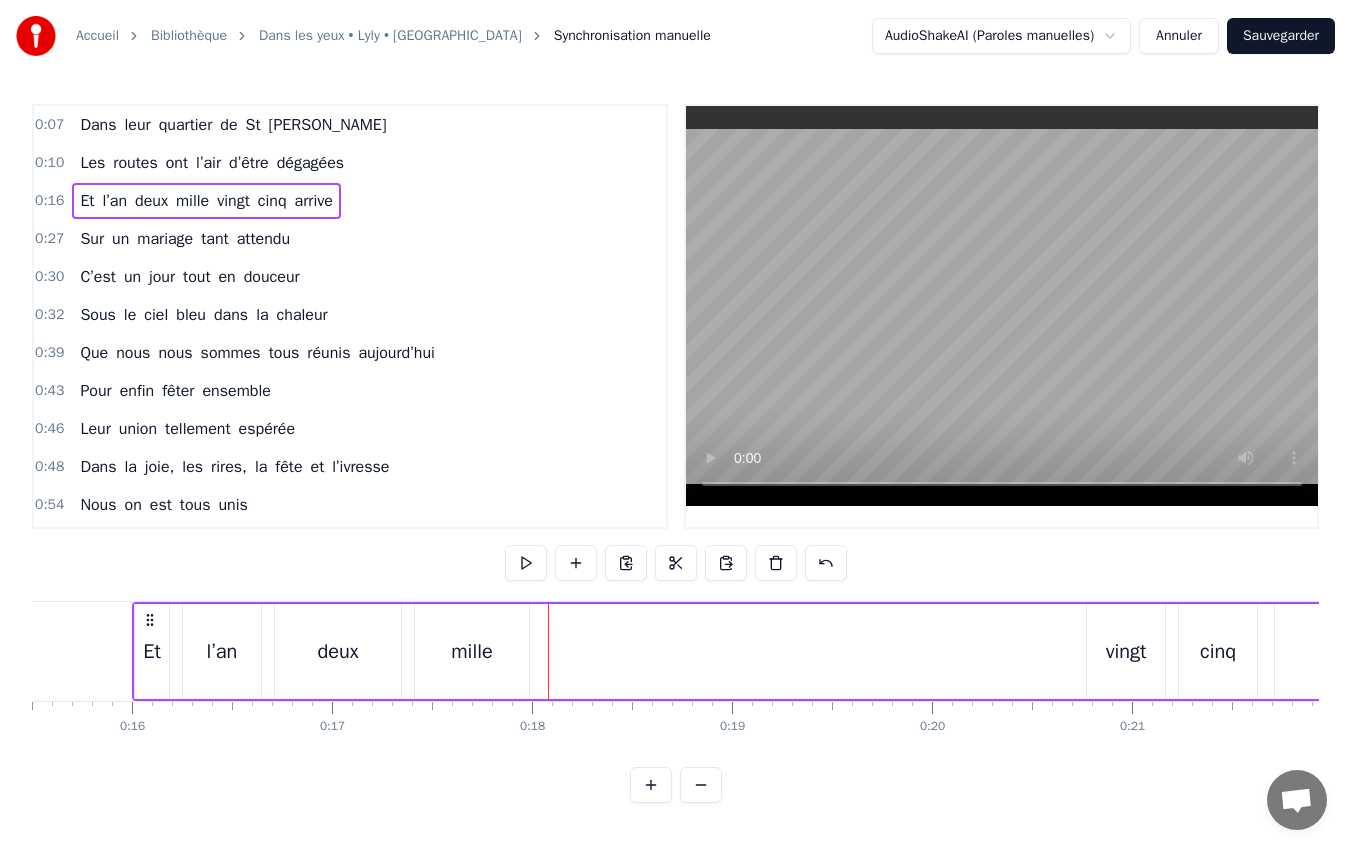 click at bounding box center [726, 563] 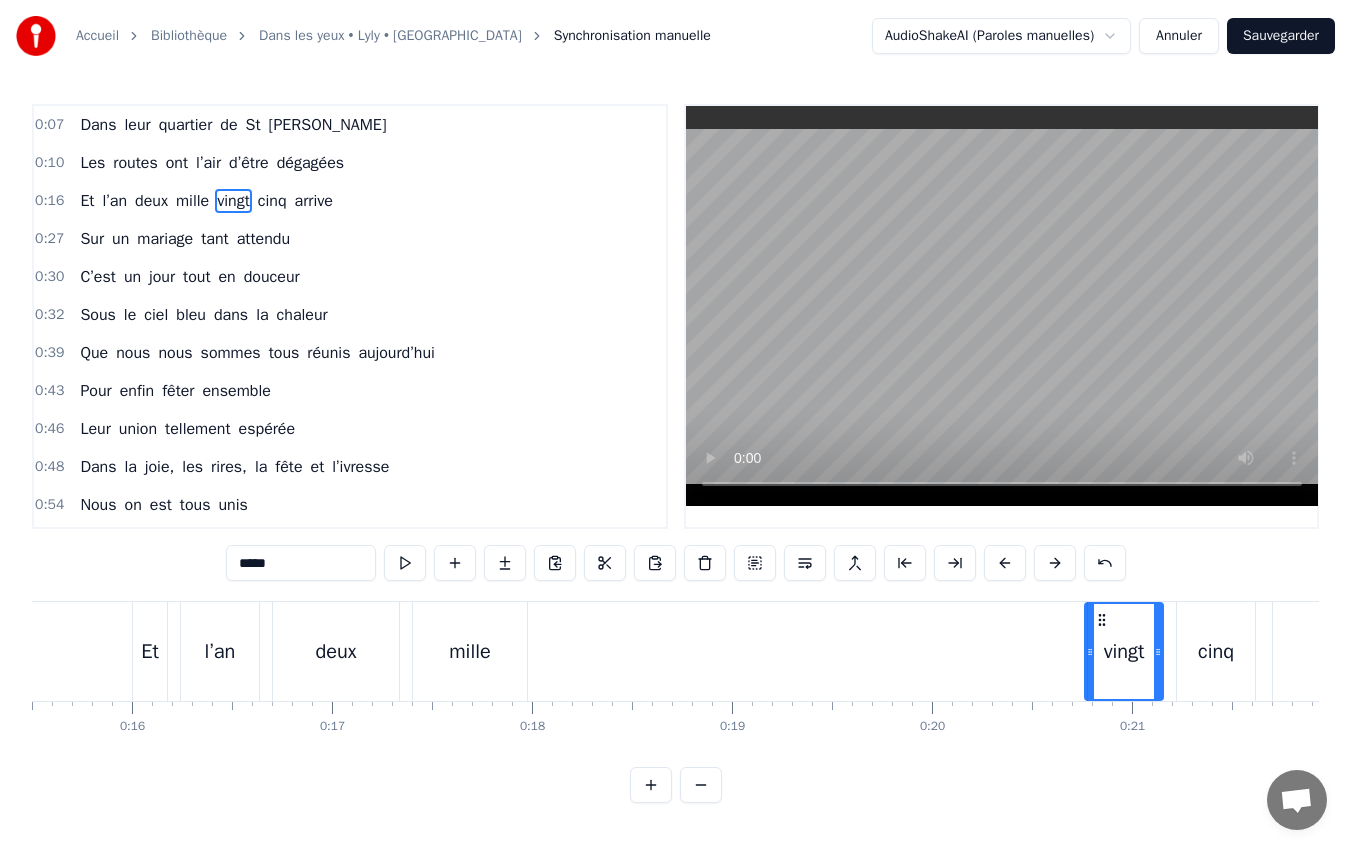 click at bounding box center (605, 563) 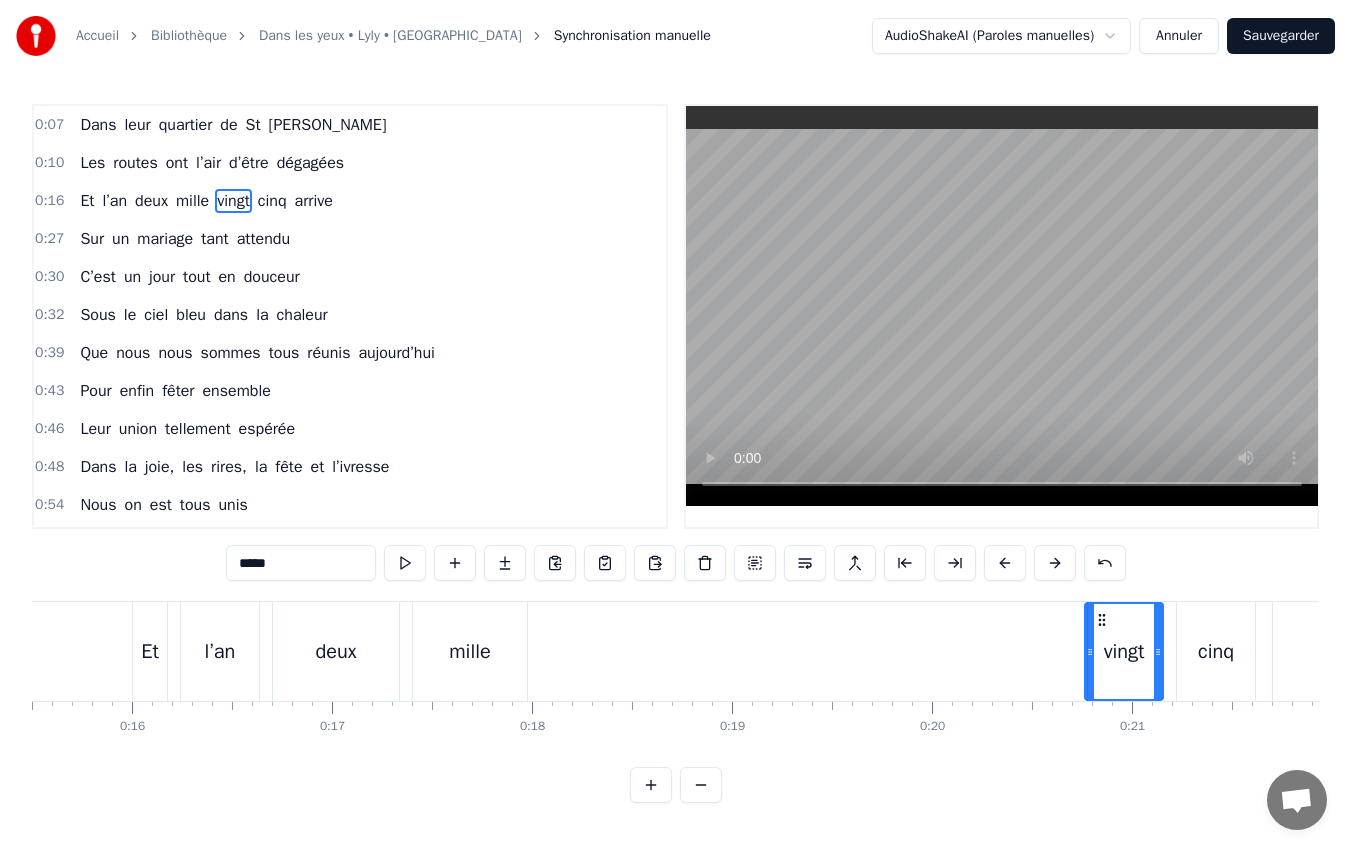 click on "Et l’an deux mille vingt cinq arrive" at bounding box center (790, 651) 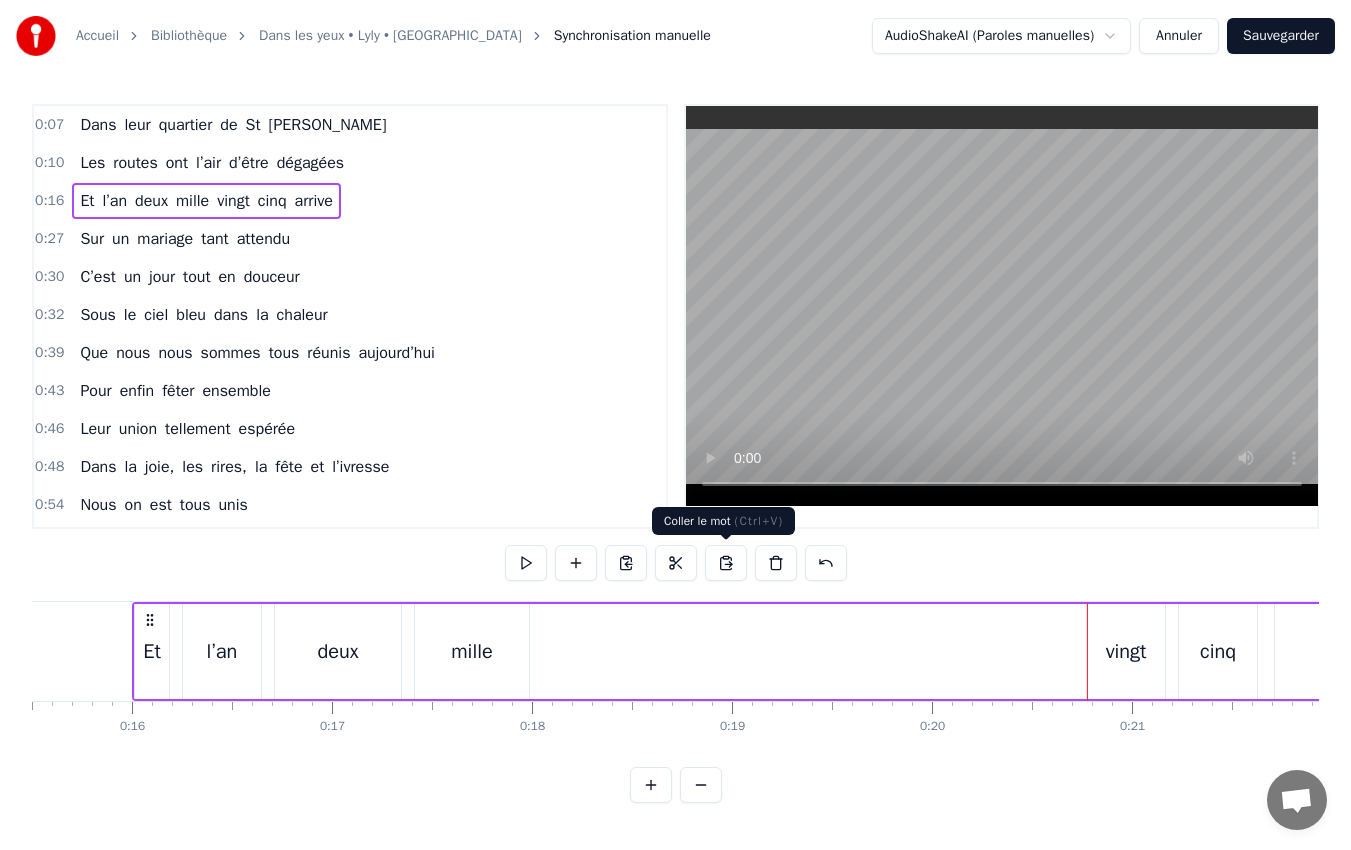 click at bounding box center (726, 563) 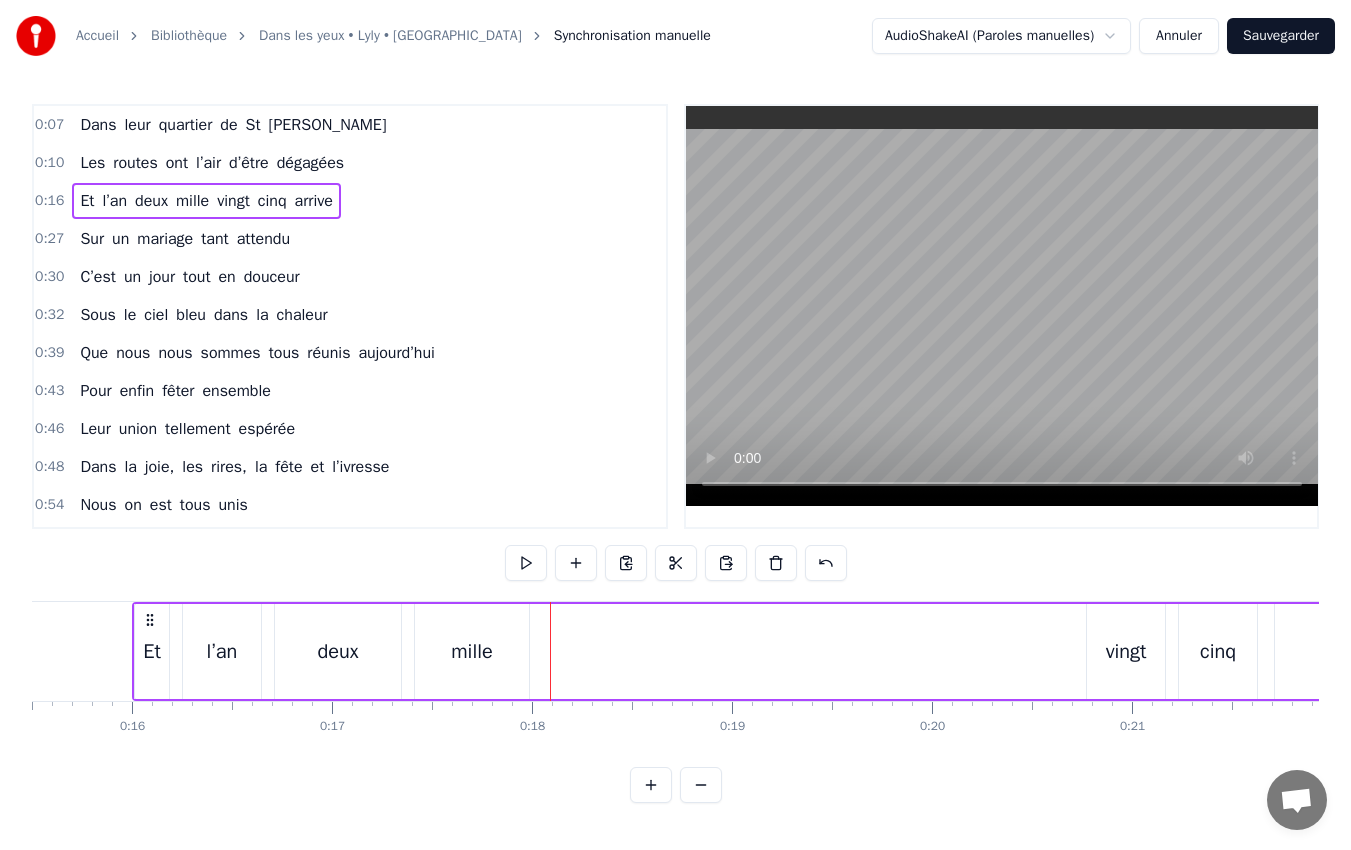 click on "vingt" at bounding box center (1126, 652) 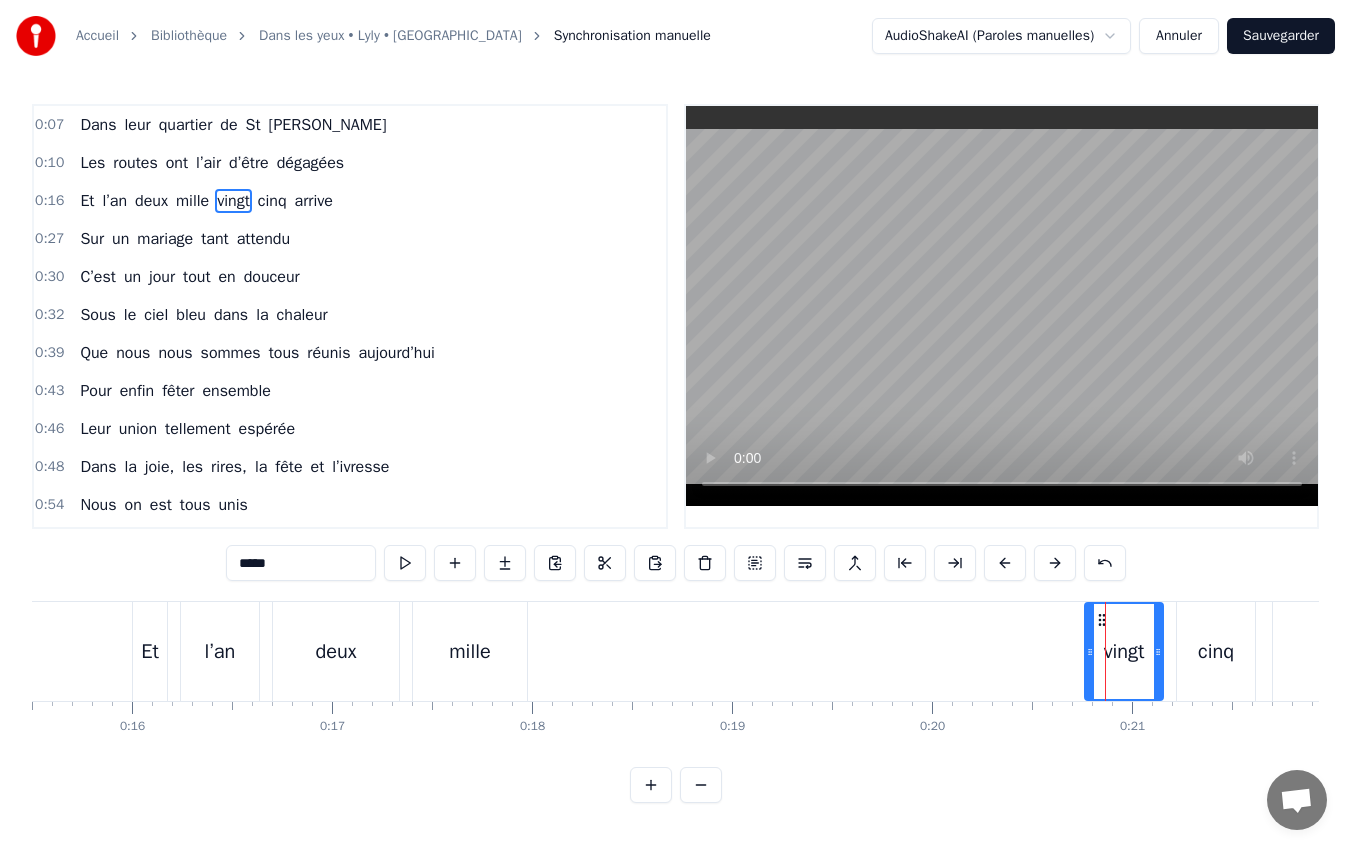 click on "vingt" at bounding box center [1124, 652] 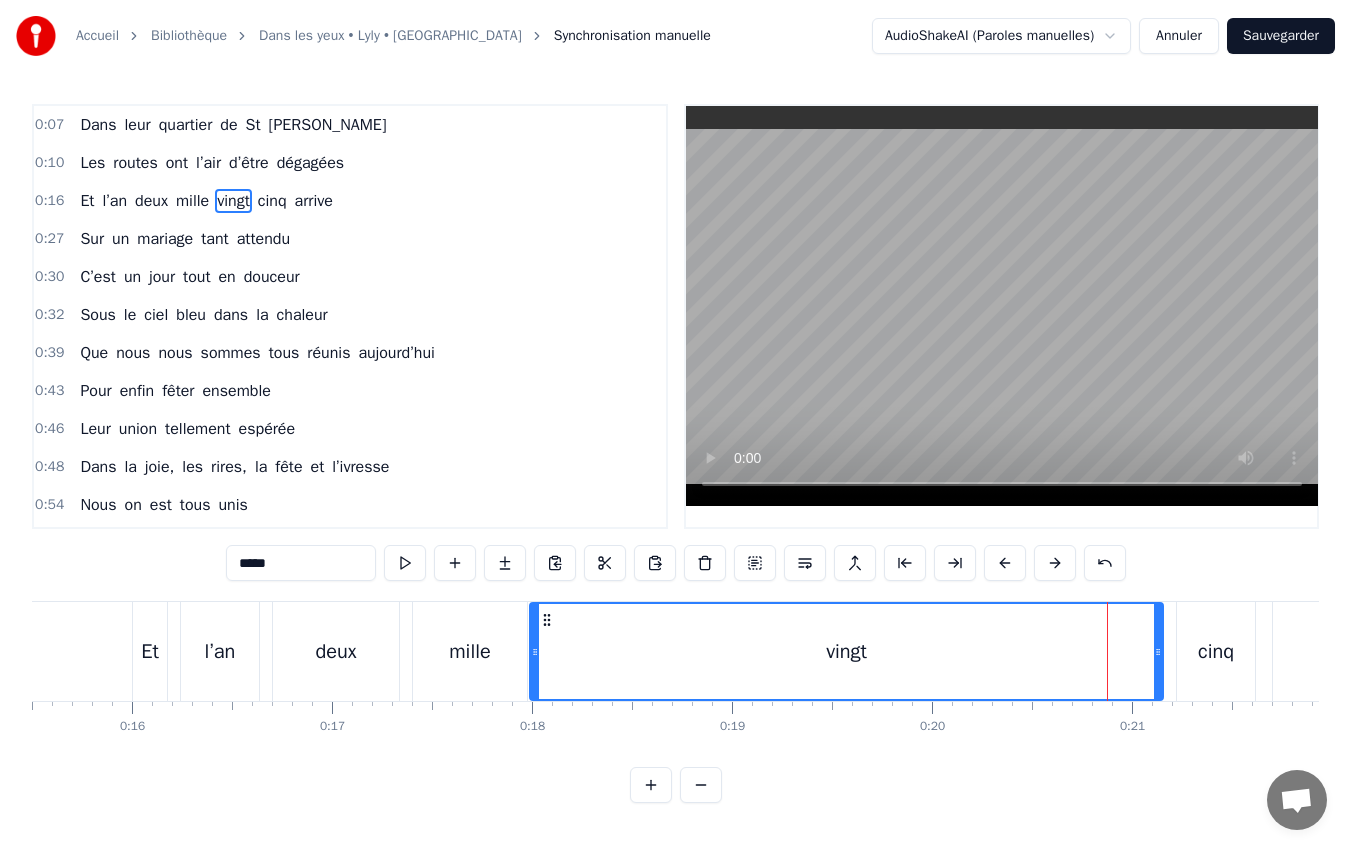 drag, startPoint x: 1089, startPoint y: 651, endPoint x: 534, endPoint y: 639, distance: 555.1297 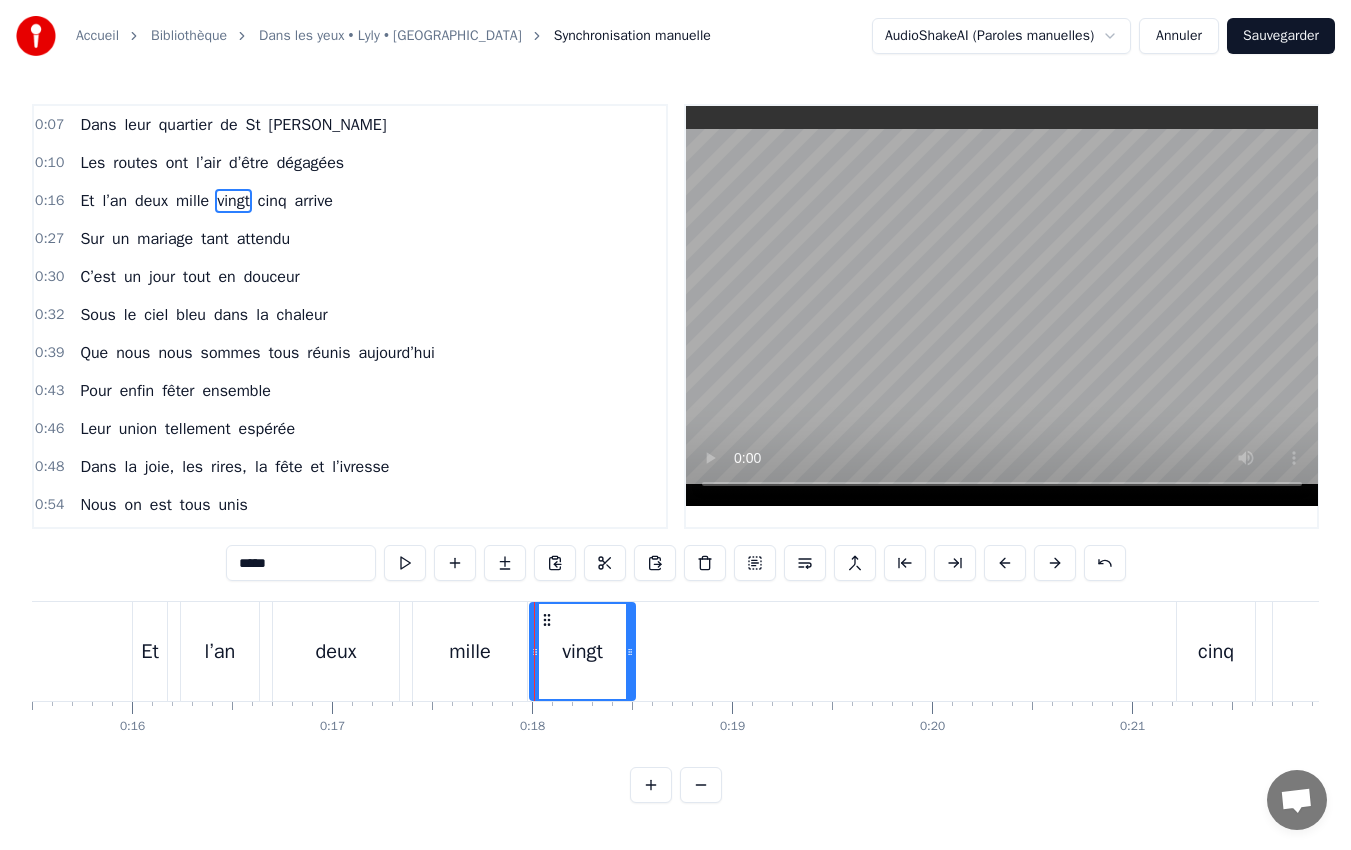 drag, startPoint x: 1156, startPoint y: 653, endPoint x: 628, endPoint y: 637, distance: 528.2424 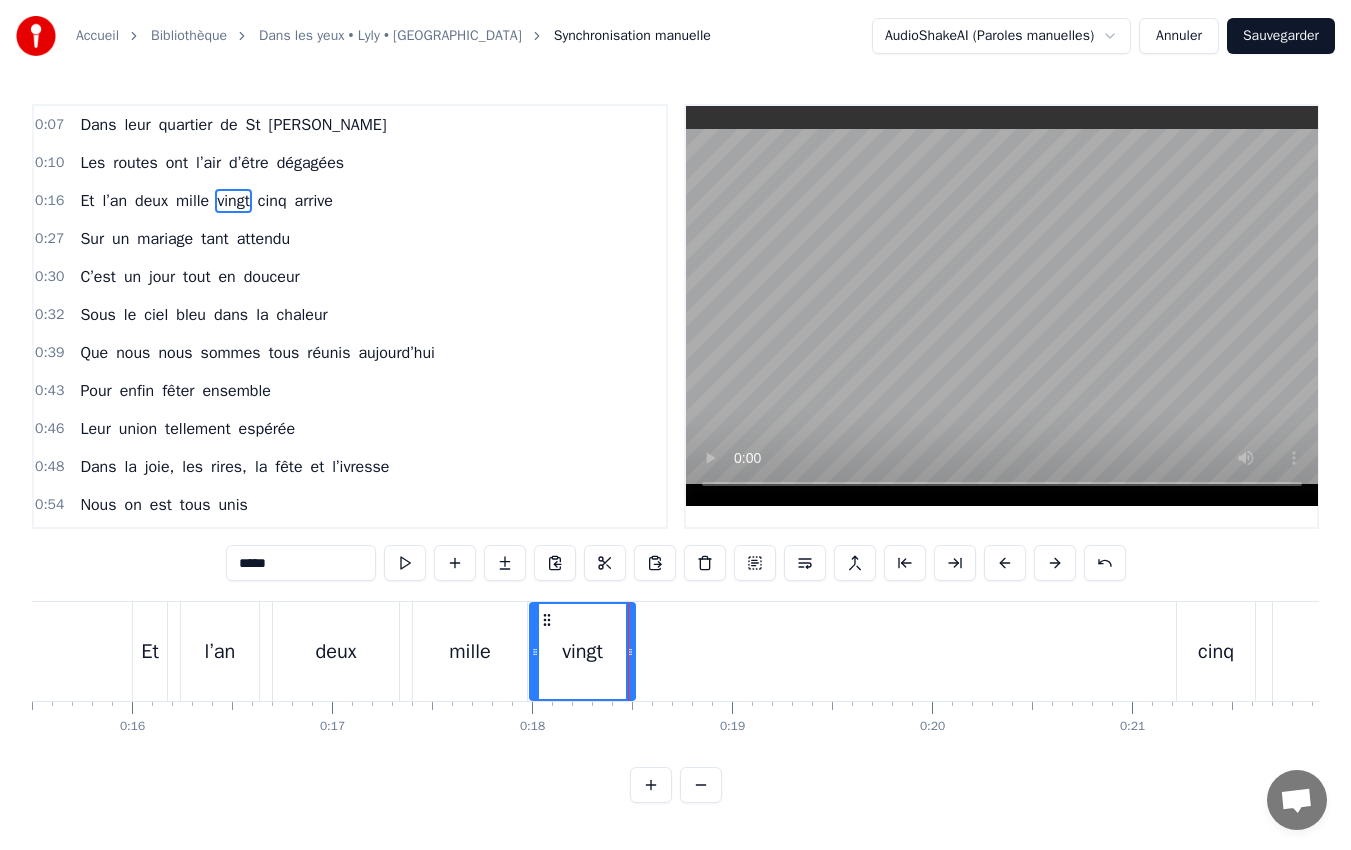 click on "cinq" at bounding box center [1216, 652] 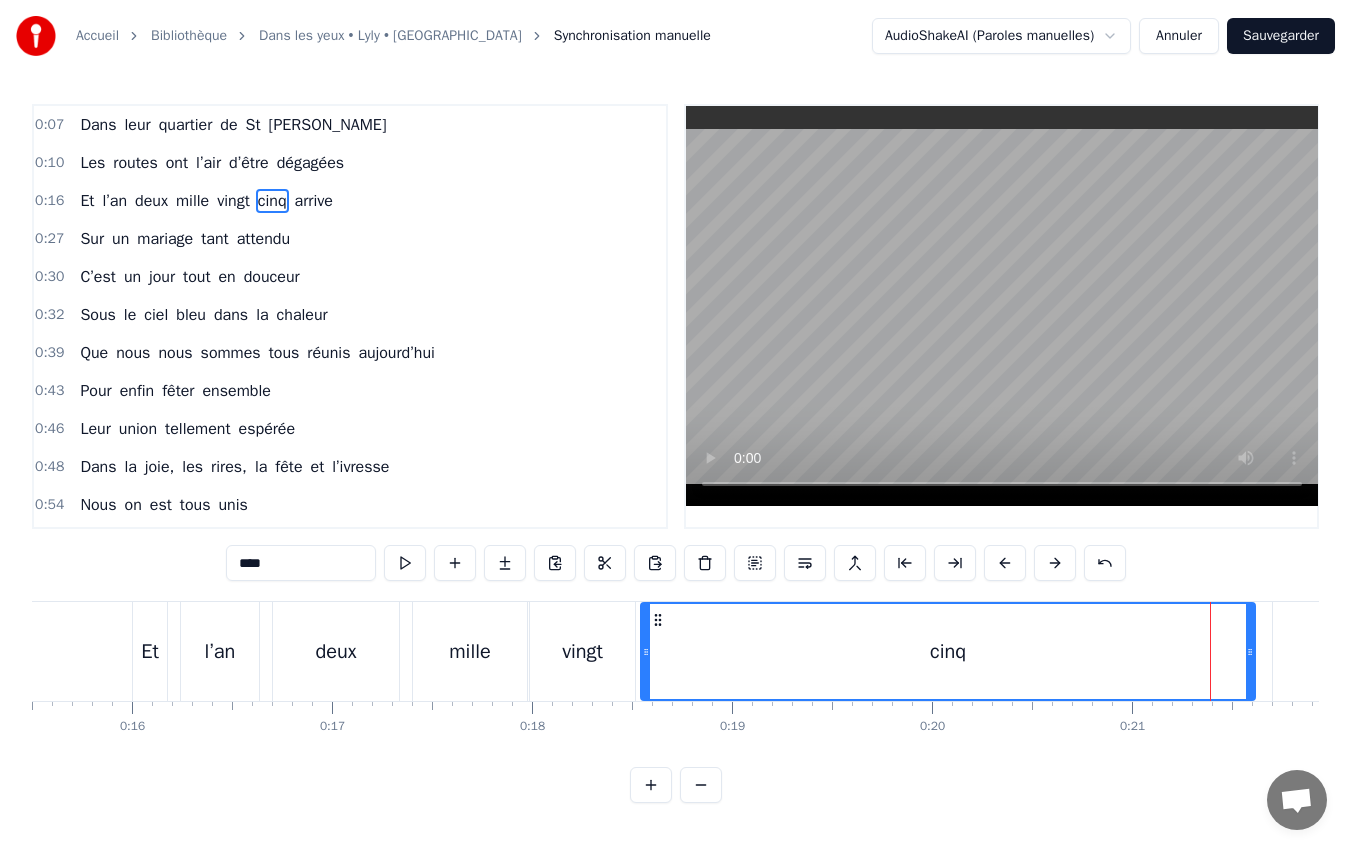 drag, startPoint x: 1182, startPoint y: 650, endPoint x: 646, endPoint y: 629, distance: 536.4112 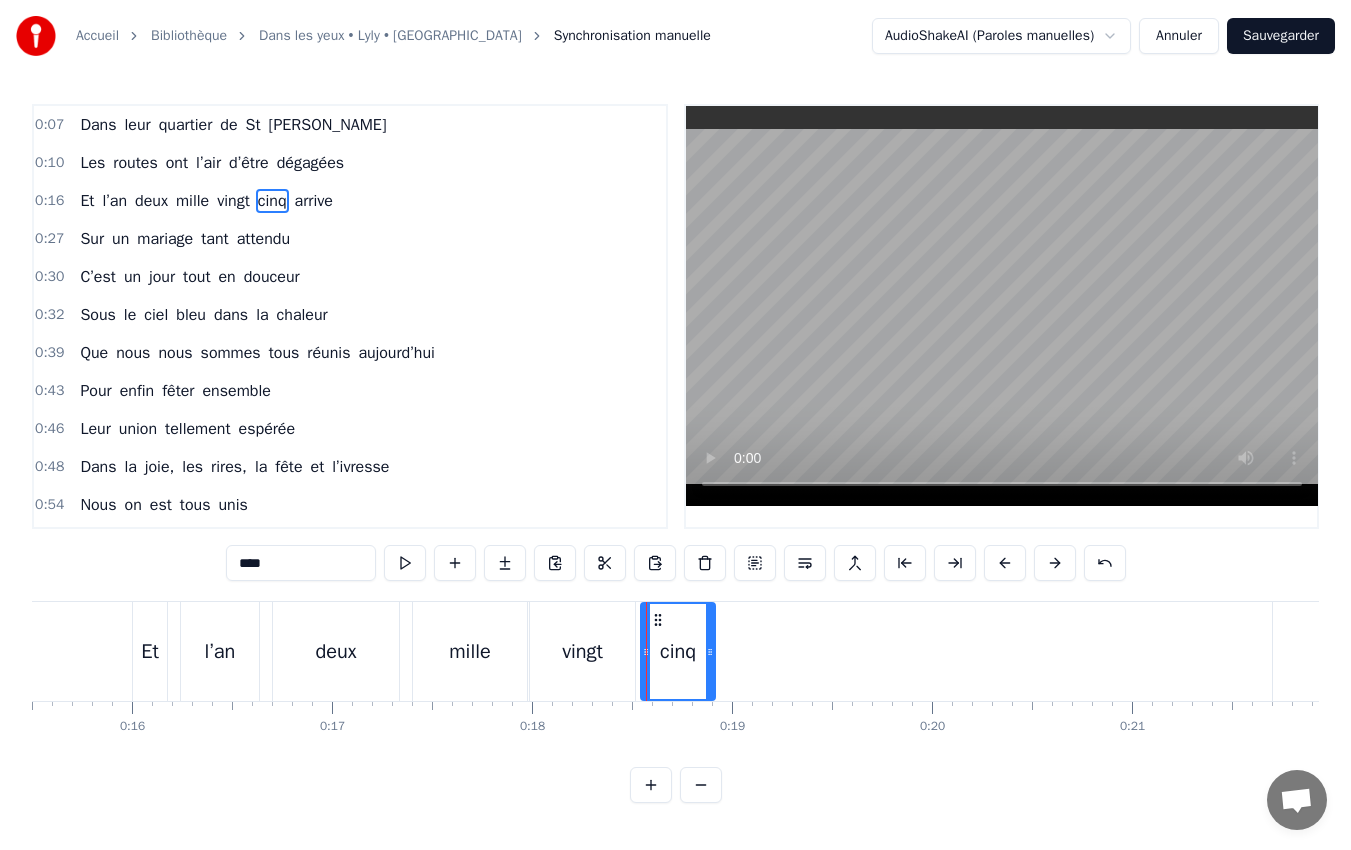 drag, startPoint x: 1250, startPoint y: 650, endPoint x: 710, endPoint y: 646, distance: 540.01483 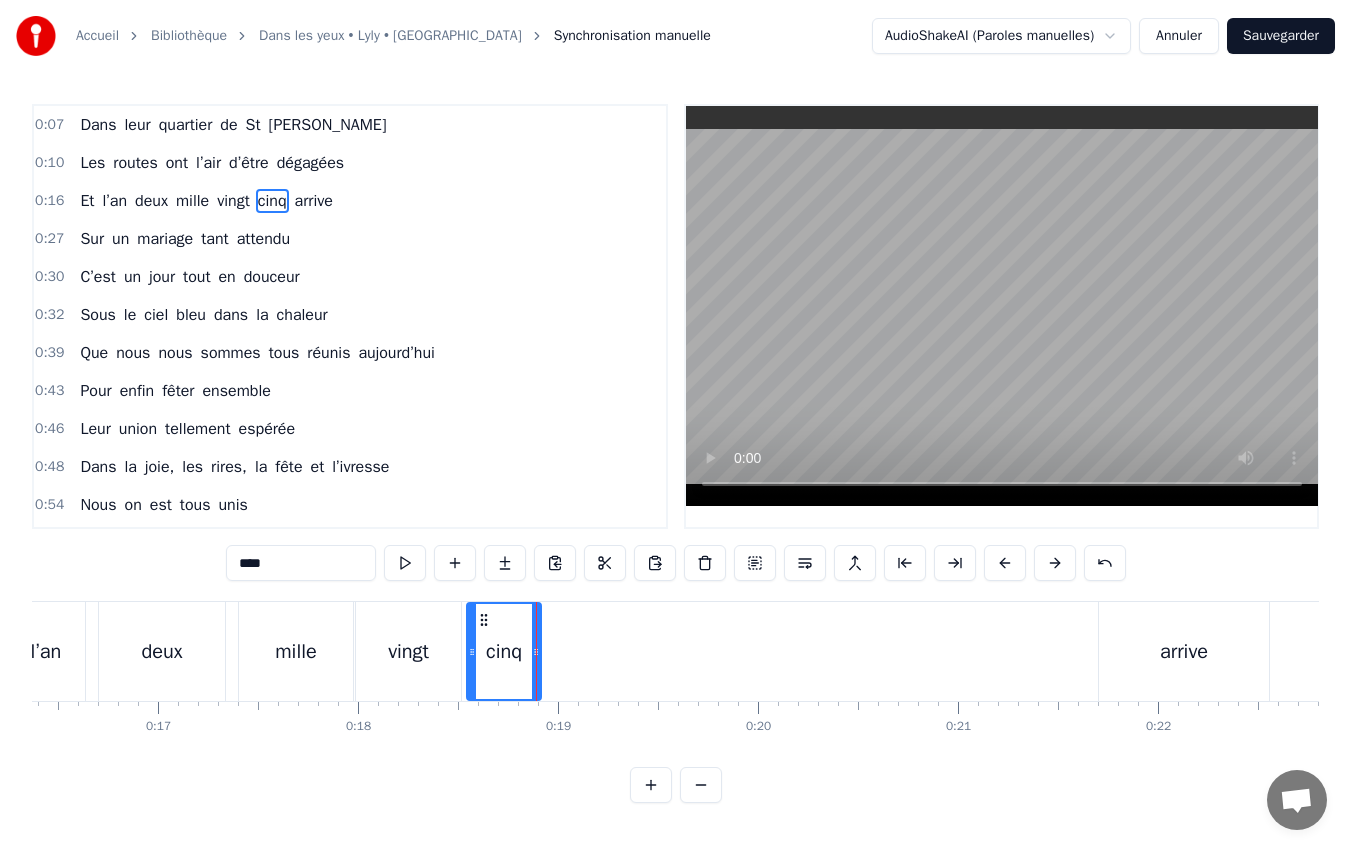 scroll, scrollTop: 0, scrollLeft: 3300, axis: horizontal 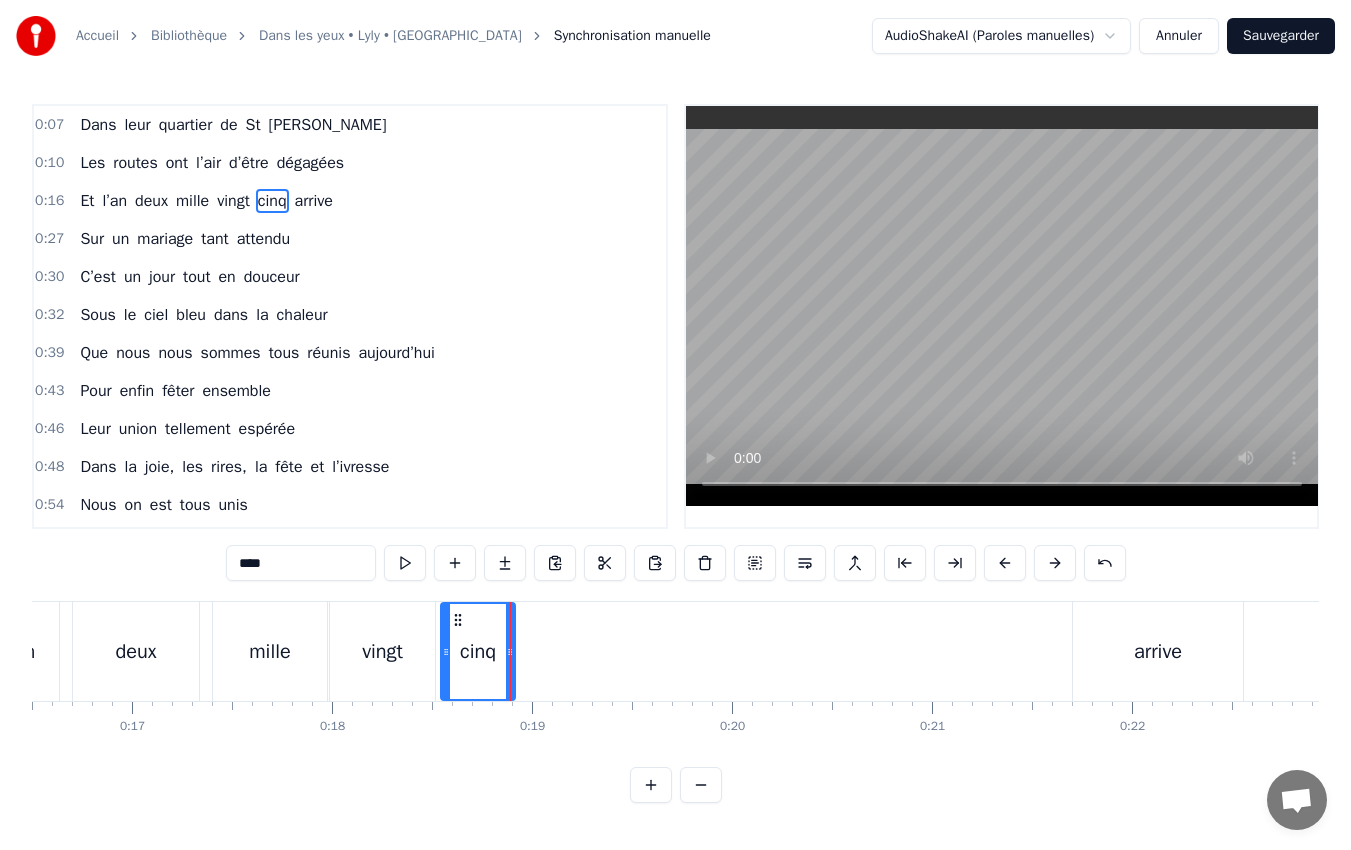 click on "arrive" at bounding box center (1158, 652) 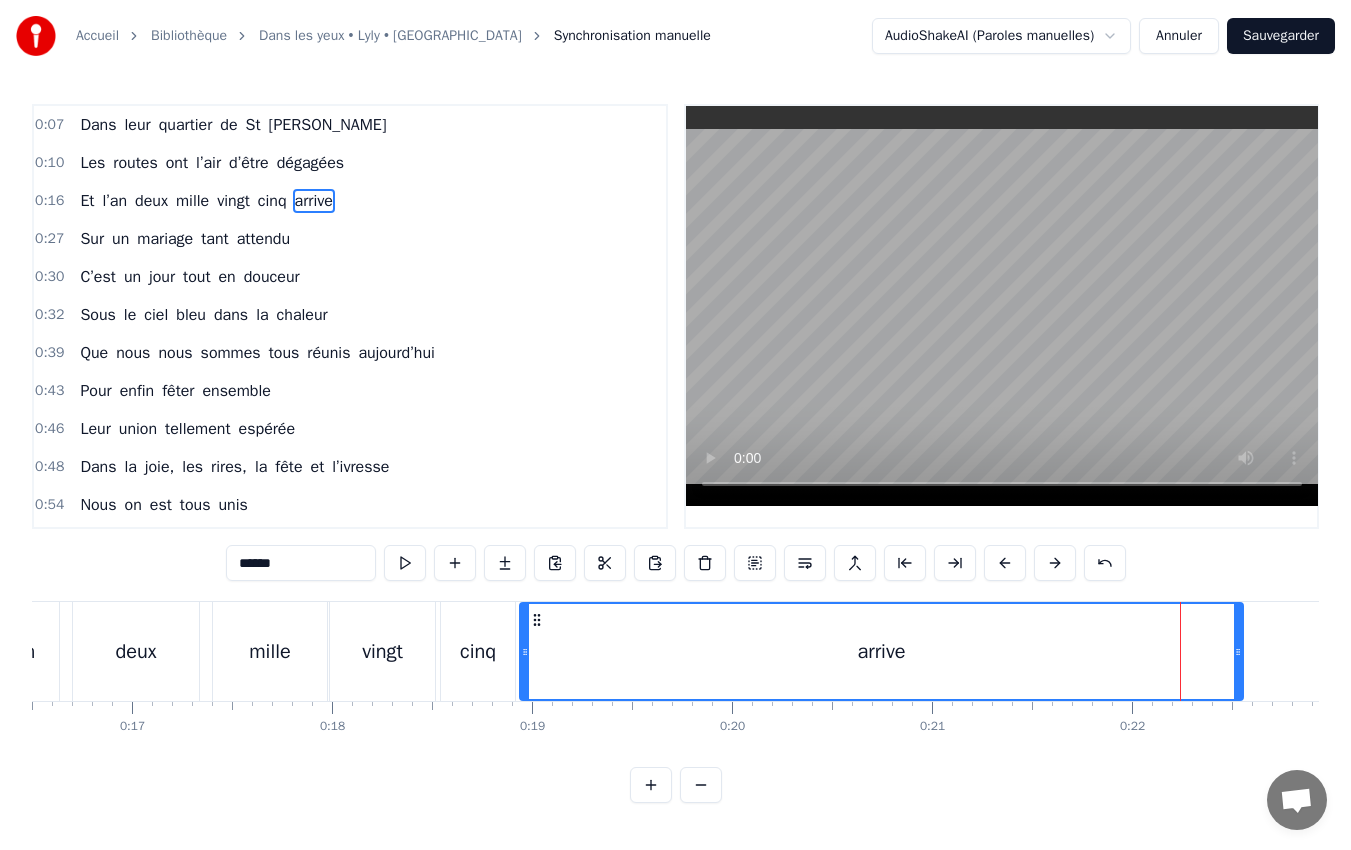 drag, startPoint x: 1077, startPoint y: 652, endPoint x: 524, endPoint y: 625, distance: 553.65875 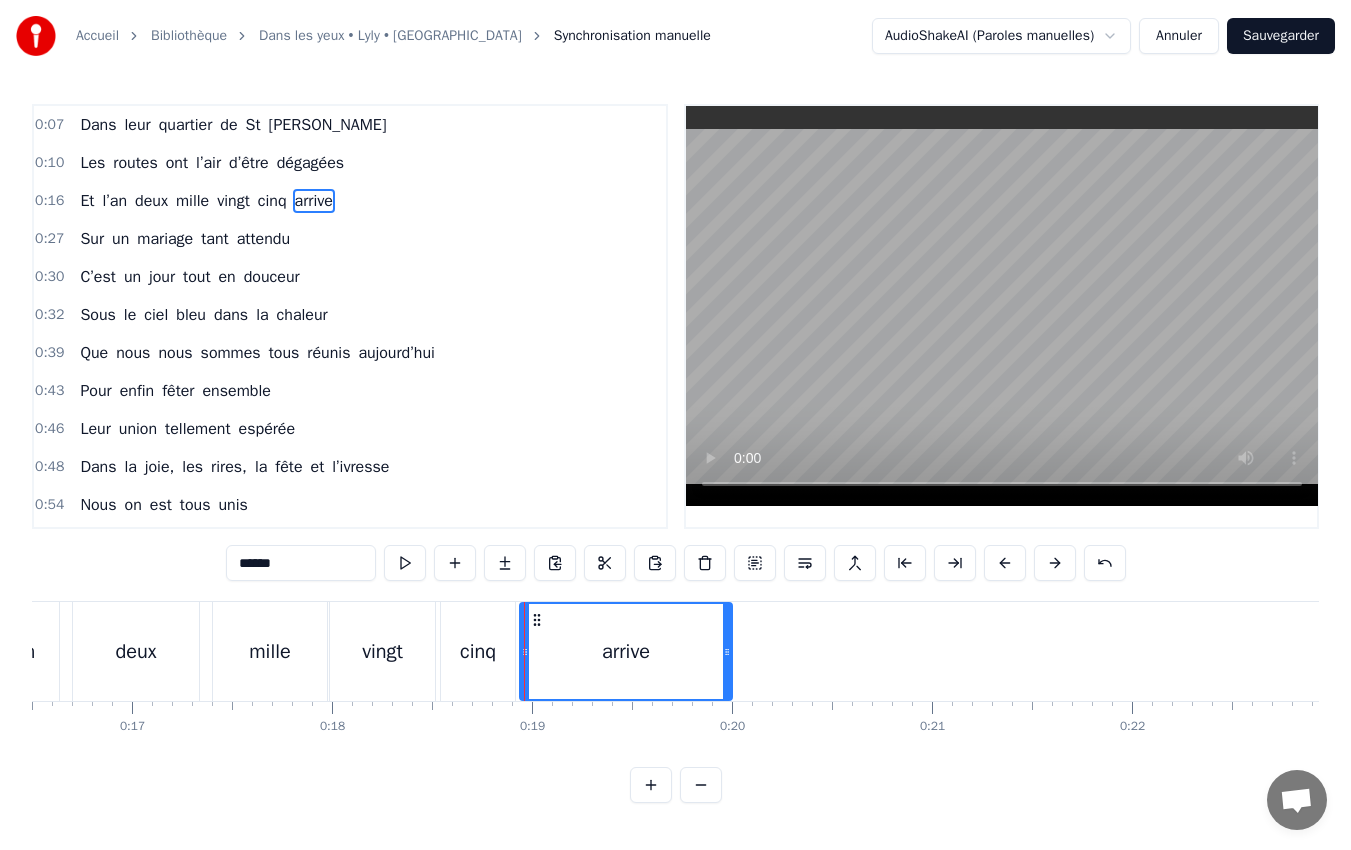 drag, startPoint x: 1237, startPoint y: 646, endPoint x: 726, endPoint y: 653, distance: 511.04794 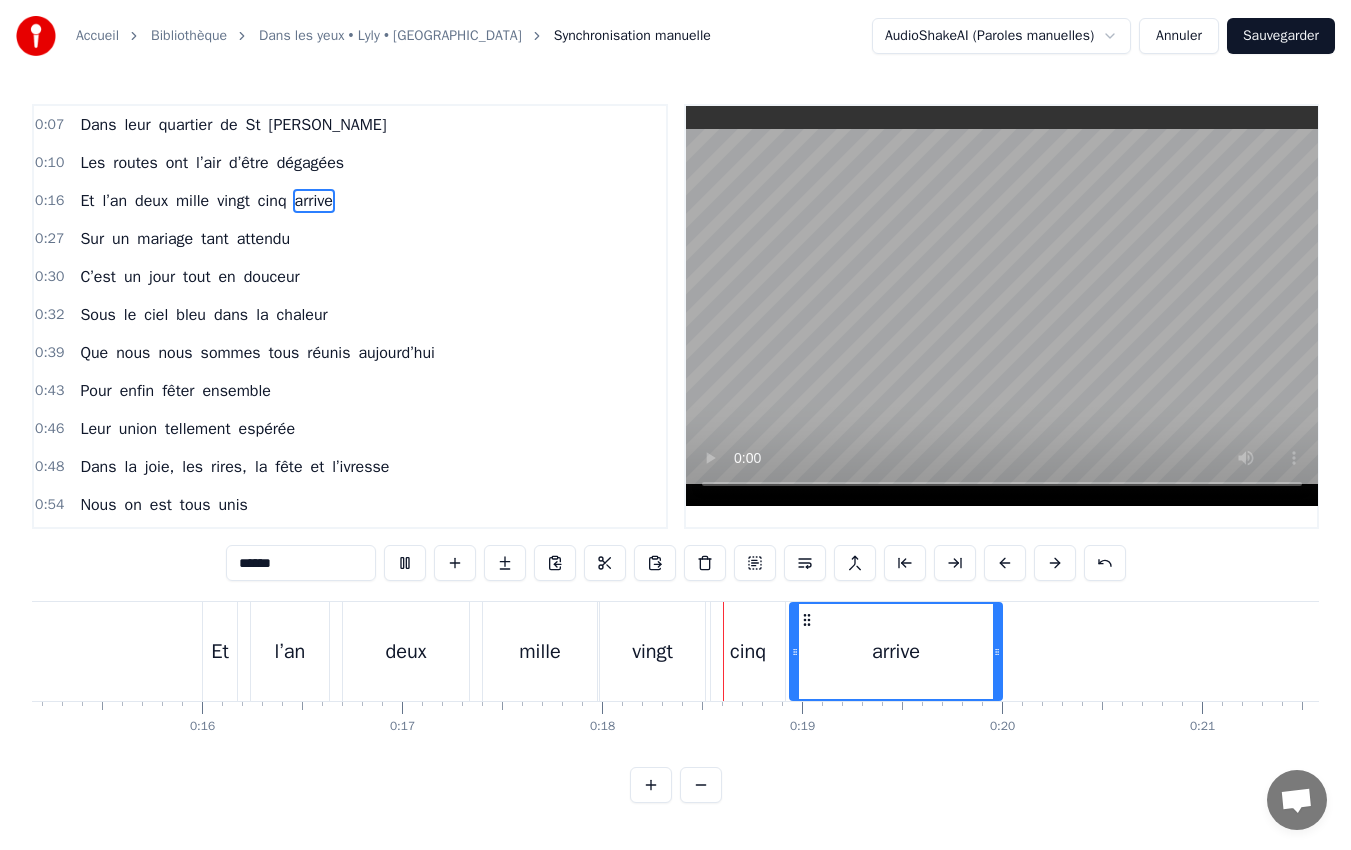 scroll, scrollTop: 0, scrollLeft: 3490, axis: horizontal 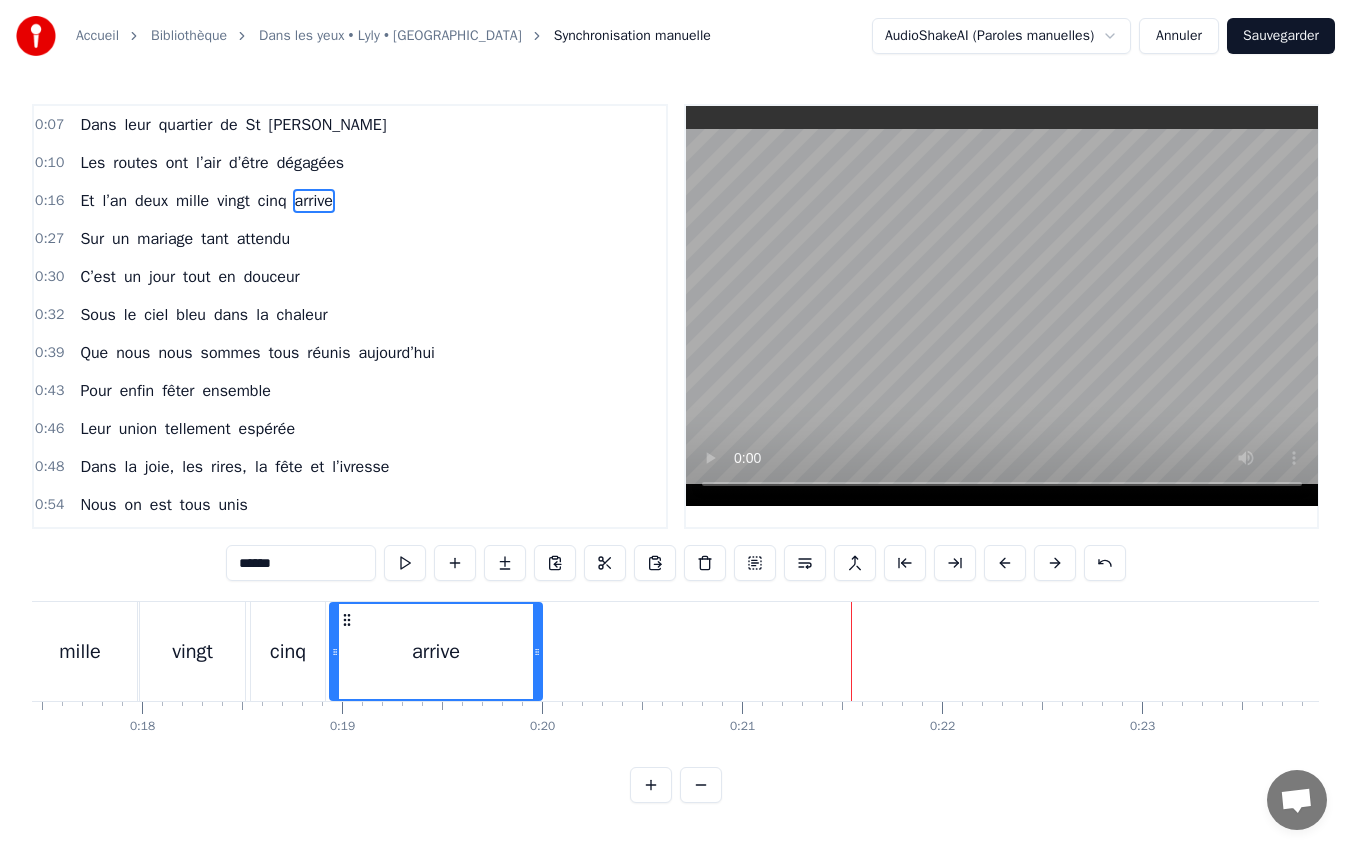 click on "mariage" at bounding box center (165, 239) 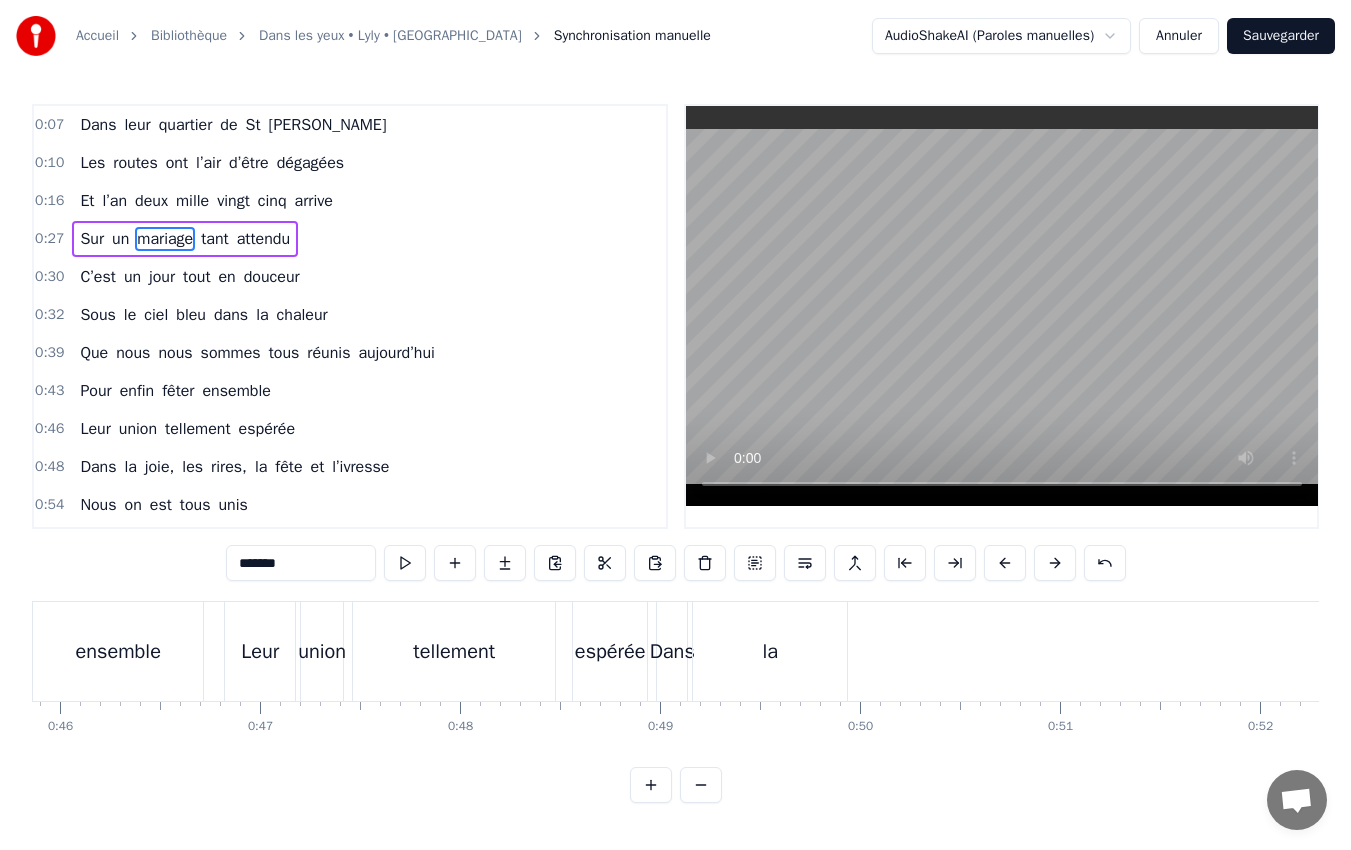 scroll, scrollTop: 0, scrollLeft: 9923, axis: horizontal 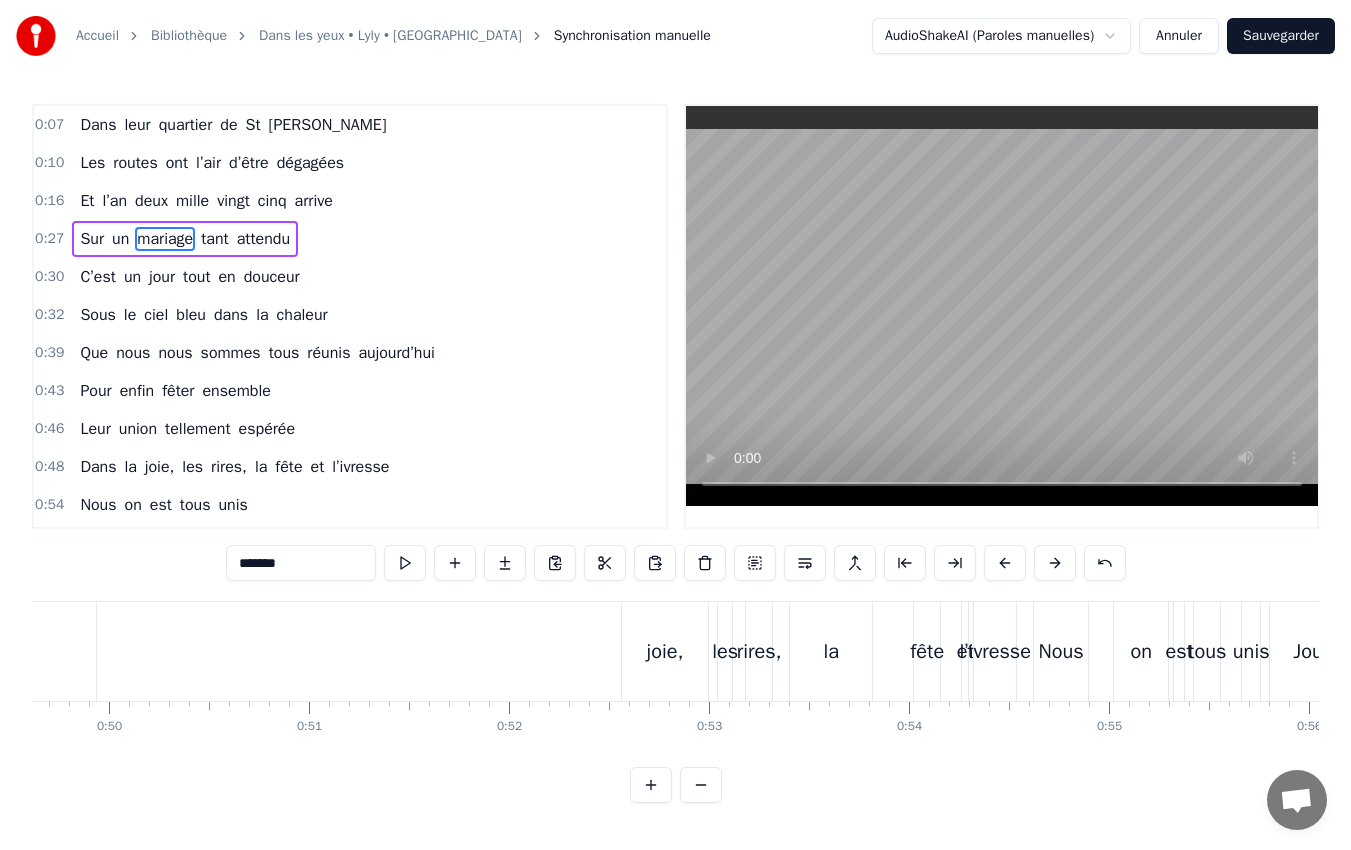 click on "[PERSON_NAME]" at bounding box center [328, 125] 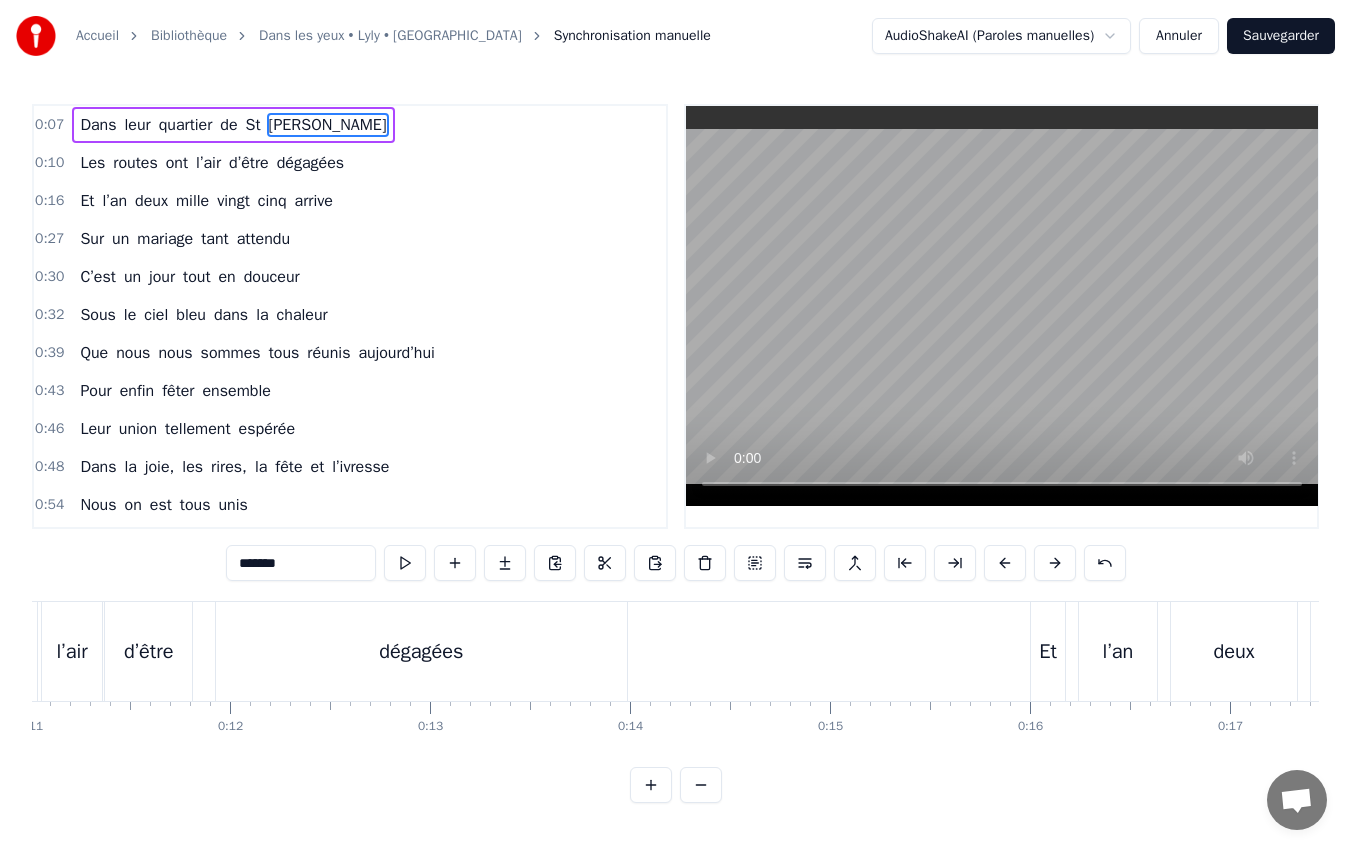 scroll, scrollTop: 0, scrollLeft: 1742, axis: horizontal 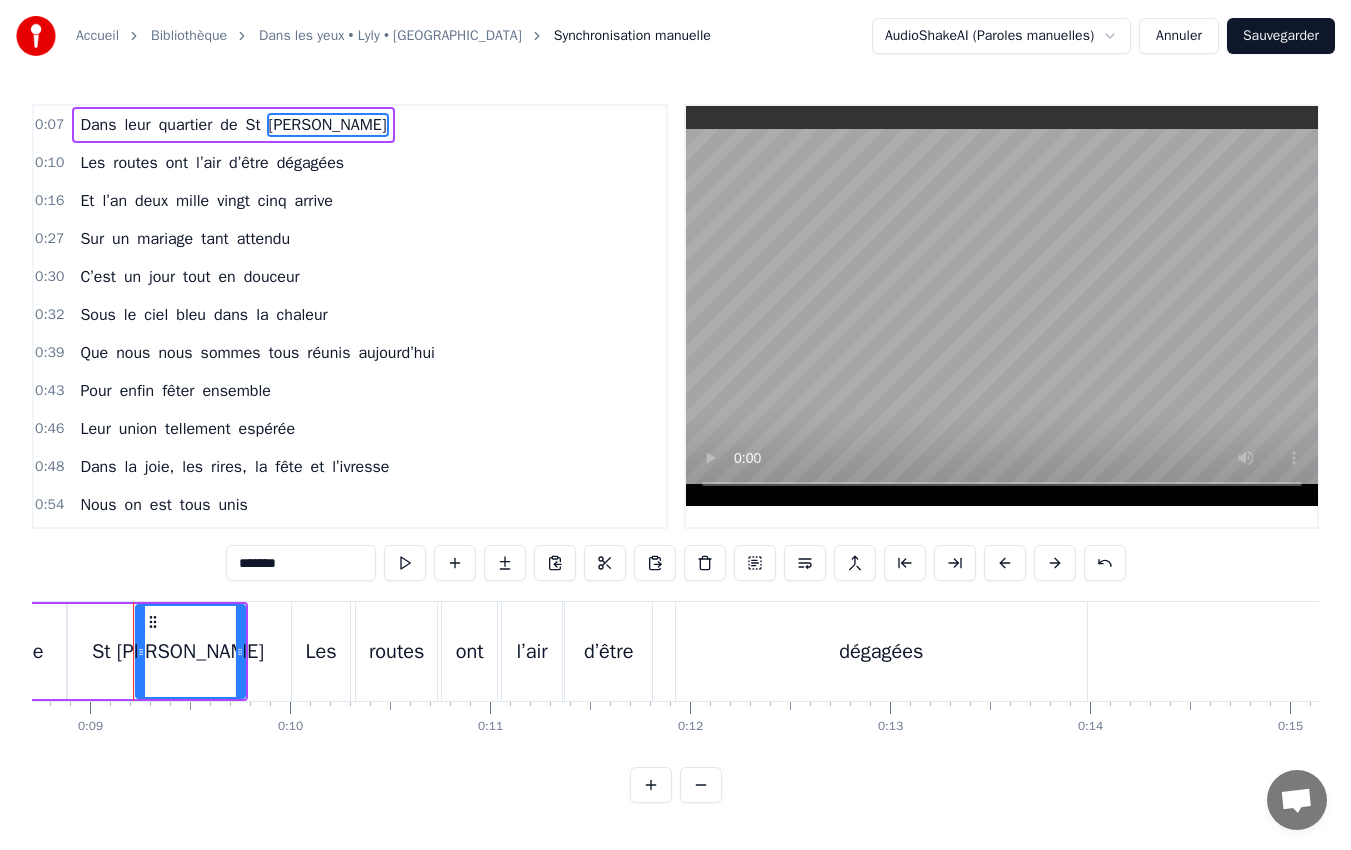 click on "mariage" at bounding box center [165, 239] 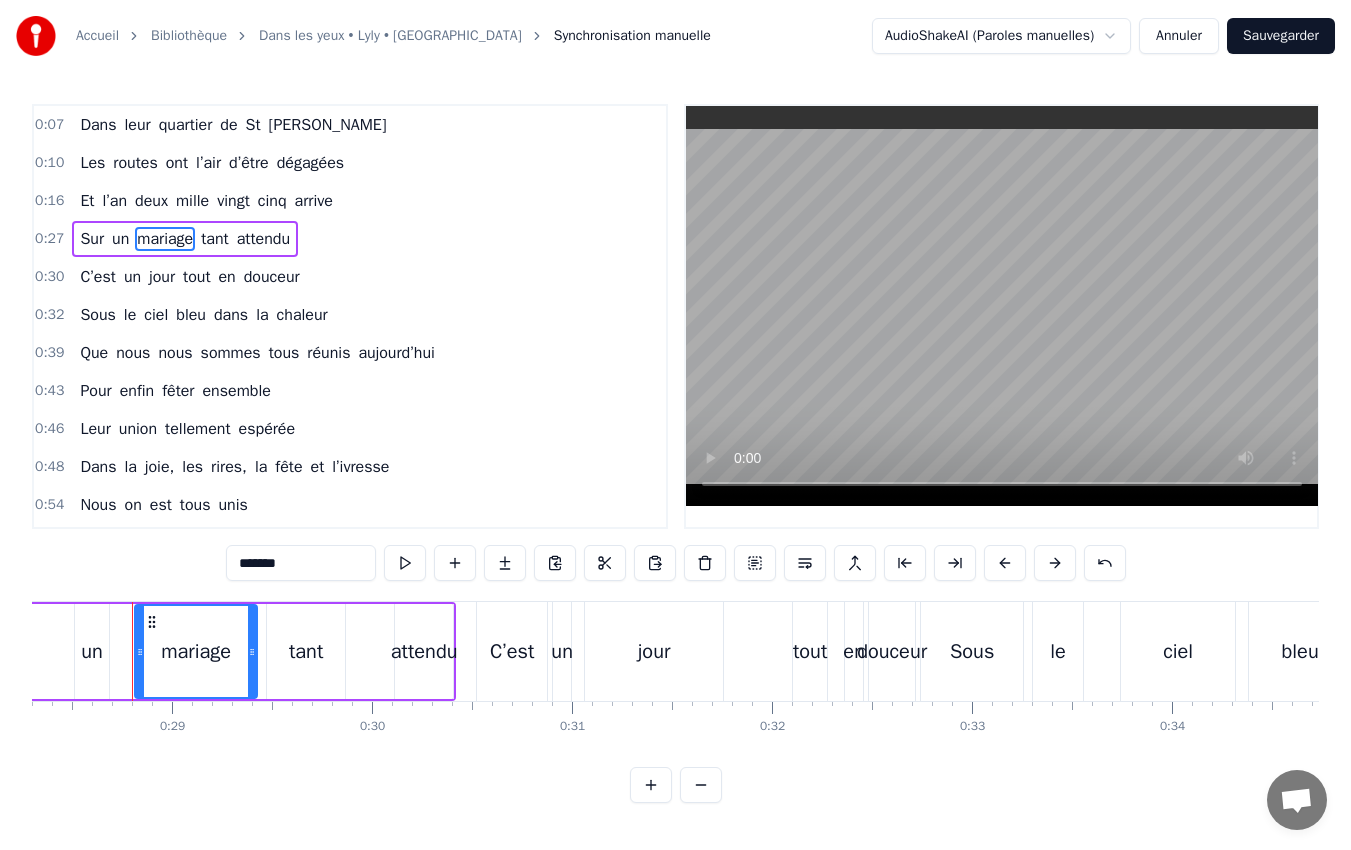click on "Et l’an deux mille vingt cinq arrive" at bounding box center (206, 201) 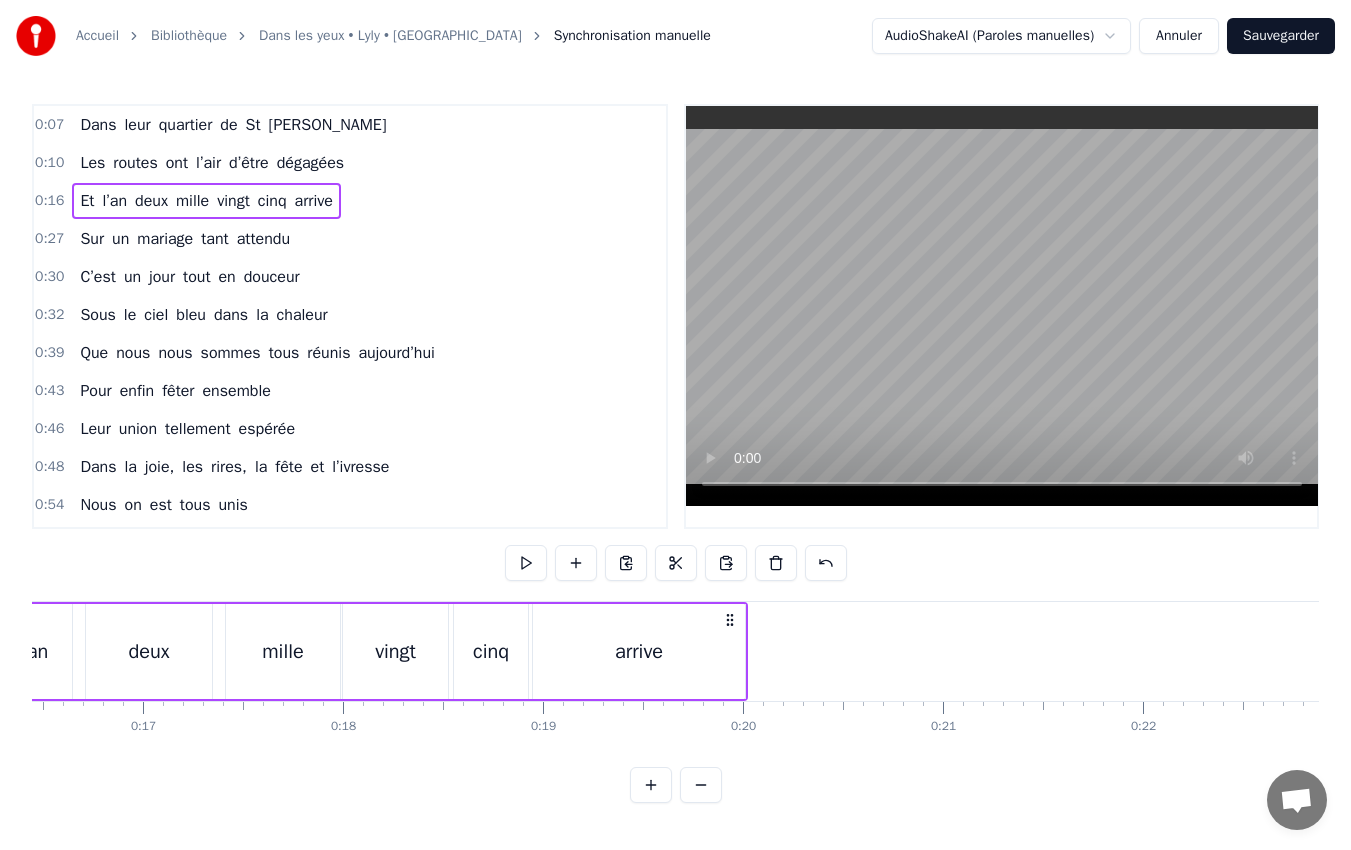 scroll, scrollTop: 0, scrollLeft: 3100, axis: horizontal 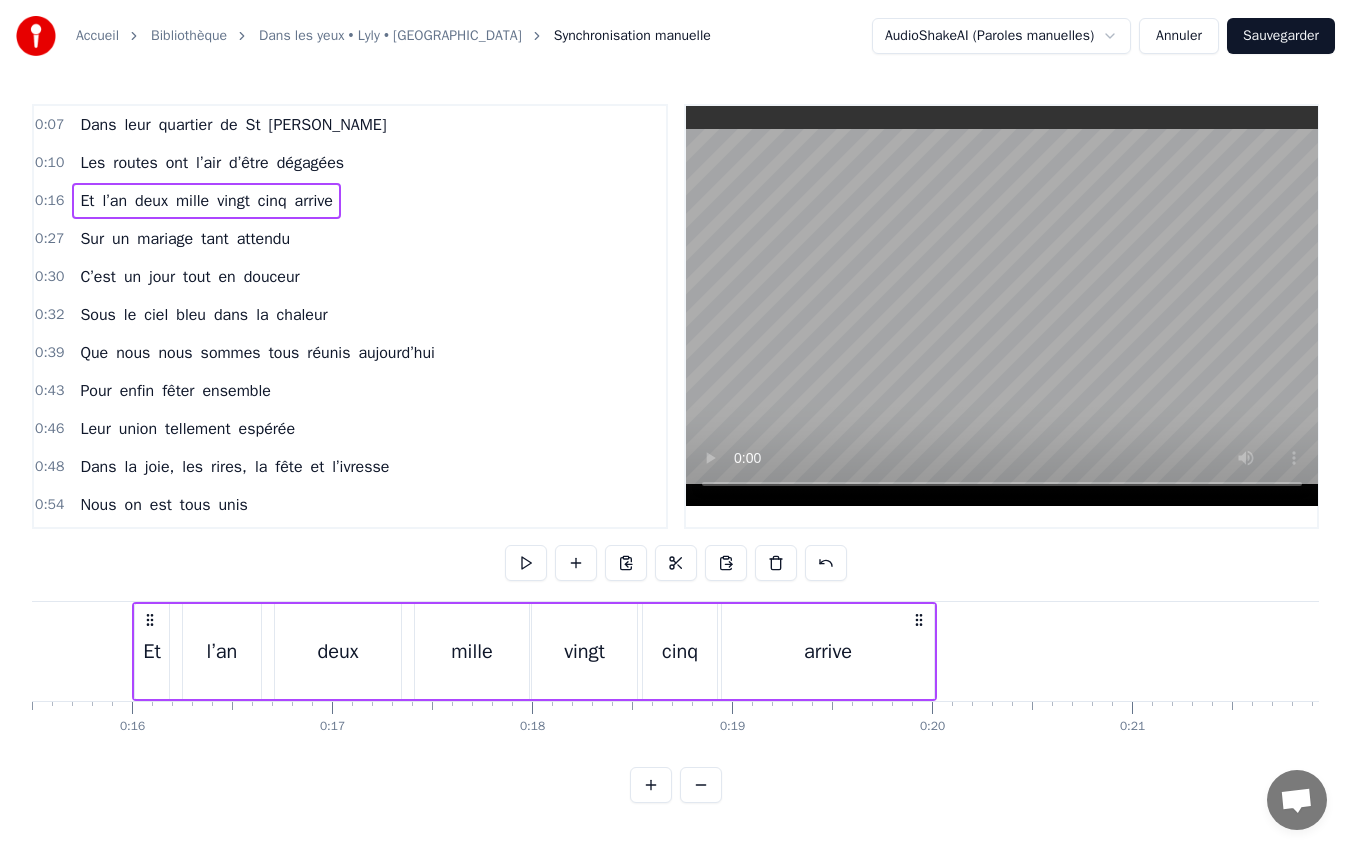 click on "Sur un mariage tant attendu" at bounding box center [185, 239] 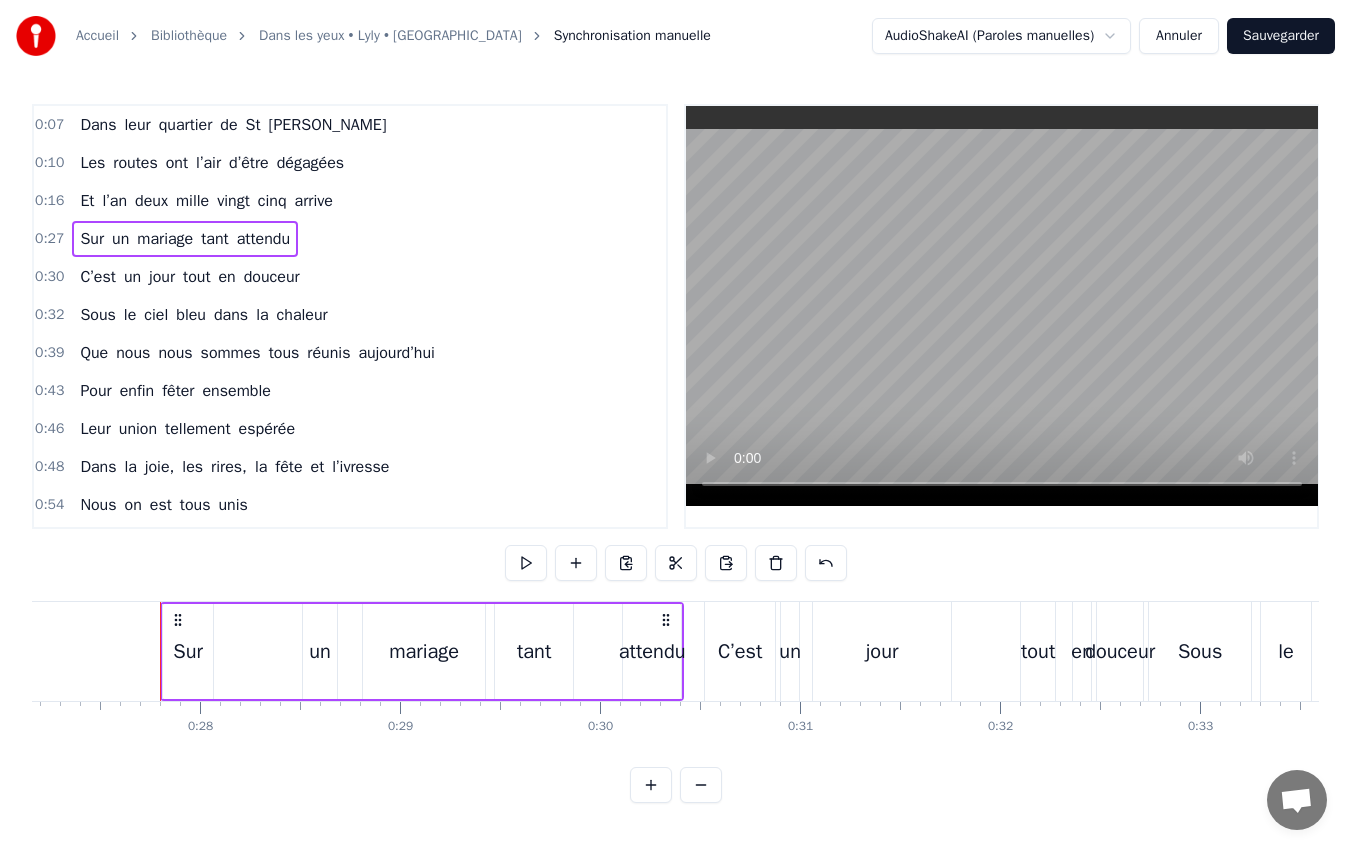 scroll, scrollTop: 0, scrollLeft: 5460, axis: horizontal 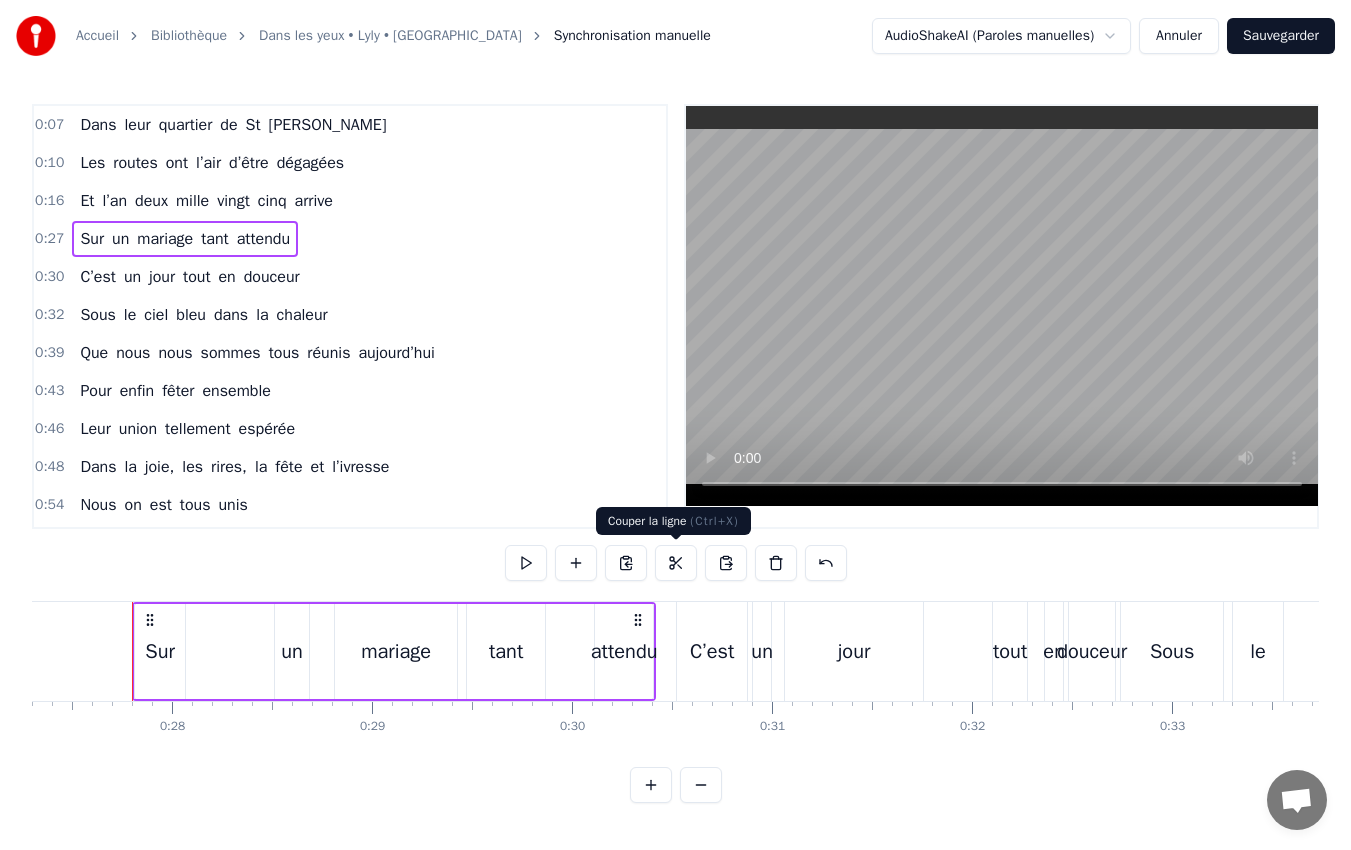 click at bounding box center [676, 563] 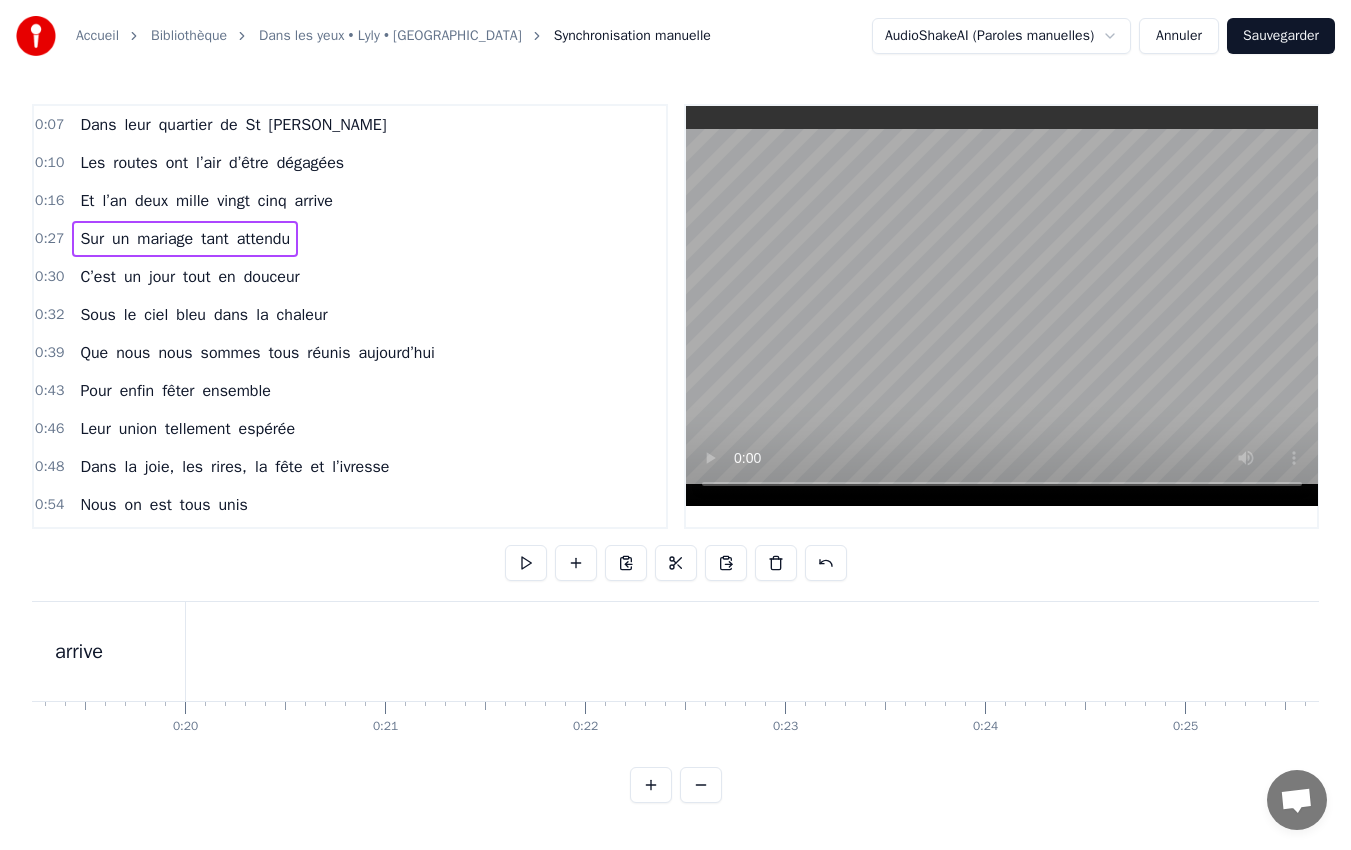scroll, scrollTop: 0, scrollLeft: 3793, axis: horizontal 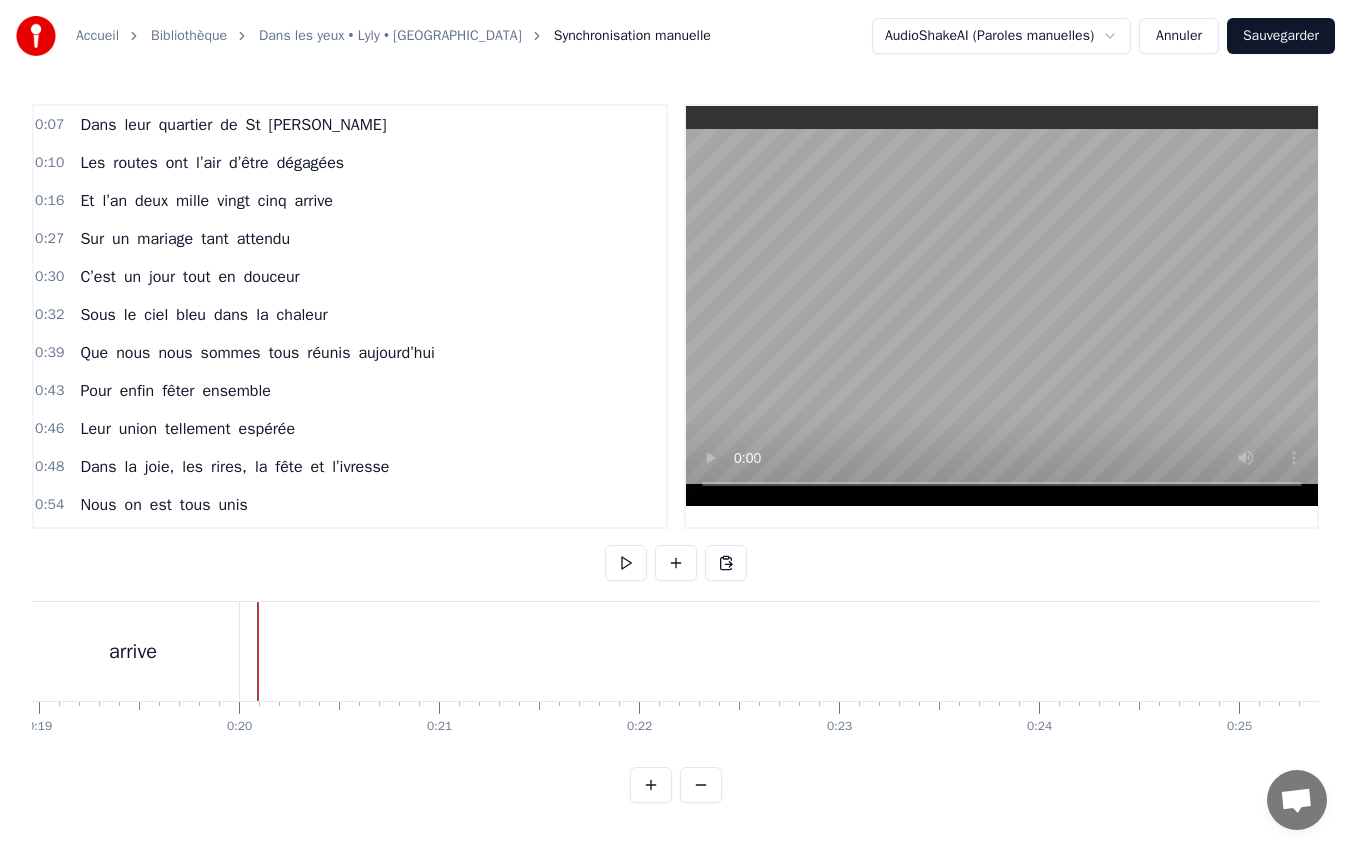 click at bounding box center (19710, 651) 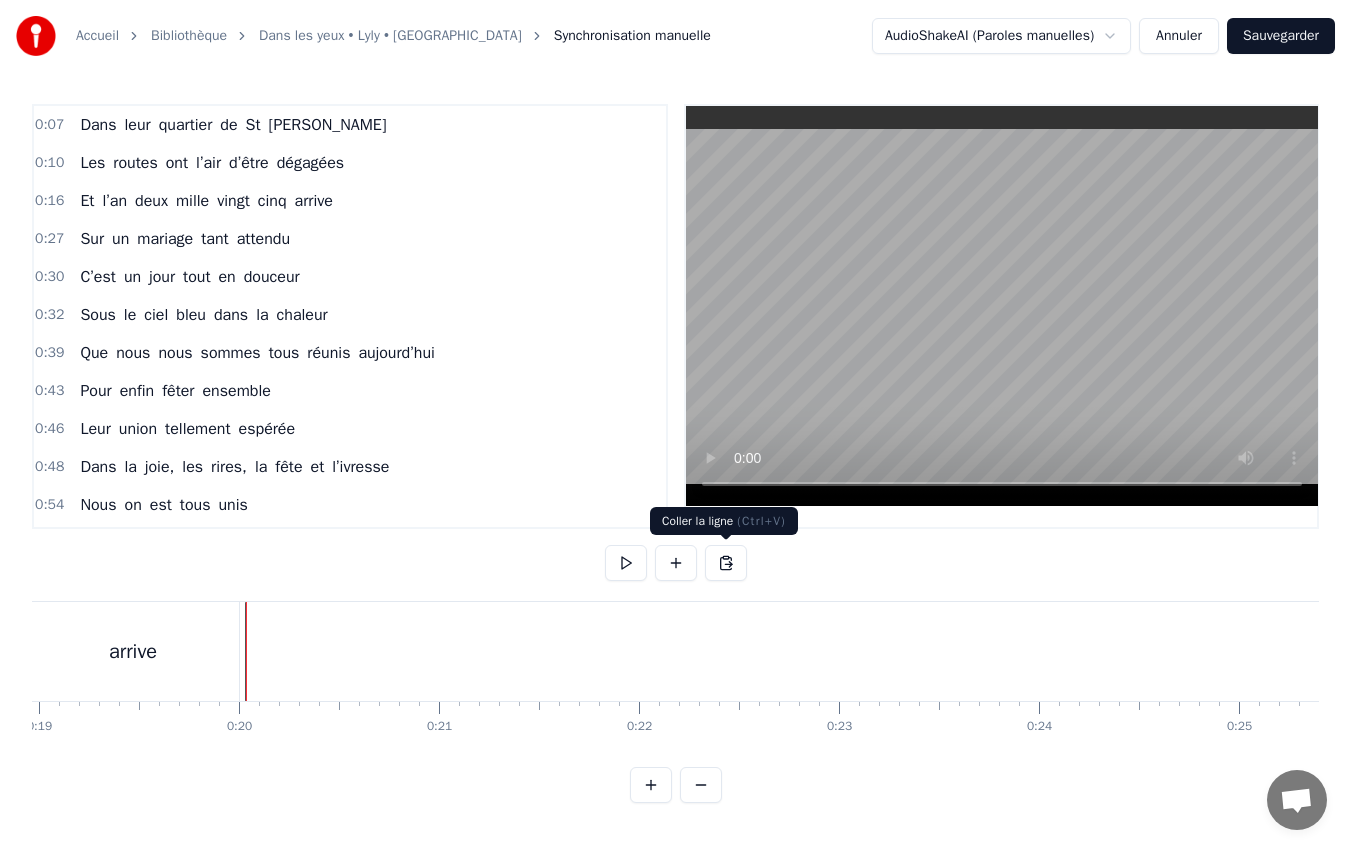 click at bounding box center [726, 563] 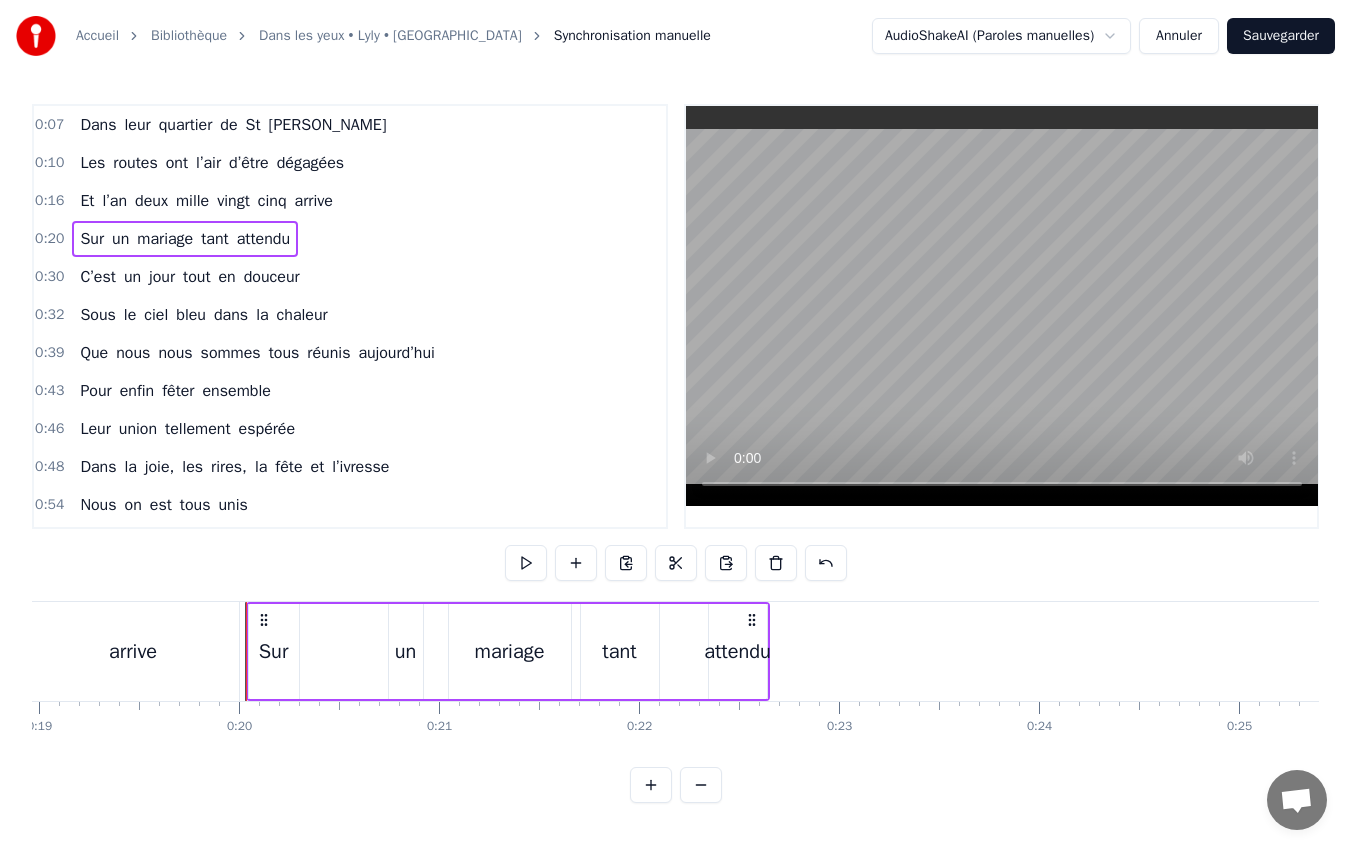 click on "attendu" at bounding box center [737, 652] 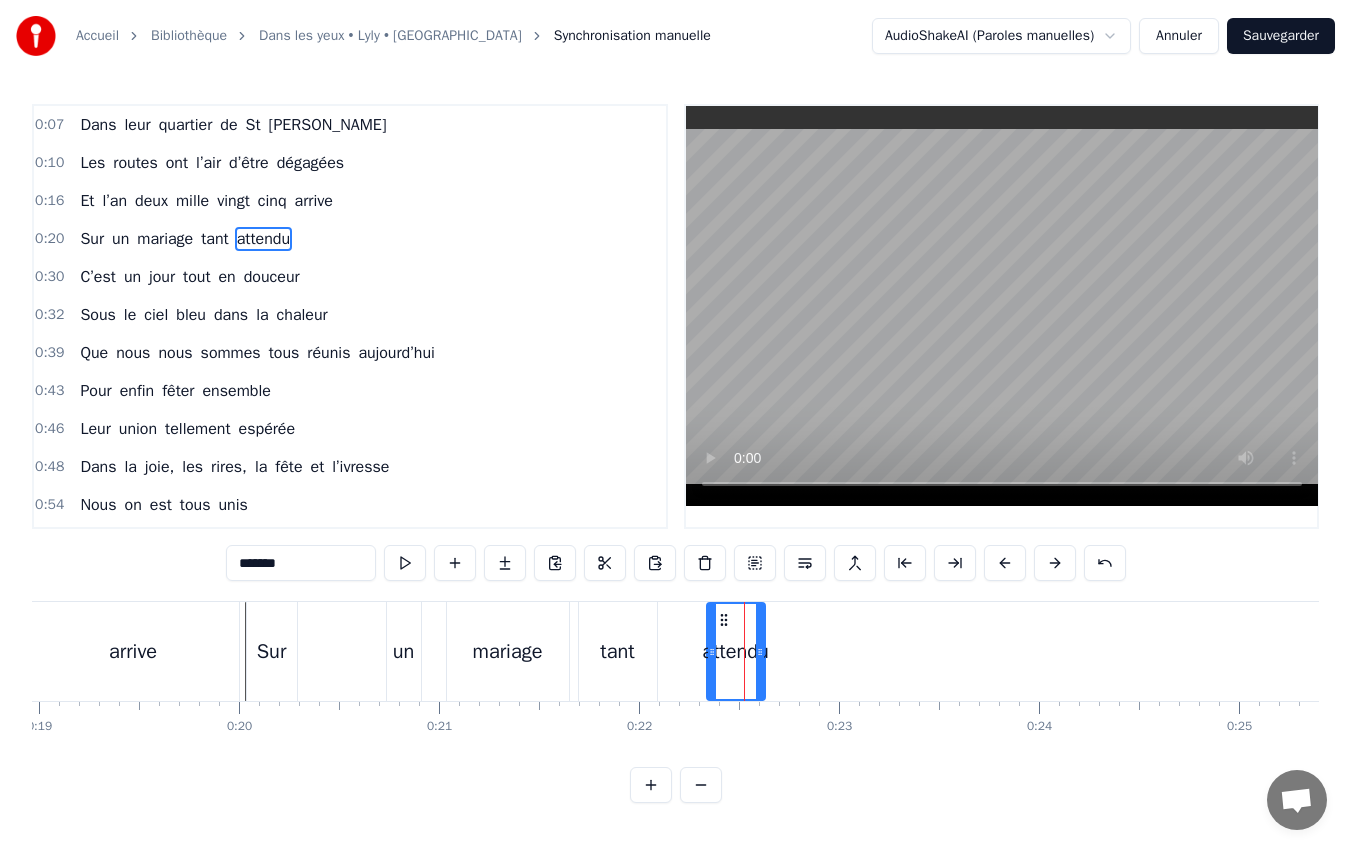 click on "0:07 Dans leur quartier de [GEOGRAPHIC_DATA] 0:10 Les routes ont l’air d’être dégagées 0:16 Et l’an deux mille vingt cinq arrive 0:20 Sur un mariage tant attendu 0:30 C’est un jour tout en douceur 0:32 Sous le ciel bleu dans la chaleur 0:39 Que nous nous sommes tous réunis [DATE] 0:43 Pour enfin fêter ensemble 0:46 Leur union tellement espérée 0:48 Dans la joie, les rires, la fête et l’ivresse 0:54 Nous on est tous unis 0:55 Jour et nuit pour [PERSON_NAME] et Phiphi 1:01 On réchauffait nos vies à leurs sourires 1:07 Nous on est tous unis 1:11 Nuit et jour pour encore boire des coups 1:17 C’est vraiment la folie les noces d’Lyly Phiphi 1:33 Deviennent enfin réelles 1:34 Dans leur quartier de [GEOGRAPHIC_DATA] 1:42 Quand les noix tombent avec l’automne 1:50 Phiphi en buggy parcourt les chemins 1:52 [PERSON_NAME] partage ses lendemains 2:02 C’est le retour du printemps 2:06 La moto enfin de sortie 2:09 Pour de longues promenades avec leurs amis 2:18 Et des projets pleins la tête 2:24 Ils en ont à tour de 0" at bounding box center [675, 453] 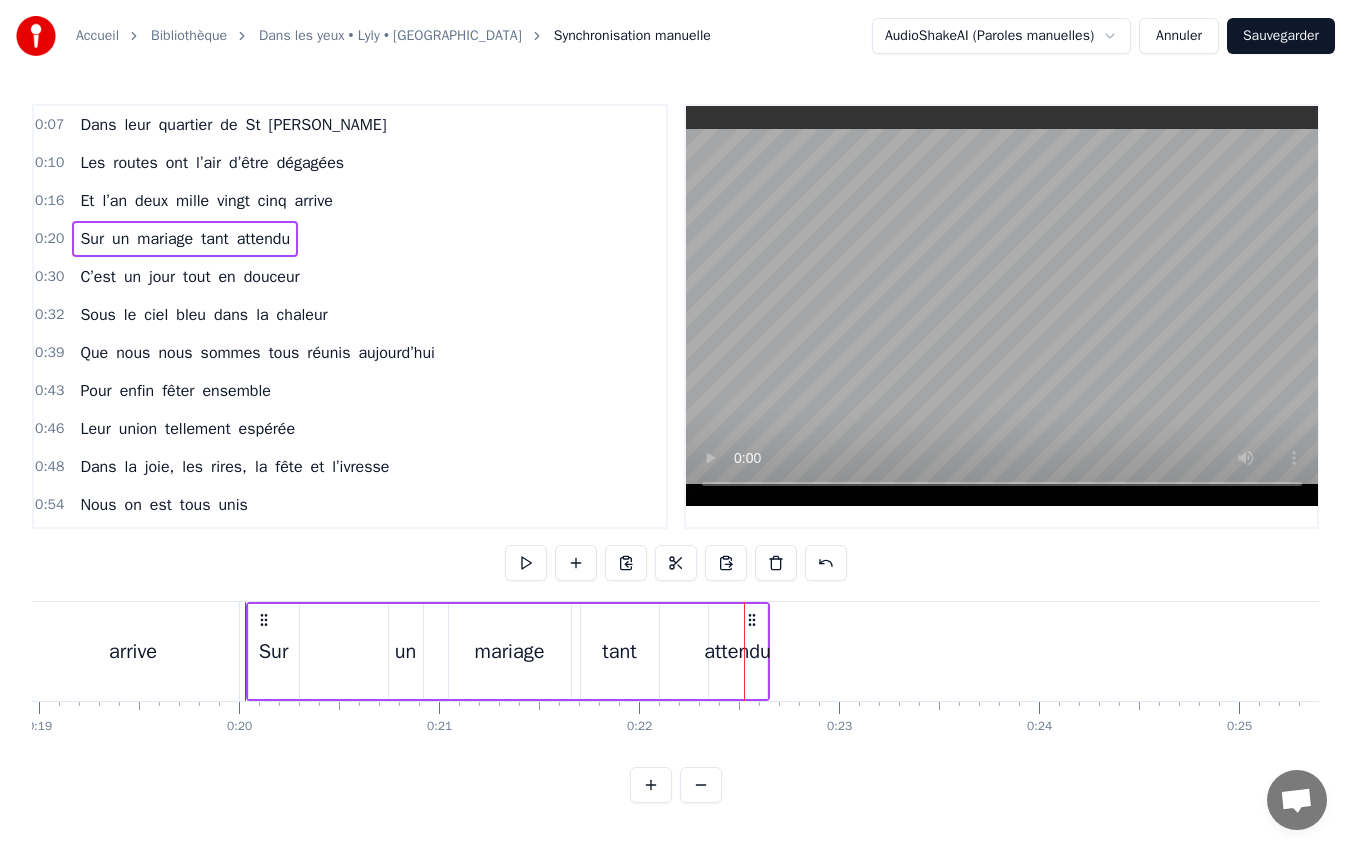 click at bounding box center (676, 563) 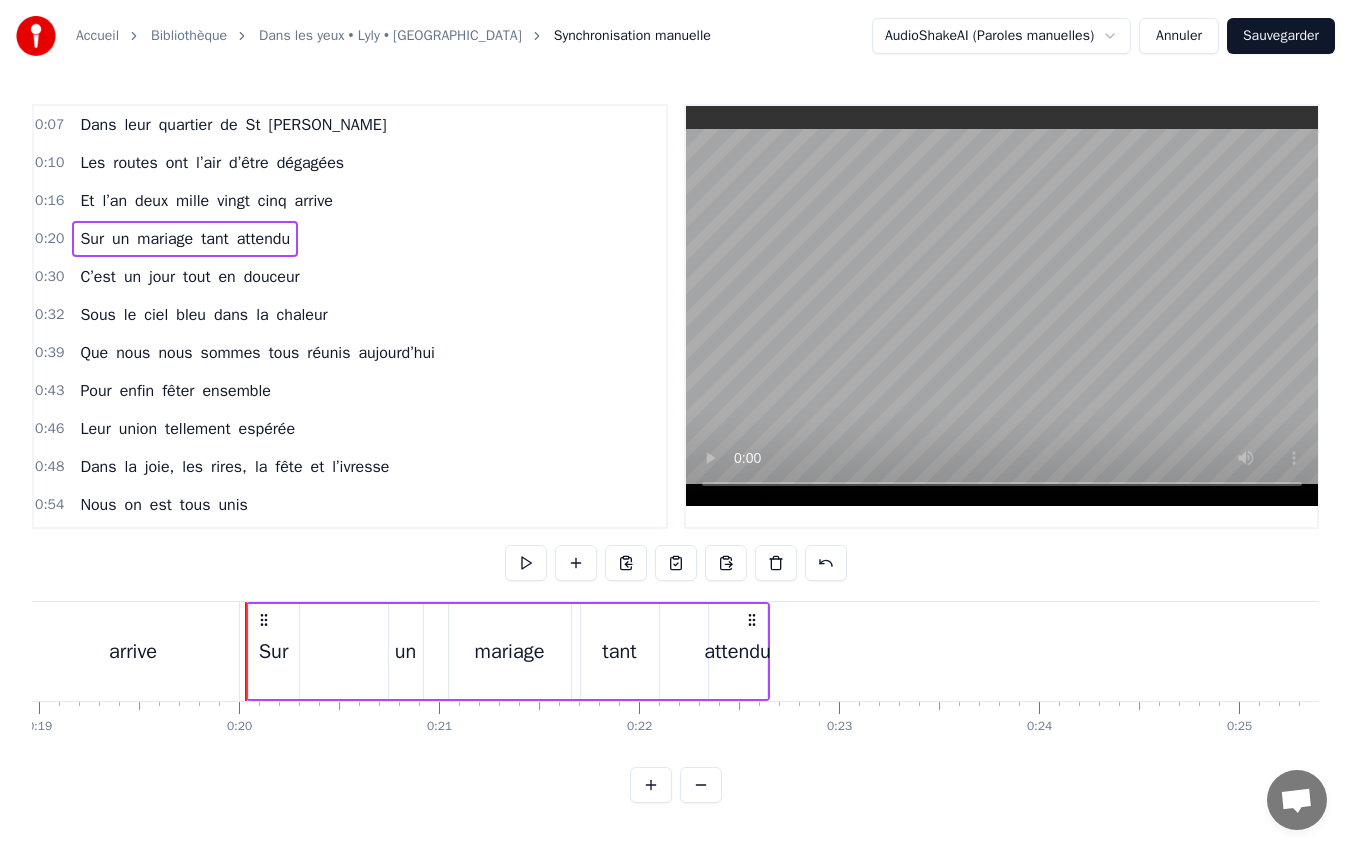 click on "0 0:01 0:02 0:03 0:04 0:05 0:06 0:07 0:08 0:09 0:10 0:11 0:12 0:13 0:14 0:15 0:16 0:17 0:18 0:19 0:20 0:21 0:22 0:23 0:24 0:25 0:26 0:27 0:28 0:29 0:30 0:31 0:32 0:33 0:34 0:35 0:36 0:37 0:38 0:39 0:40 0:41 0:42 0:43 0:44 0:45 0:46 0:47 0:48 0:49 0:50 0:51 0:52 0:53 0:54 0:55 0:56 0:57 0:58 0:59 1:00 1:01 1:02 1:03 1:04 1:05 1:06 1:07 1:08 1:09 1:10 1:11 1:12 1:13 1:14 1:15 1:16 1:17 1:18 1:19 1:20 1:21 1:22 1:23 1:24 1:25 1:26 1:27 1:28 1:29 1:30 1:31 1:32 1:33 1:34 1:35 1:36 1:37 1:38 1:39 1:40 1:41 1:42 1:43 1:44 1:45 1:46 1:47 1:48 1:49 1:50 1:51 1:52 1:53 1:54 1:55 1:56 1:57 1:58 1:59 2:00 2:01 2:02 2:03 2:04 2:05 2:06 2:07 2:08 2:09 2:10 2:11 2:12 2:13 2:14 2:15 2:16 2:17 2:18 2:19 2:20 2:21 2:22 2:23 2:24 2:25 2:26 2:27 2:28 2:29 2:30 2:31 2:32 2:33 2:34 2:35 2:36 2:37 2:38 2:39 2:40 2:41 2:42 2:43 2:44 2:45 2:46 2:47 2:48 2:49 2:50 2:51 2:52 2:53 2:54 2:55 2:56 2:57 2:58 2:59 3:00 3:01 3:02 3:03 3:04 3:05 3:06 3:07 3:08 3:09 3:10 3:11 3:12 3:13 3:14 3:15 3:16 3:17 3:18 3:19 3:20 3:21 3:22 3:23 3:24" at bounding box center (19710, 717) 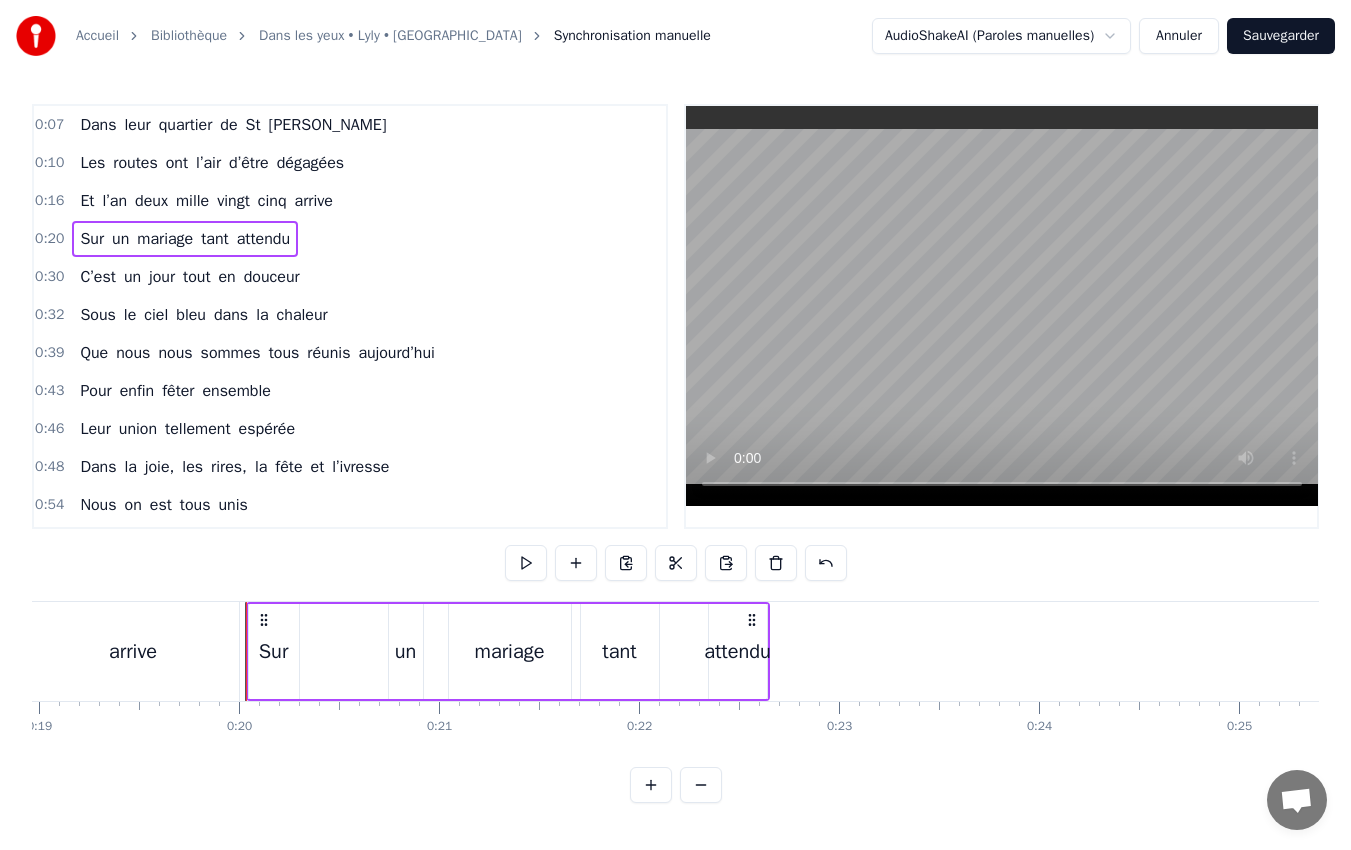 click on "0 0:01 0:02 0:03 0:04 0:05 0:06 0:07 0:08 0:09 0:10 0:11 0:12 0:13 0:14 0:15 0:16 0:17 0:18 0:19 0:20 0:21 0:22 0:23 0:24 0:25 0:26 0:27 0:28 0:29 0:30 0:31 0:32 0:33 0:34 0:35 0:36 0:37 0:38 0:39 0:40 0:41 0:42 0:43 0:44 0:45 0:46 0:47 0:48 0:49 0:50 0:51 0:52 0:53 0:54 0:55 0:56 0:57 0:58 0:59 1:00 1:01 1:02 1:03 1:04 1:05 1:06 1:07 1:08 1:09 1:10 1:11 1:12 1:13 1:14 1:15 1:16 1:17 1:18 1:19 1:20 1:21 1:22 1:23 1:24 1:25 1:26 1:27 1:28 1:29 1:30 1:31 1:32 1:33 1:34 1:35 1:36 1:37 1:38 1:39 1:40 1:41 1:42 1:43 1:44 1:45 1:46 1:47 1:48 1:49 1:50 1:51 1:52 1:53 1:54 1:55 1:56 1:57 1:58 1:59 2:00 2:01 2:02 2:03 2:04 2:05 2:06 2:07 2:08 2:09 2:10 2:11 2:12 2:13 2:14 2:15 2:16 2:17 2:18 2:19 2:20 2:21 2:22 2:23 2:24 2:25 2:26 2:27 2:28 2:29 2:30 2:31 2:32 2:33 2:34 2:35 2:36 2:37 2:38 2:39 2:40 2:41 2:42 2:43 2:44 2:45 2:46 2:47 2:48 2:49 2:50 2:51 2:52 2:53 2:54 2:55 2:56 2:57 2:58 2:59 3:00 3:01 3:02 3:03 3:04 3:05 3:06 3:07 3:08 3:09 3:10 3:11 3:12 3:13 3:14 3:15 3:16 3:17 3:18 3:19 3:20 3:21 3:22 3:23 3:24" at bounding box center (19710, 717) 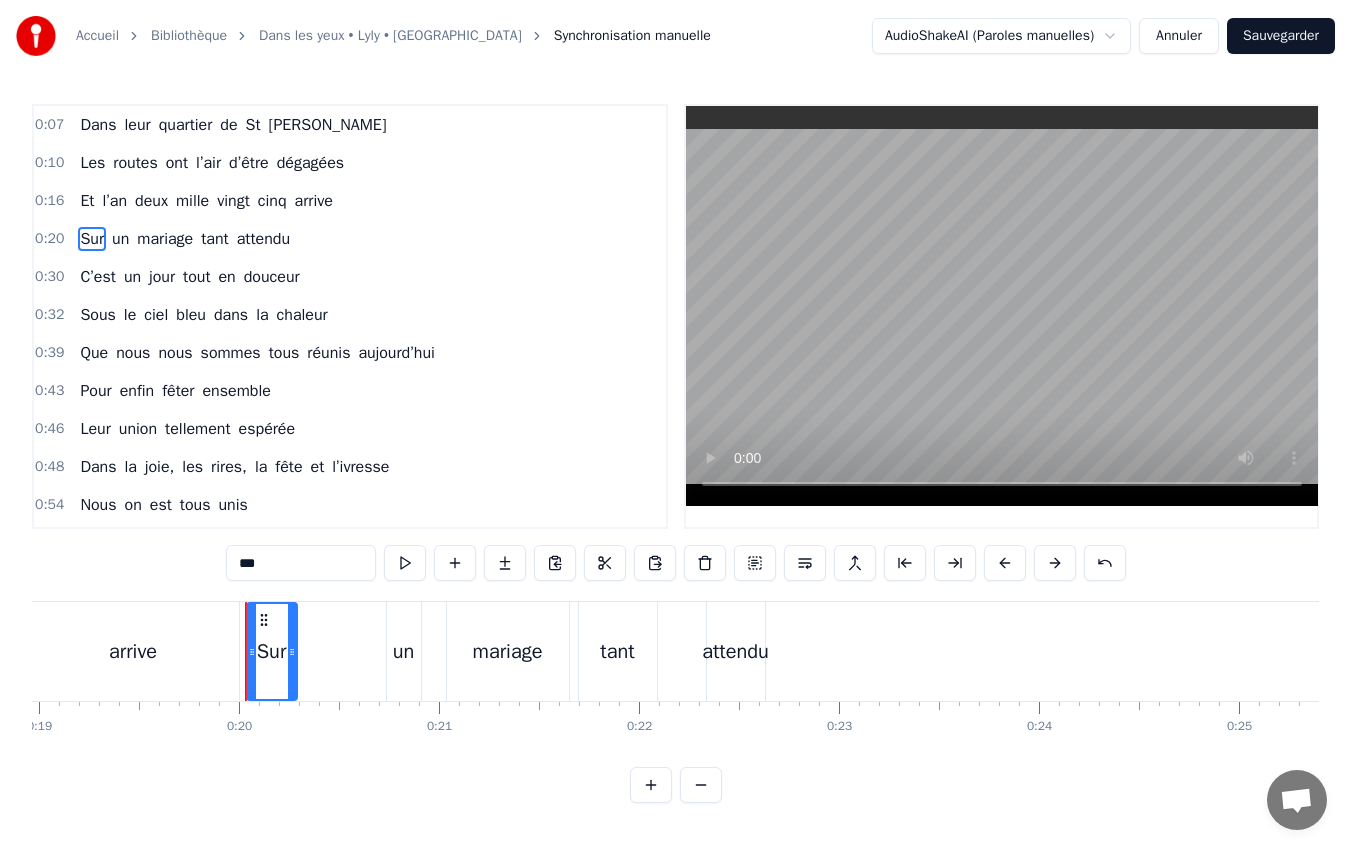 drag, startPoint x: 277, startPoint y: 637, endPoint x: 292, endPoint y: 640, distance: 15.297058 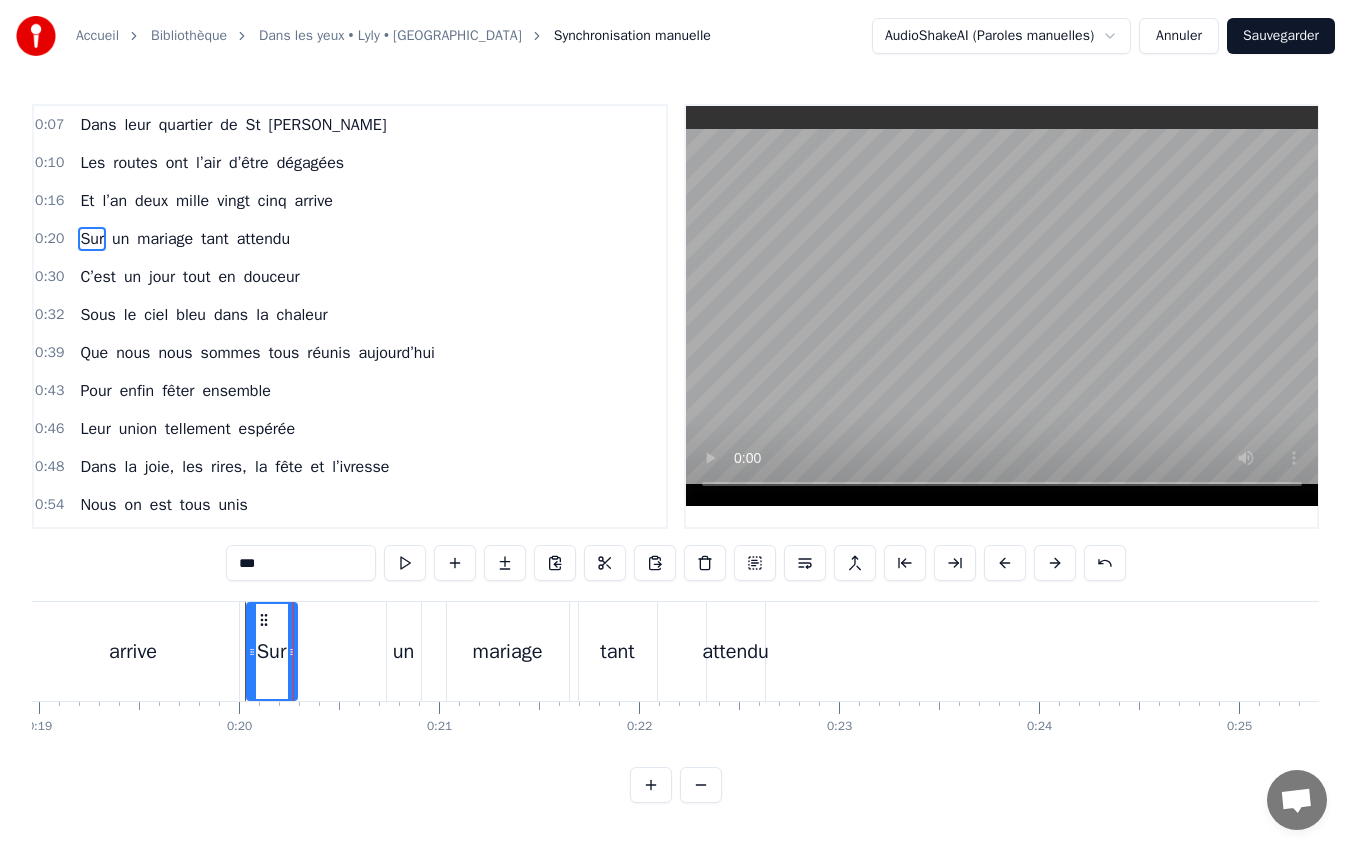 click at bounding box center (293, 651) 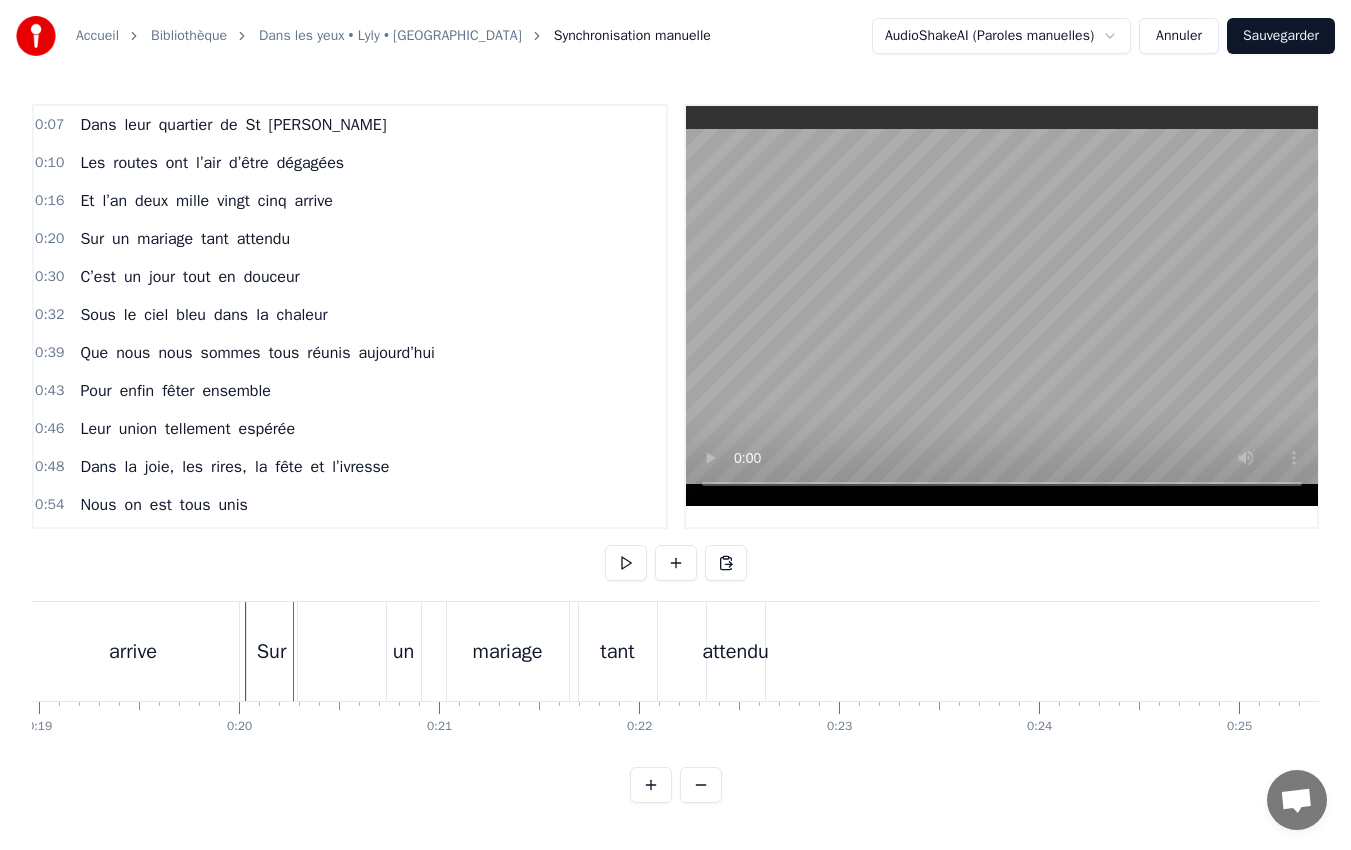 click on "Sur" at bounding box center (272, 651) 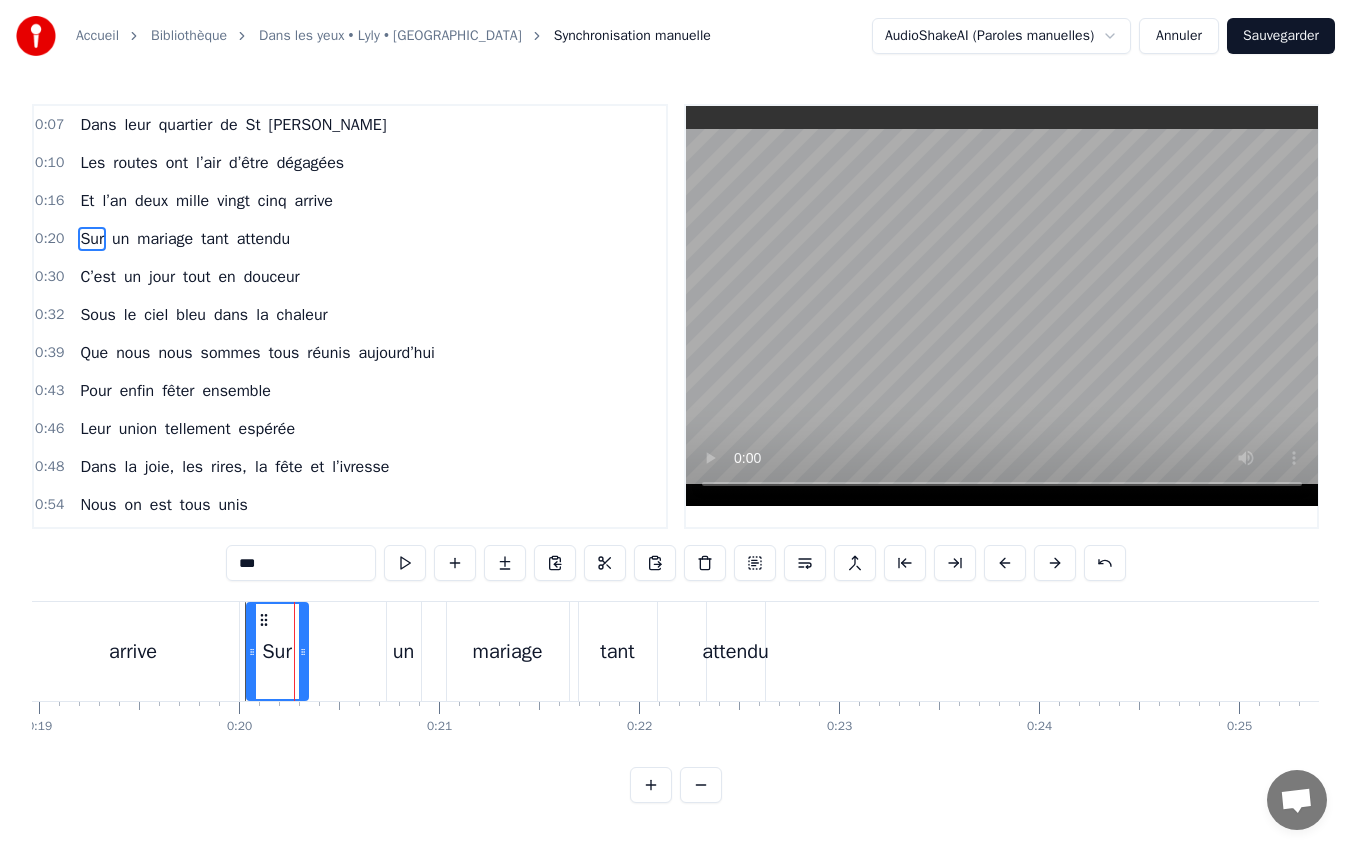 drag, startPoint x: 291, startPoint y: 648, endPoint x: 302, endPoint y: 649, distance: 11.045361 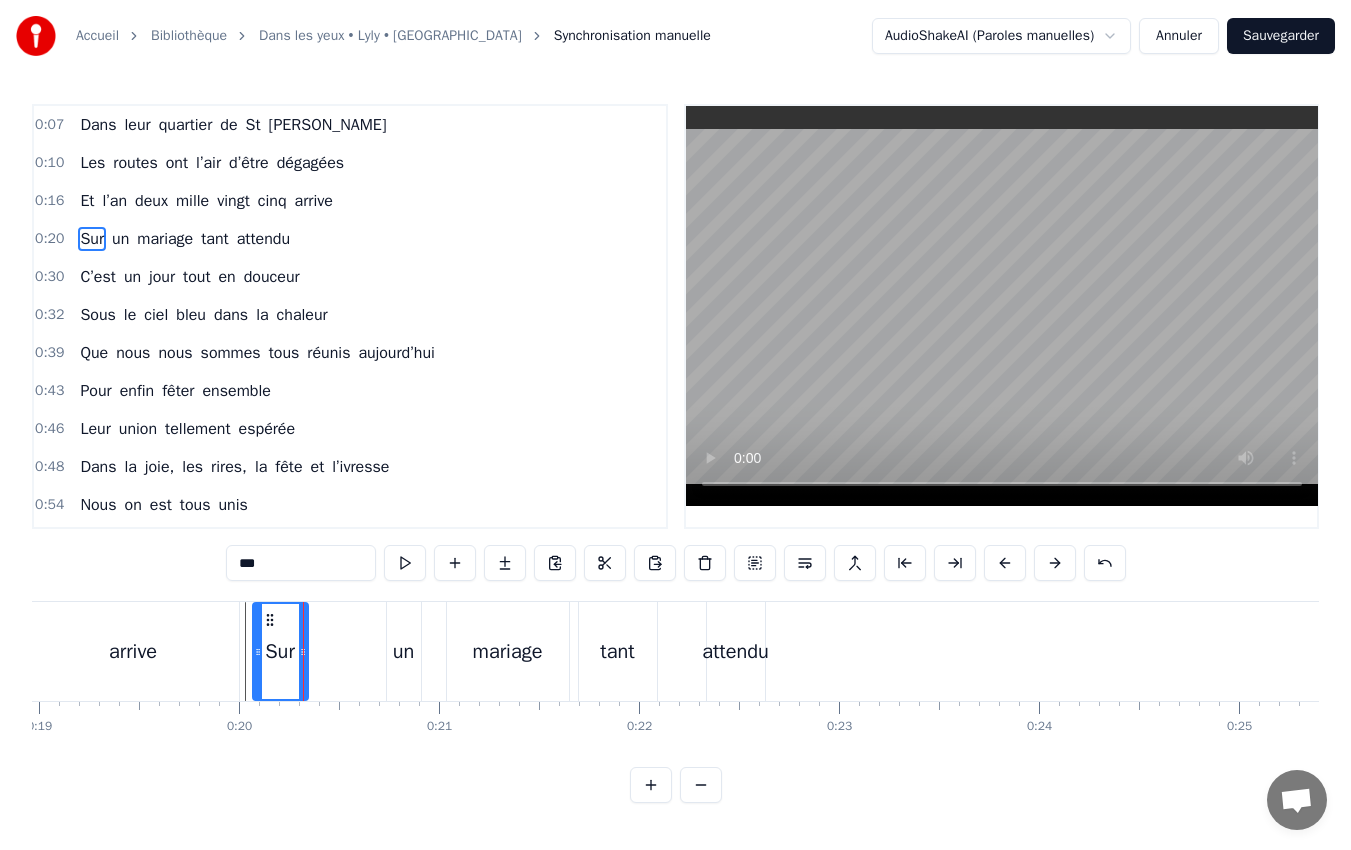 click 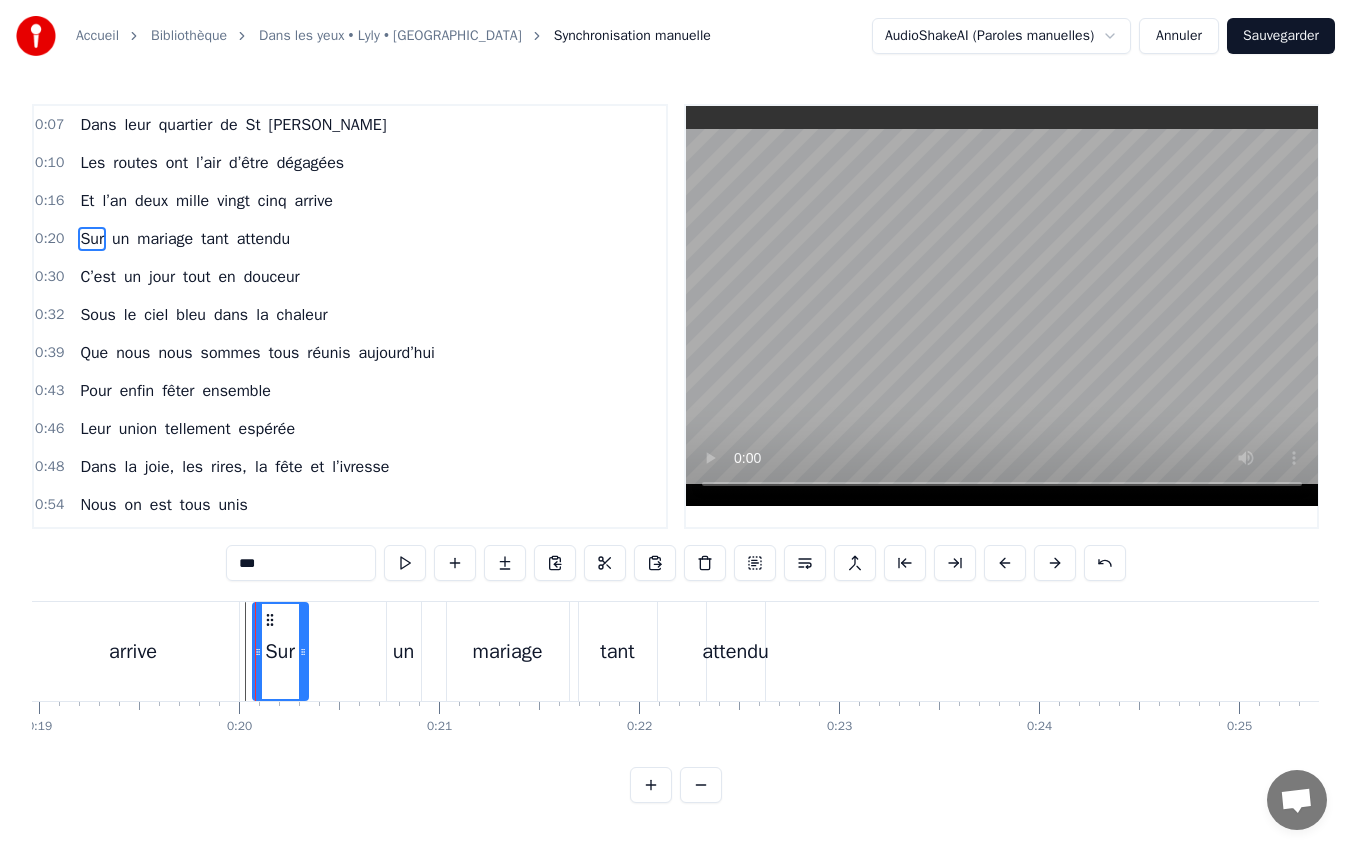 click on "attendu" at bounding box center [735, 652] 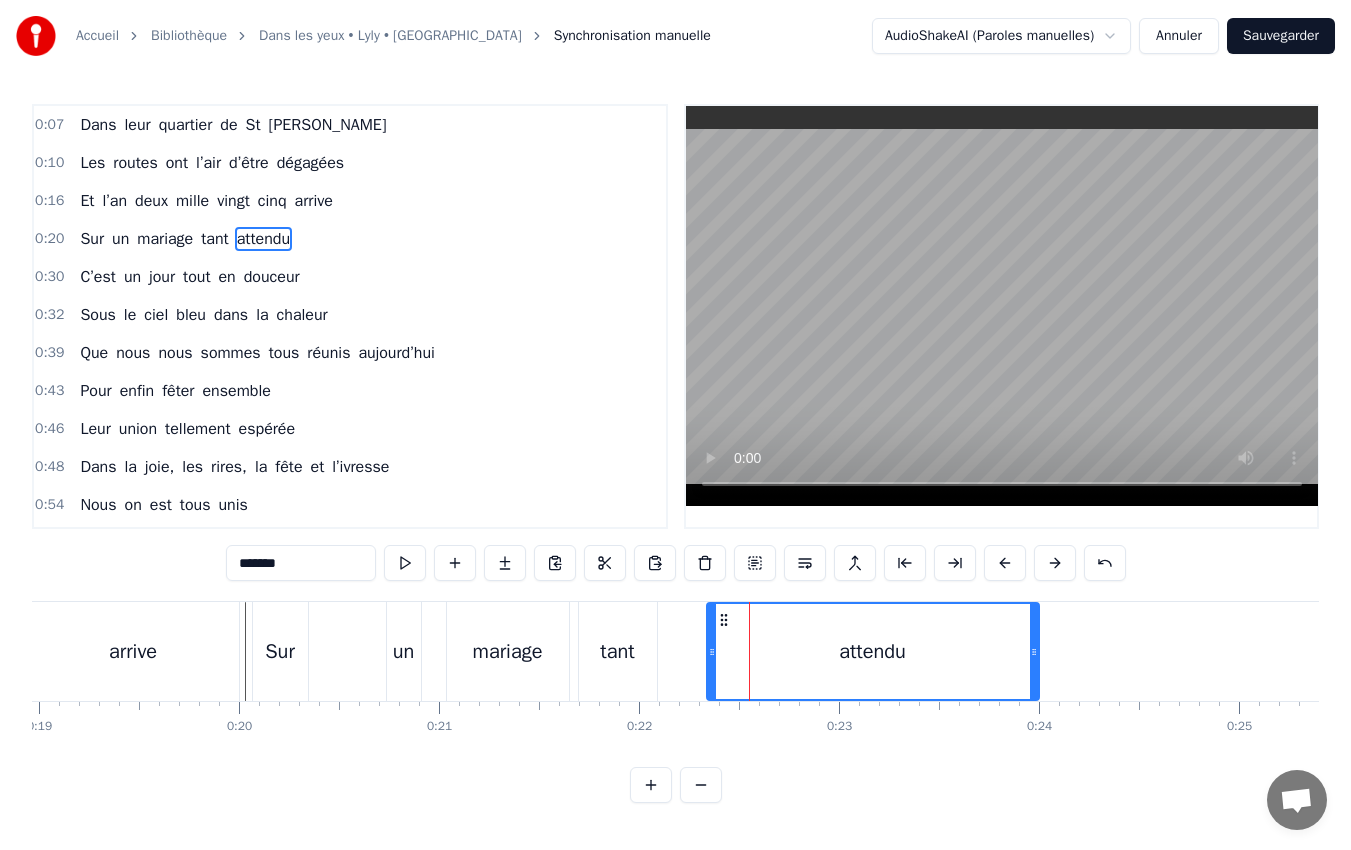 drag, startPoint x: 759, startPoint y: 650, endPoint x: 1033, endPoint y: 672, distance: 274.8818 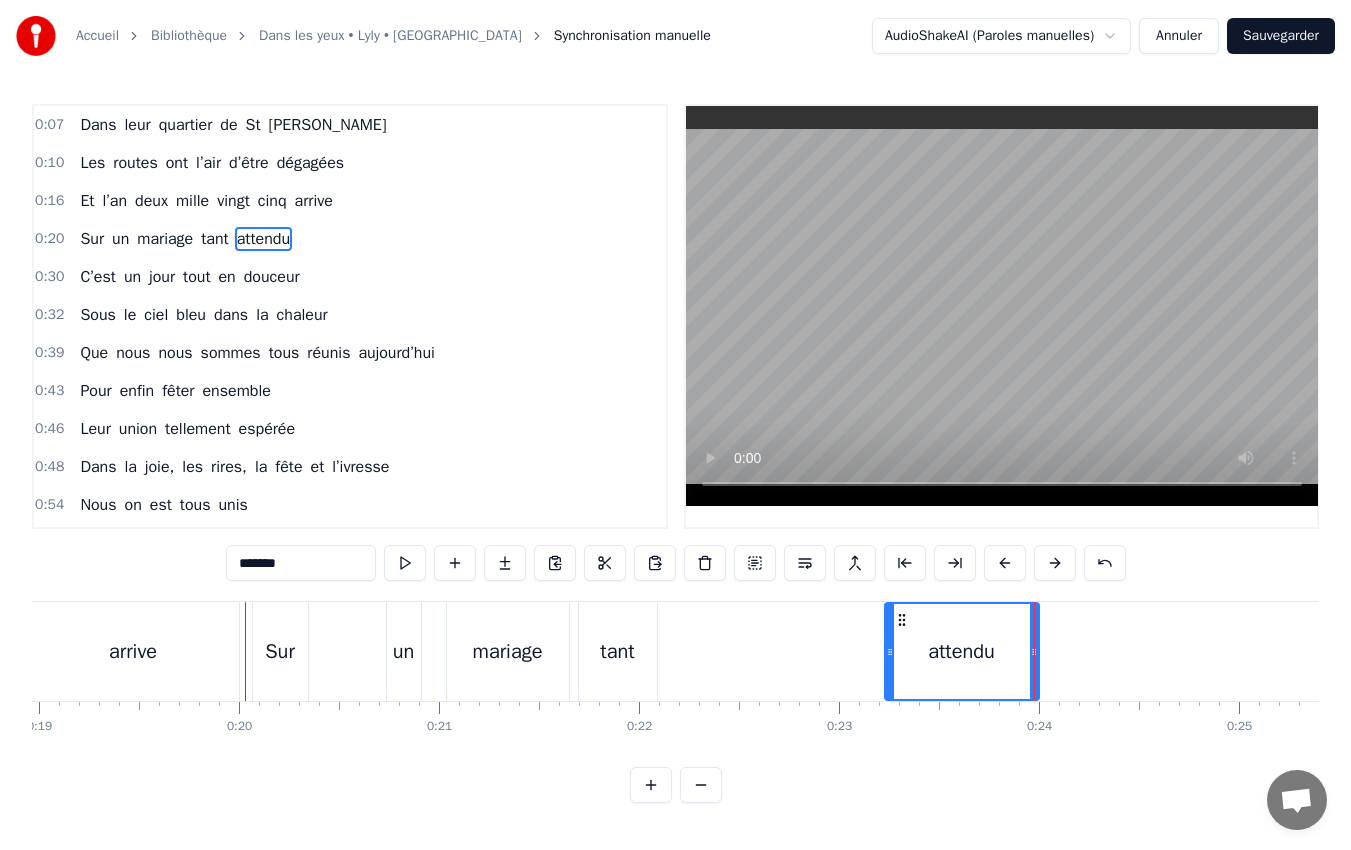 drag, startPoint x: 712, startPoint y: 651, endPoint x: 898, endPoint y: 634, distance: 186.77527 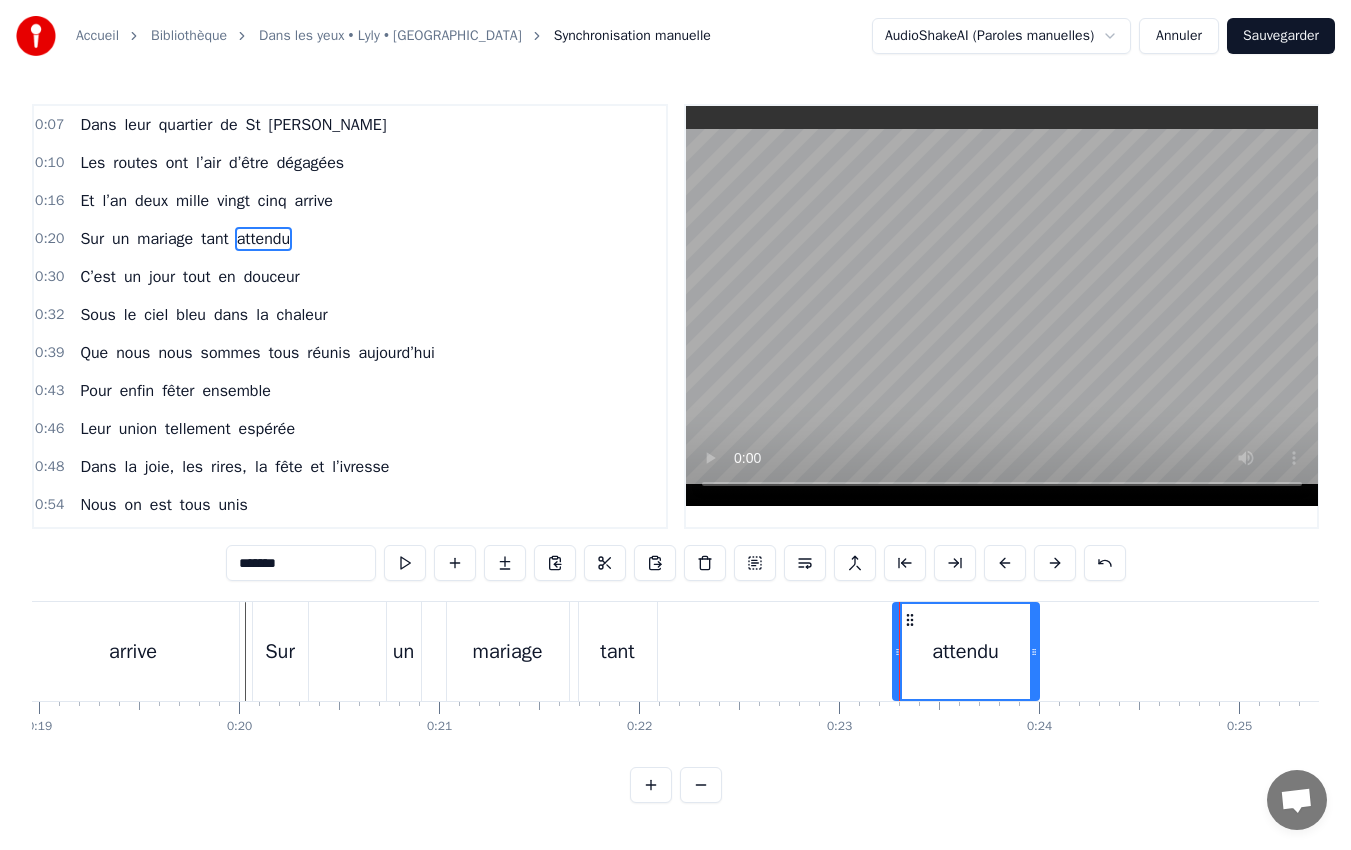 click on "tant" at bounding box center (618, 651) 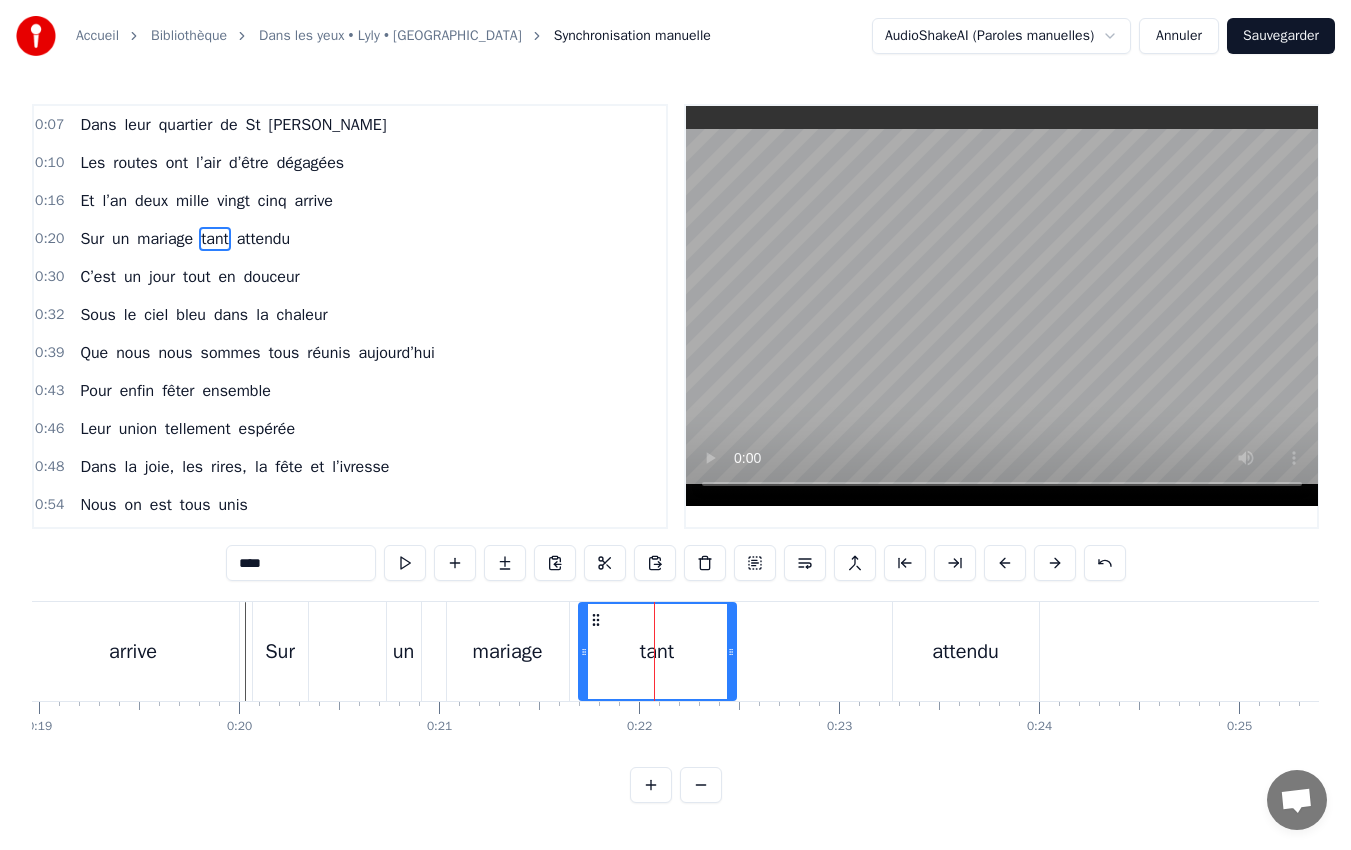 drag, startPoint x: 654, startPoint y: 645, endPoint x: 733, endPoint y: 643, distance: 79.025314 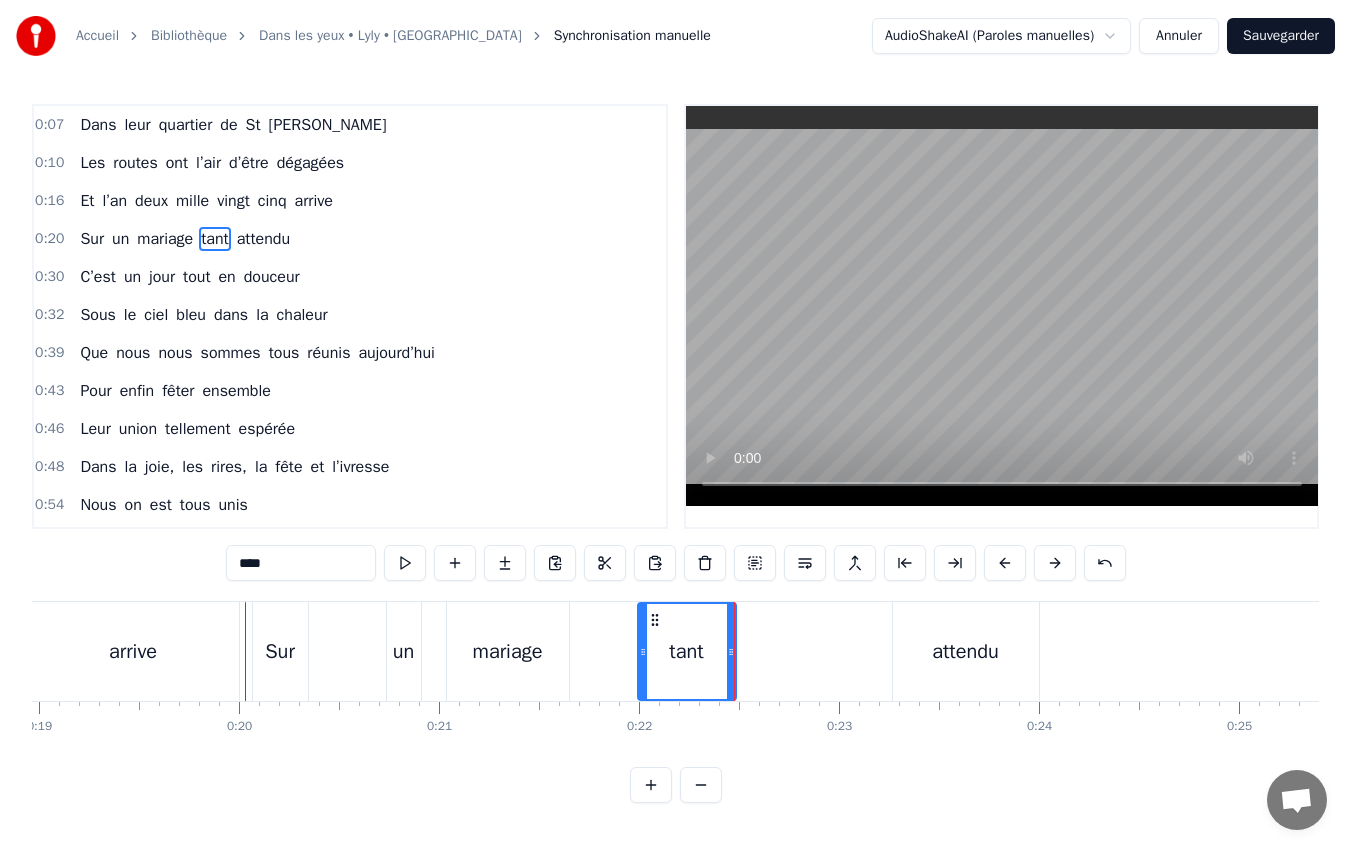drag, startPoint x: 580, startPoint y: 650, endPoint x: 639, endPoint y: 655, distance: 59.211487 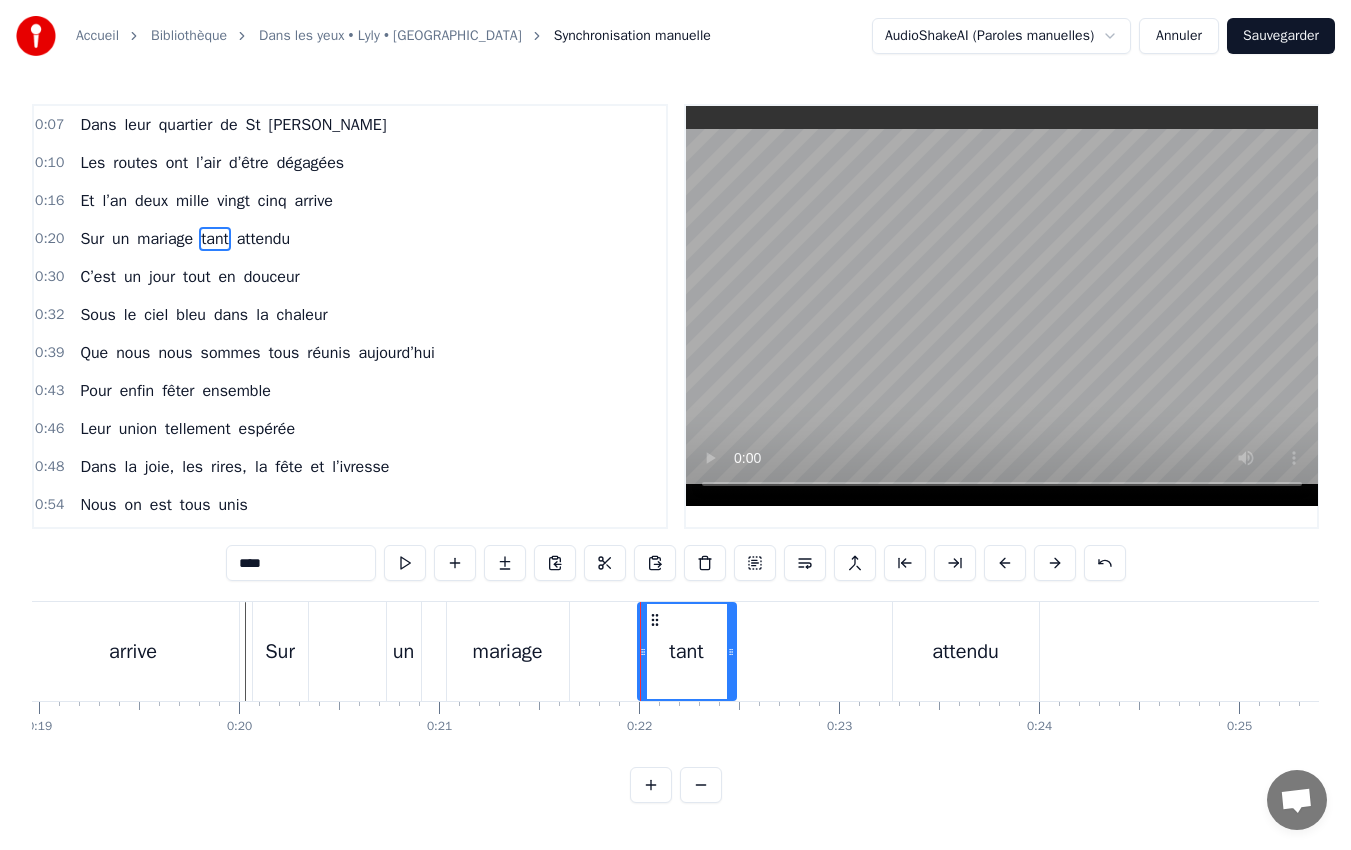 click on "attendu" at bounding box center (966, 651) 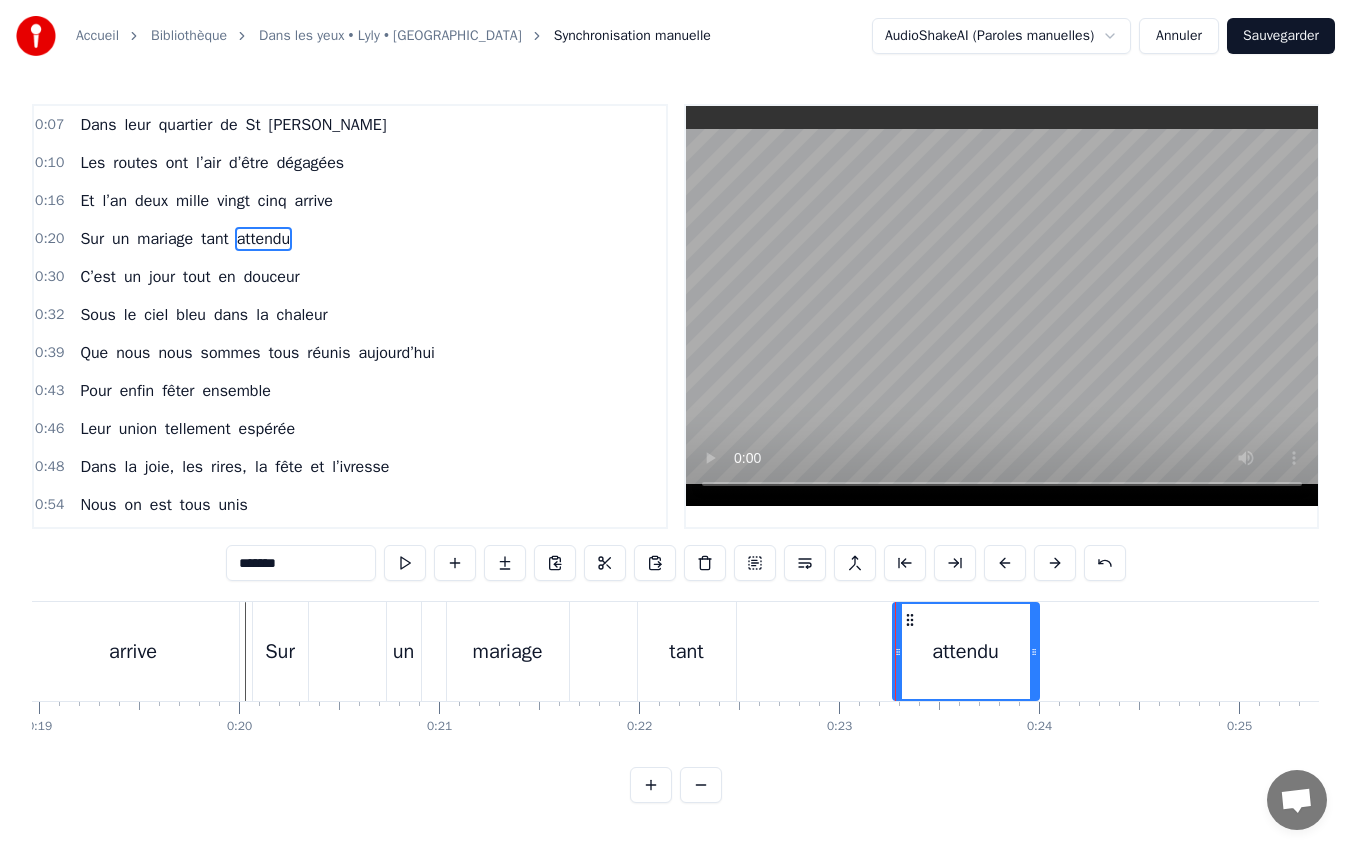 click at bounding box center (895, 651) 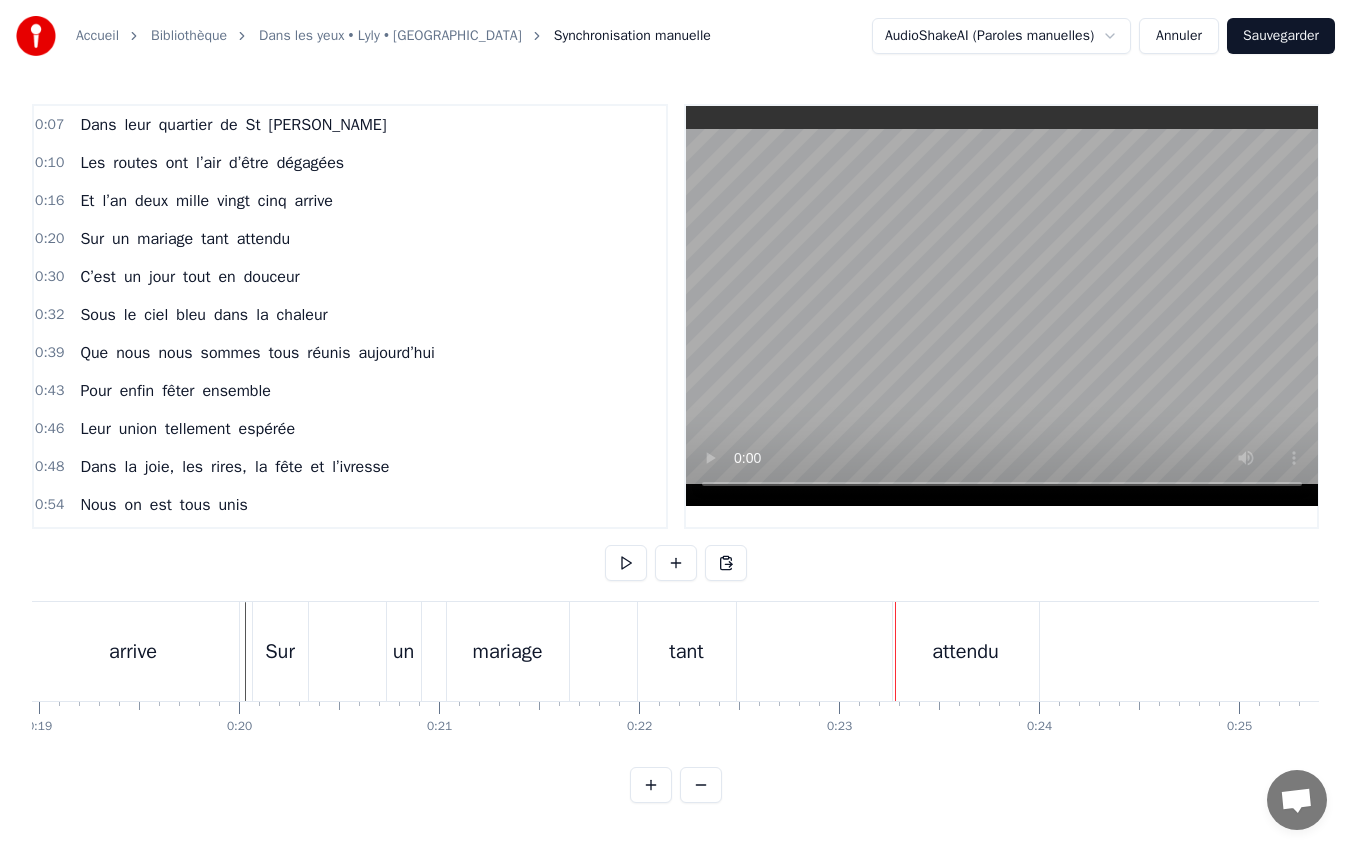 click on "attendu" at bounding box center (966, 651) 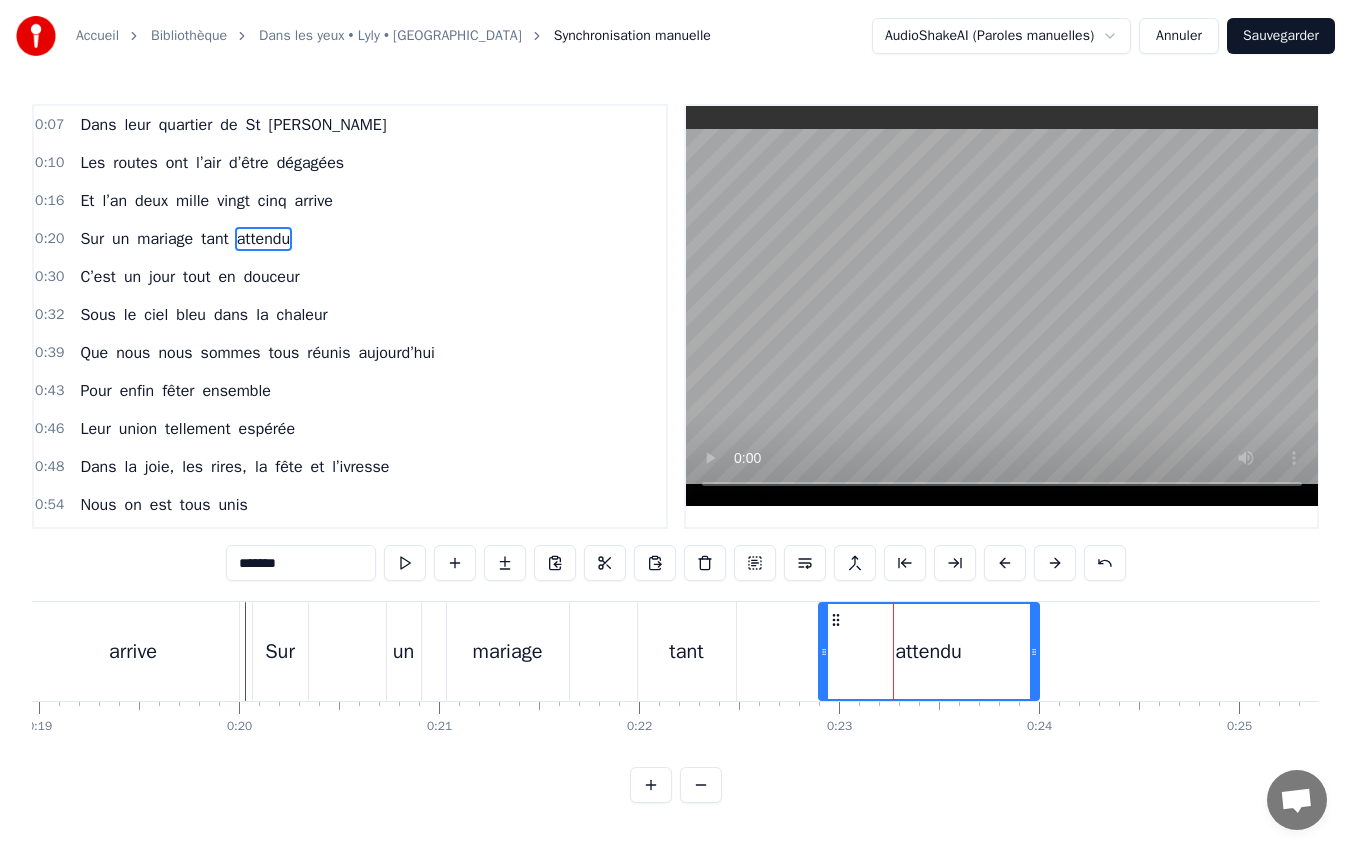 drag, startPoint x: 895, startPoint y: 647, endPoint x: 824, endPoint y: 662, distance: 72.56721 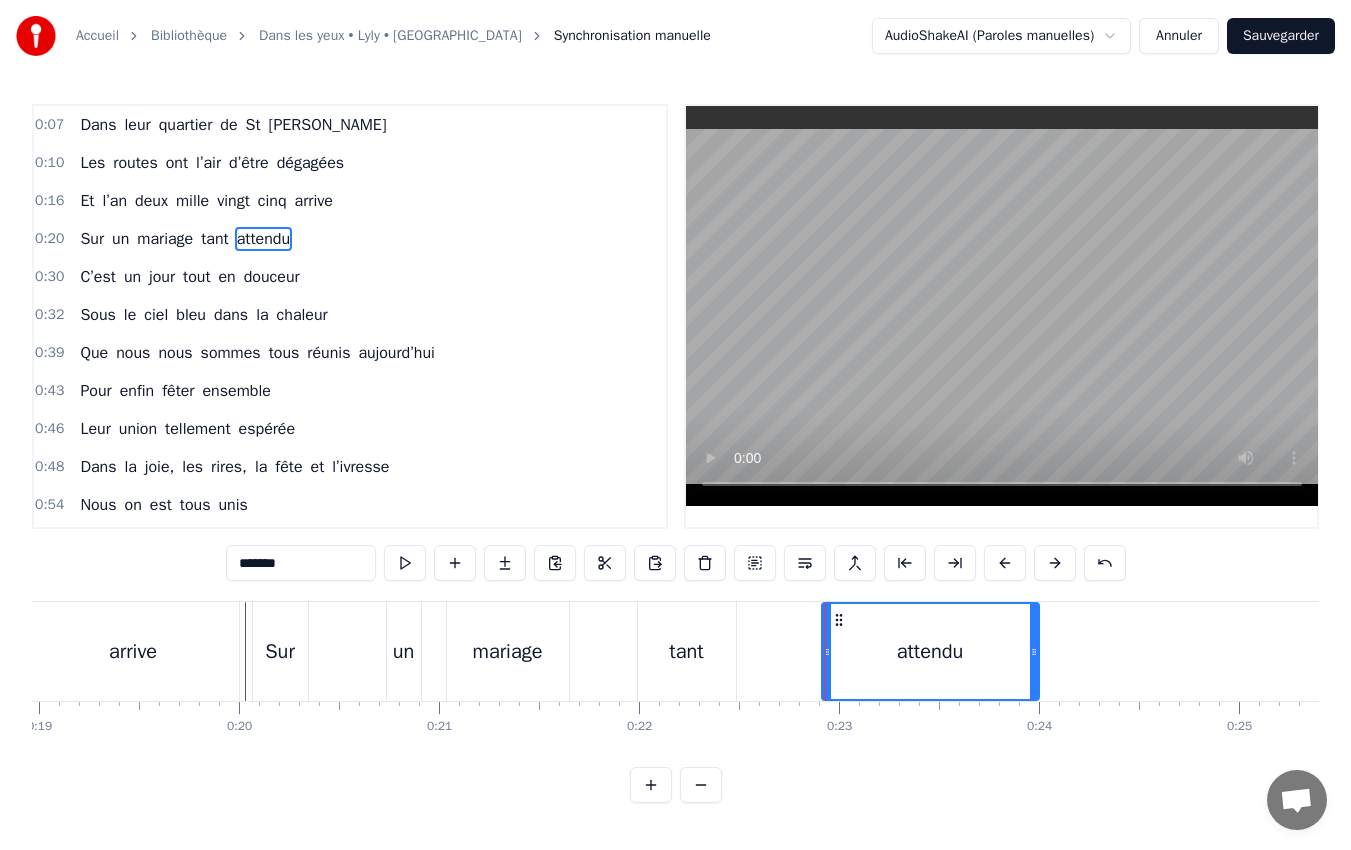 click on "mariage" at bounding box center [508, 652] 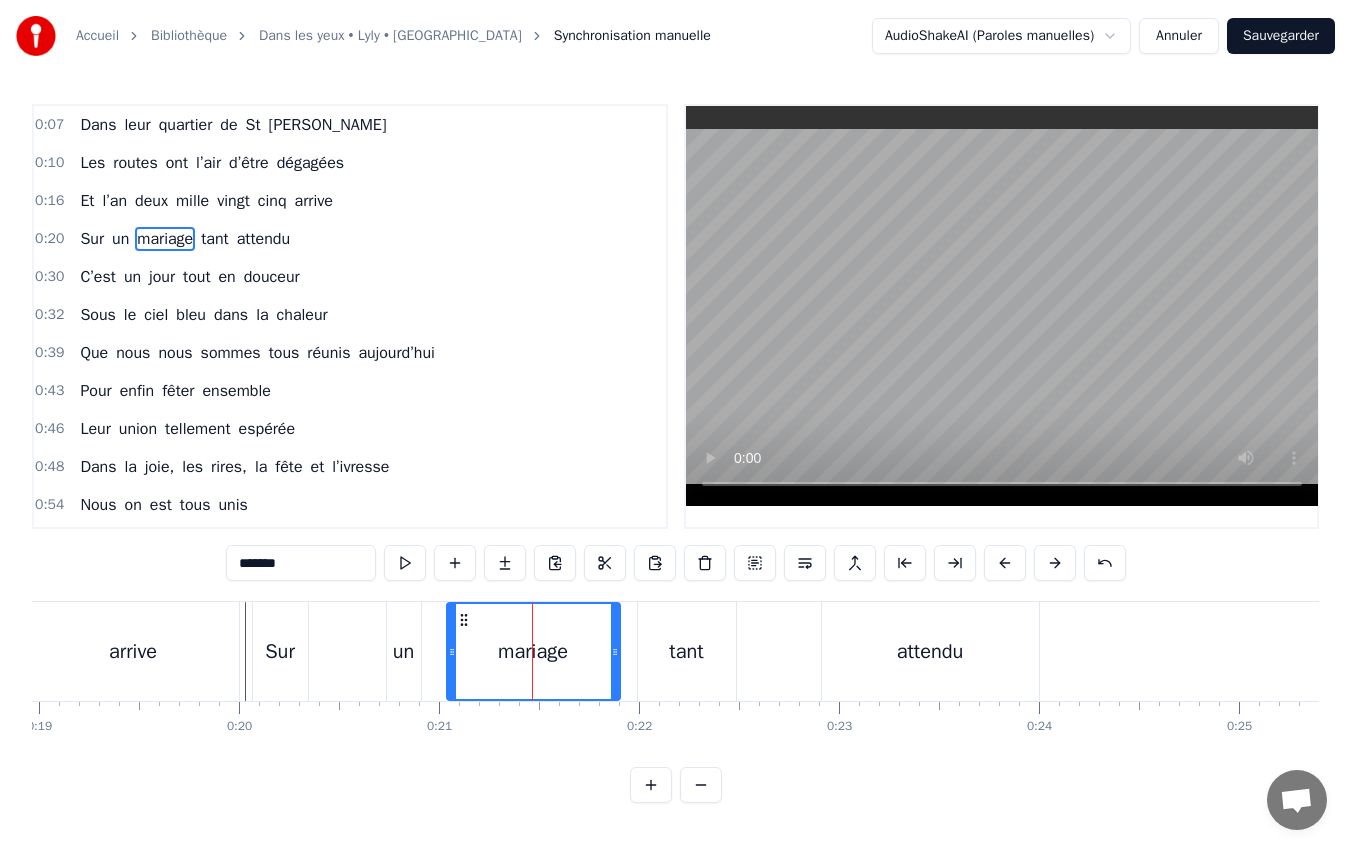 drag, startPoint x: 564, startPoint y: 648, endPoint x: 615, endPoint y: 652, distance: 51.156624 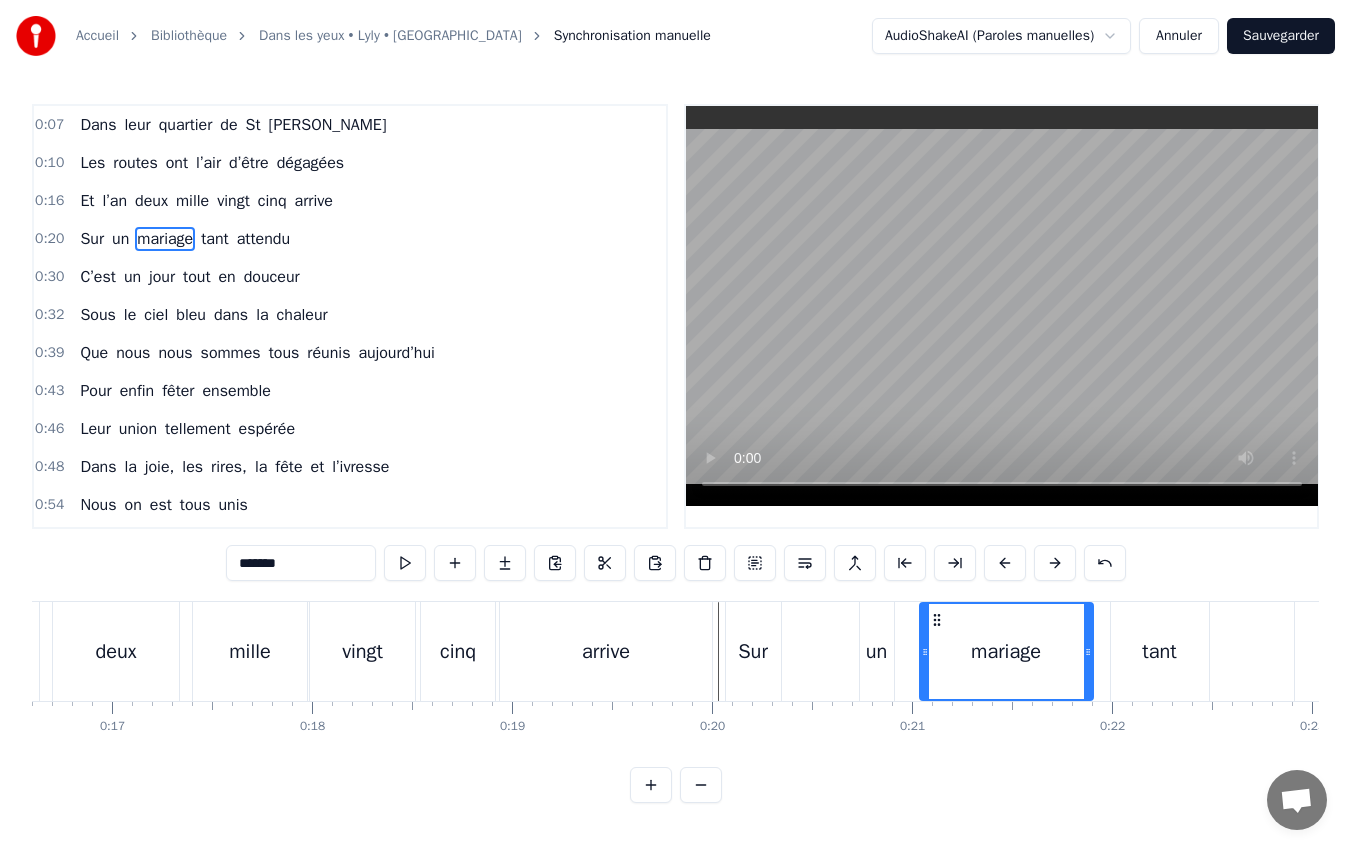 scroll, scrollTop: 0, scrollLeft: 2976, axis: horizontal 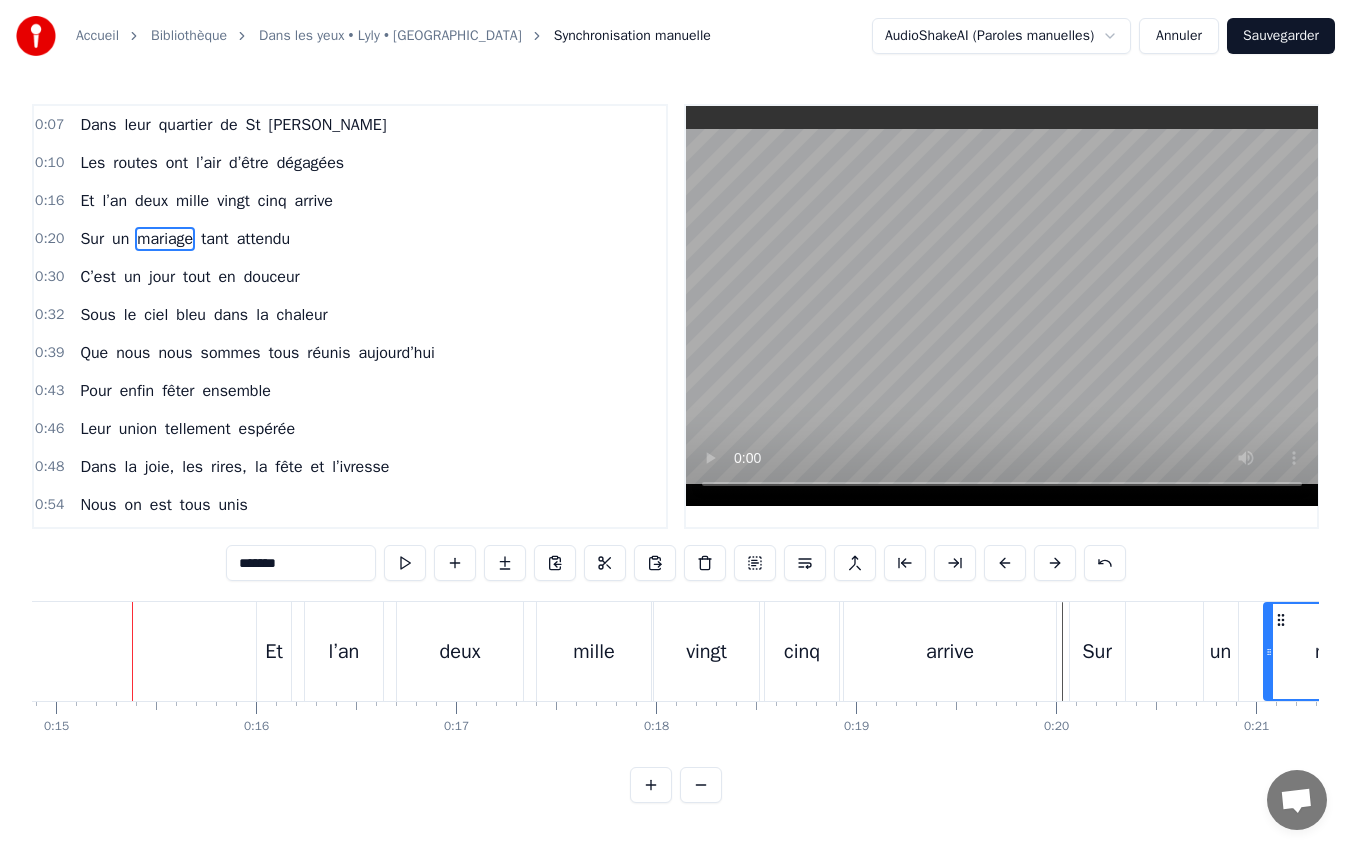 click at bounding box center [1002, 306] 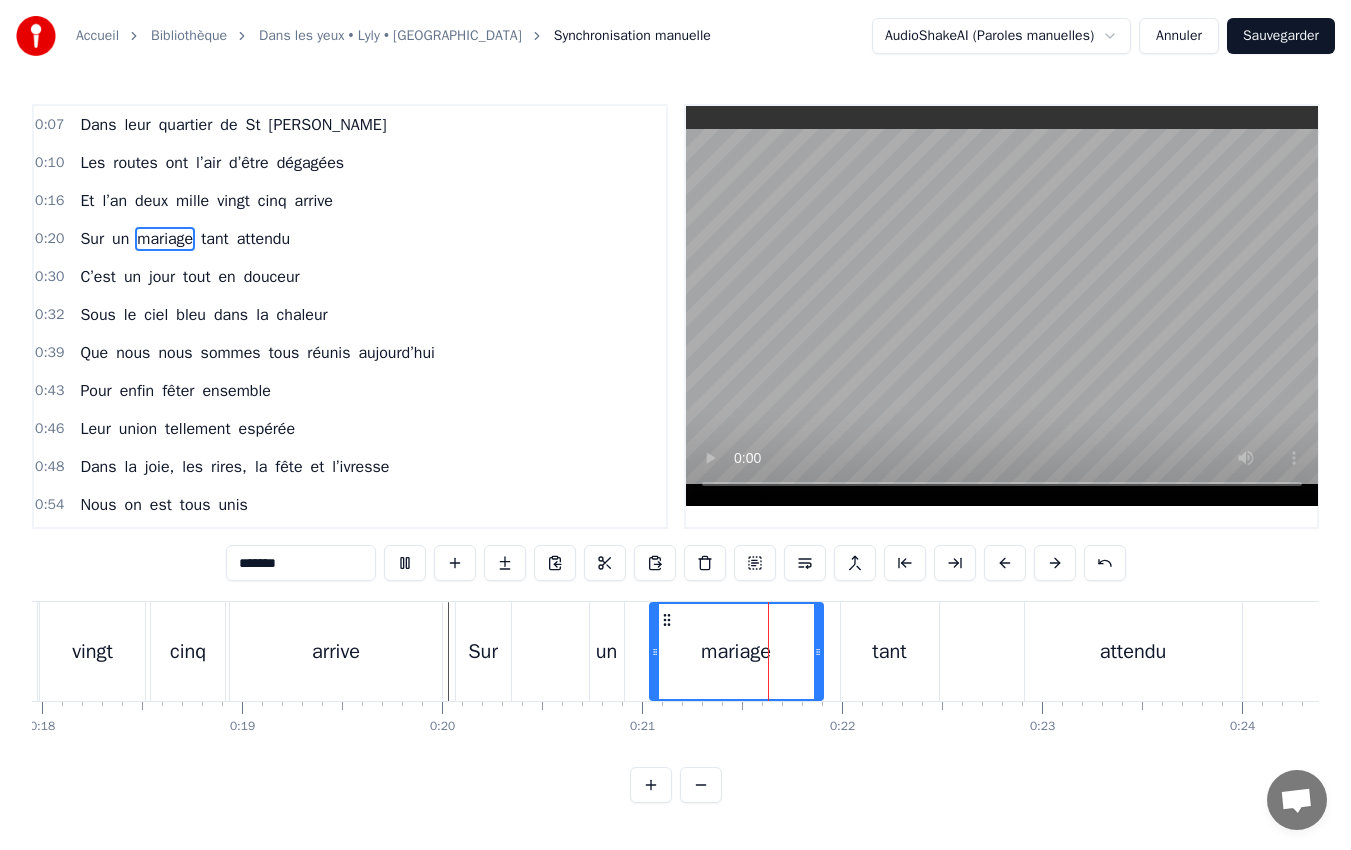 scroll, scrollTop: 0, scrollLeft: 4111, axis: horizontal 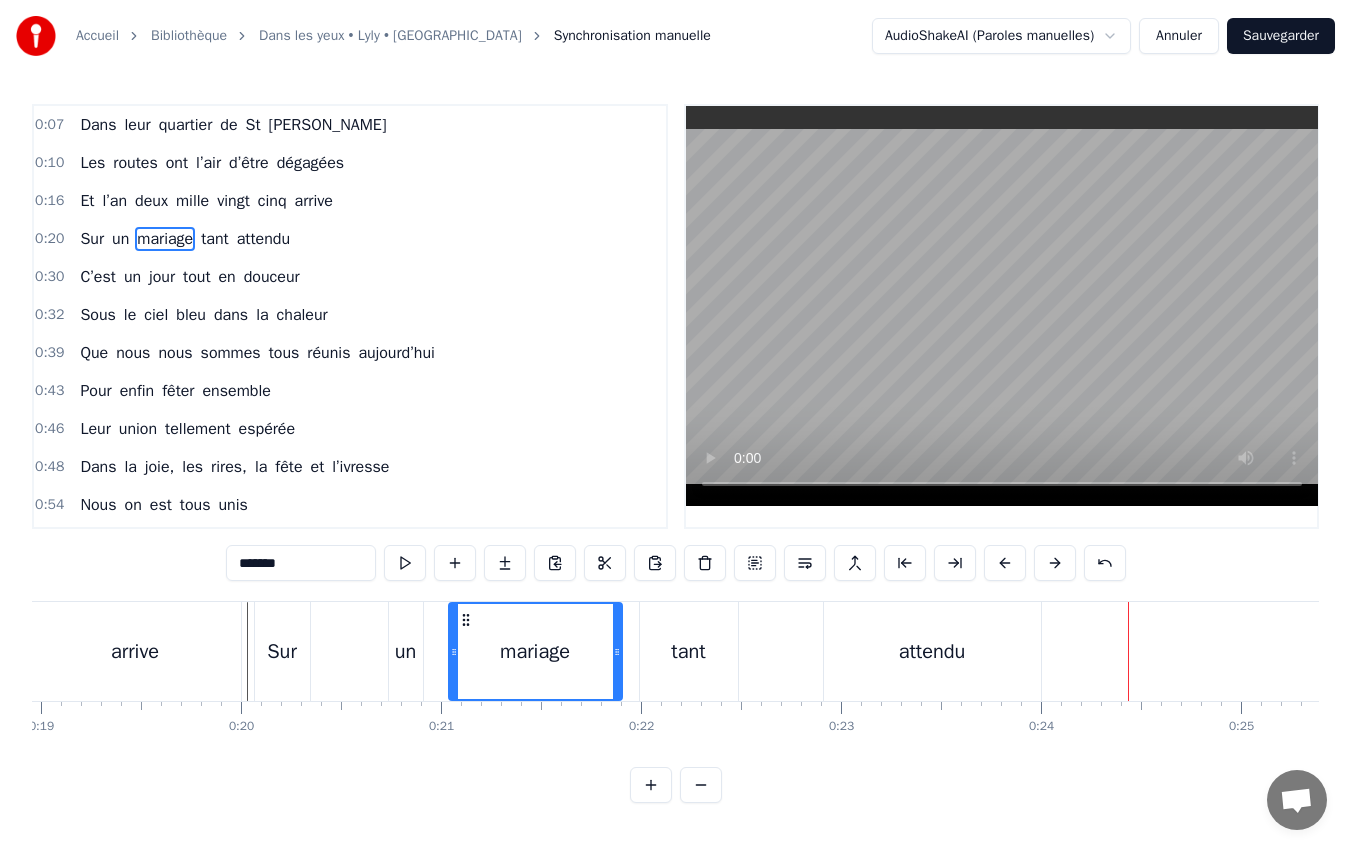 click on "Sur" at bounding box center (282, 652) 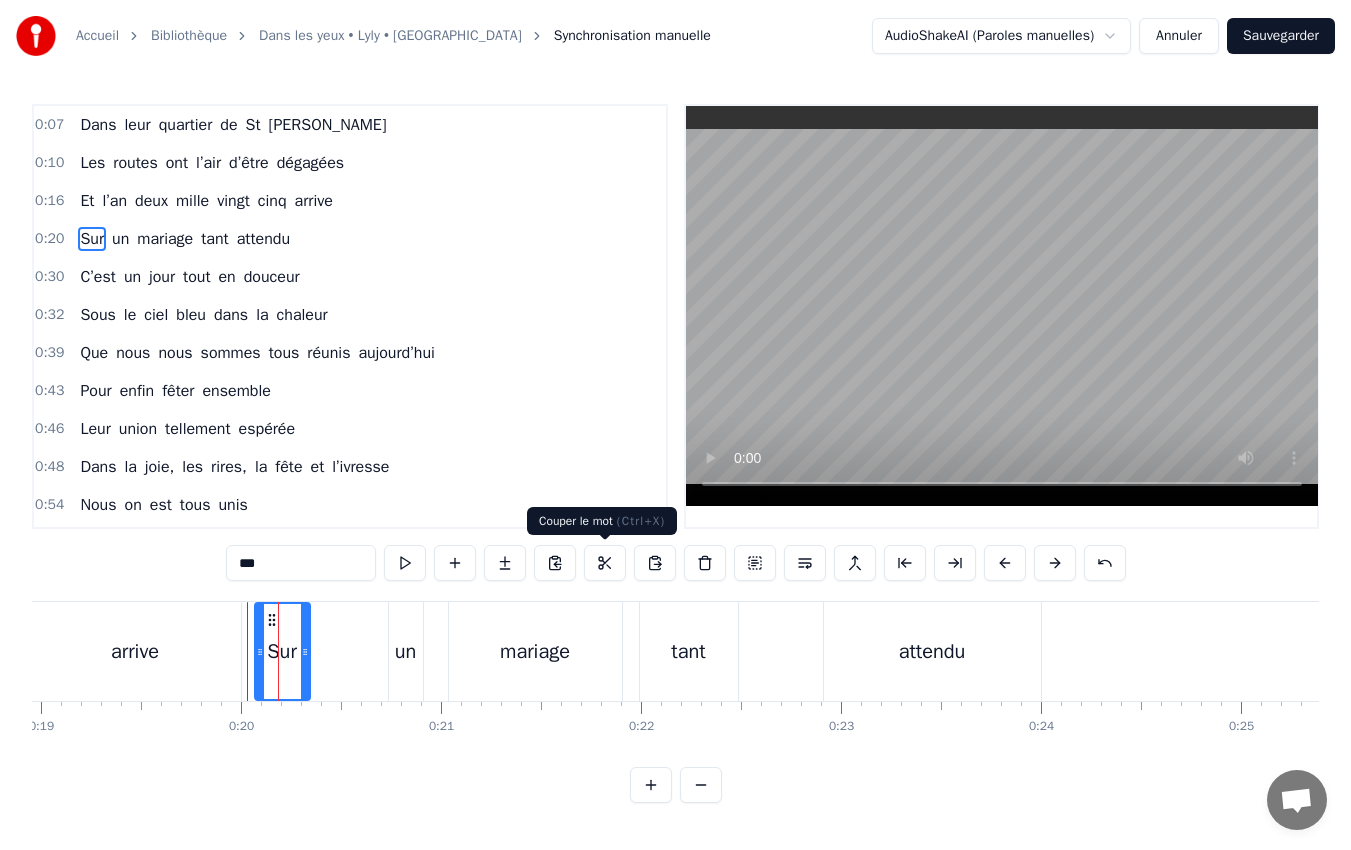 click at bounding box center [605, 563] 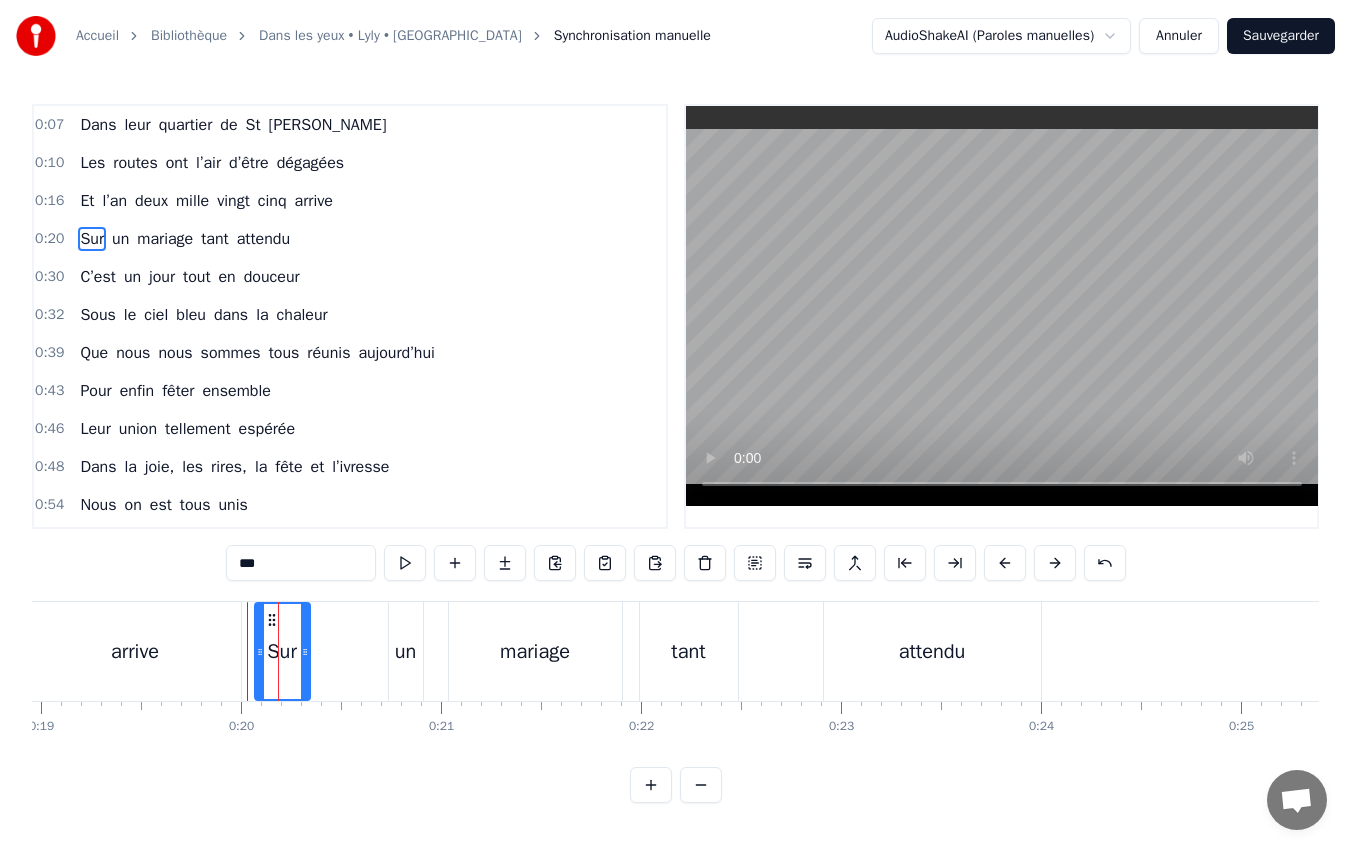 click on "Sur un mariage tant attendu" at bounding box center (650, 651) 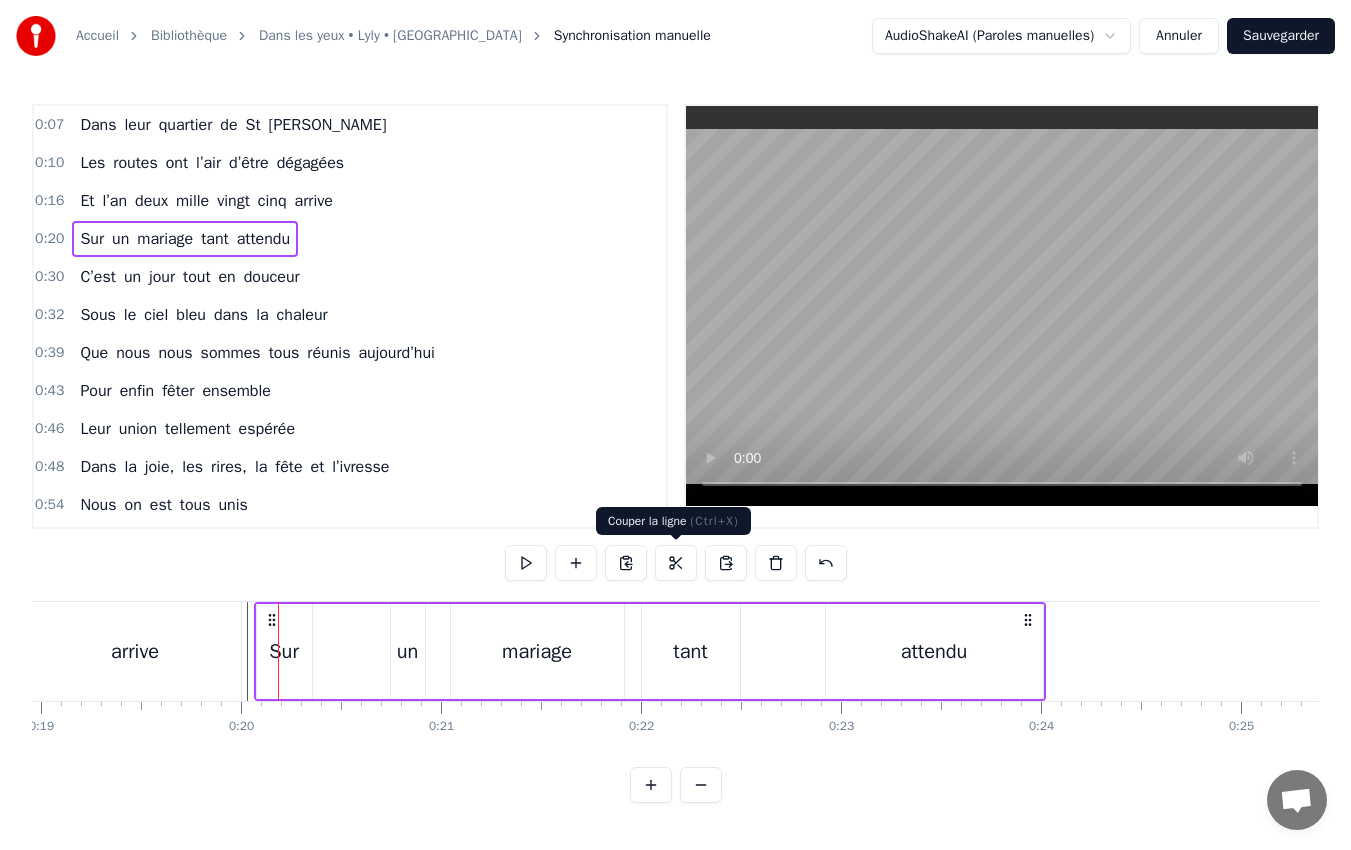 click at bounding box center [676, 563] 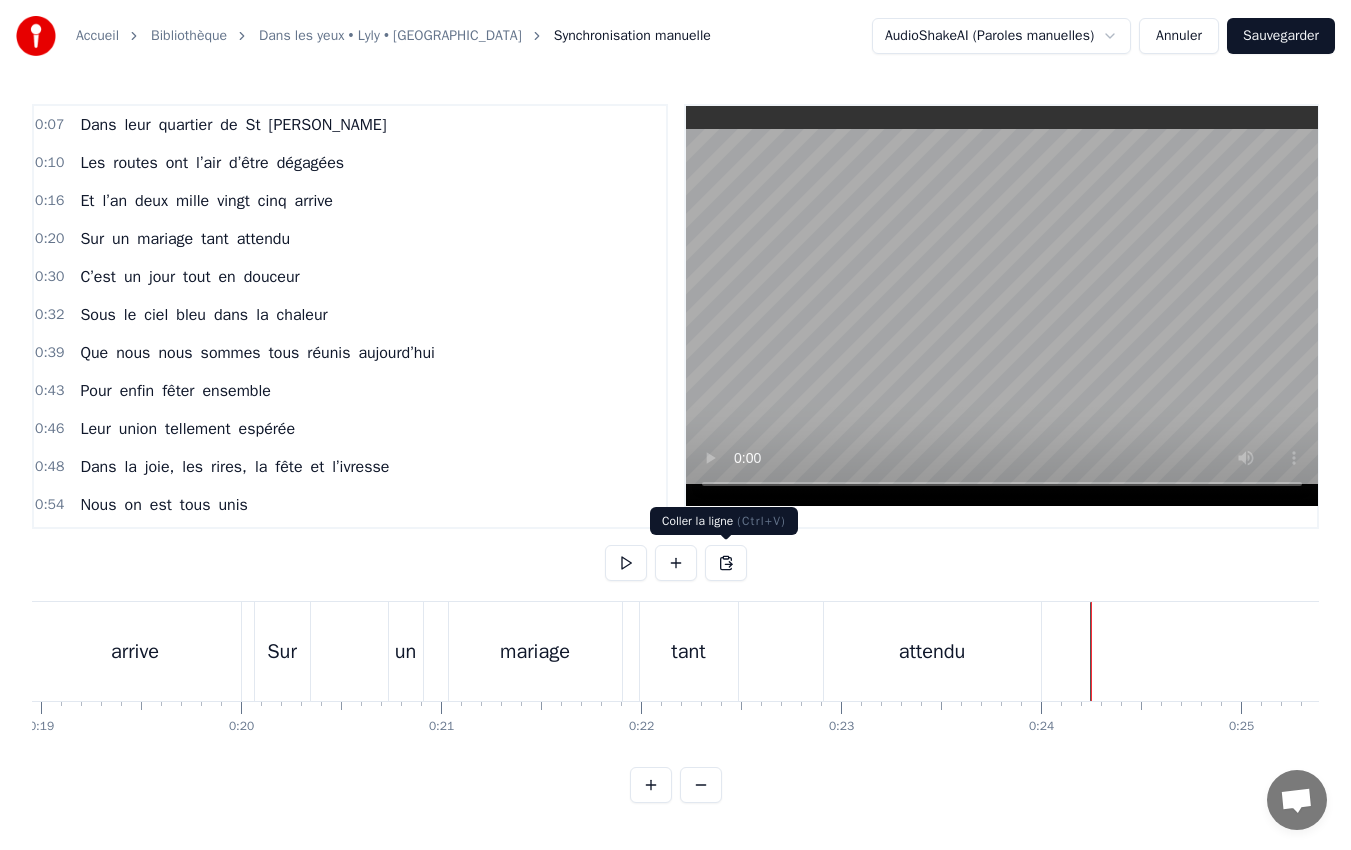 click at bounding box center [726, 563] 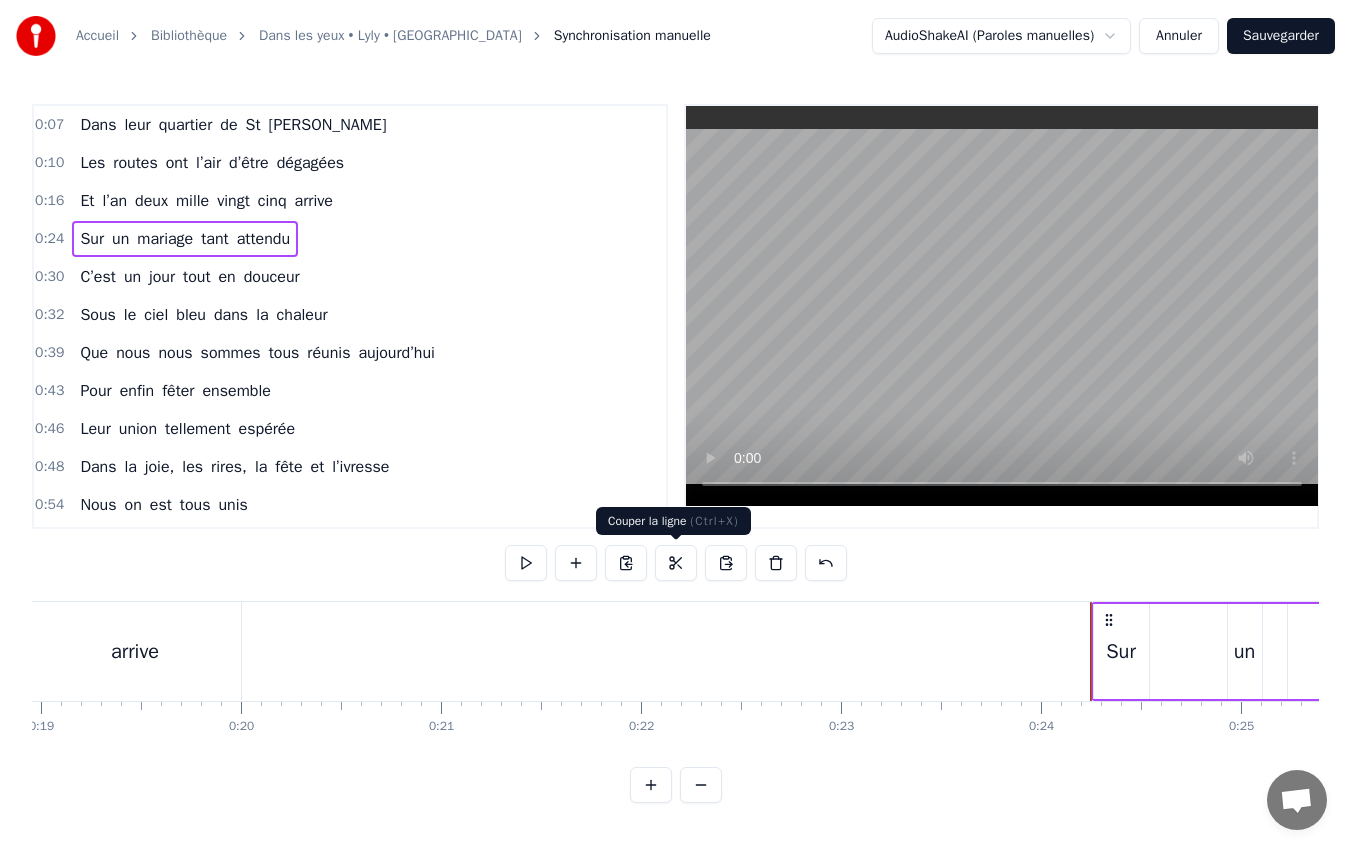 click at bounding box center [676, 563] 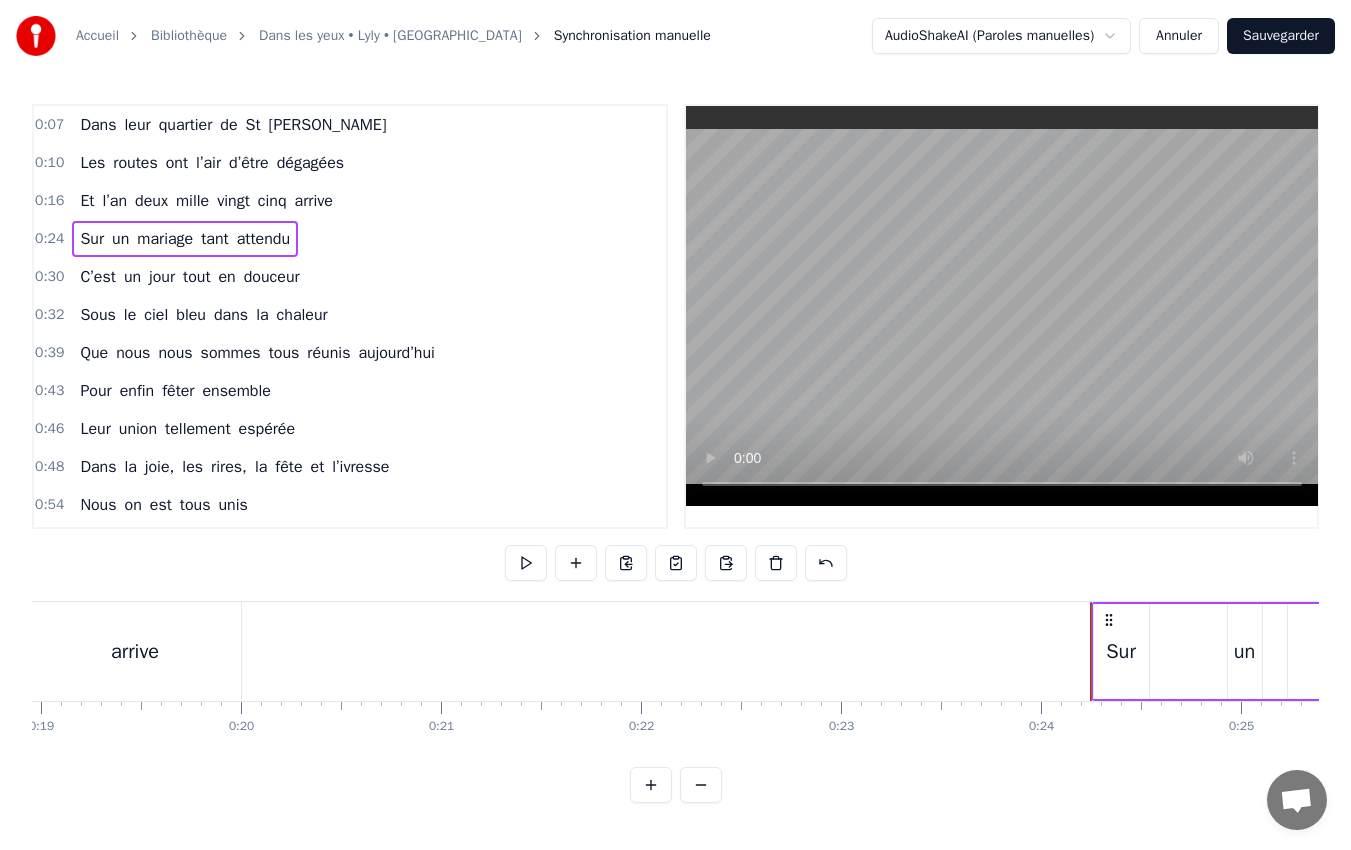 click at bounding box center [19712, 651] 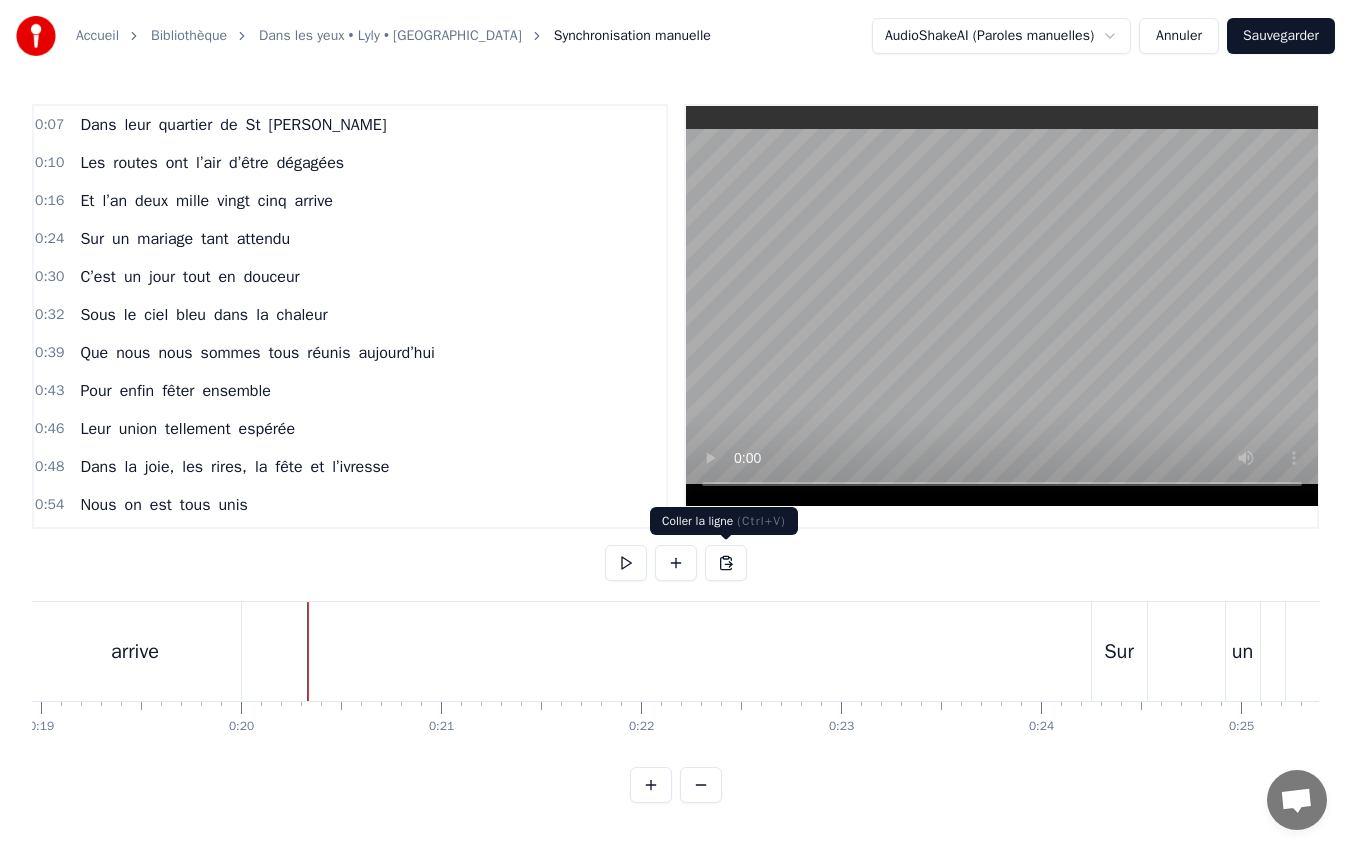 click at bounding box center [726, 563] 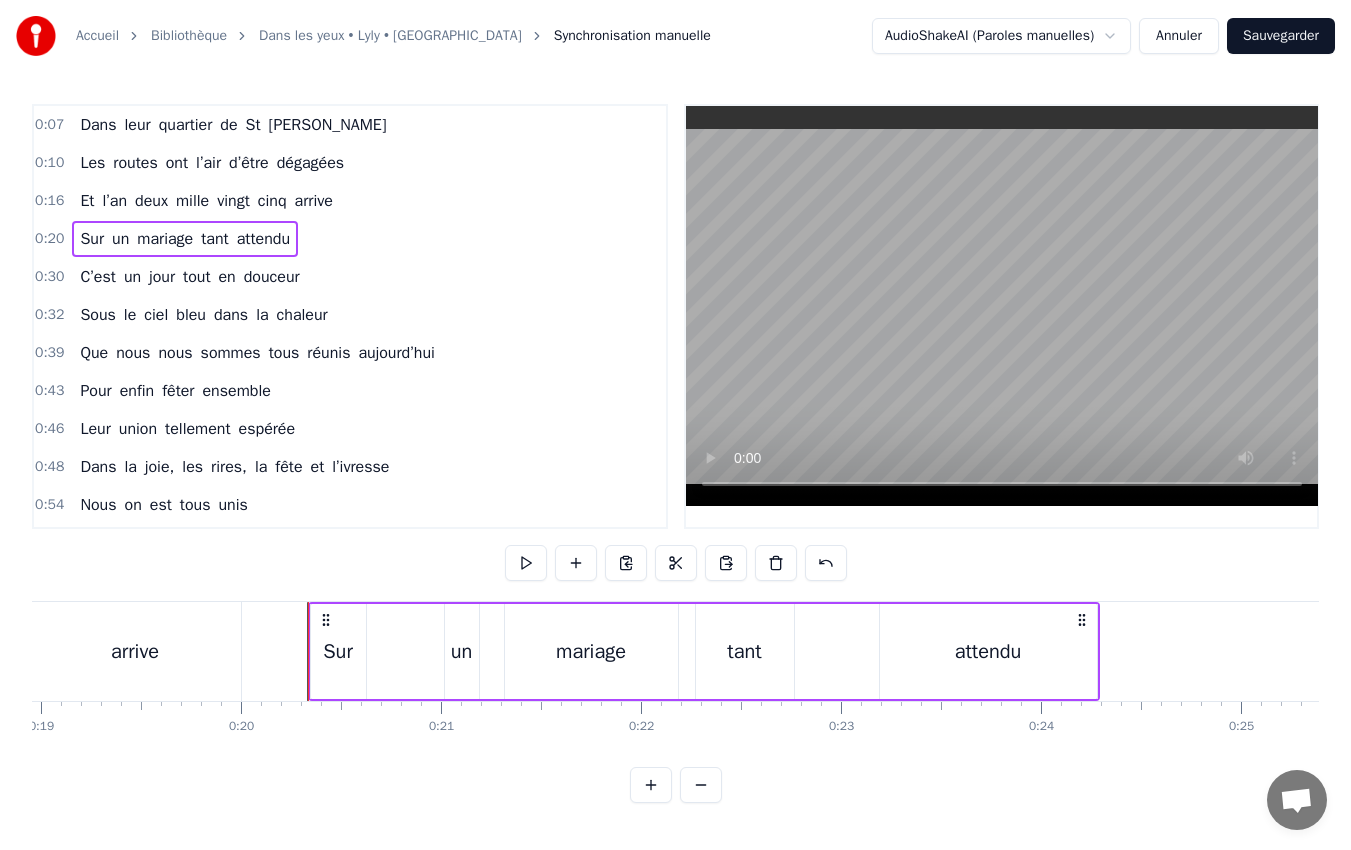 click on "attendu" at bounding box center [988, 651] 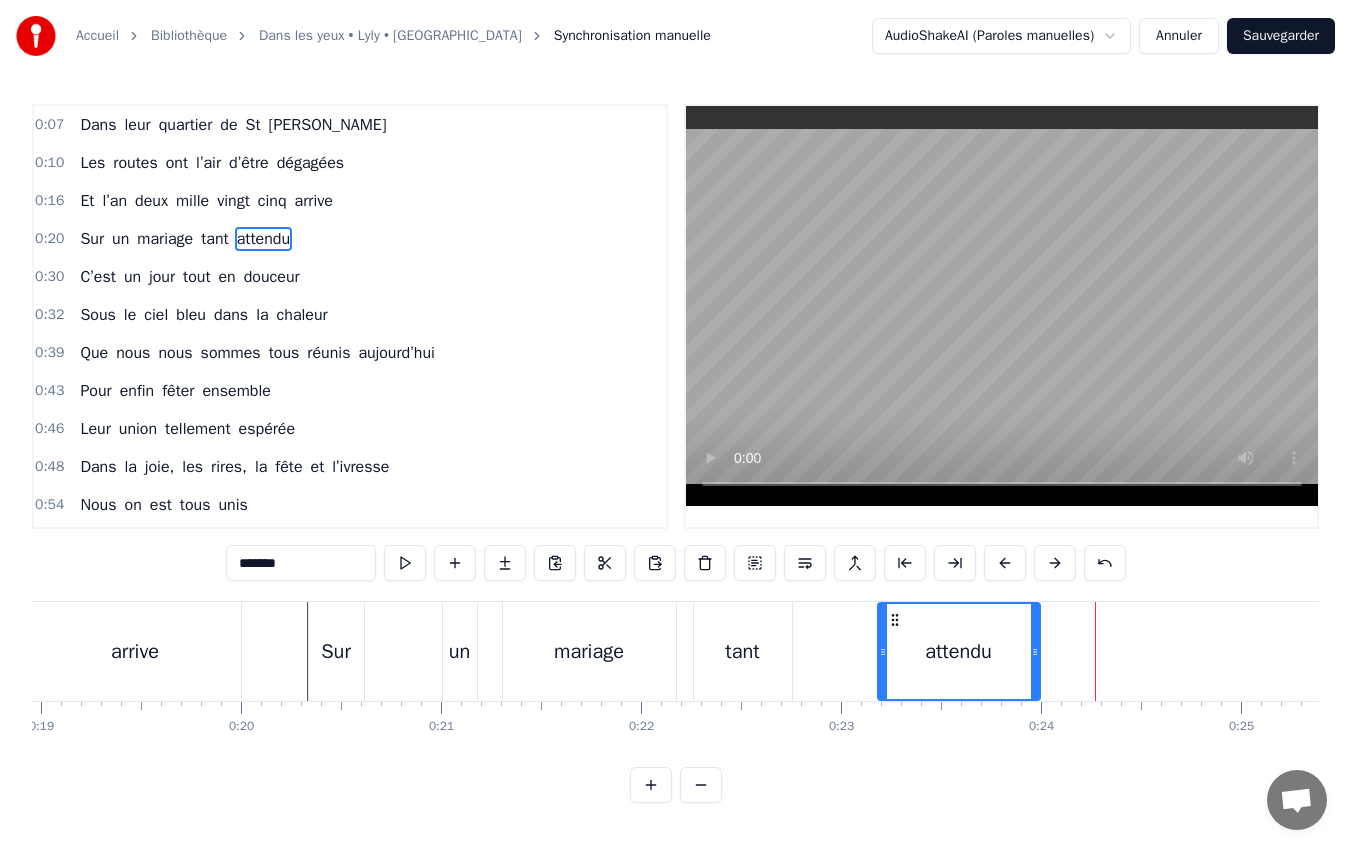 drag, startPoint x: 1092, startPoint y: 648, endPoint x: 1037, endPoint y: 650, distance: 55.03635 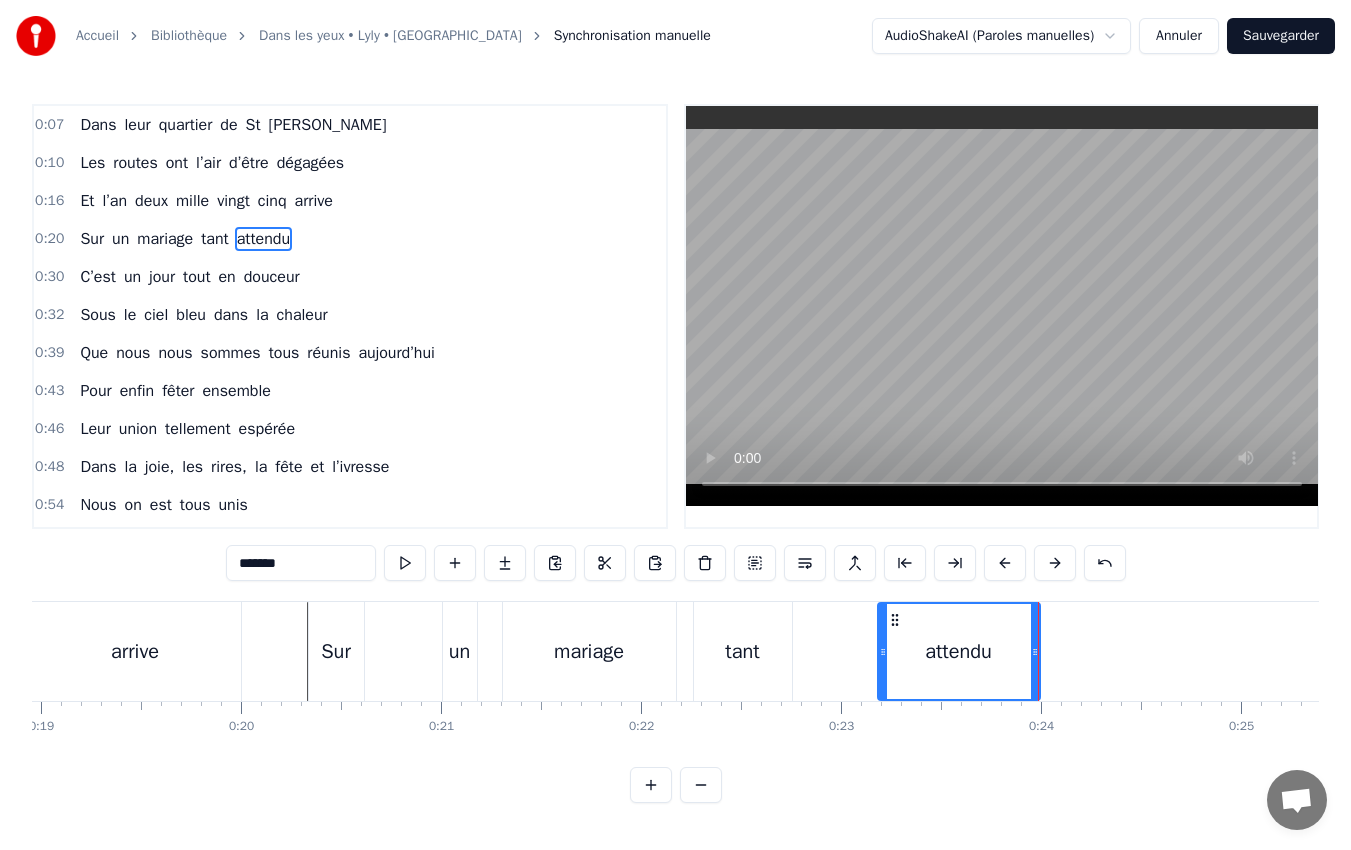 click on "un" at bounding box center (132, 277) 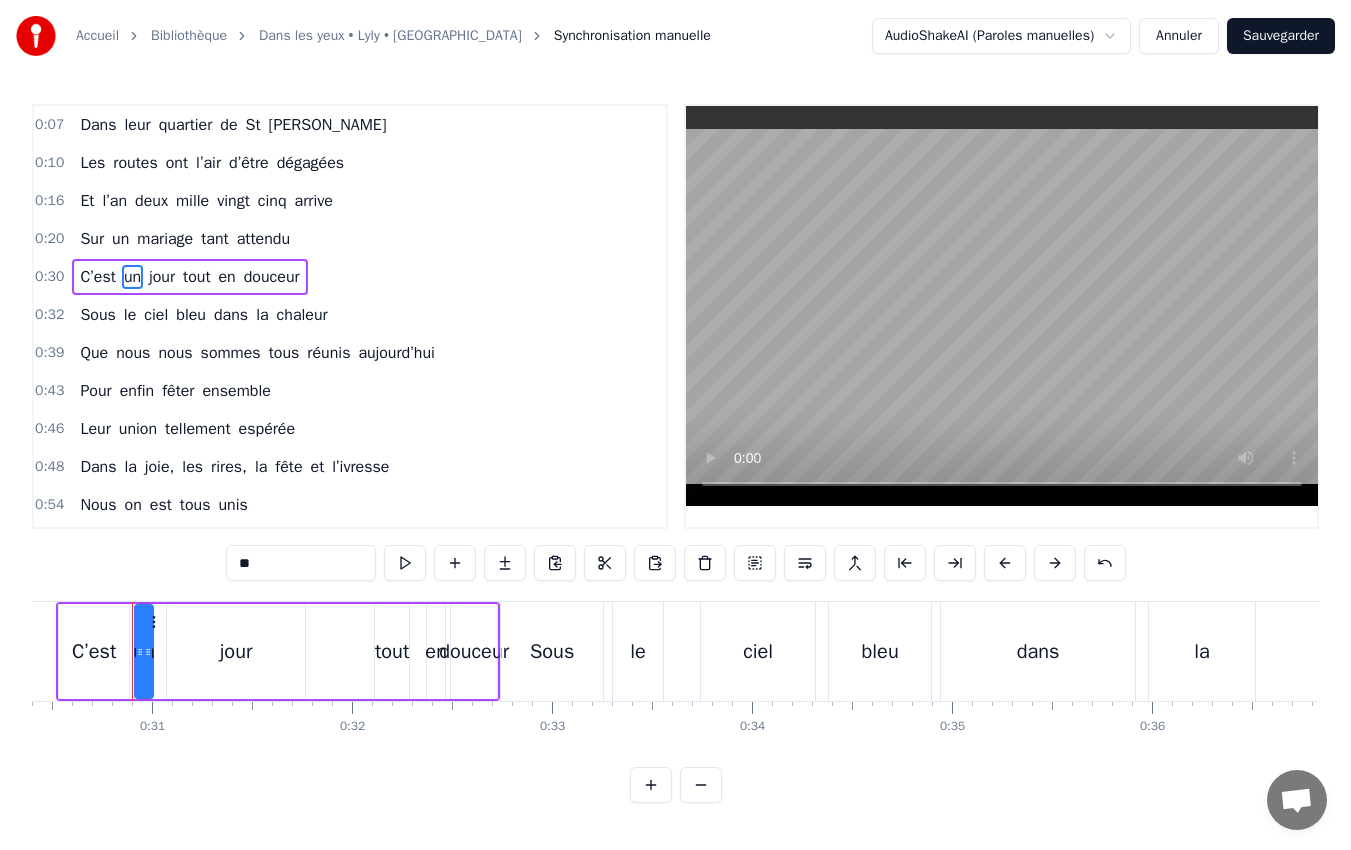 click on "Sur un mariage tant attendu" at bounding box center (185, 239) 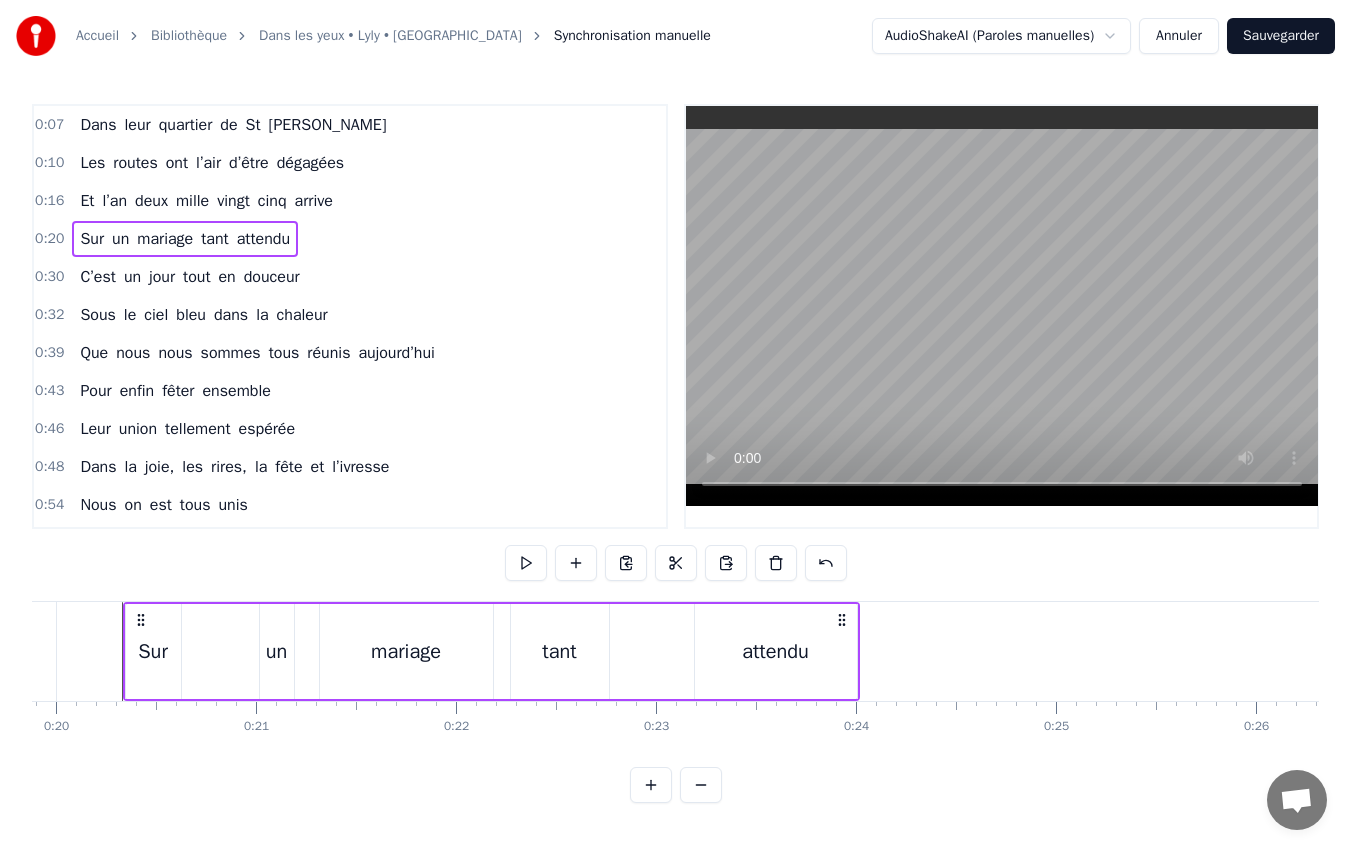 scroll, scrollTop: 0, scrollLeft: 3966, axis: horizontal 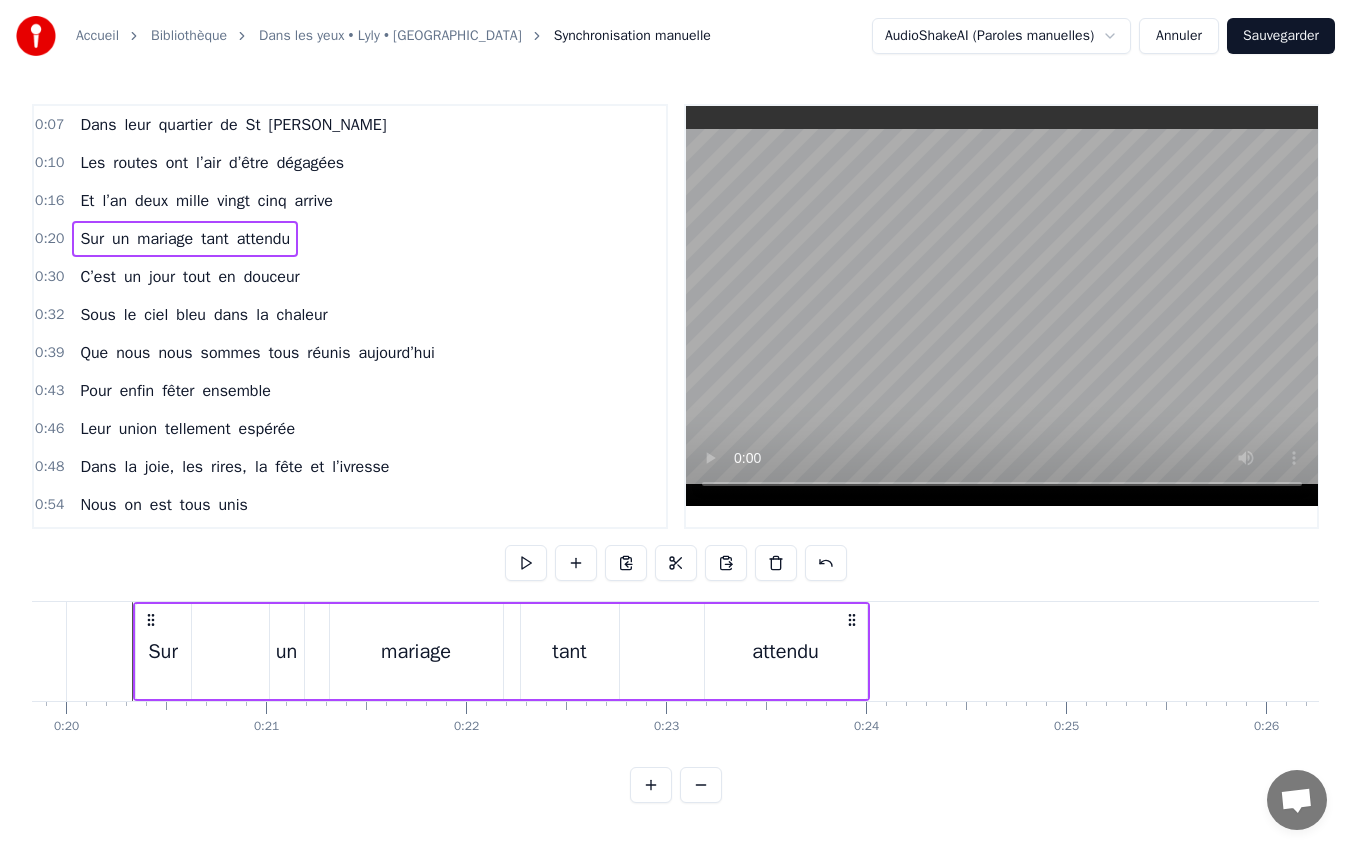 click on "C’est un jour tout en douceur" at bounding box center (189, 277) 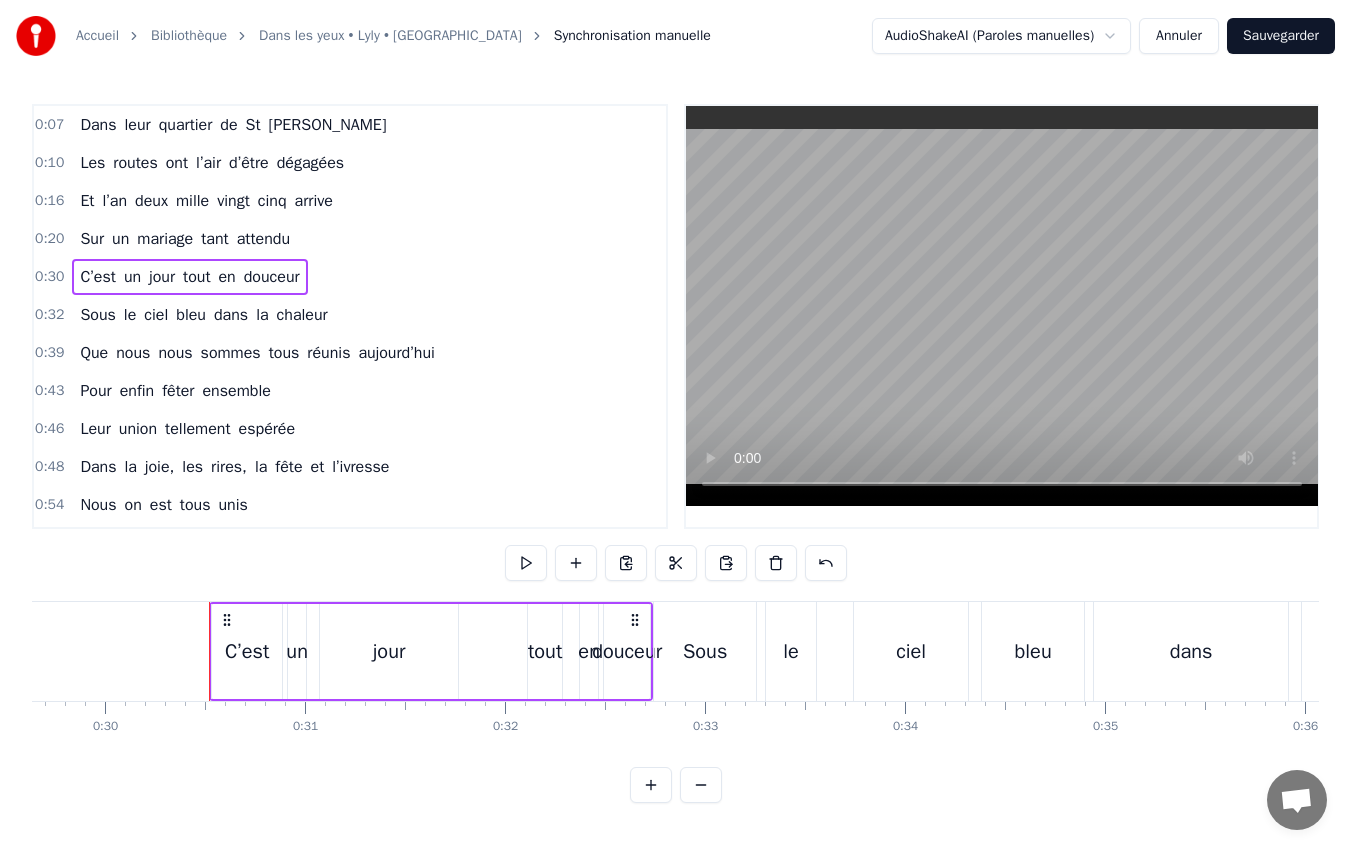 scroll, scrollTop: 0, scrollLeft: 6004, axis: horizontal 